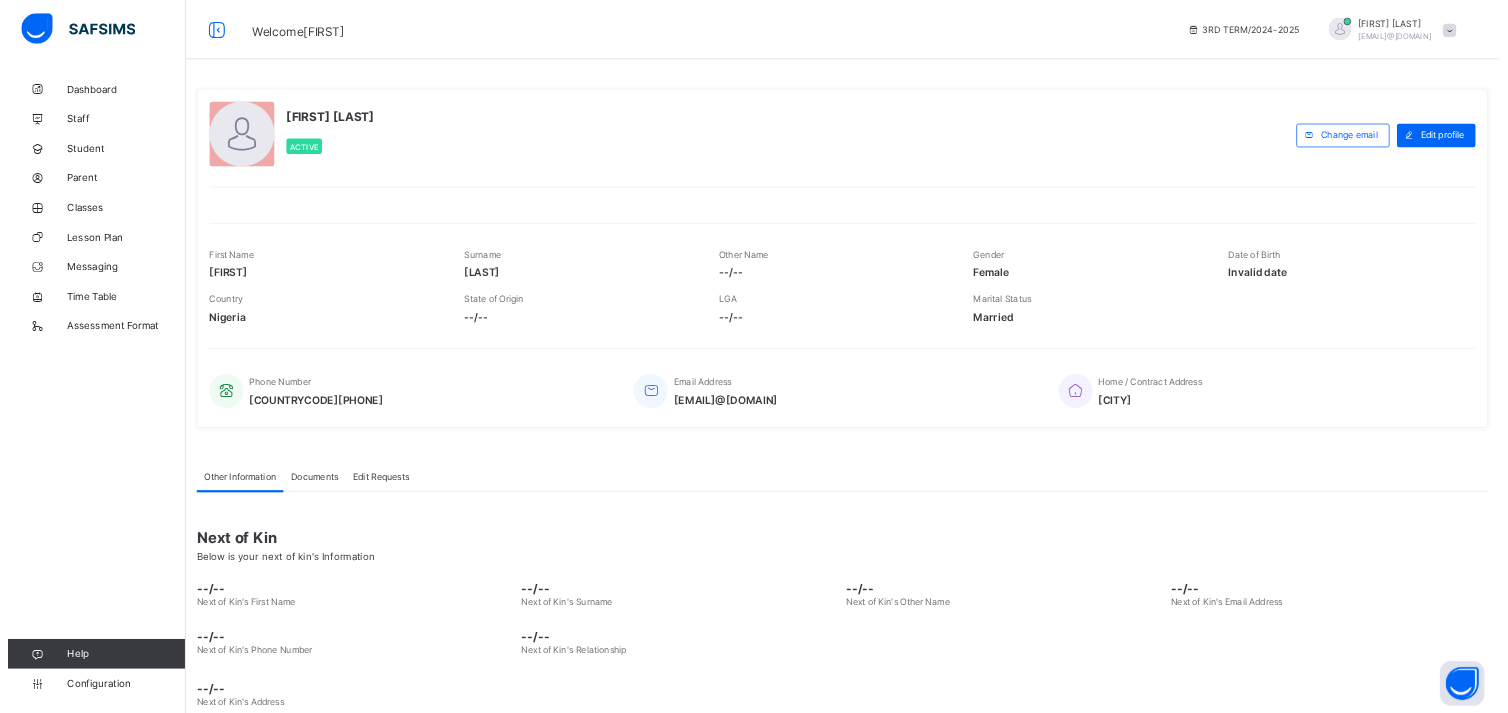 scroll, scrollTop: 0, scrollLeft: 0, axis: both 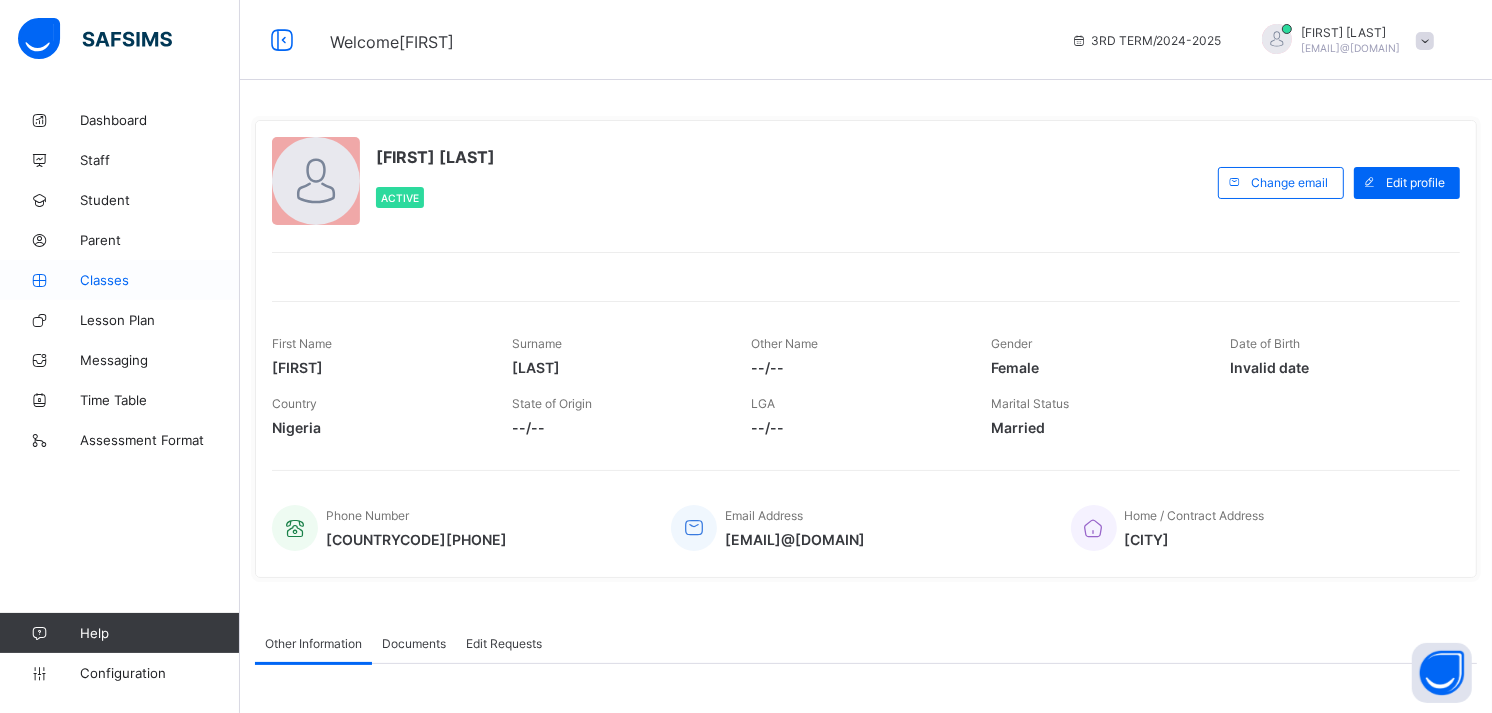 drag, startPoint x: 1656, startPoint y: 3, endPoint x: 93, endPoint y: 283, distance: 1587.882 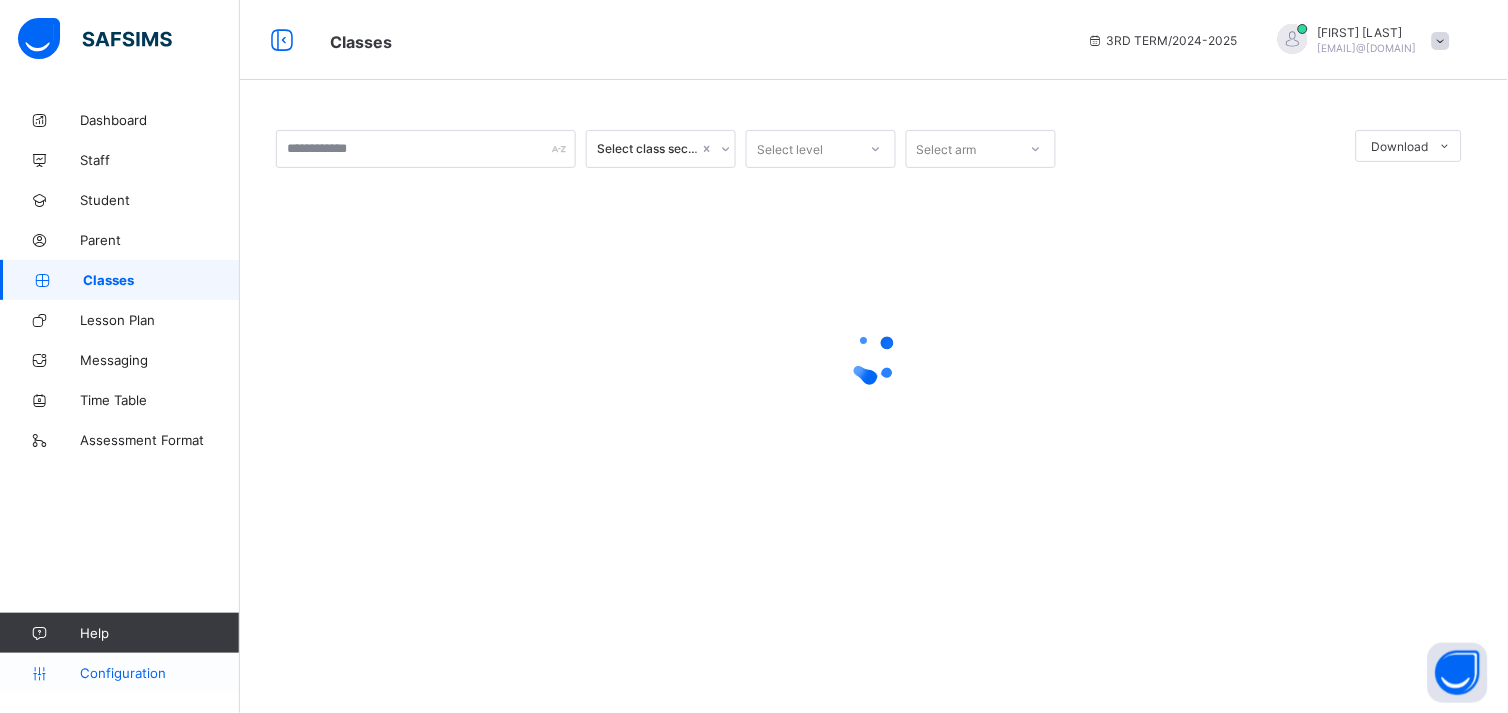 click on "Configuration" at bounding box center [119, 673] 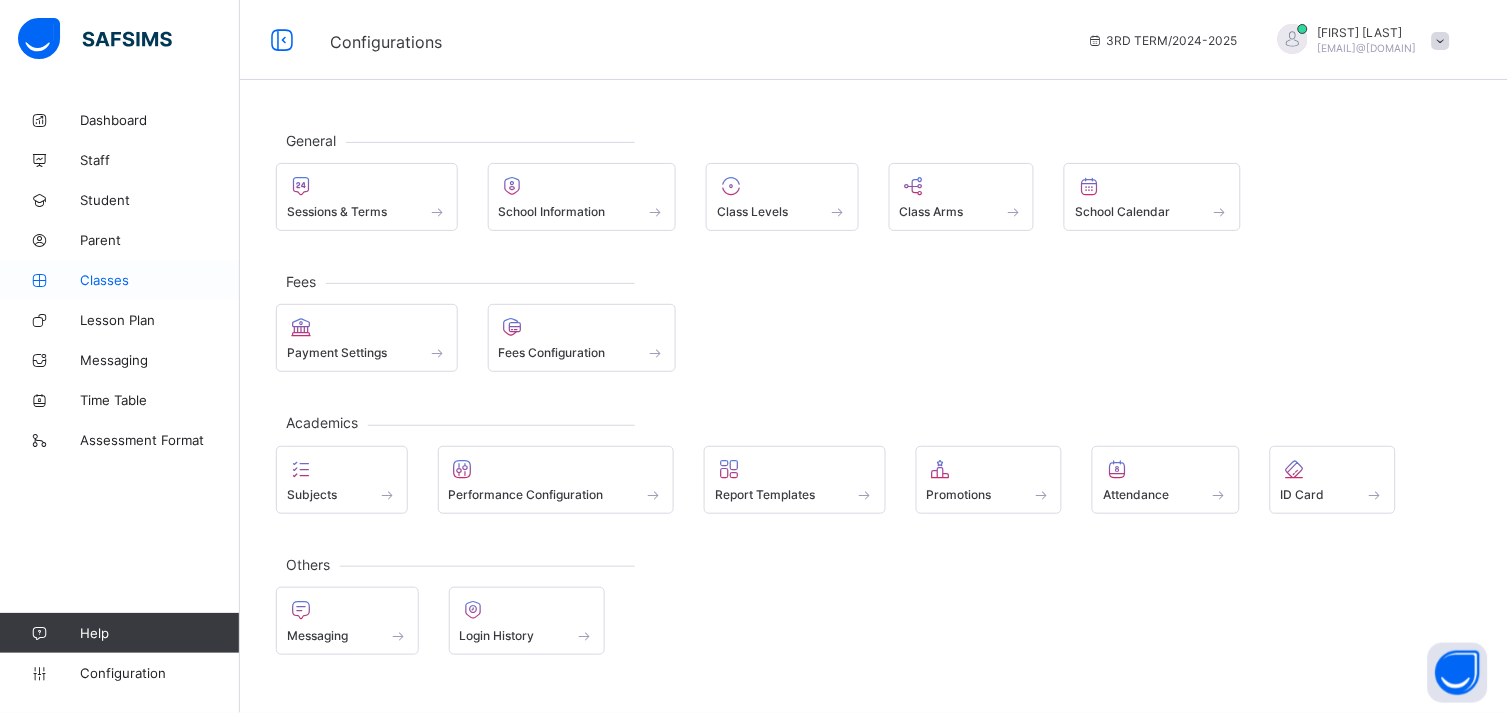 click on "Classes" at bounding box center (120, 280) 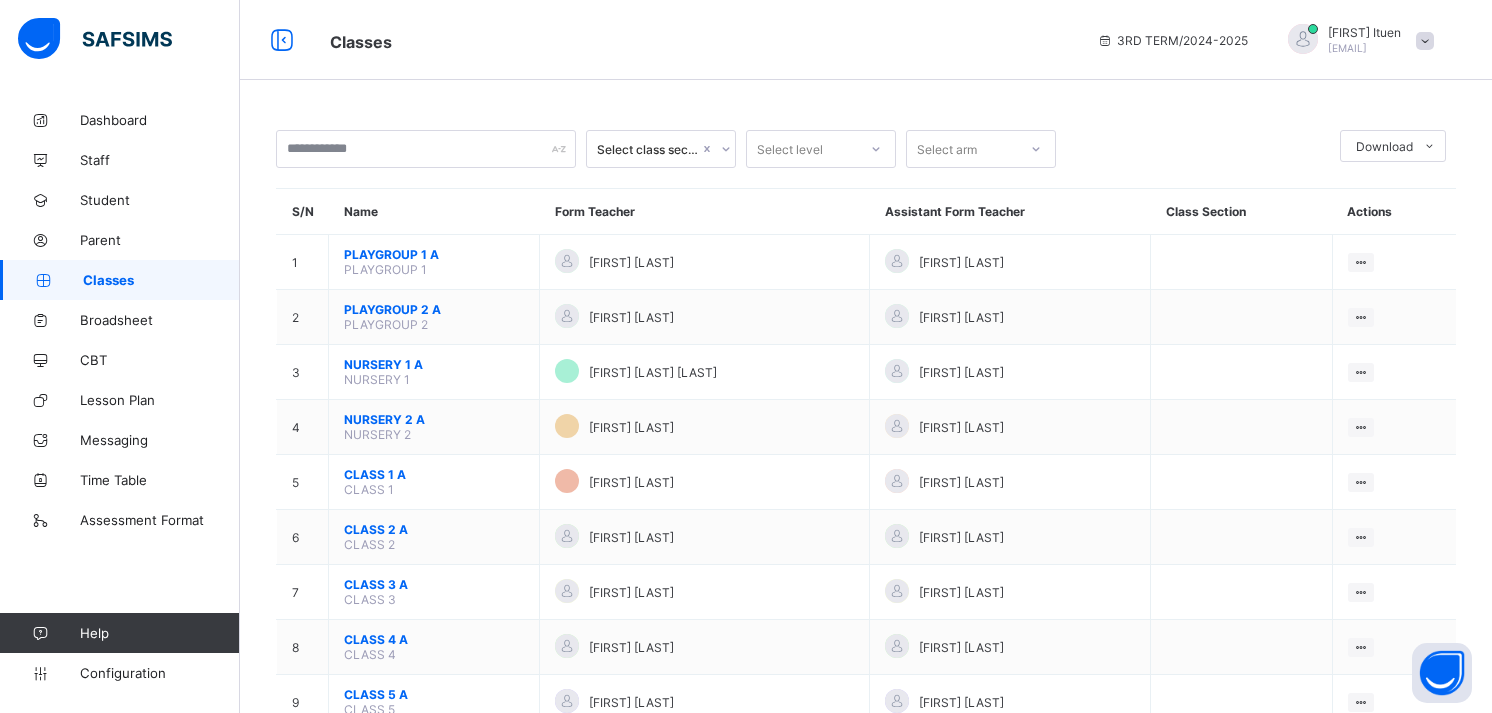 scroll, scrollTop: 0, scrollLeft: 0, axis: both 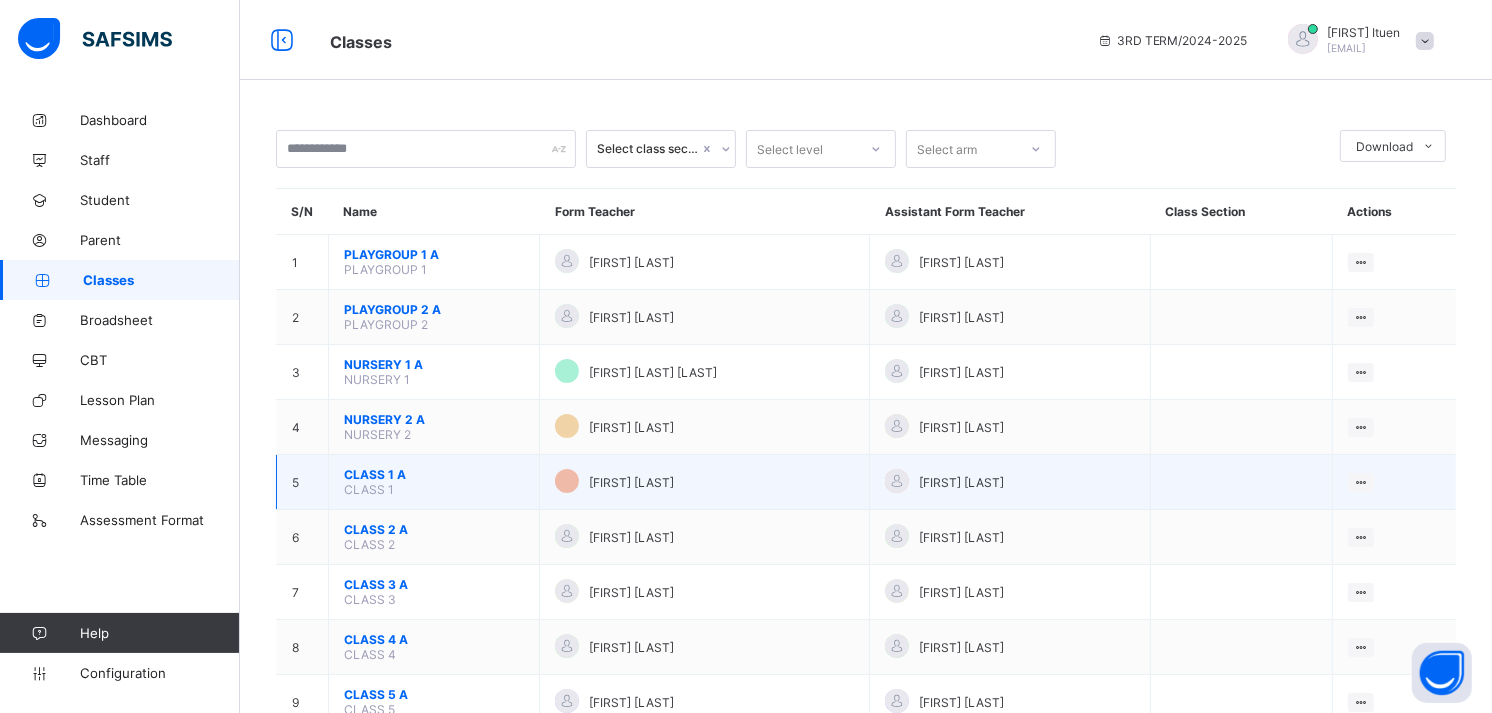 click on "CLASS 1   A" at bounding box center [434, 474] 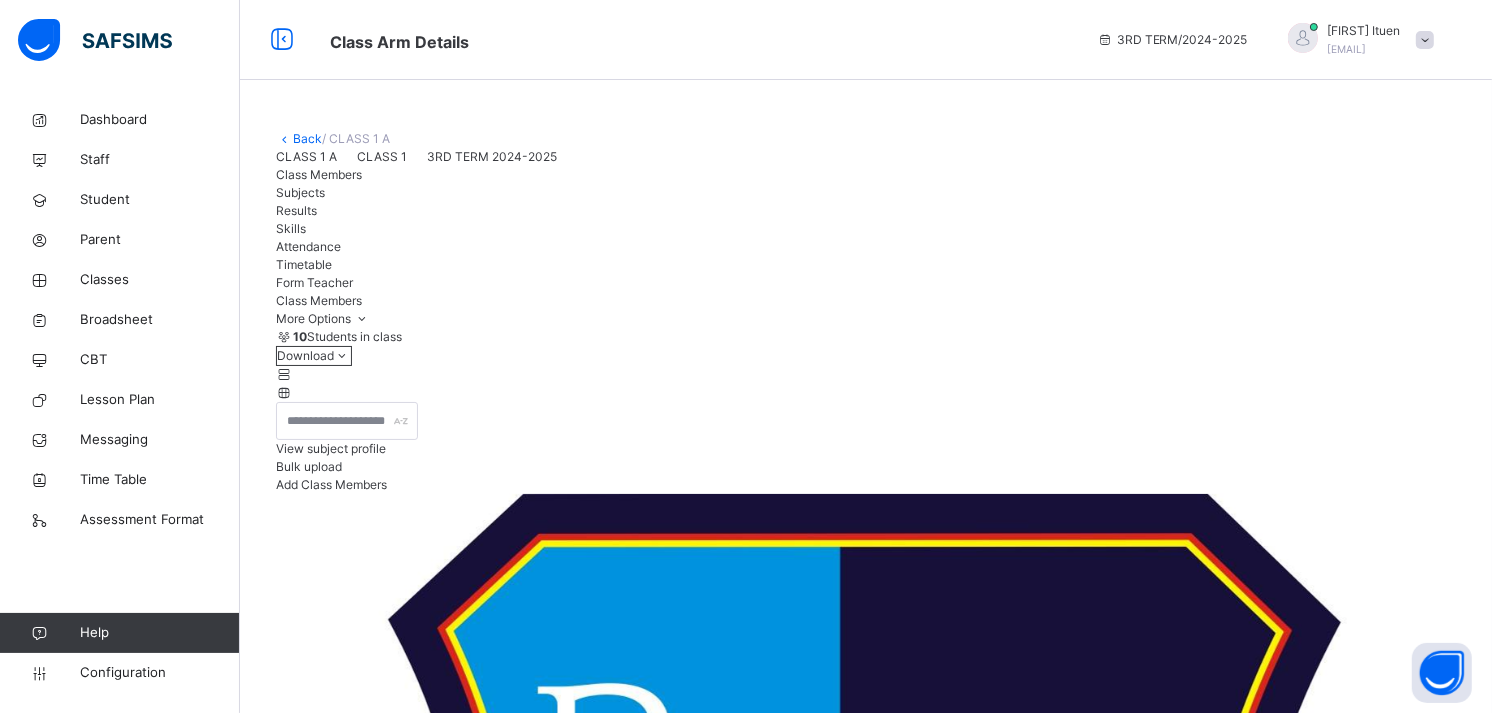 click on "Attendance" at bounding box center [866, 247] 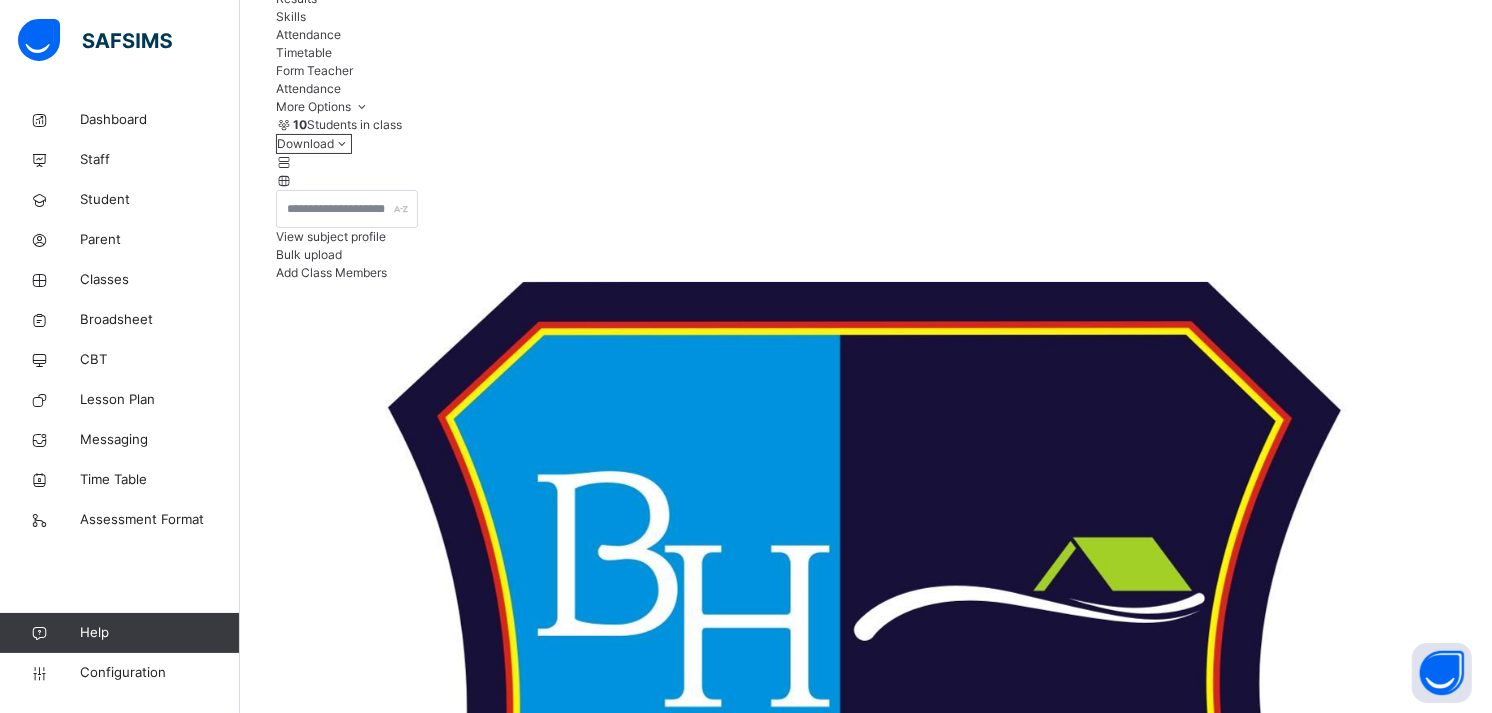 scroll, scrollTop: 213, scrollLeft: 0, axis: vertical 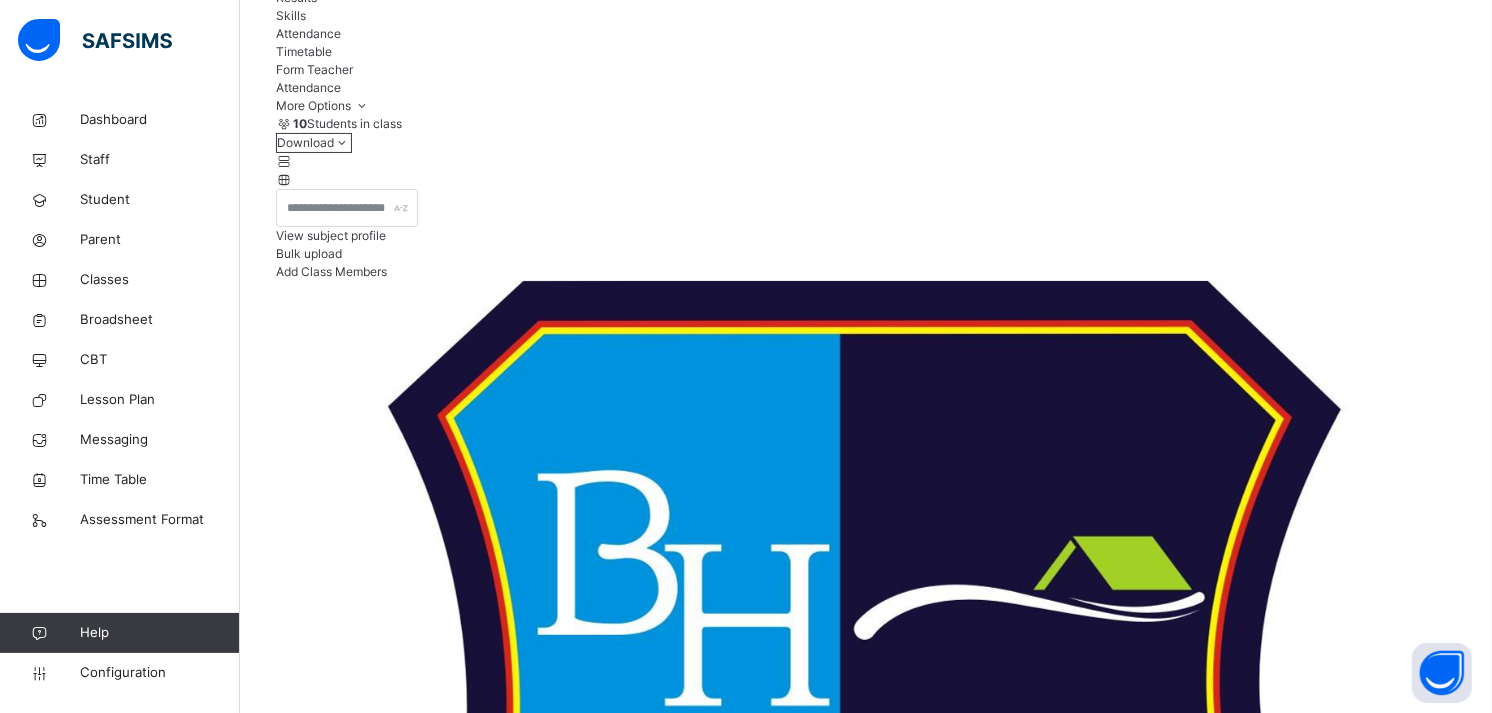 click on "**********" at bounding box center (336, 5730) 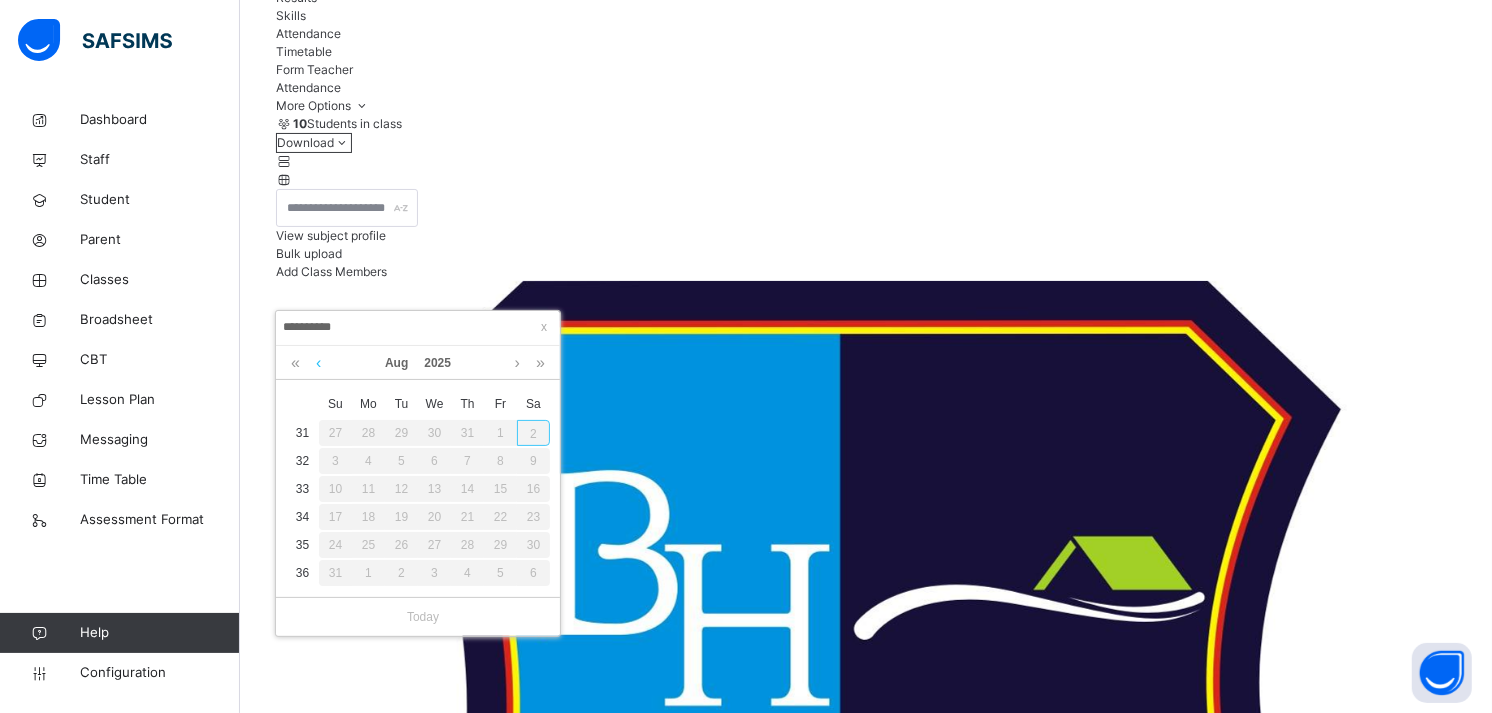 click at bounding box center (318, 363) 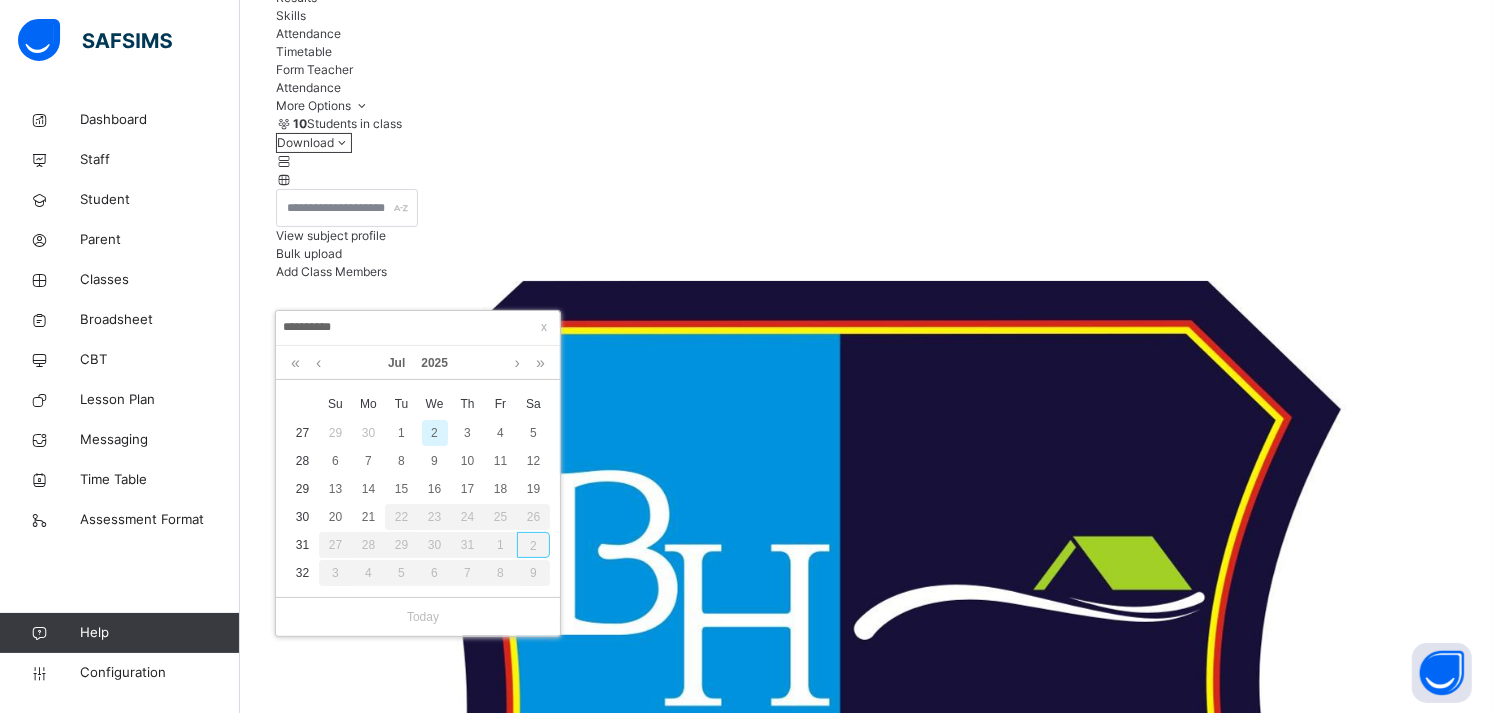 click on "22" at bounding box center [401, 517] 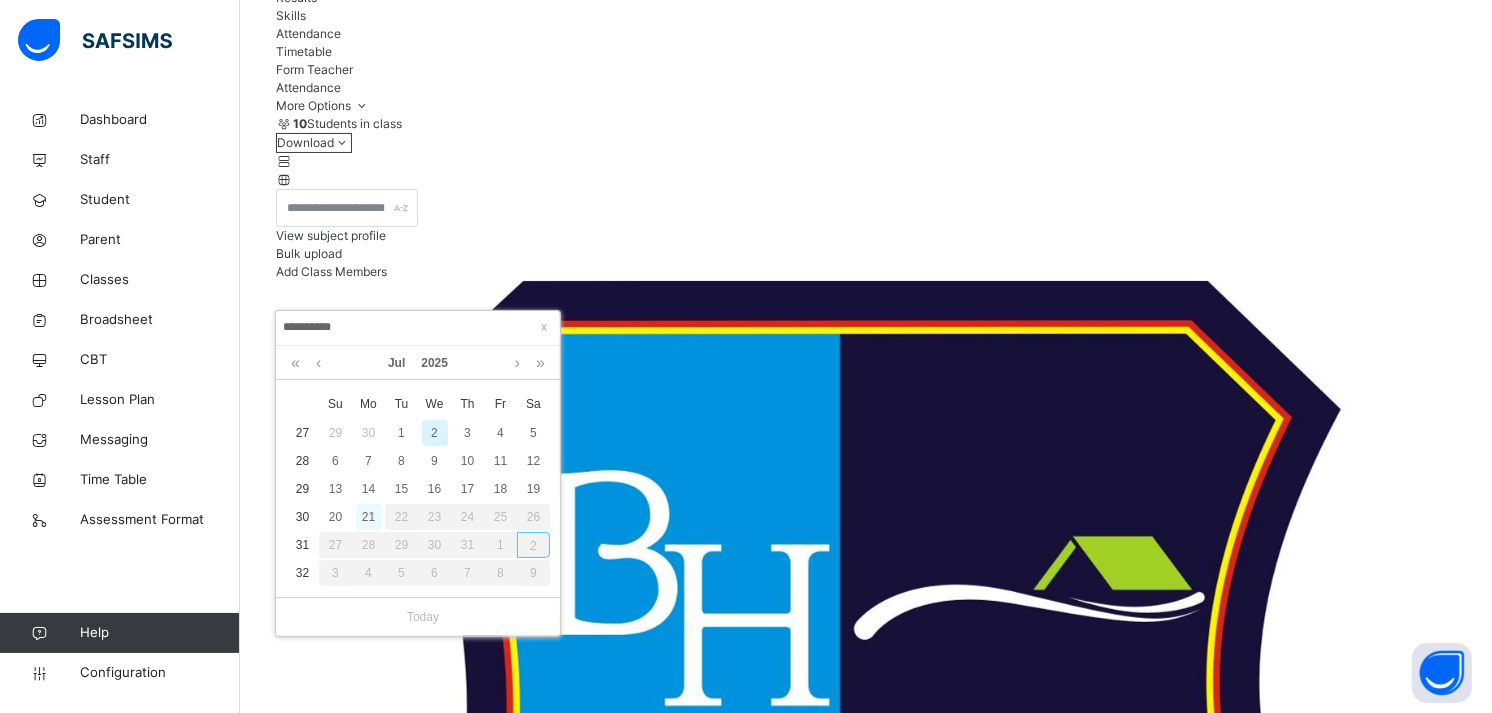 click on "21" at bounding box center (369, 517) 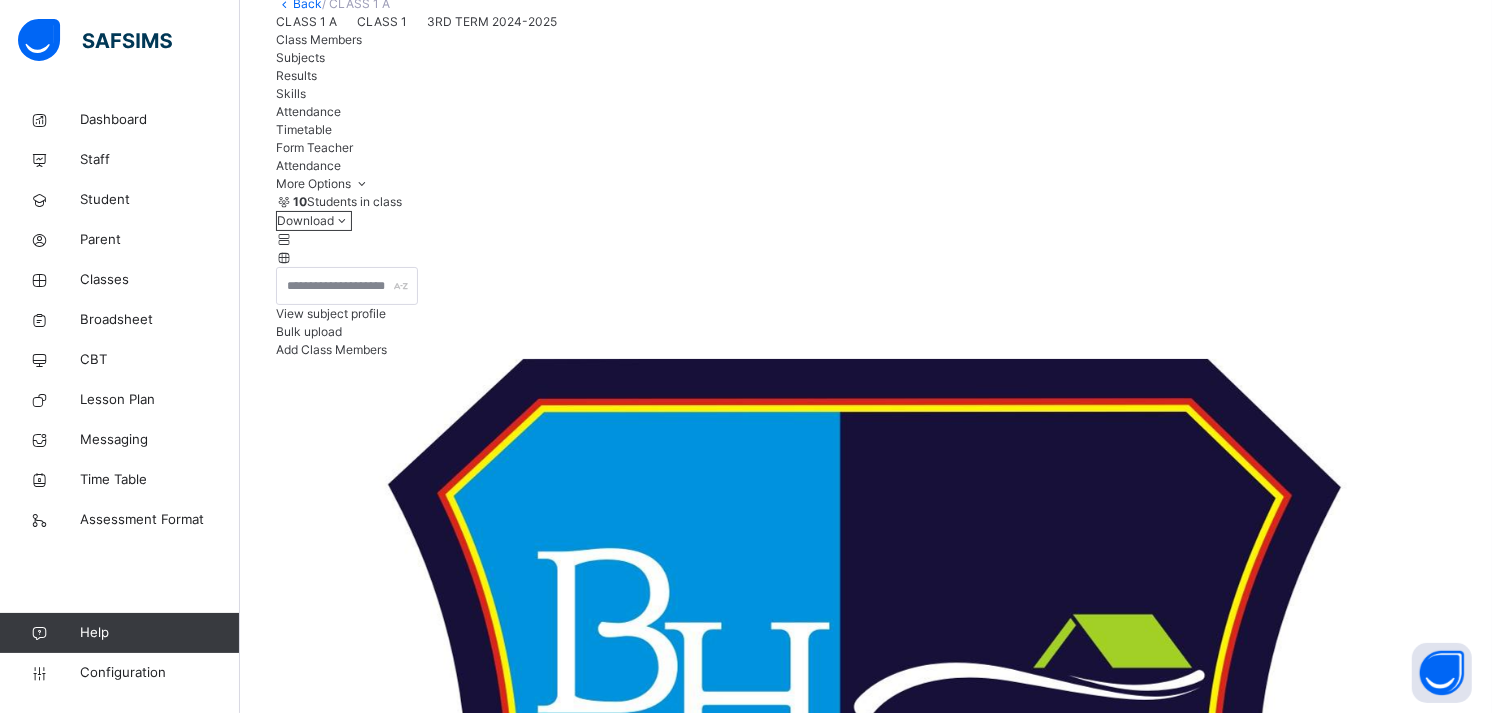 scroll, scrollTop: 213, scrollLeft: 0, axis: vertical 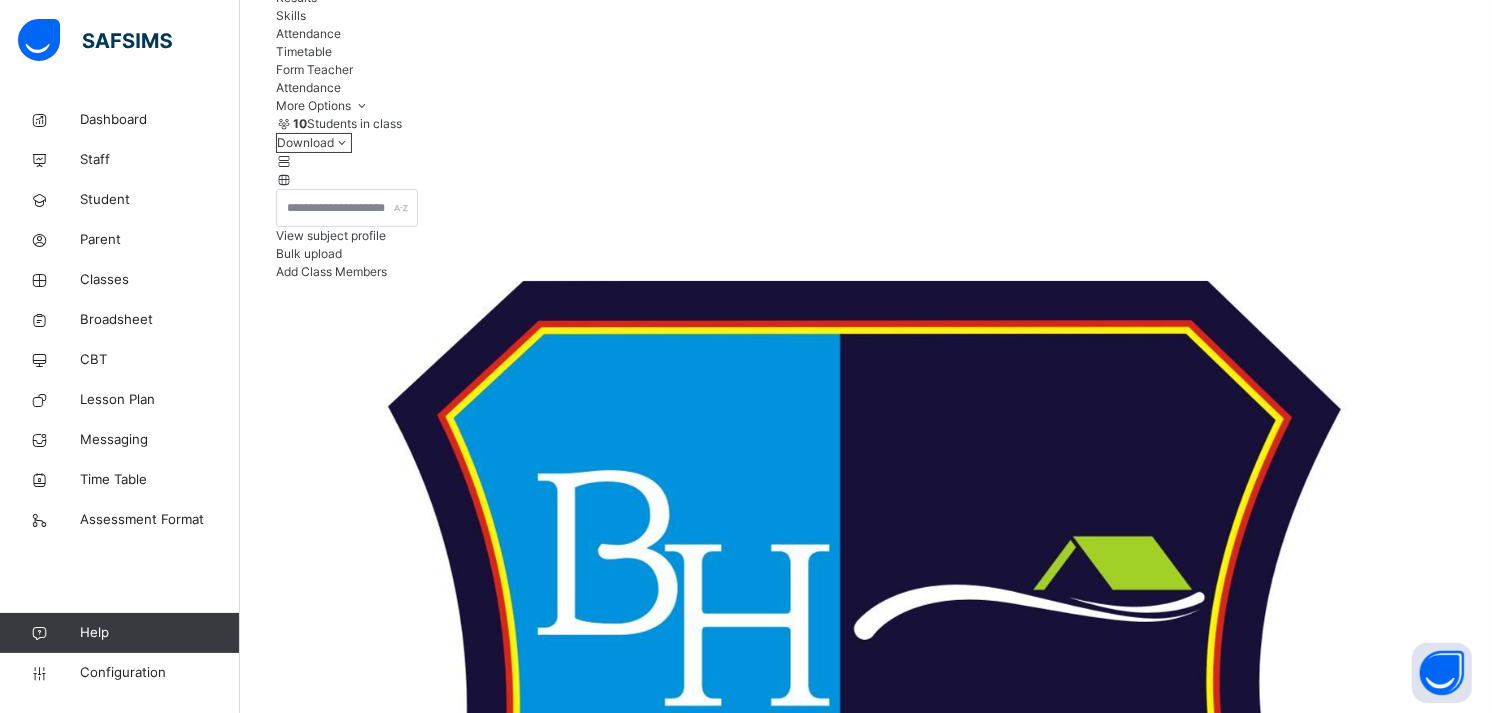 click on "**********" at bounding box center (336, 5730) 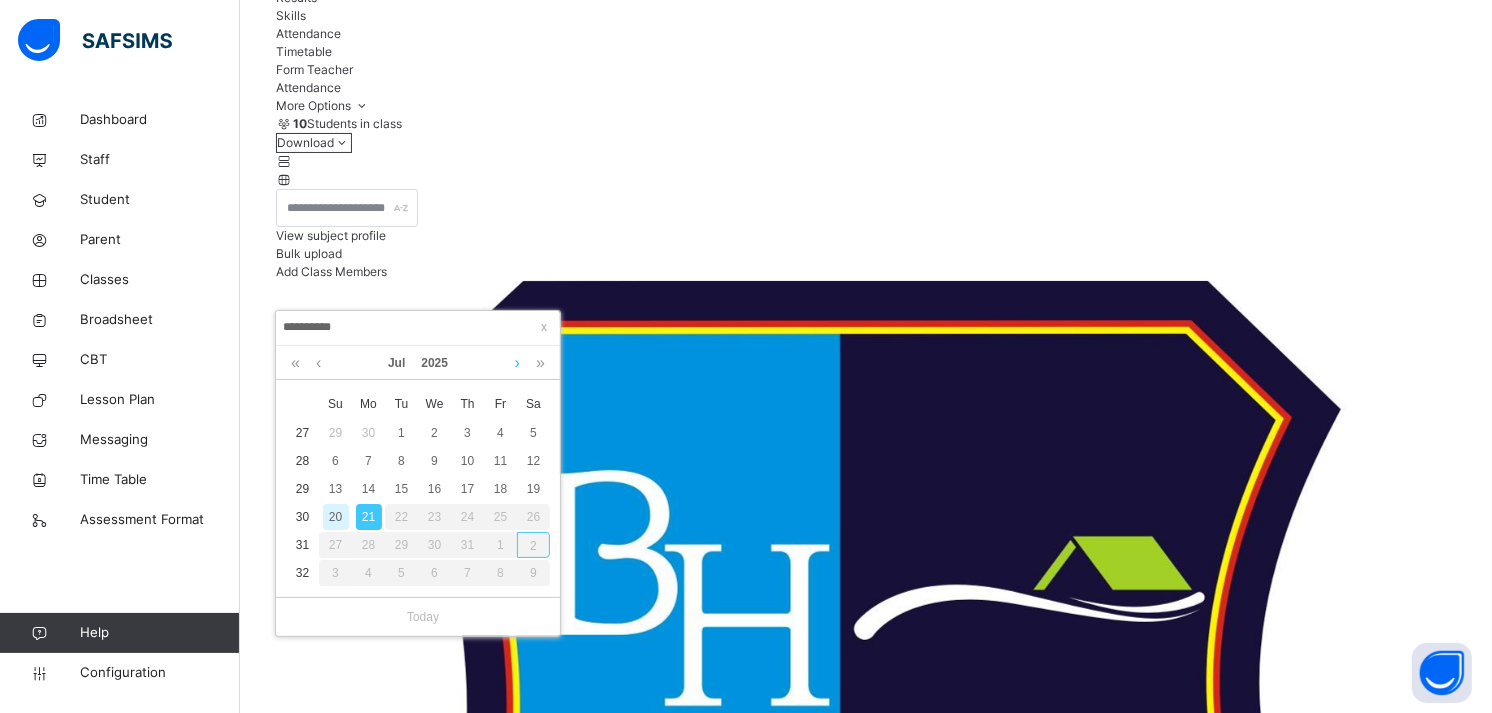 click at bounding box center [517, 363] 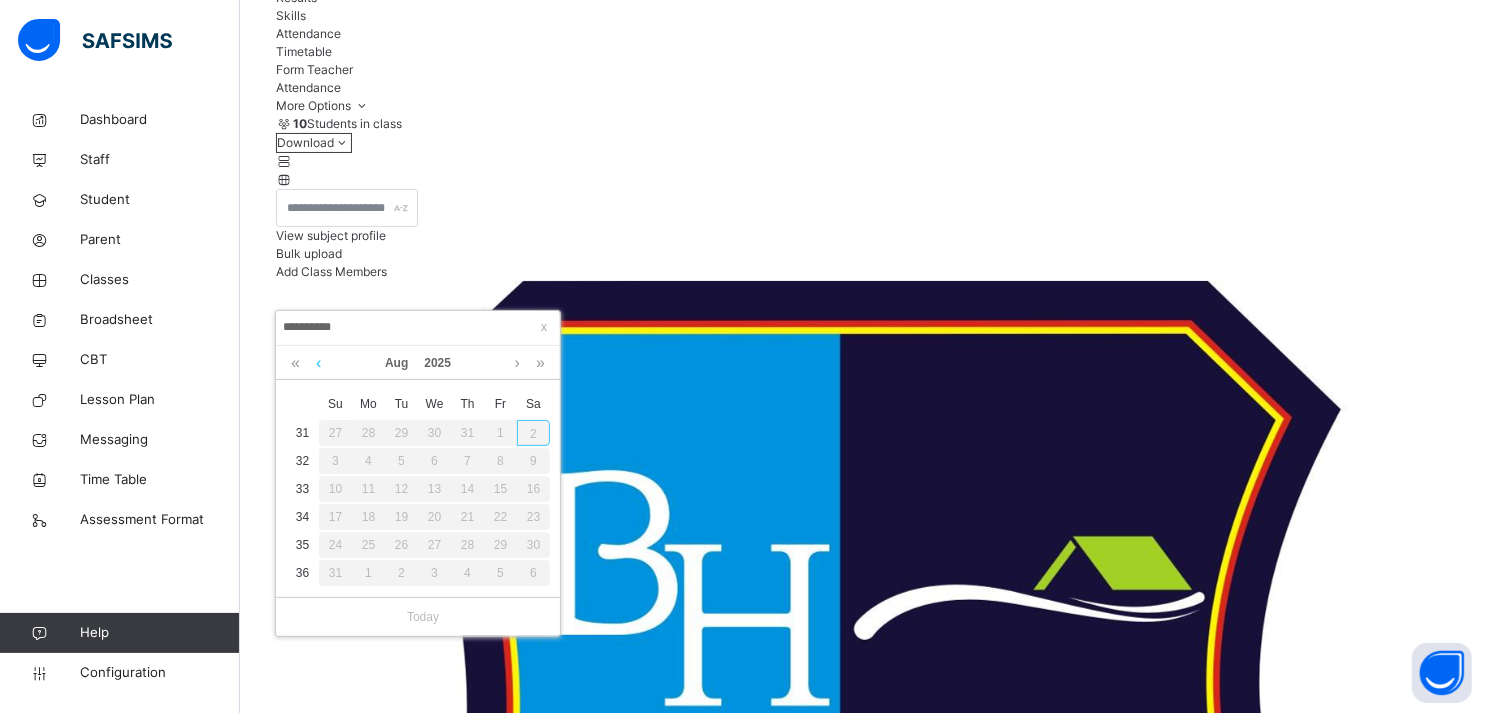 click at bounding box center [318, 363] 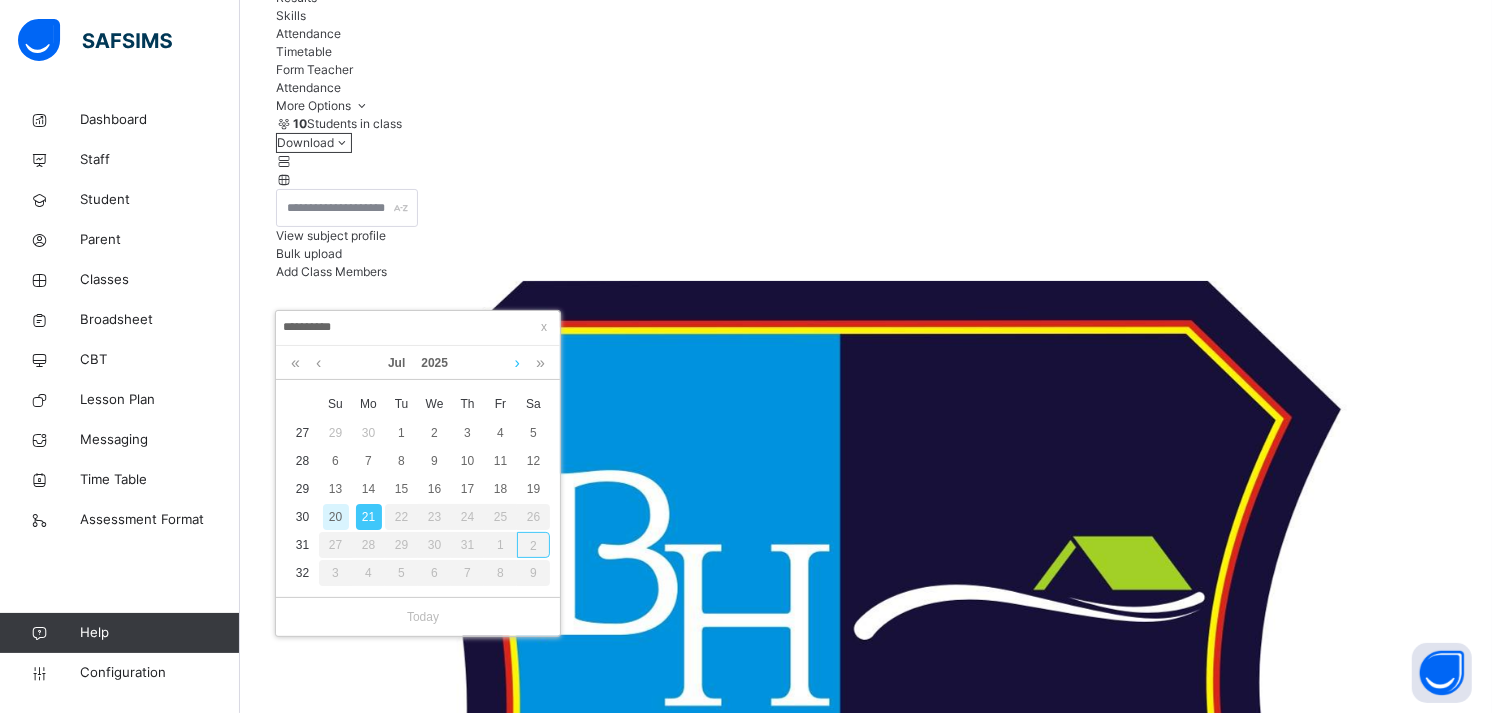 click at bounding box center (517, 363) 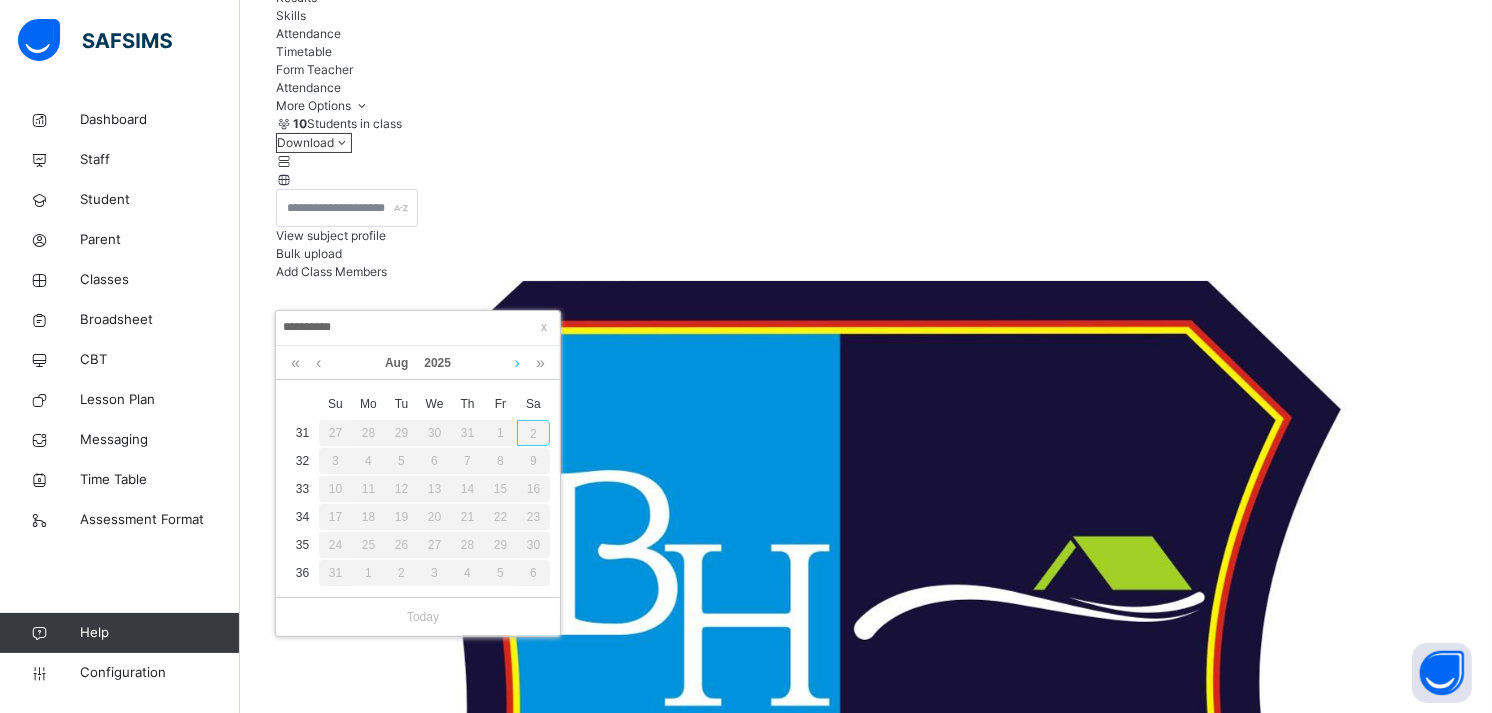 click at bounding box center [517, 363] 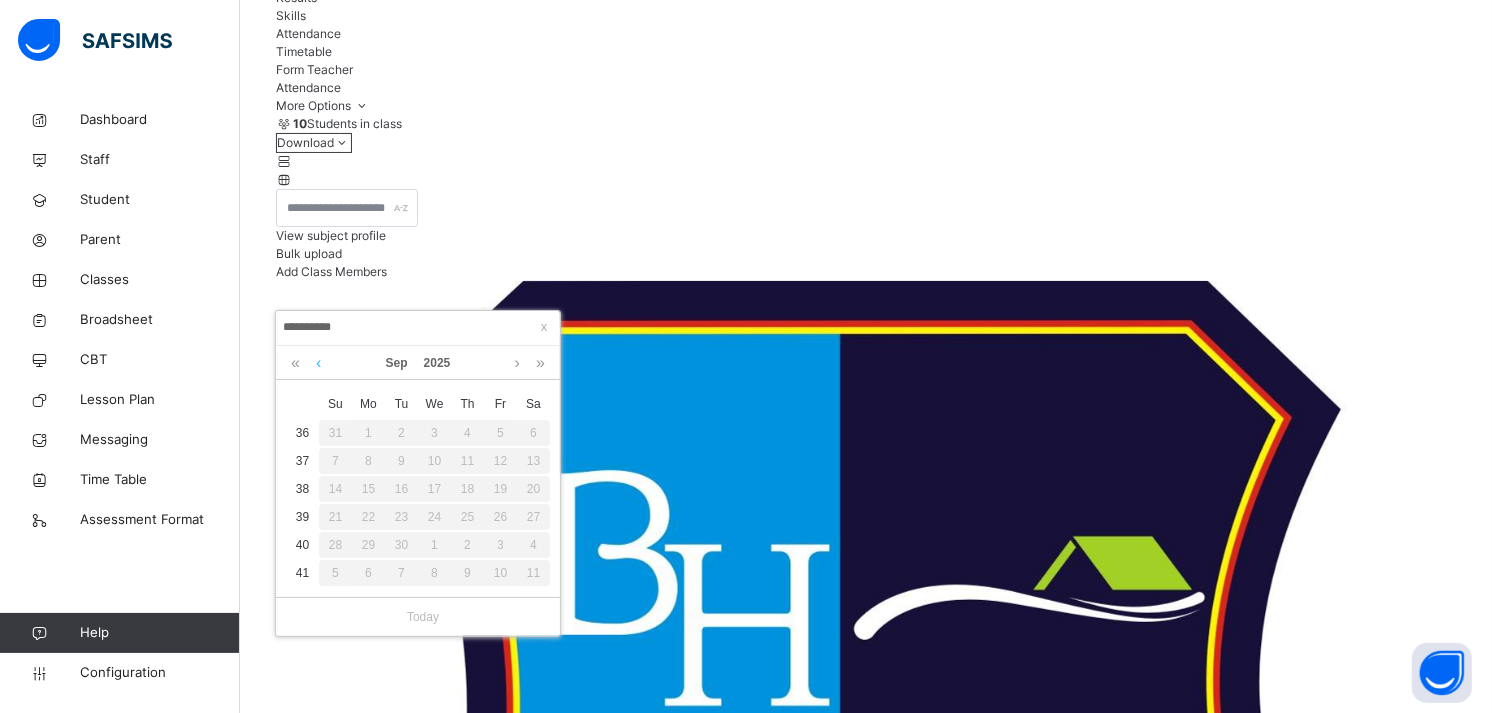 click at bounding box center [318, 363] 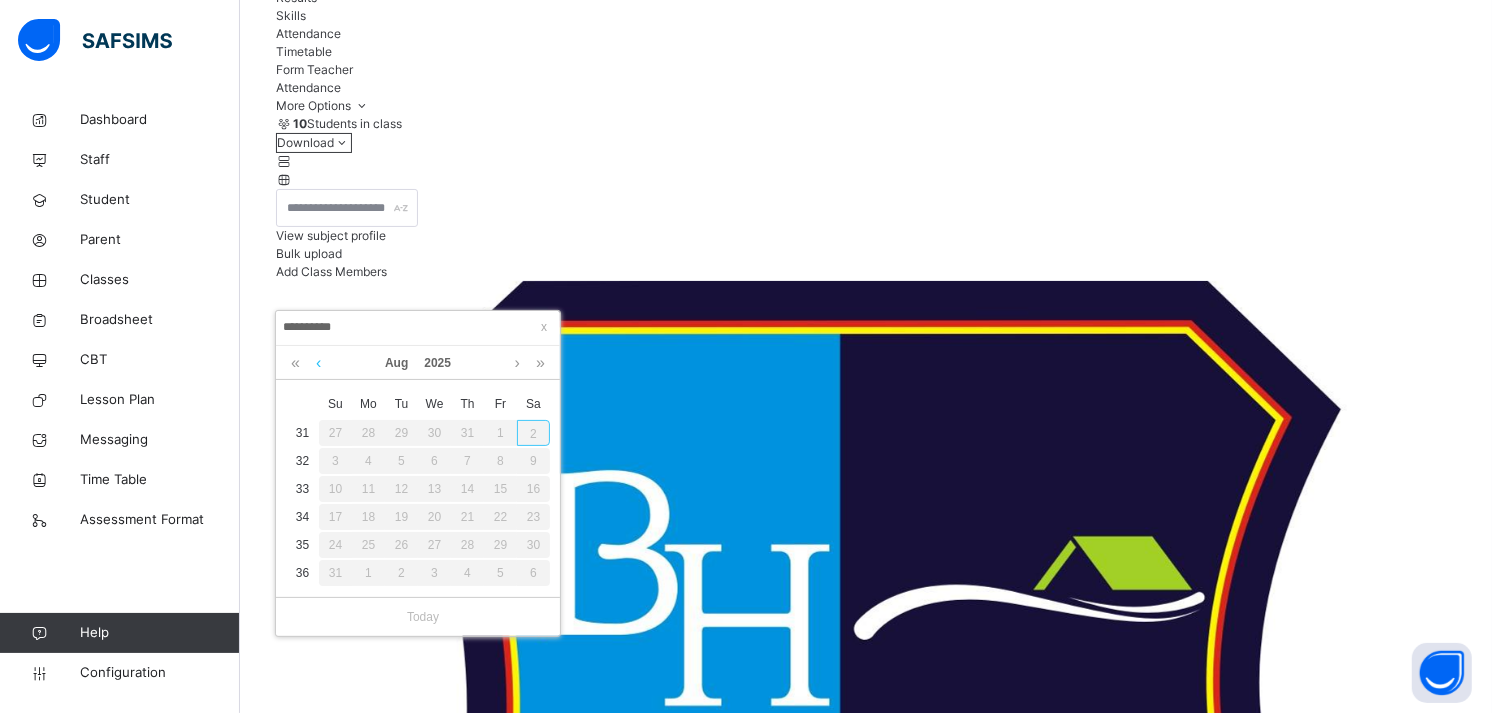 click at bounding box center (318, 363) 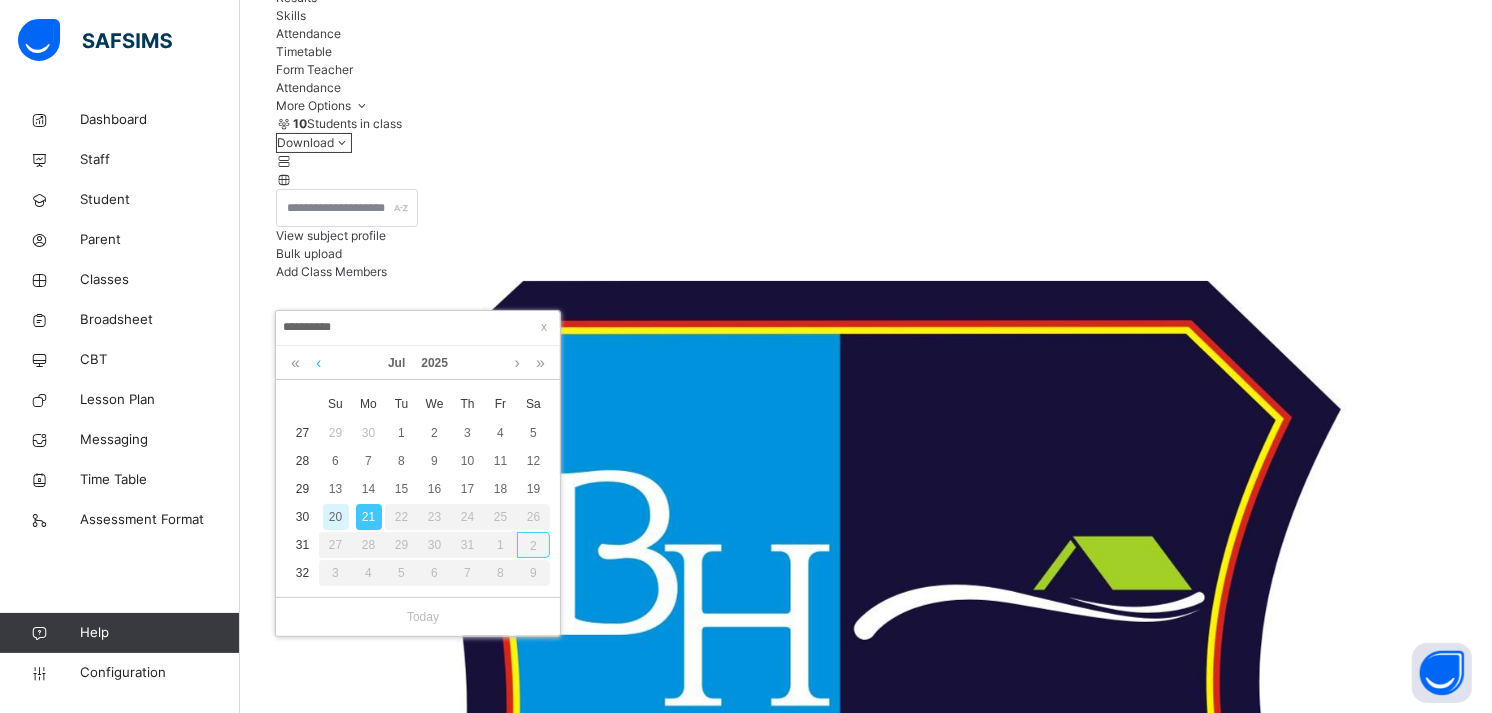 click at bounding box center (318, 363) 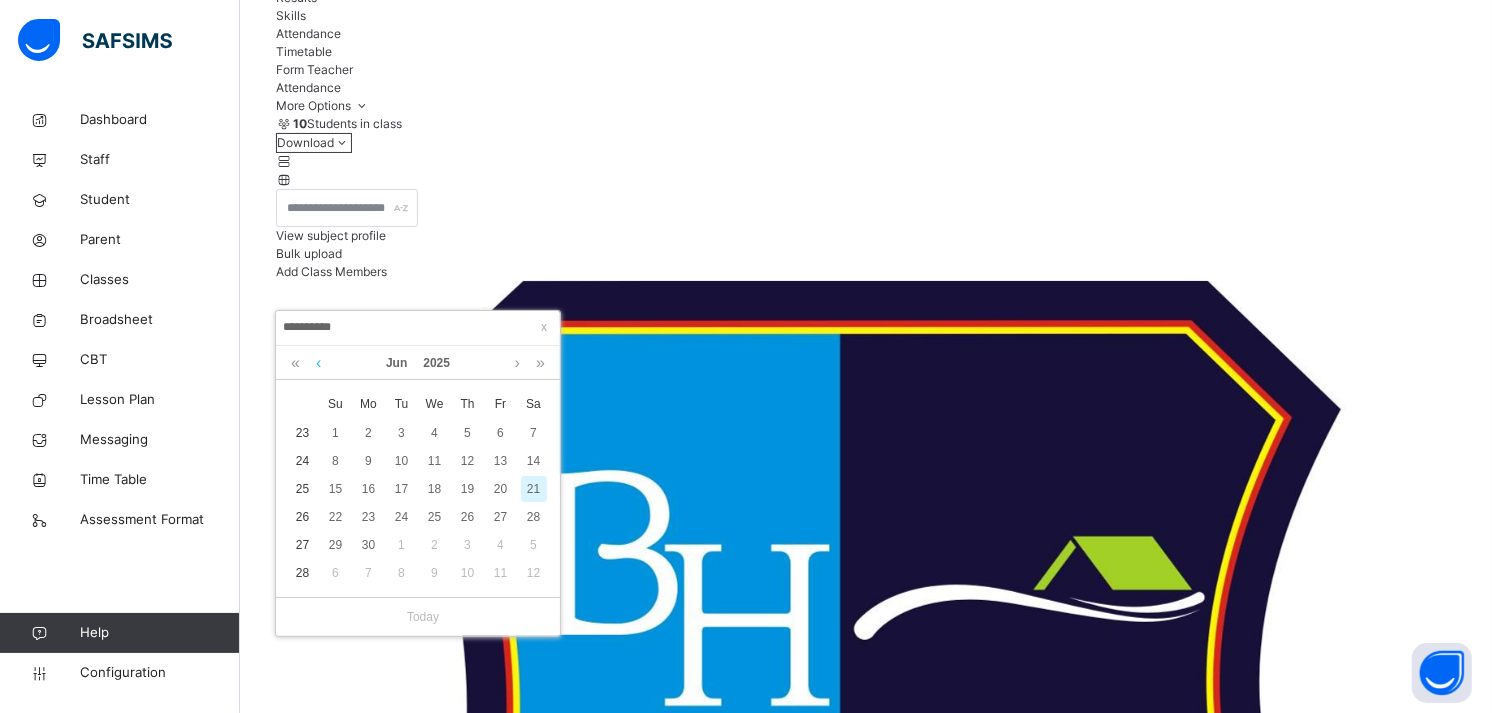 click at bounding box center (318, 363) 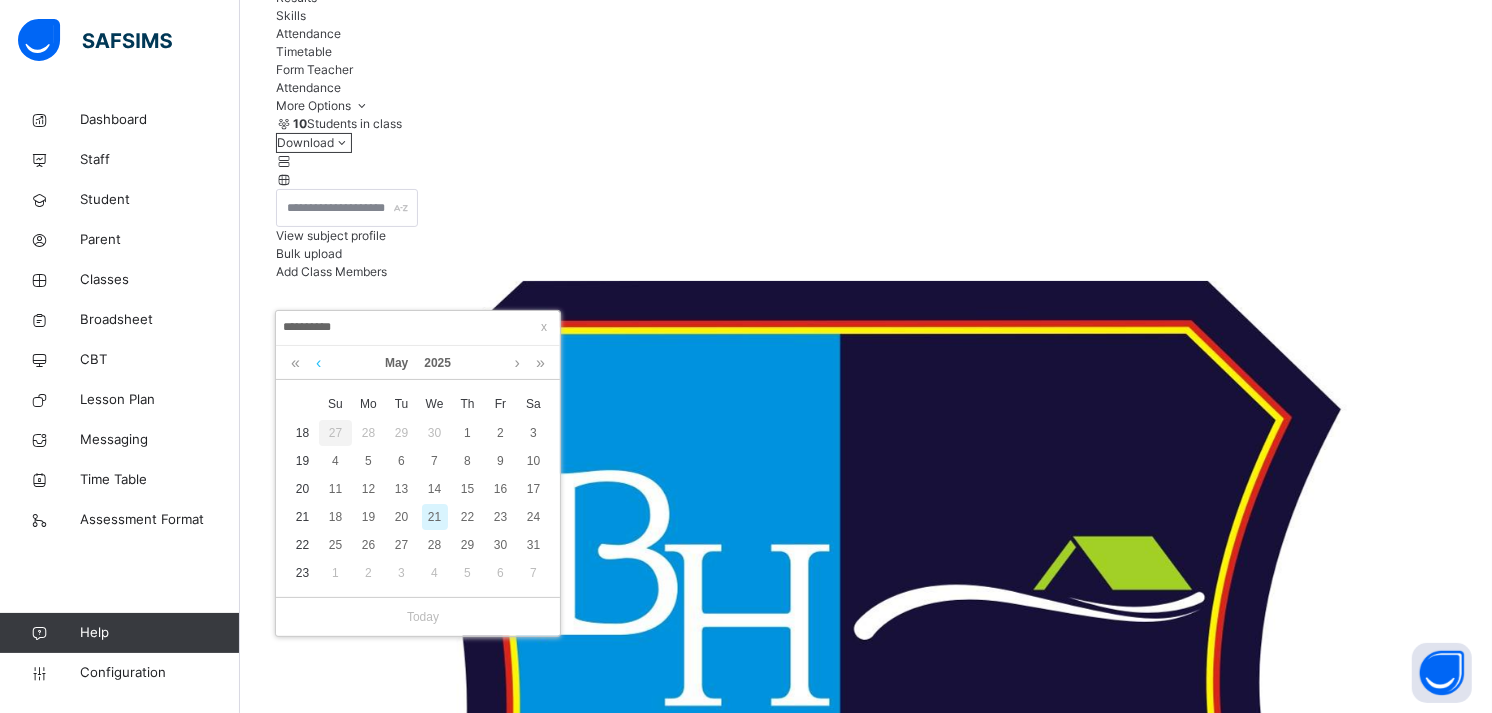 click at bounding box center (318, 363) 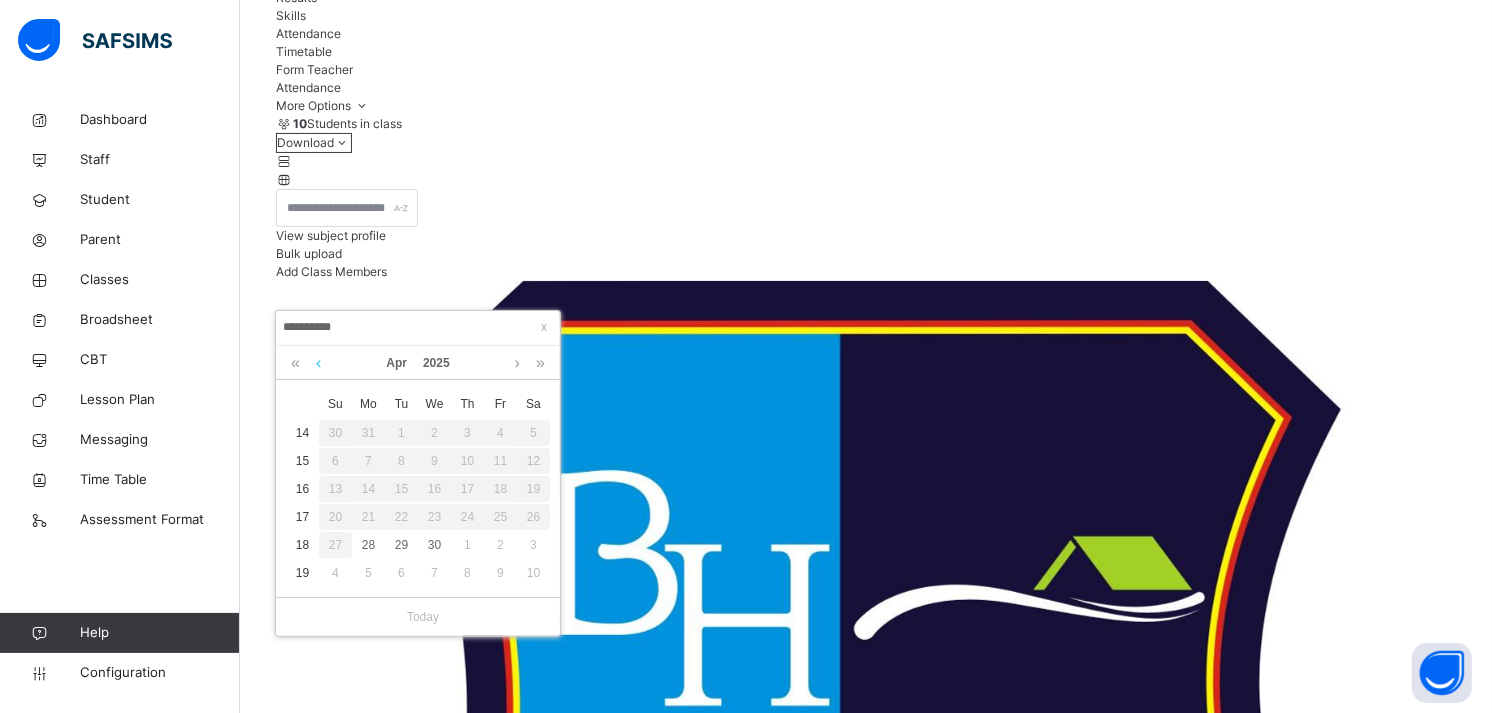 click at bounding box center [318, 363] 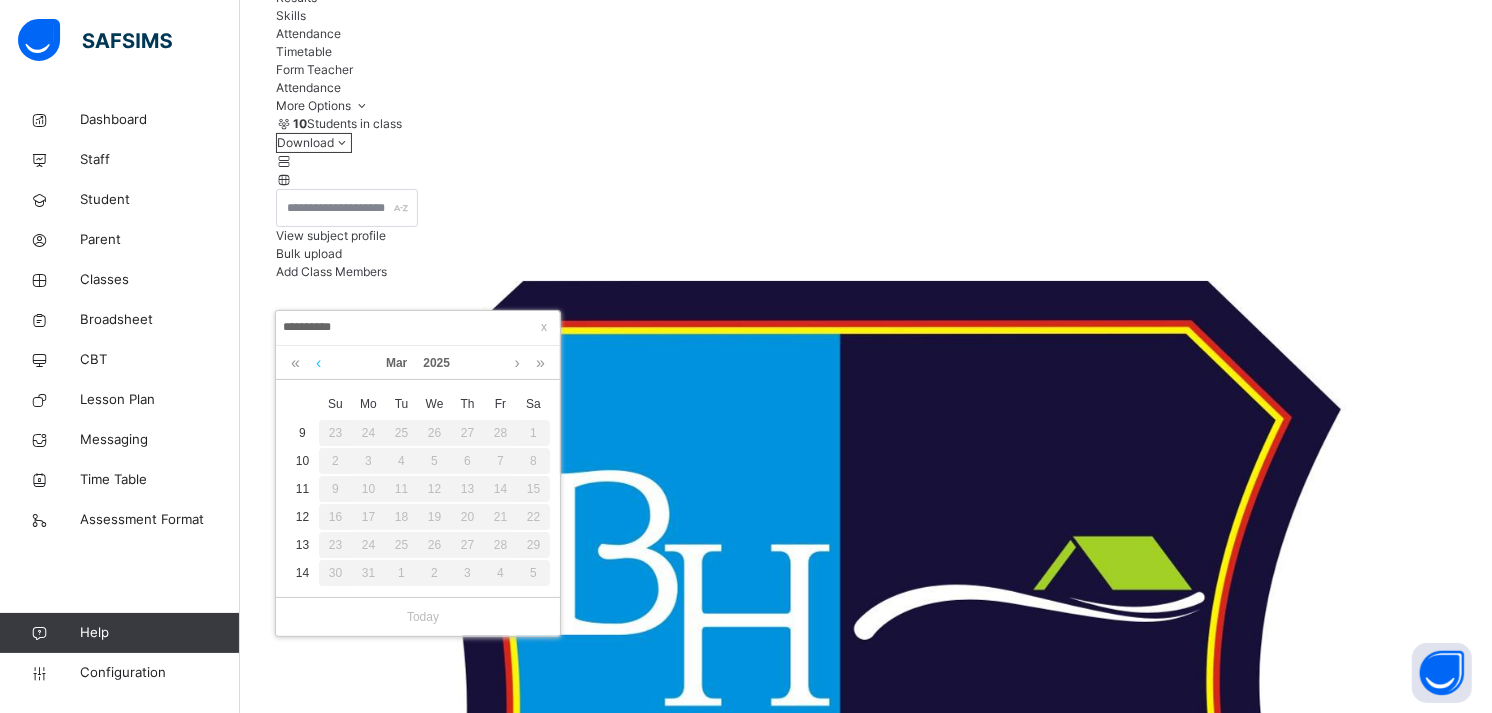 click at bounding box center (318, 363) 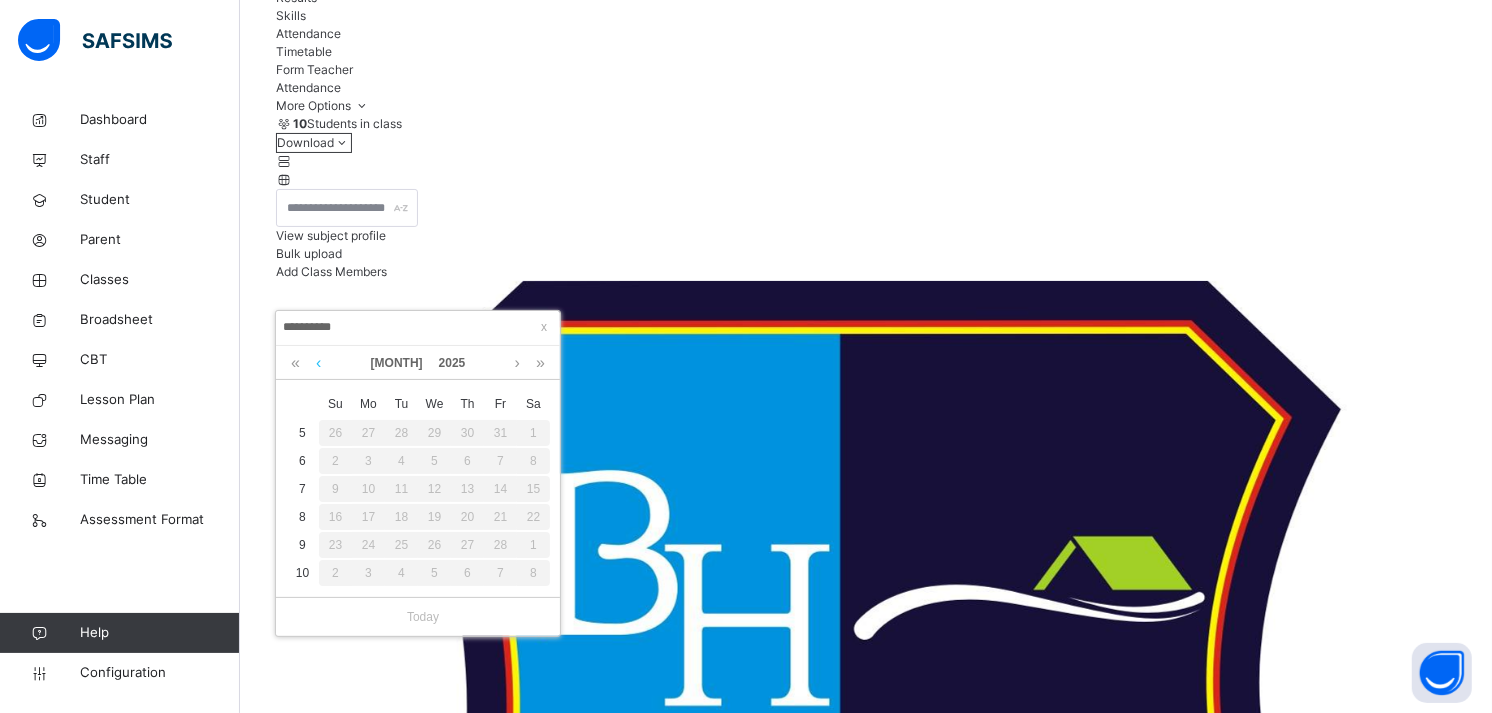click at bounding box center (318, 363) 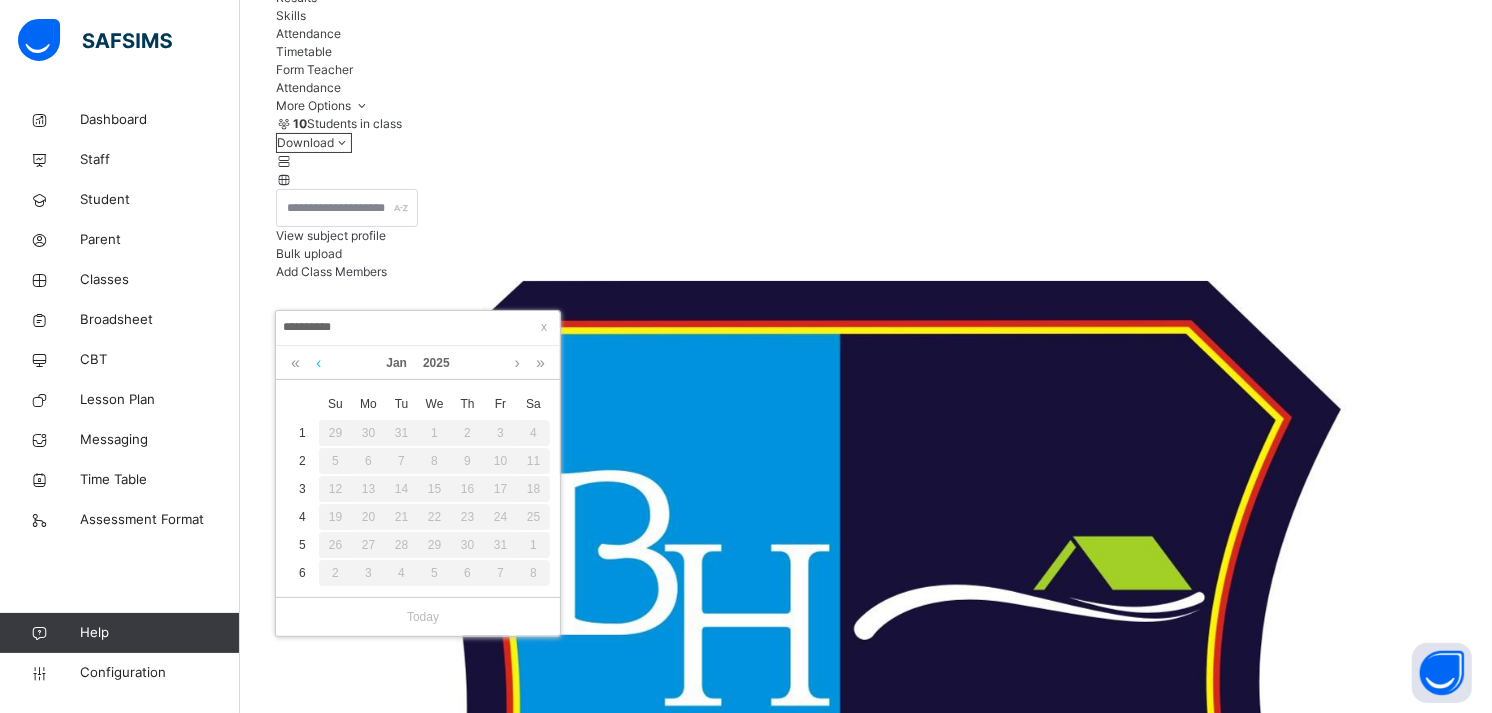 click at bounding box center (318, 363) 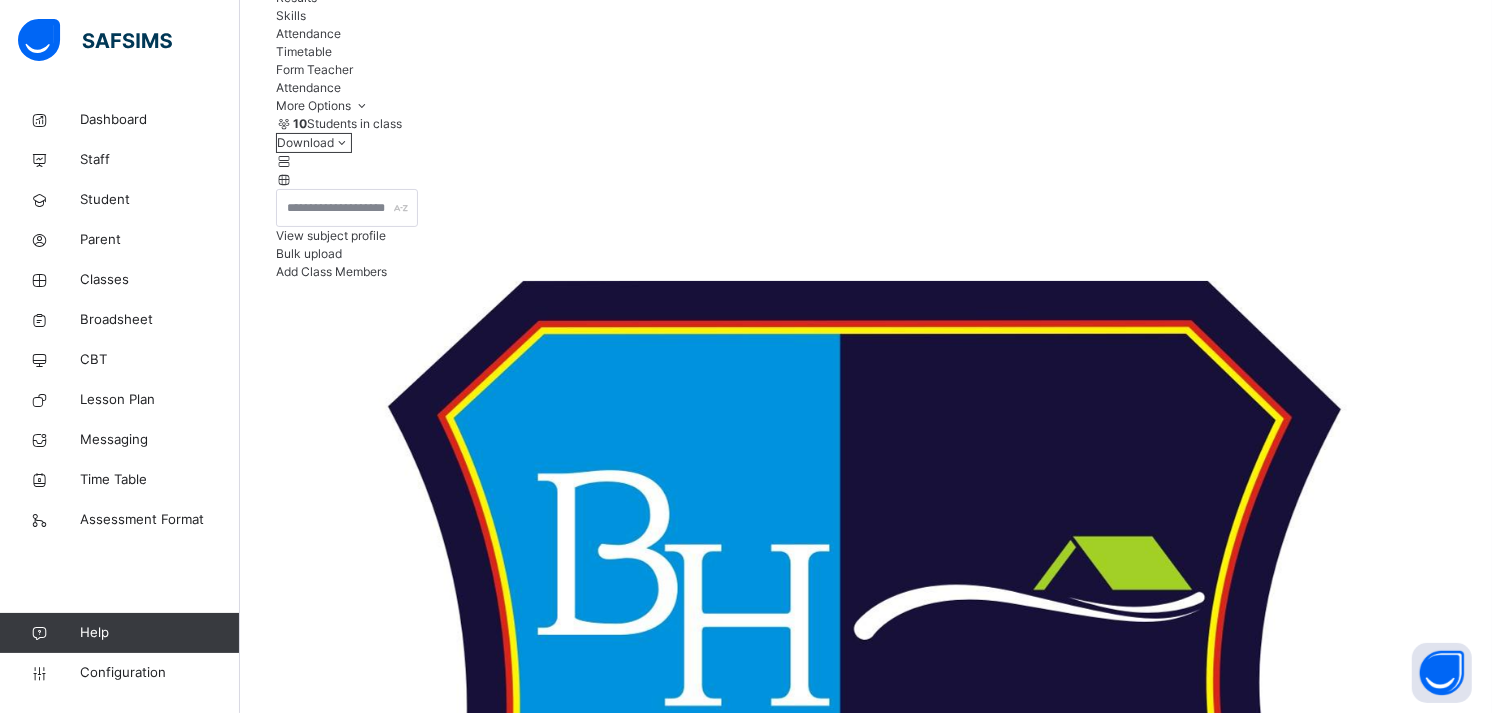 click on "**********" at bounding box center (866, 6383) 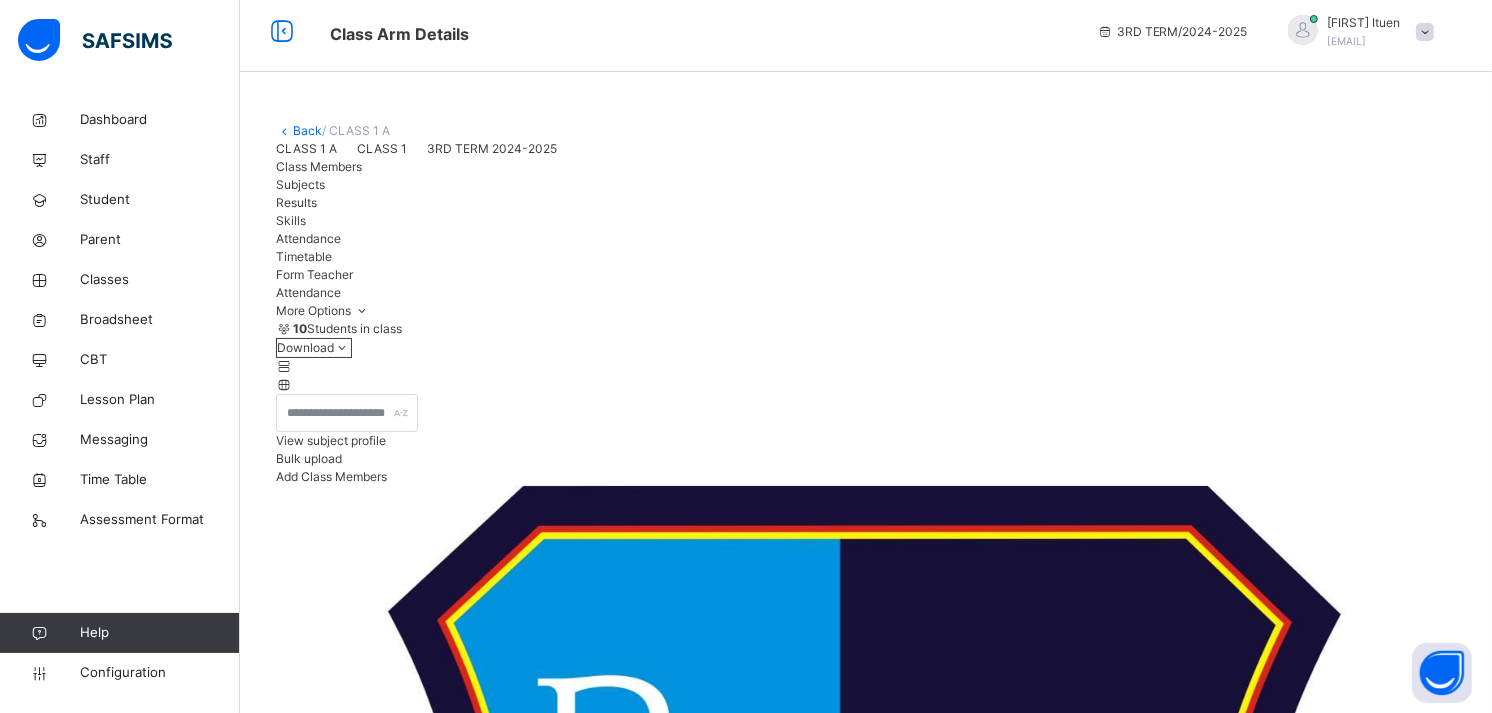 scroll, scrollTop: 0, scrollLeft: 0, axis: both 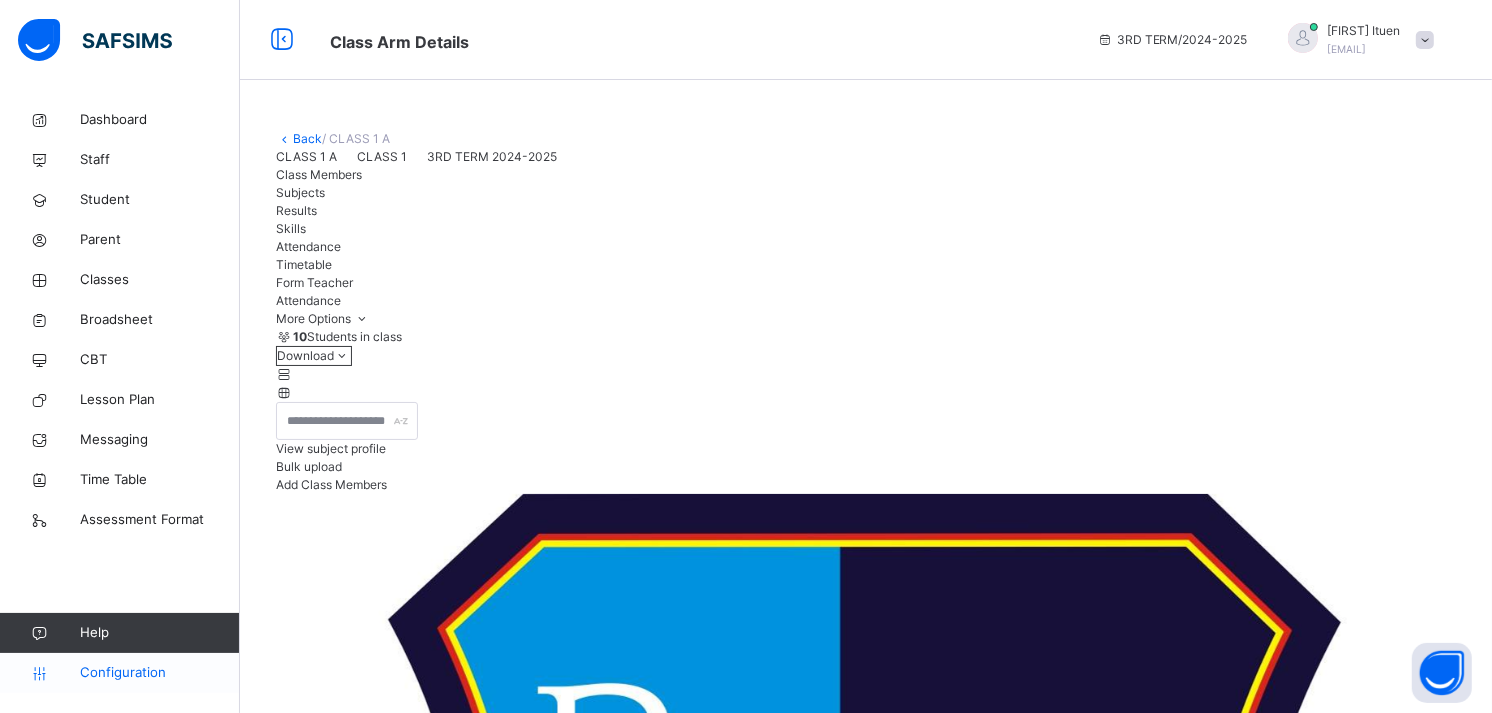 click on "Configuration" at bounding box center [119, 673] 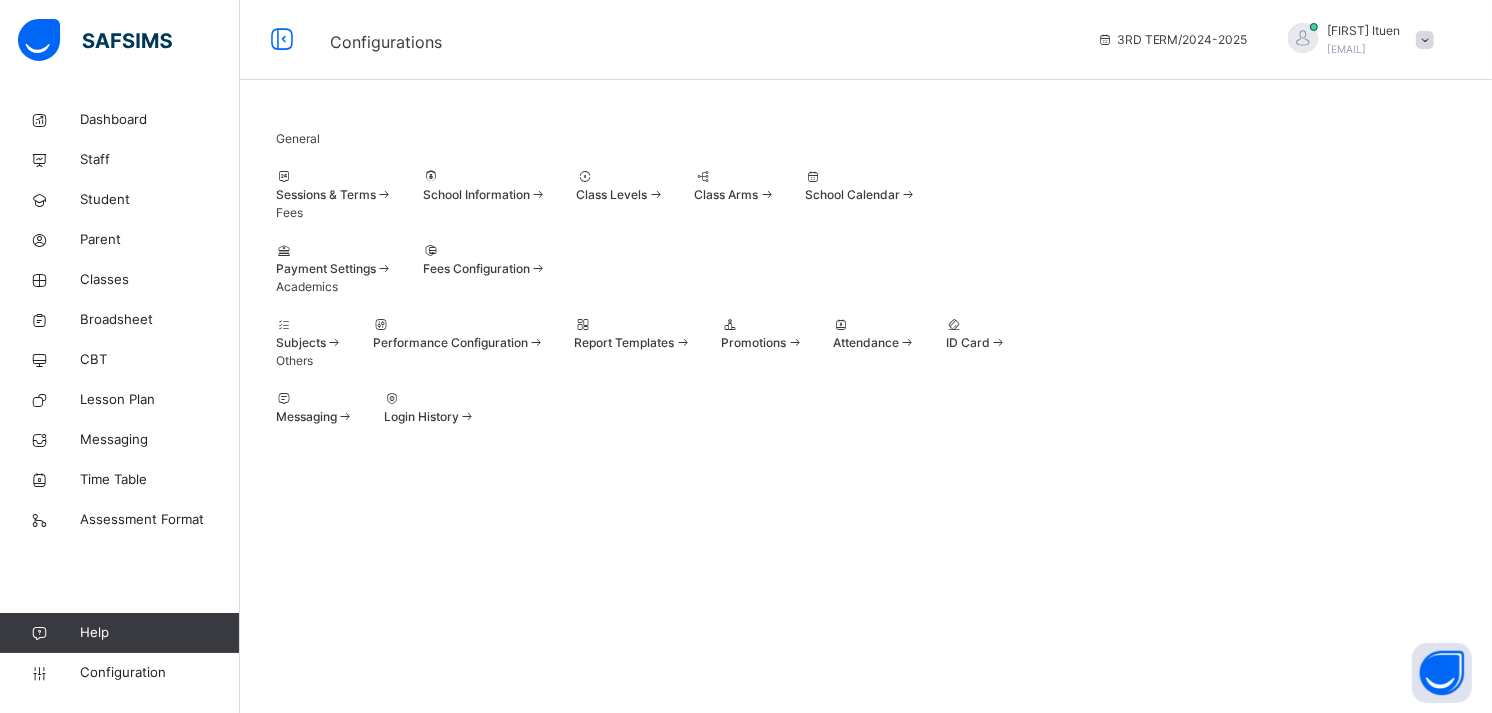 click at bounding box center [276, 186] 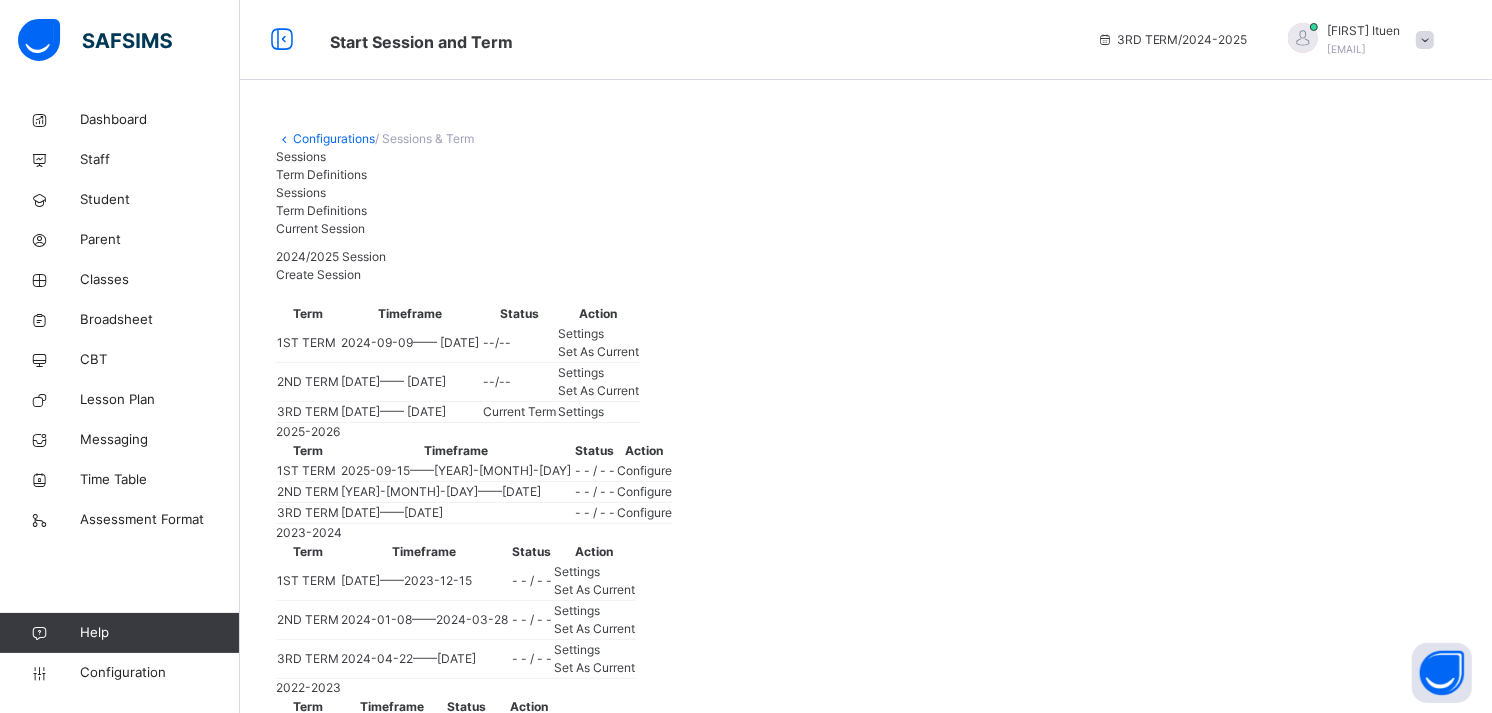 click on "Settings" at bounding box center [581, 411] 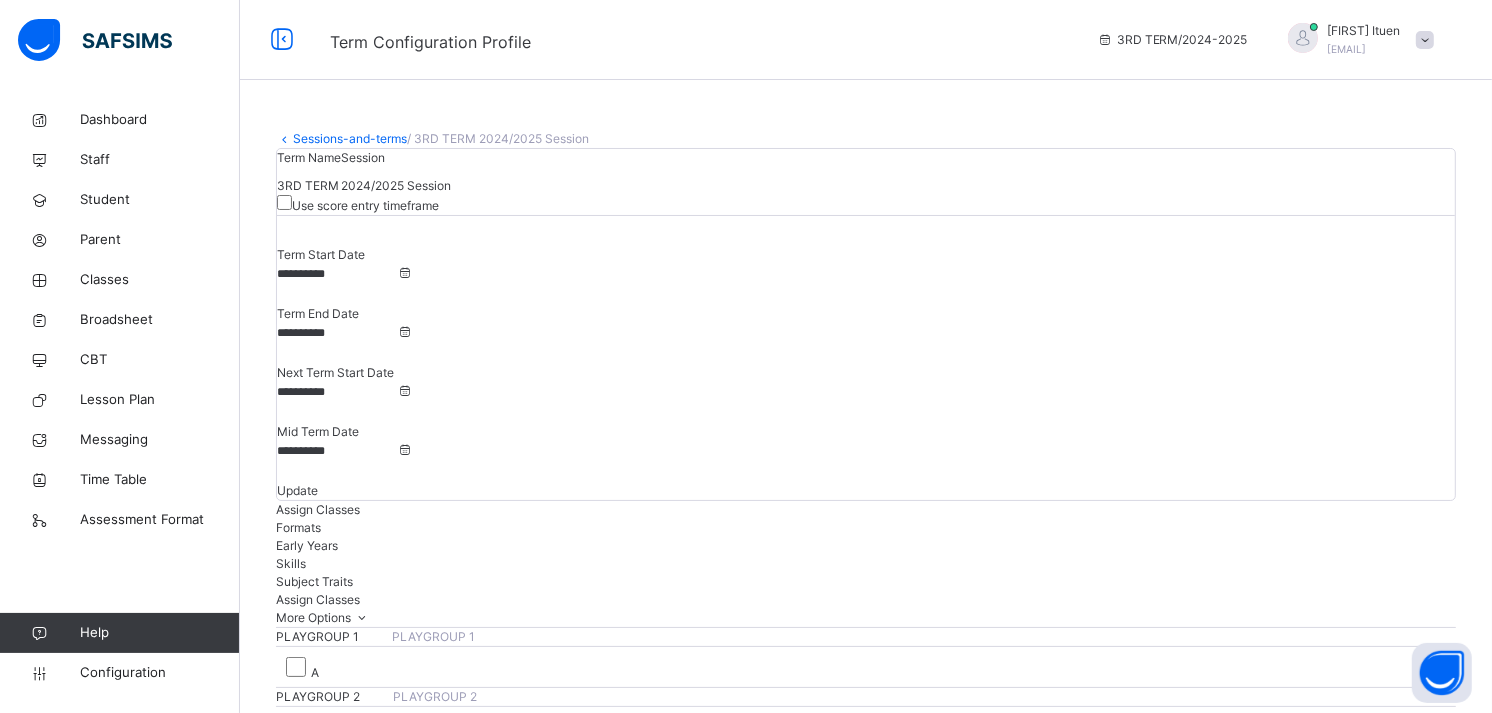 click on "**********" at bounding box center (337, 333) 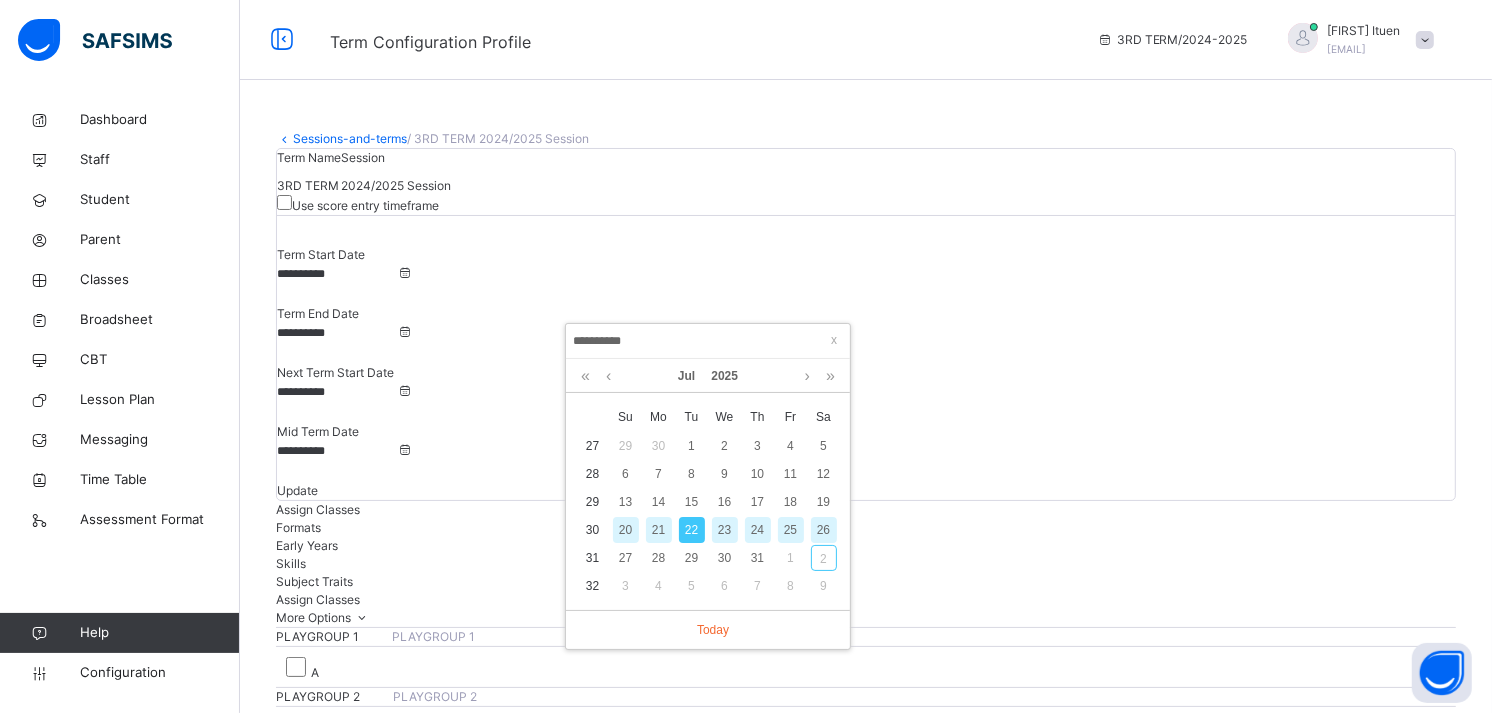click on "23" at bounding box center [725, 530] 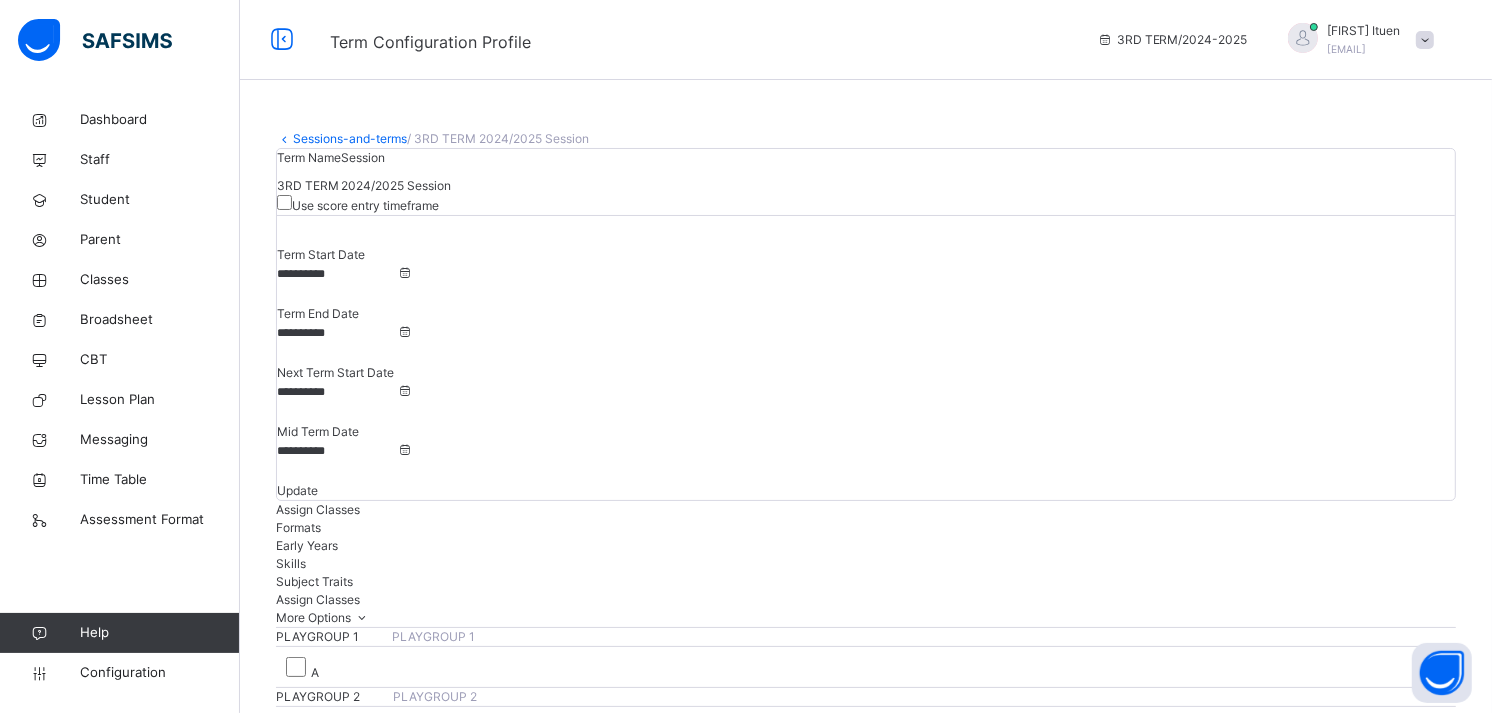 click on "Update" at bounding box center [297, 490] 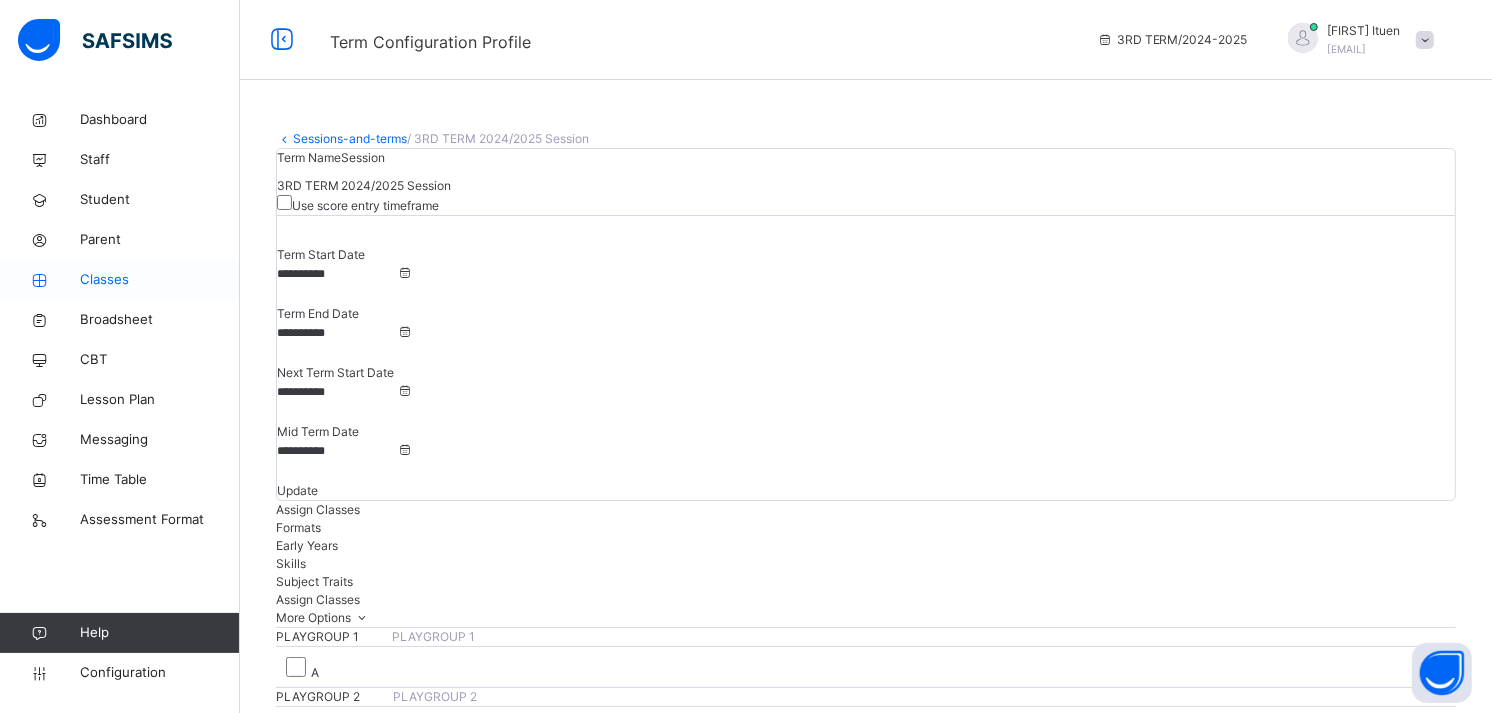 click on "Classes" at bounding box center [160, 280] 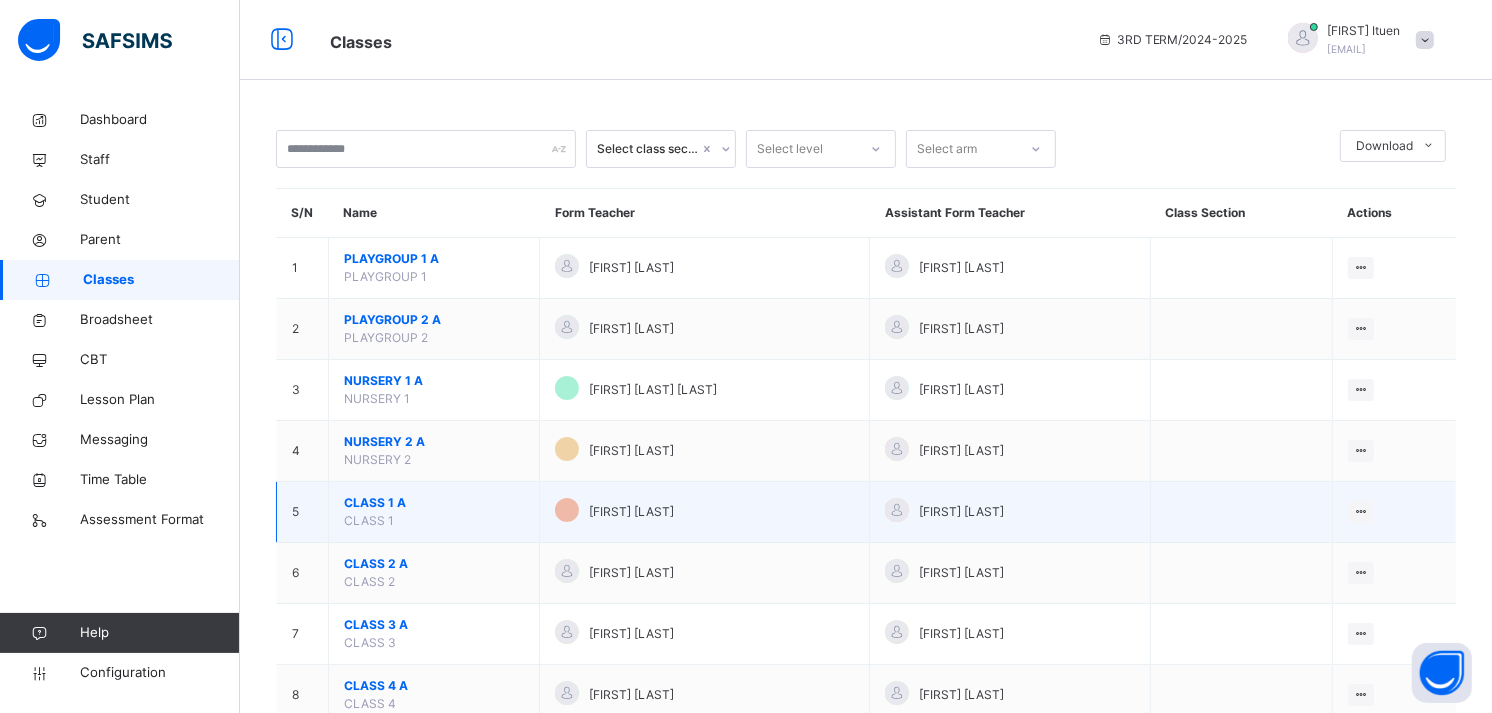 click on "CLASS 1   A" at bounding box center [434, 503] 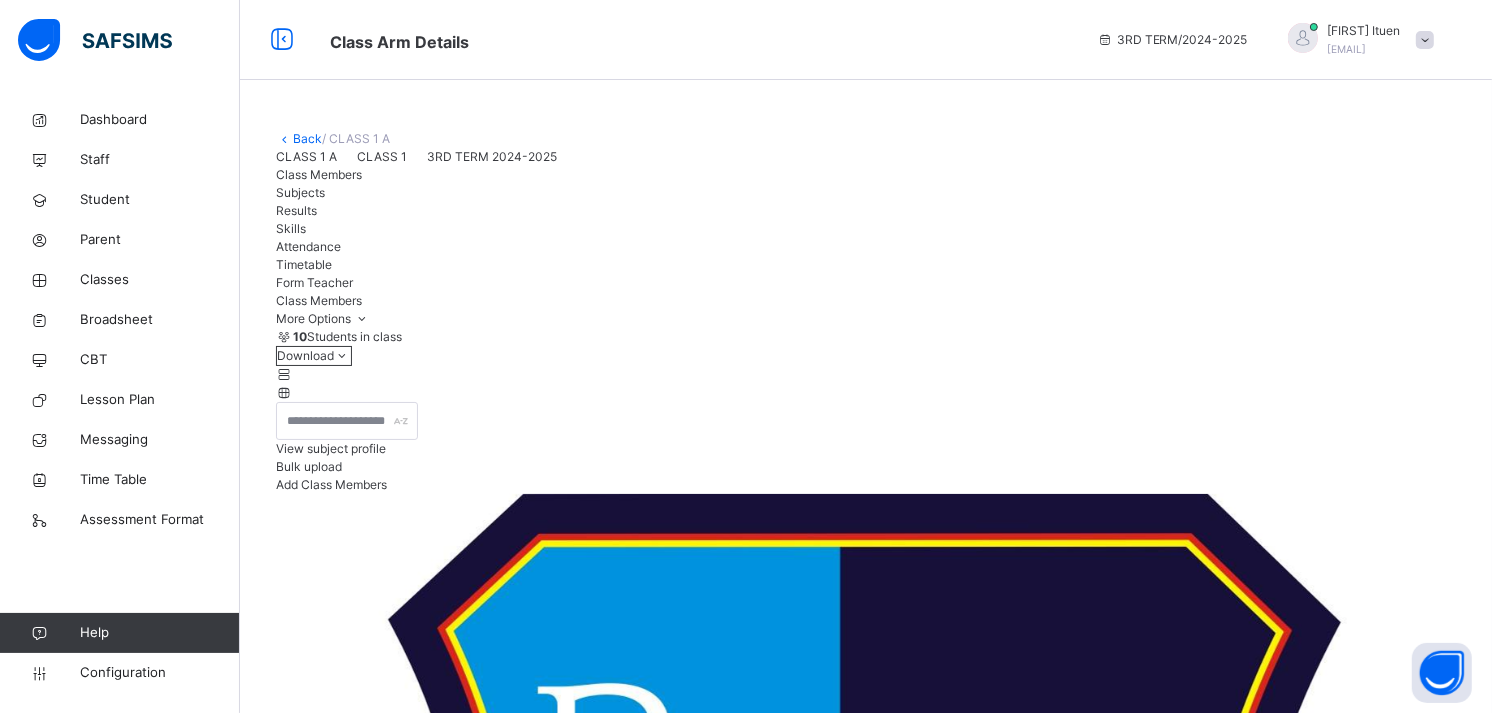 click on "Attendance" at bounding box center [308, 246] 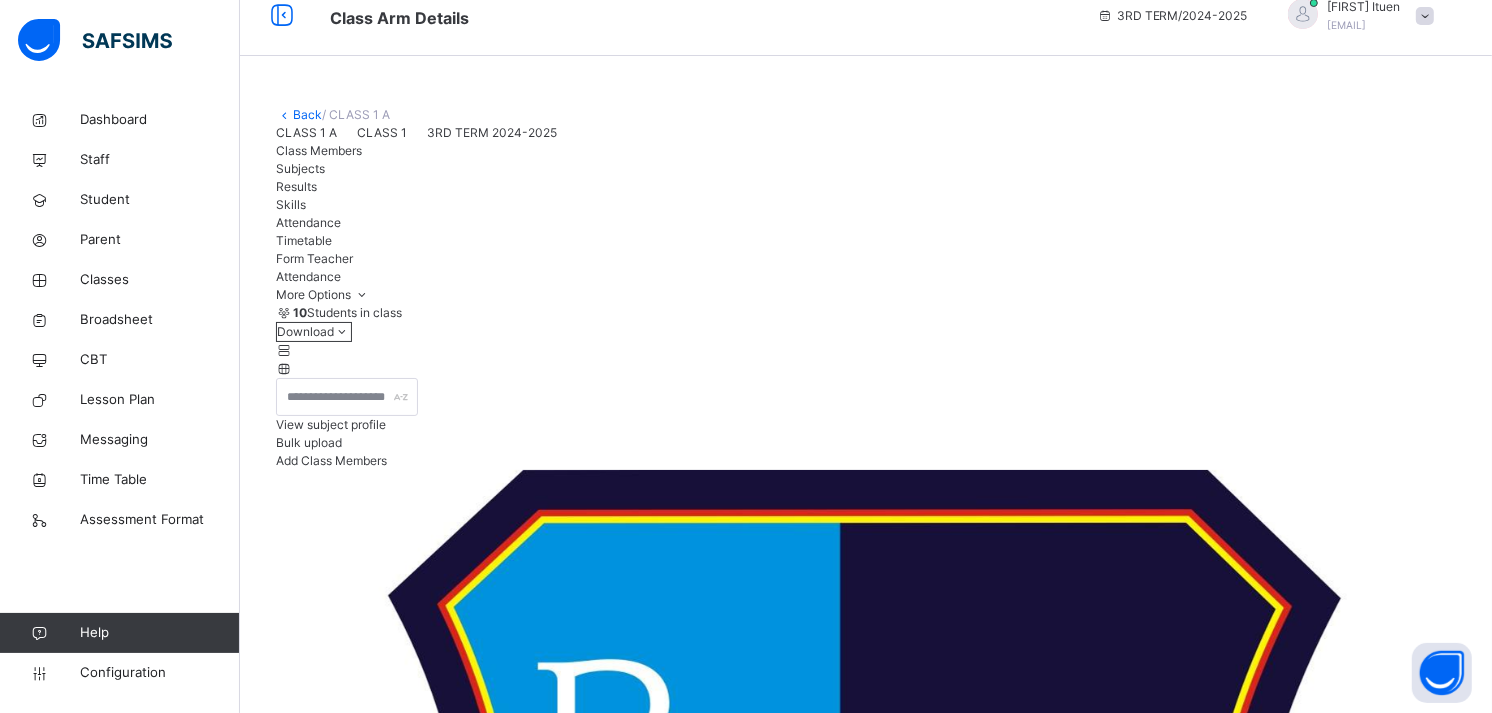 scroll, scrollTop: 86, scrollLeft: 0, axis: vertical 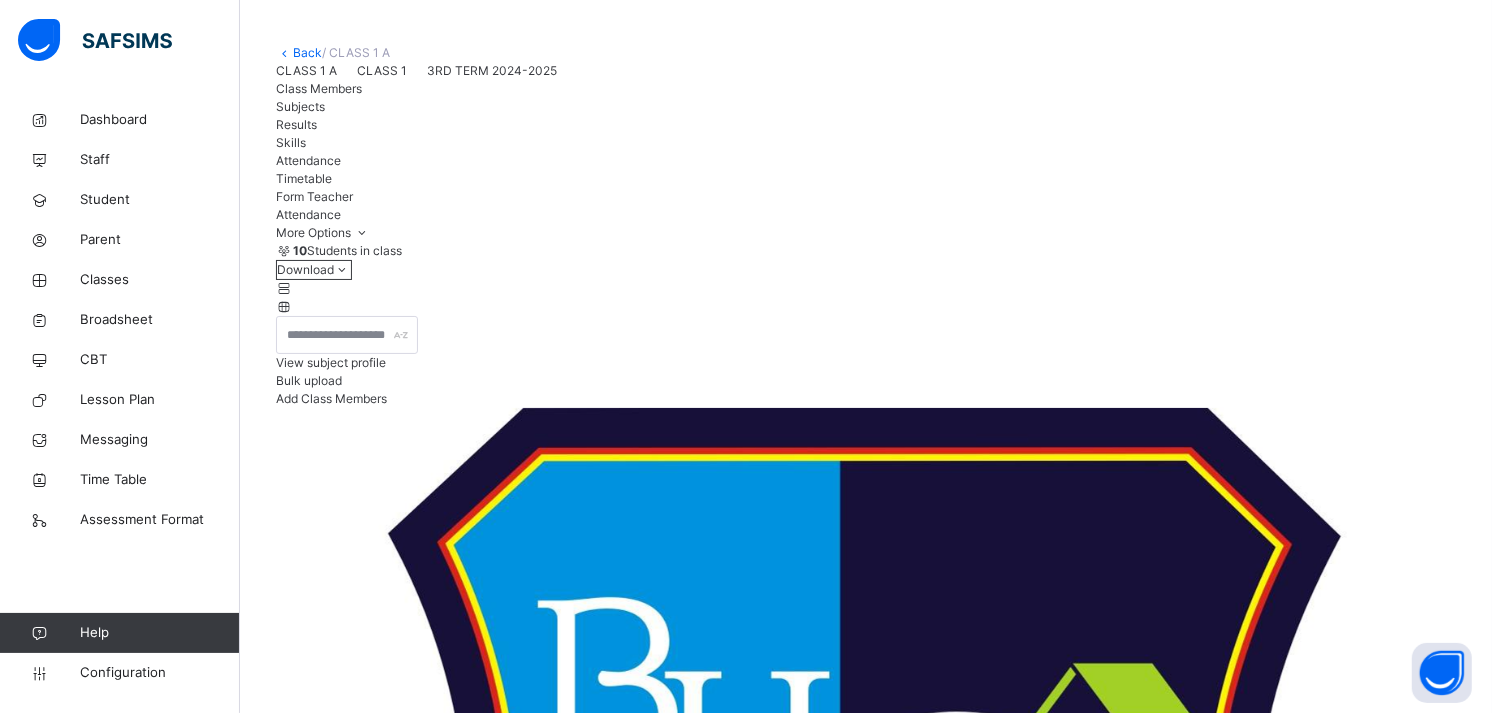 click on "**********" at bounding box center (336, 5857) 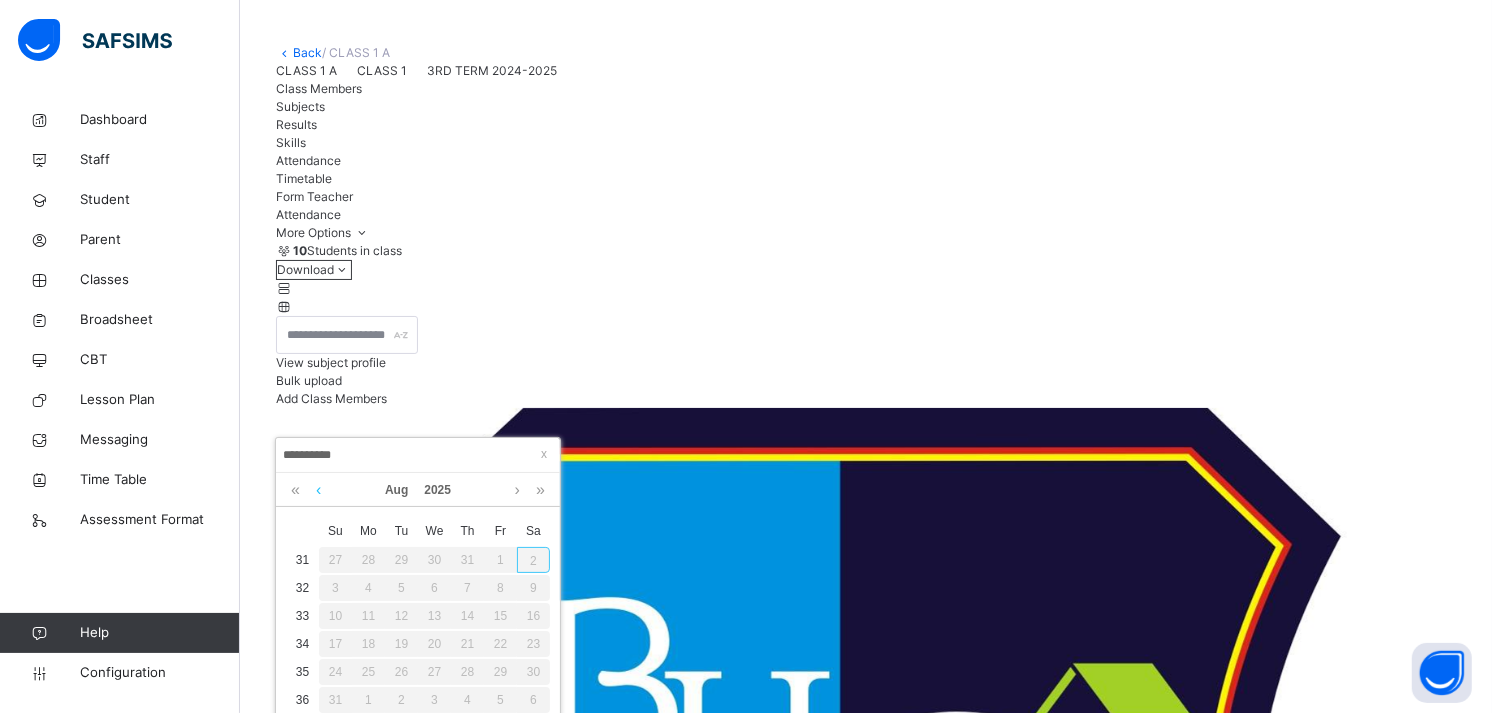 click at bounding box center (318, 490) 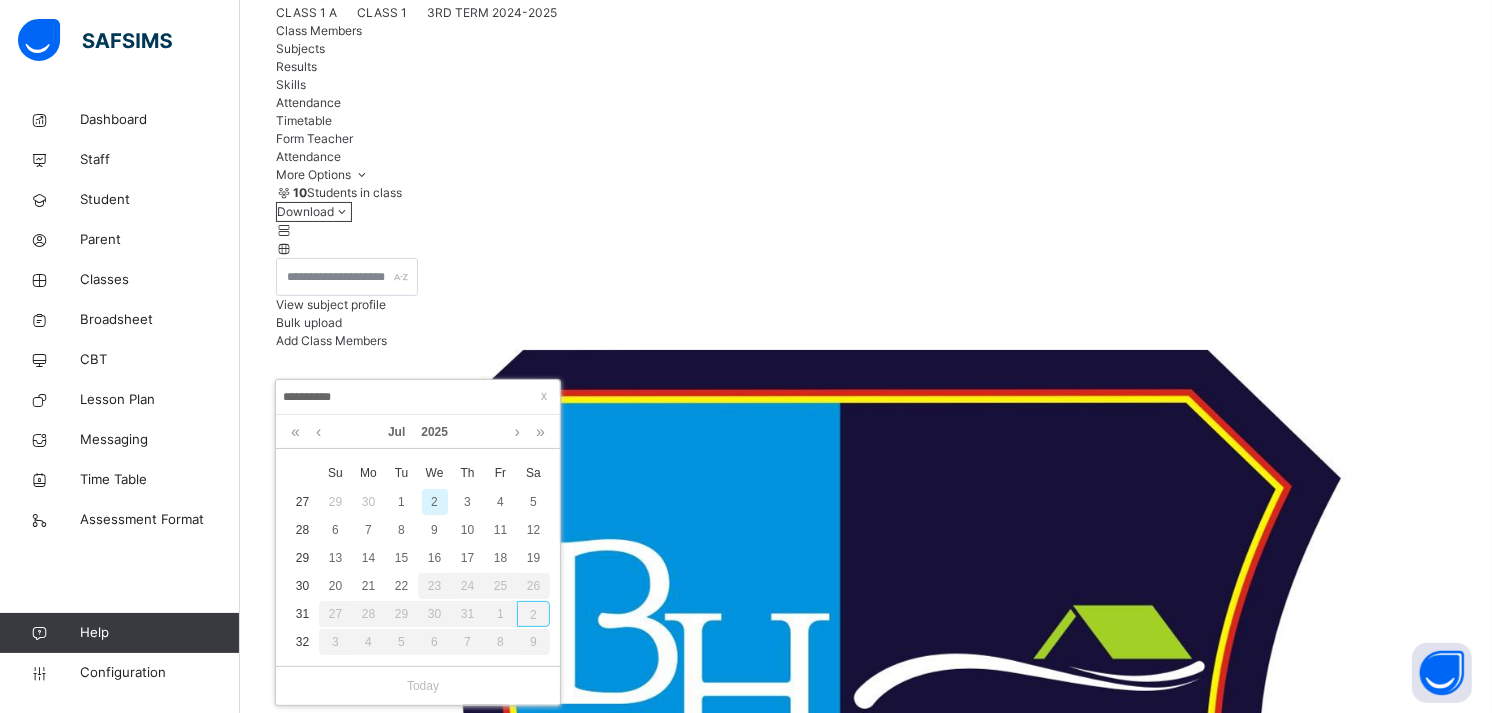 scroll, scrollTop: 152, scrollLeft: 0, axis: vertical 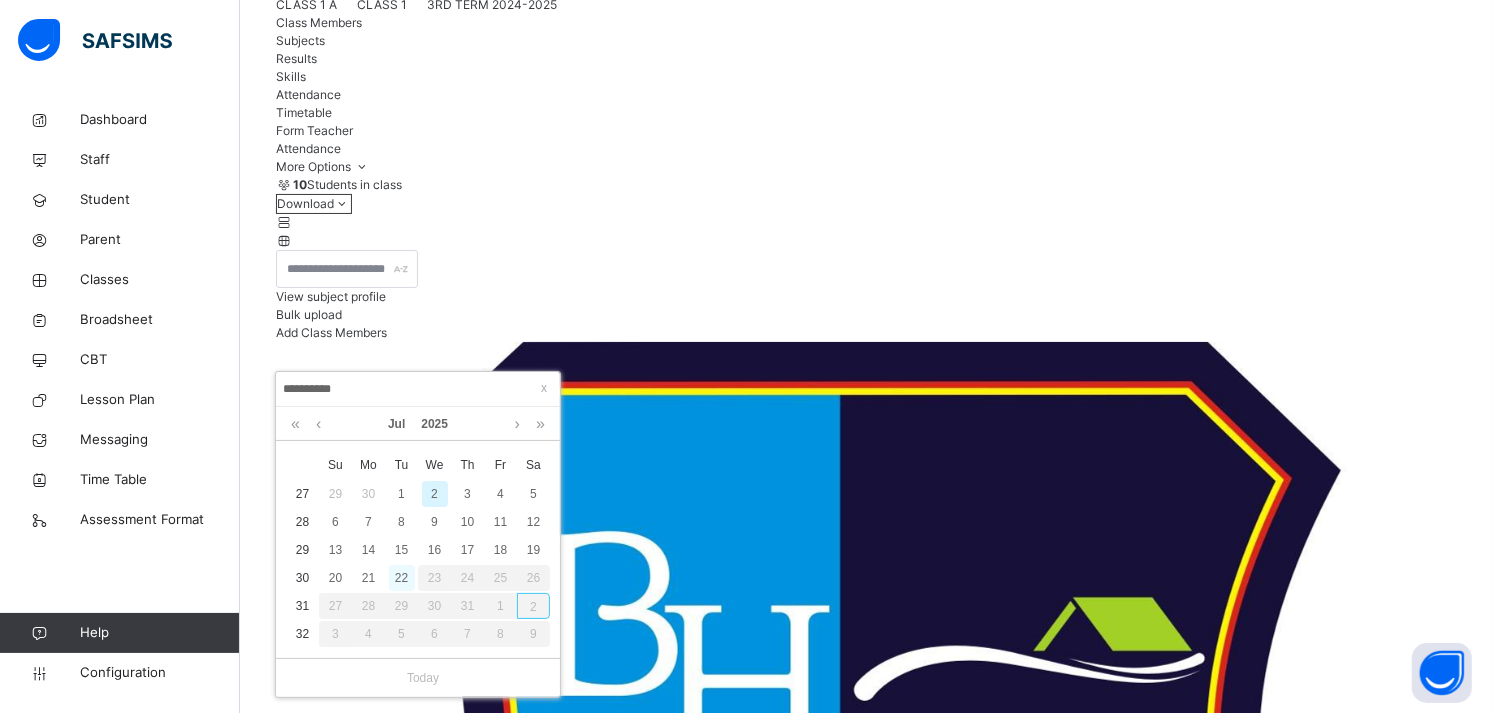 click on "22" at bounding box center (402, 578) 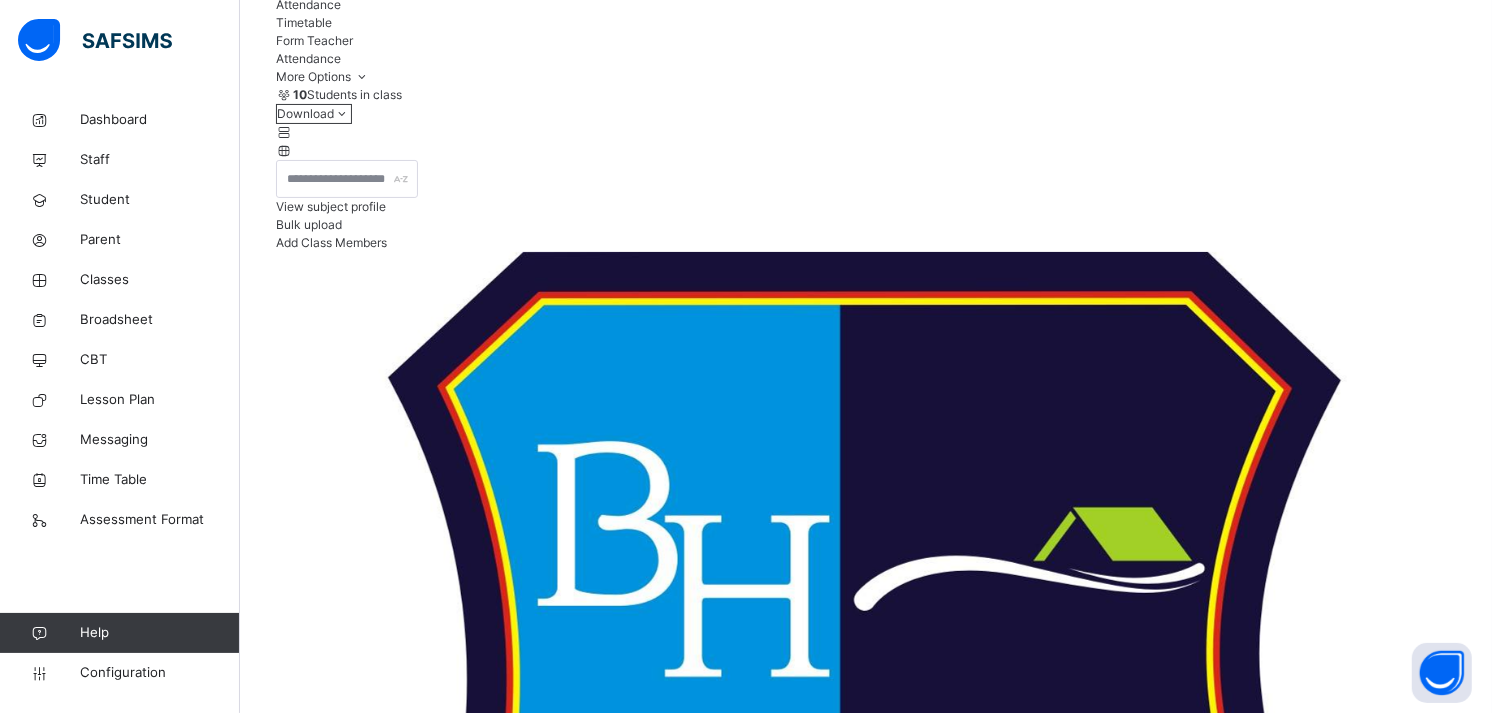 scroll, scrollTop: 268, scrollLeft: 0, axis: vertical 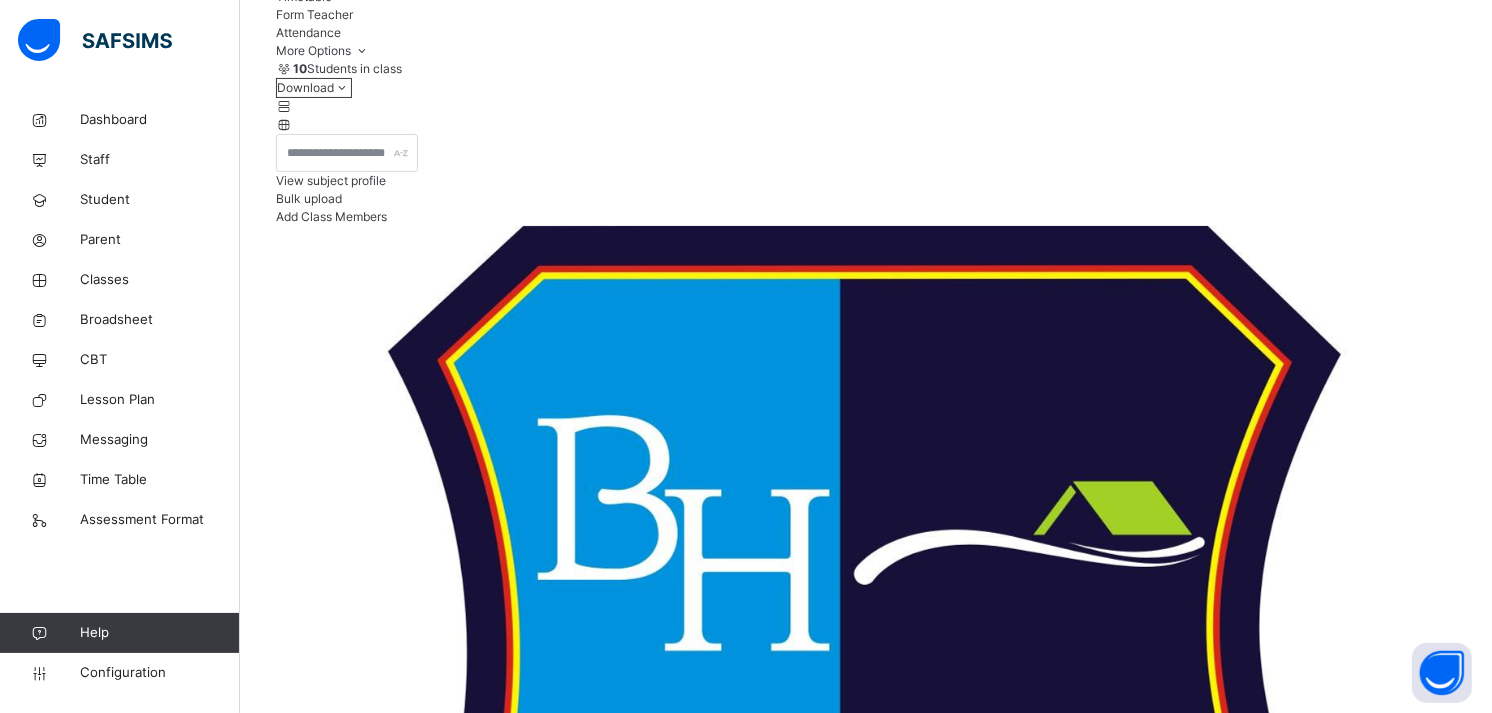 click on "Save" at bounding box center [866, 5765] 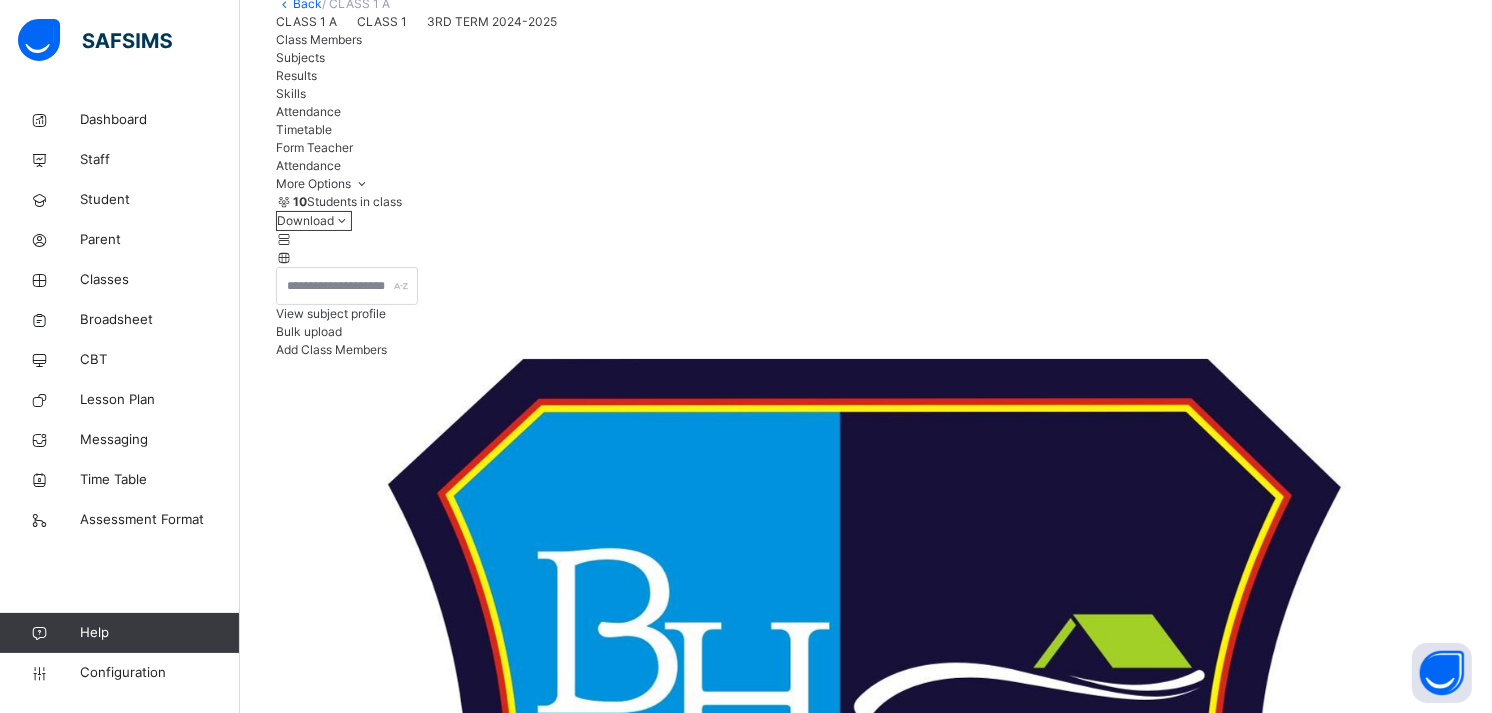scroll, scrollTop: 268, scrollLeft: 0, axis: vertical 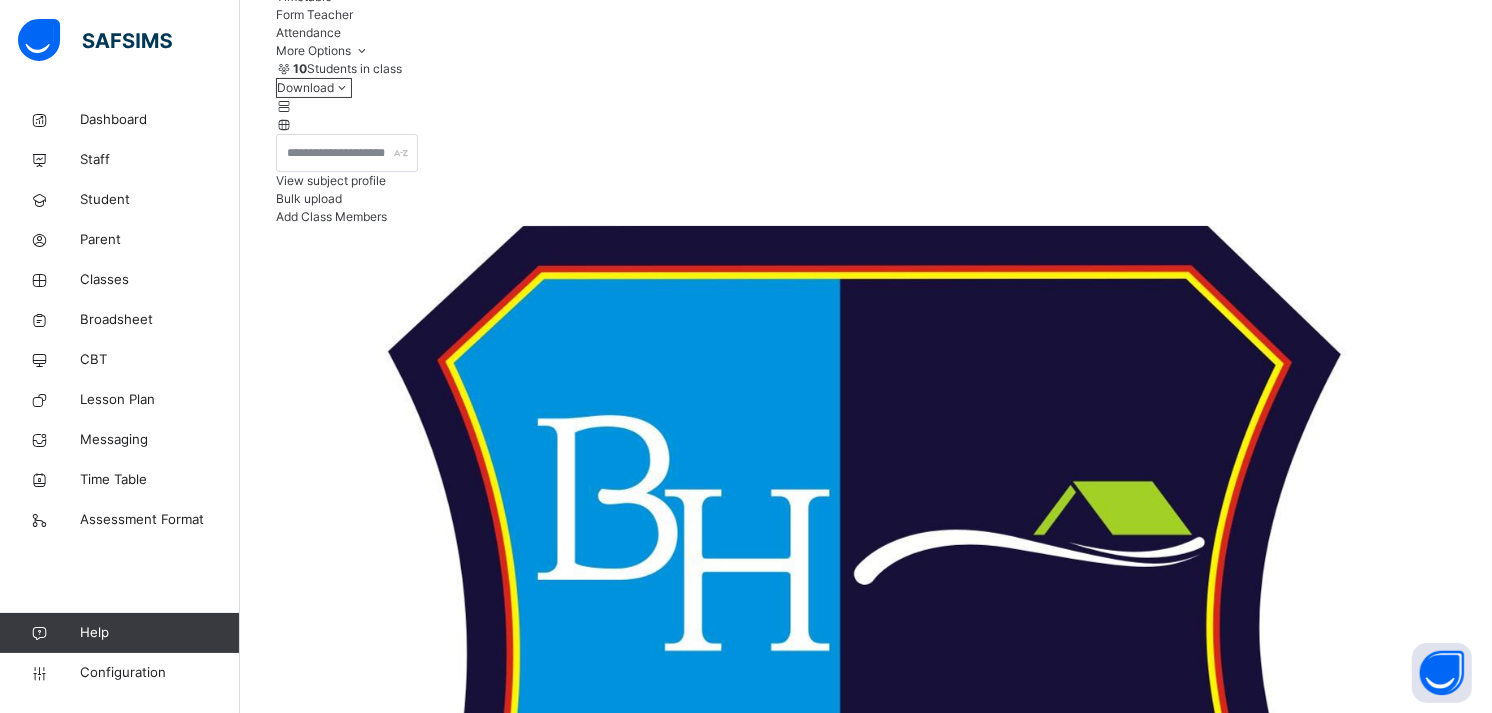 click on "**********" at bounding box center [336, 5675] 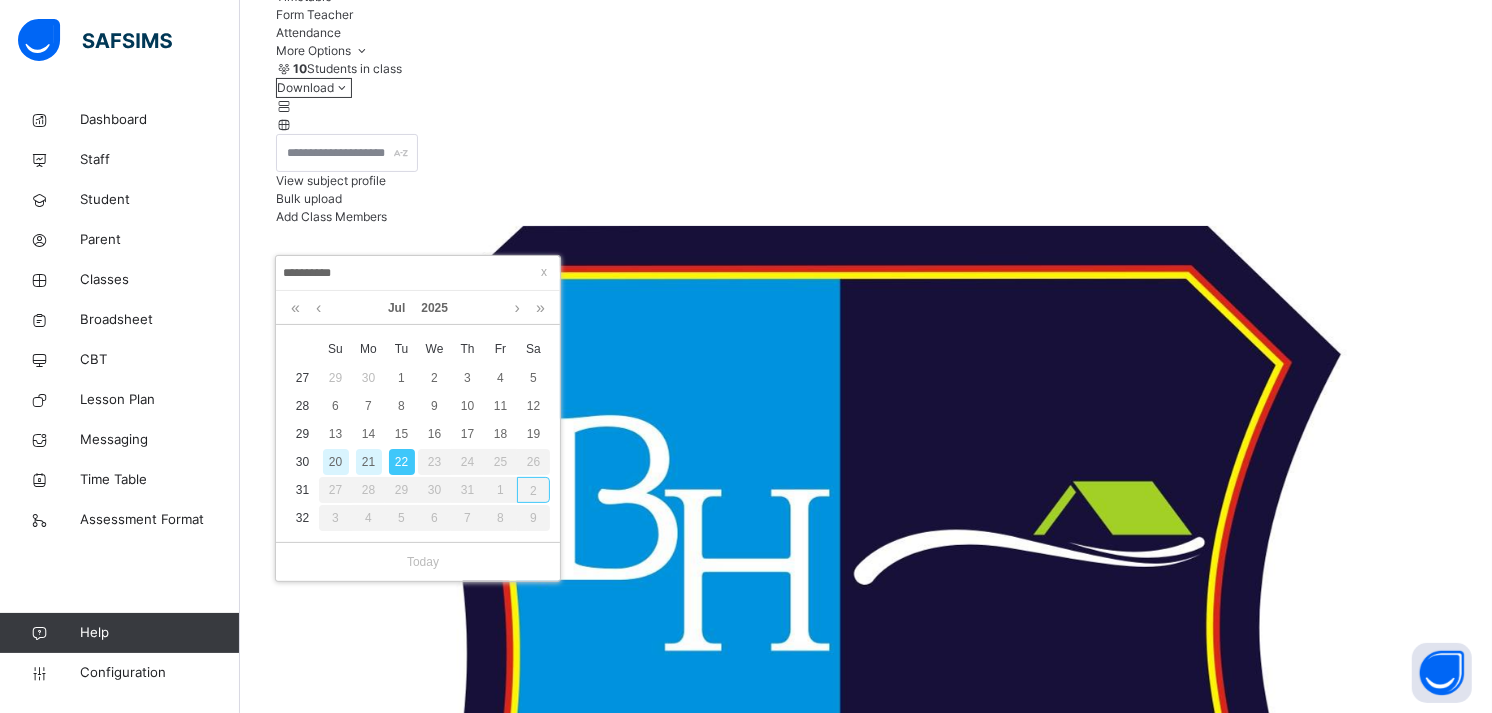 click at bounding box center (866, 5724) 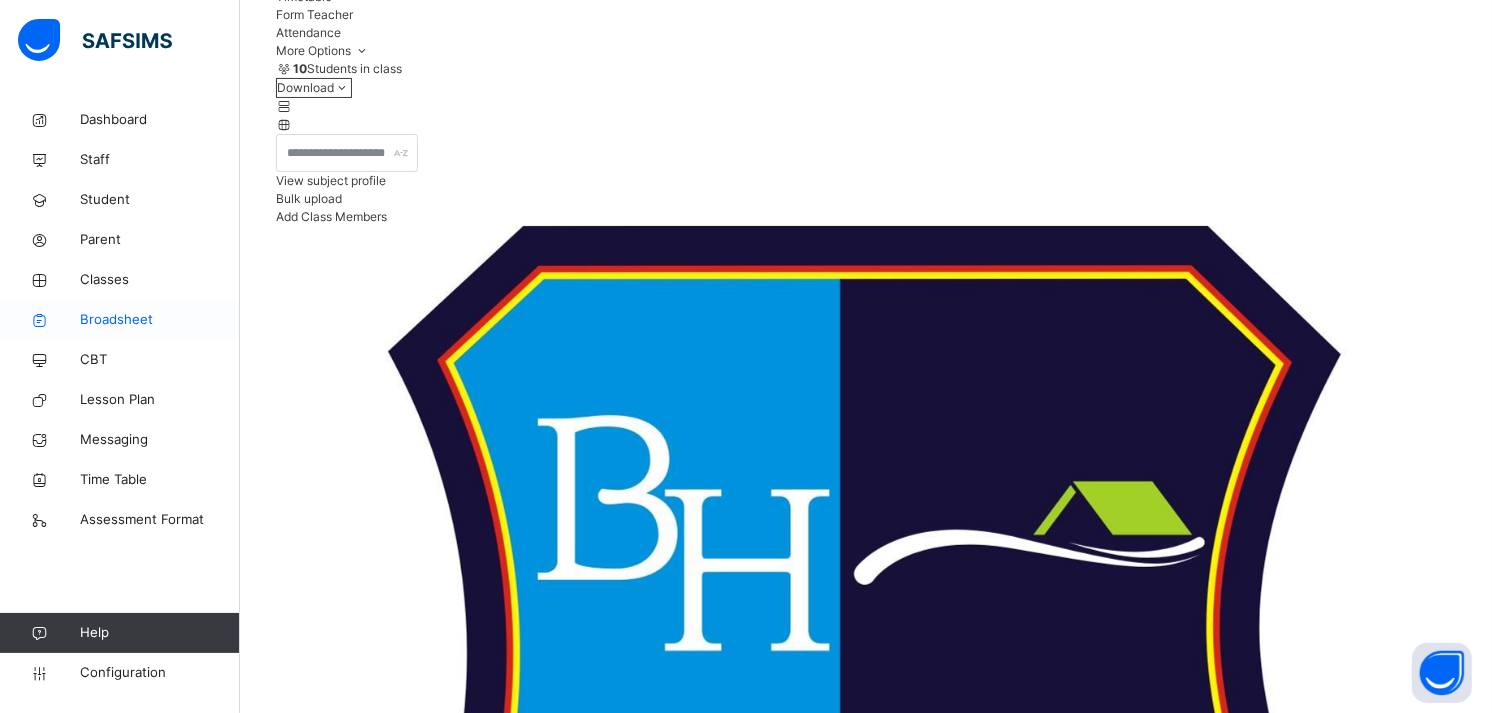 click on "Broadsheet" at bounding box center [160, 320] 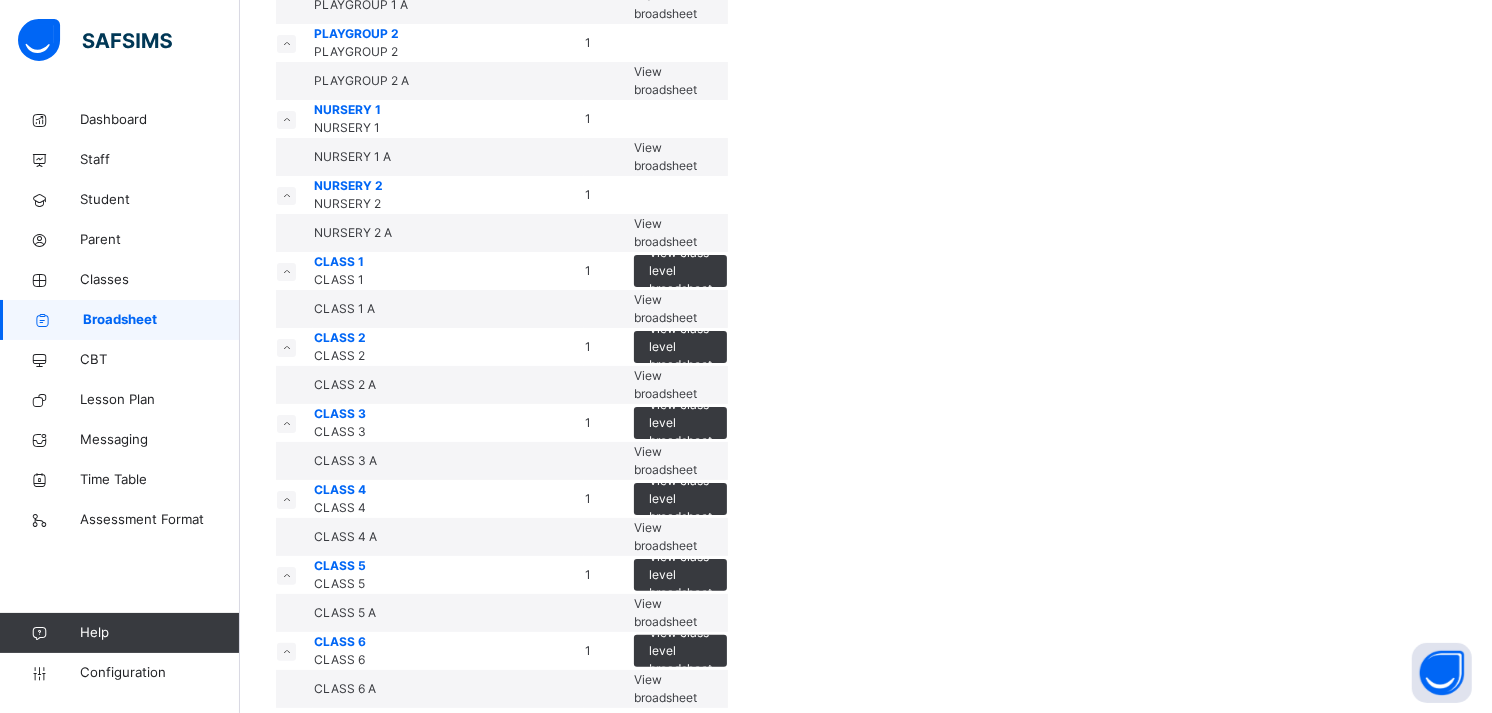 scroll, scrollTop: 265, scrollLeft: 0, axis: vertical 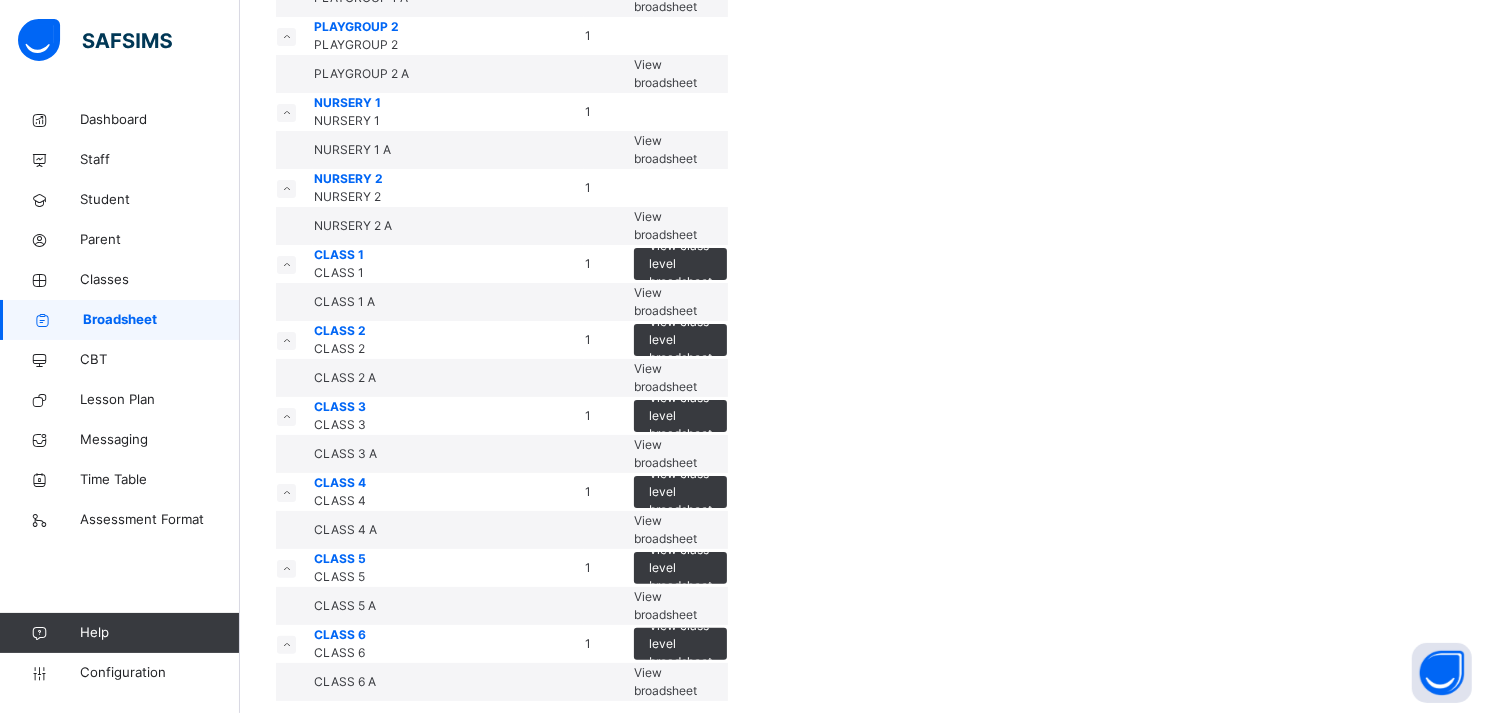 click on "View broadsheet" at bounding box center (665, 301) 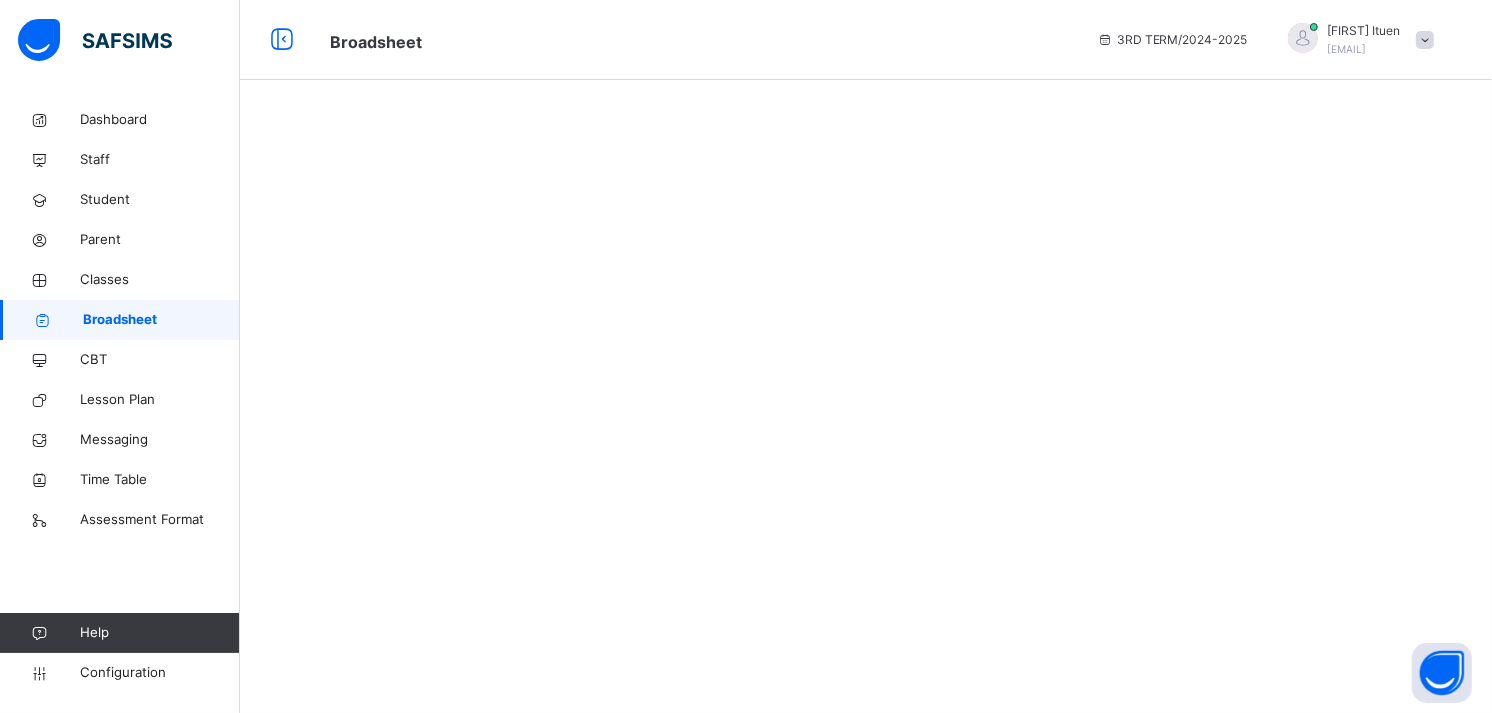 scroll, scrollTop: 0, scrollLeft: 0, axis: both 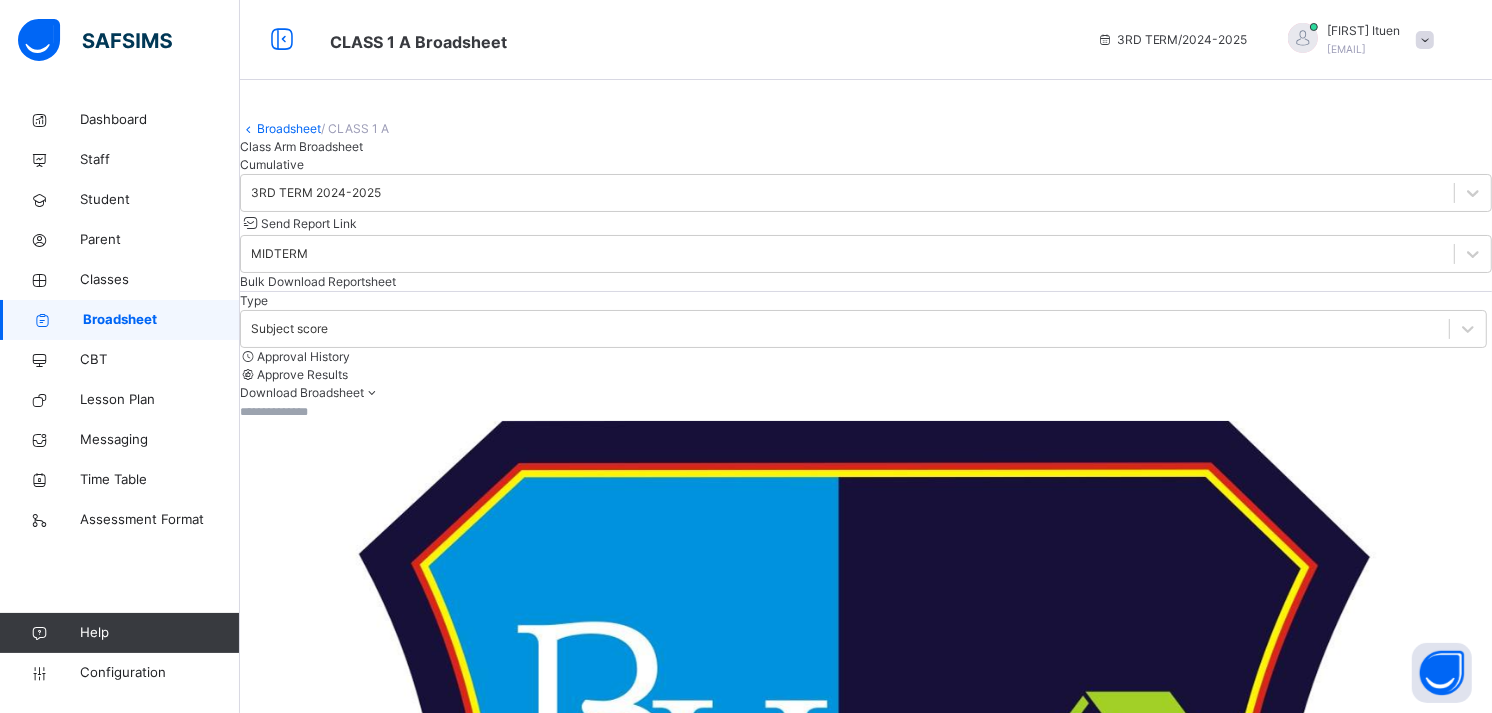 click on "Cumulative" at bounding box center (272, 164) 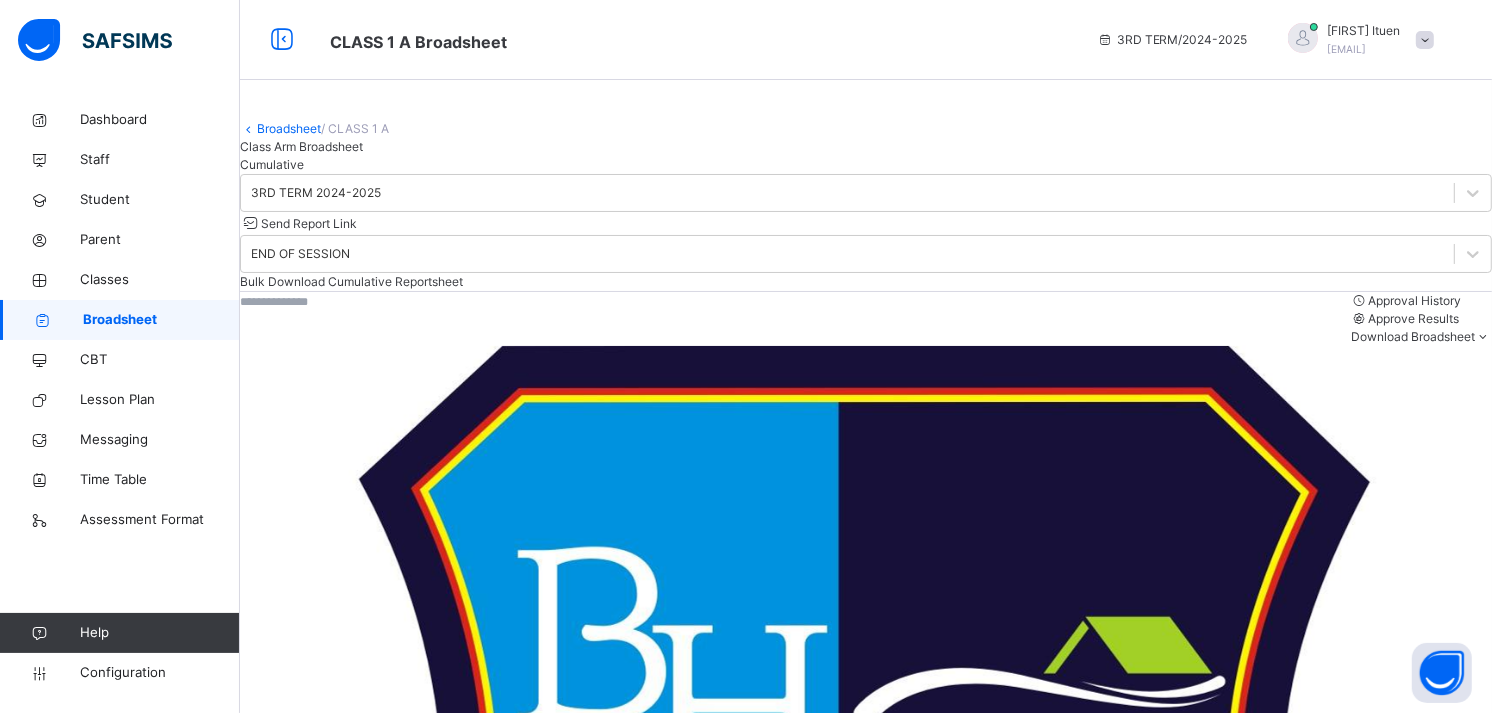 scroll, scrollTop: 26, scrollLeft: 0, axis: vertical 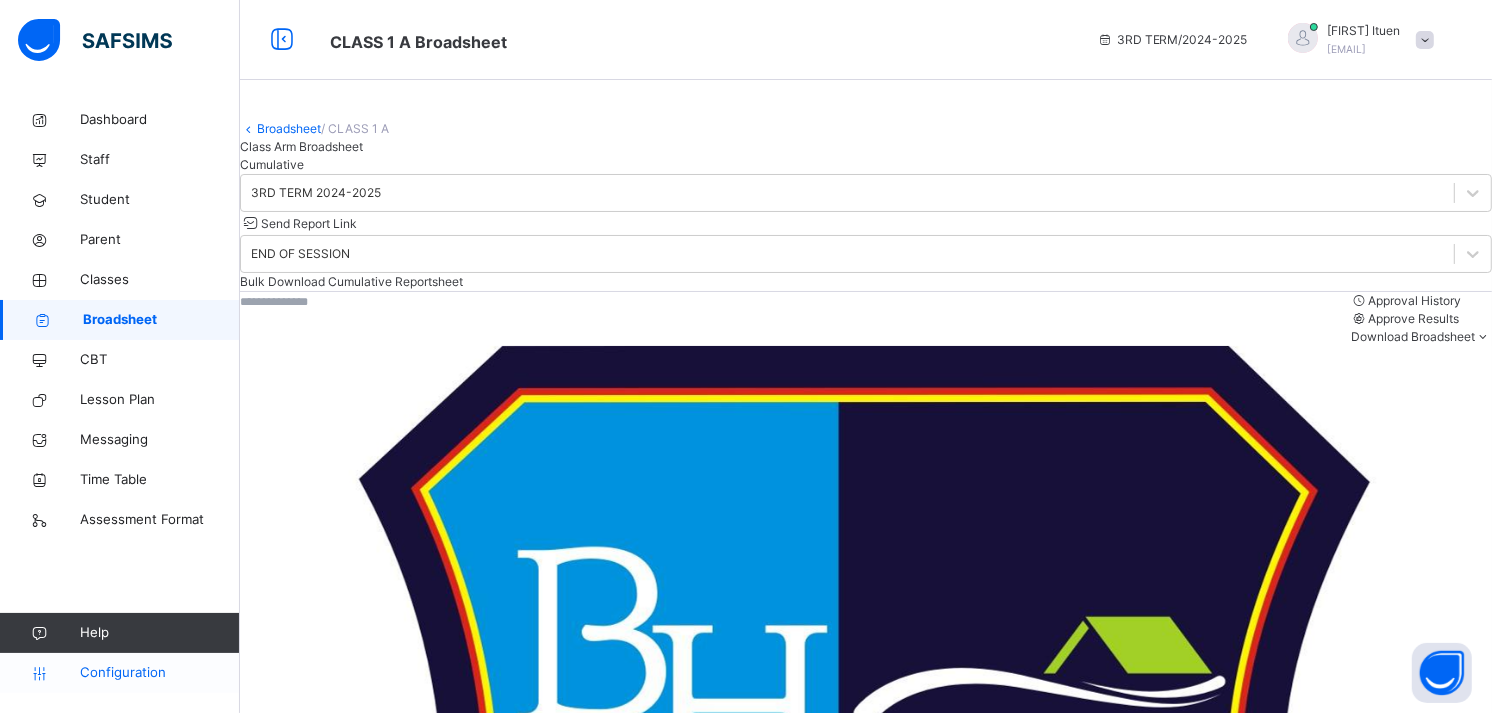 click on "Configuration" at bounding box center (159, 673) 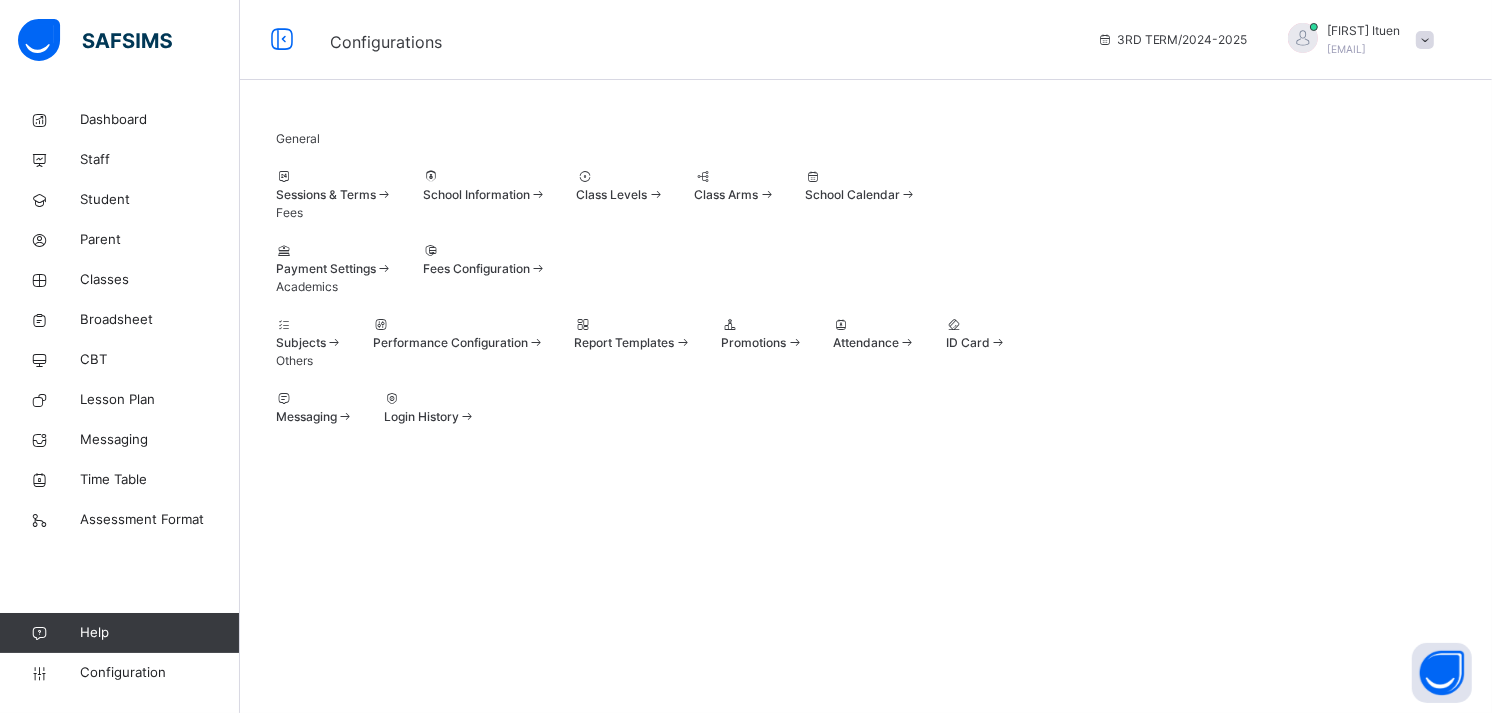 click on "Attendance" at bounding box center [866, 342] 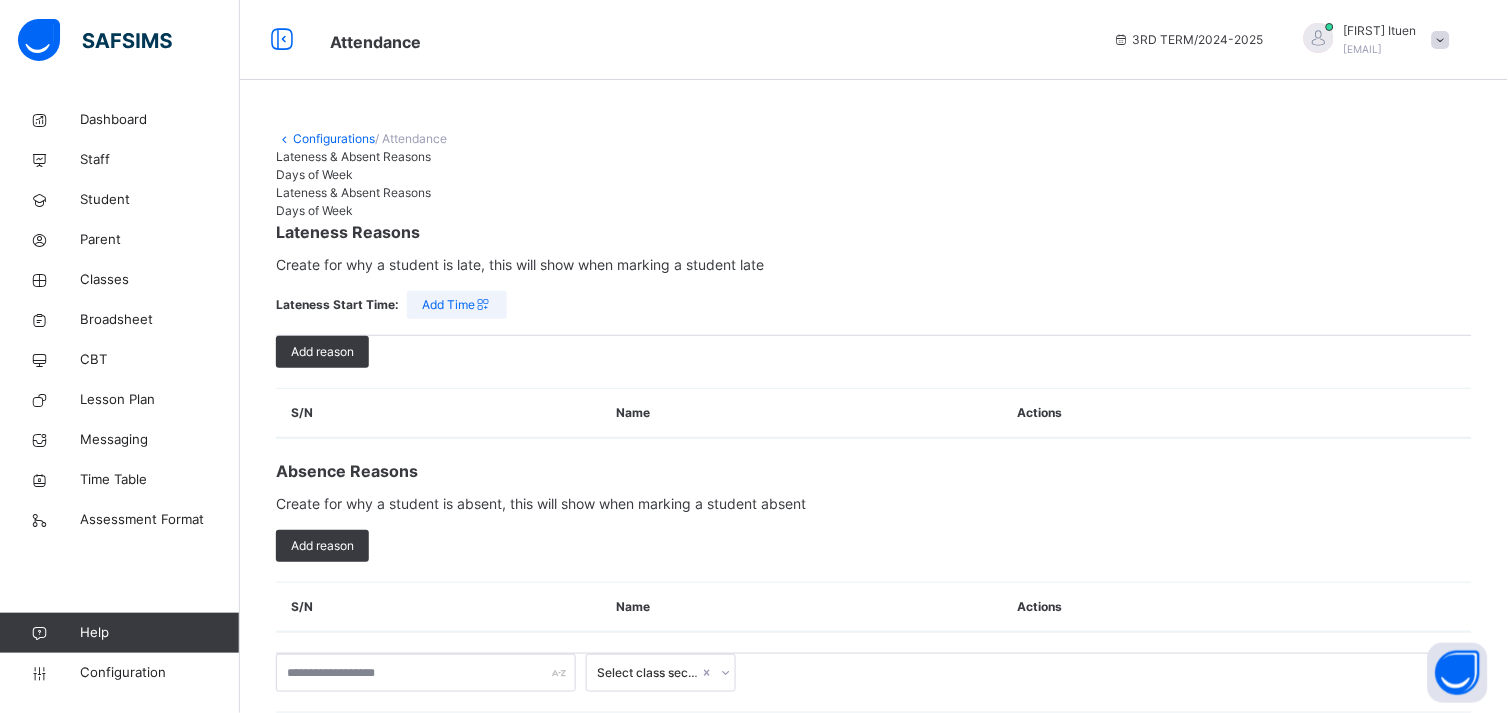 click on "Days of Week" at bounding box center (314, 174) 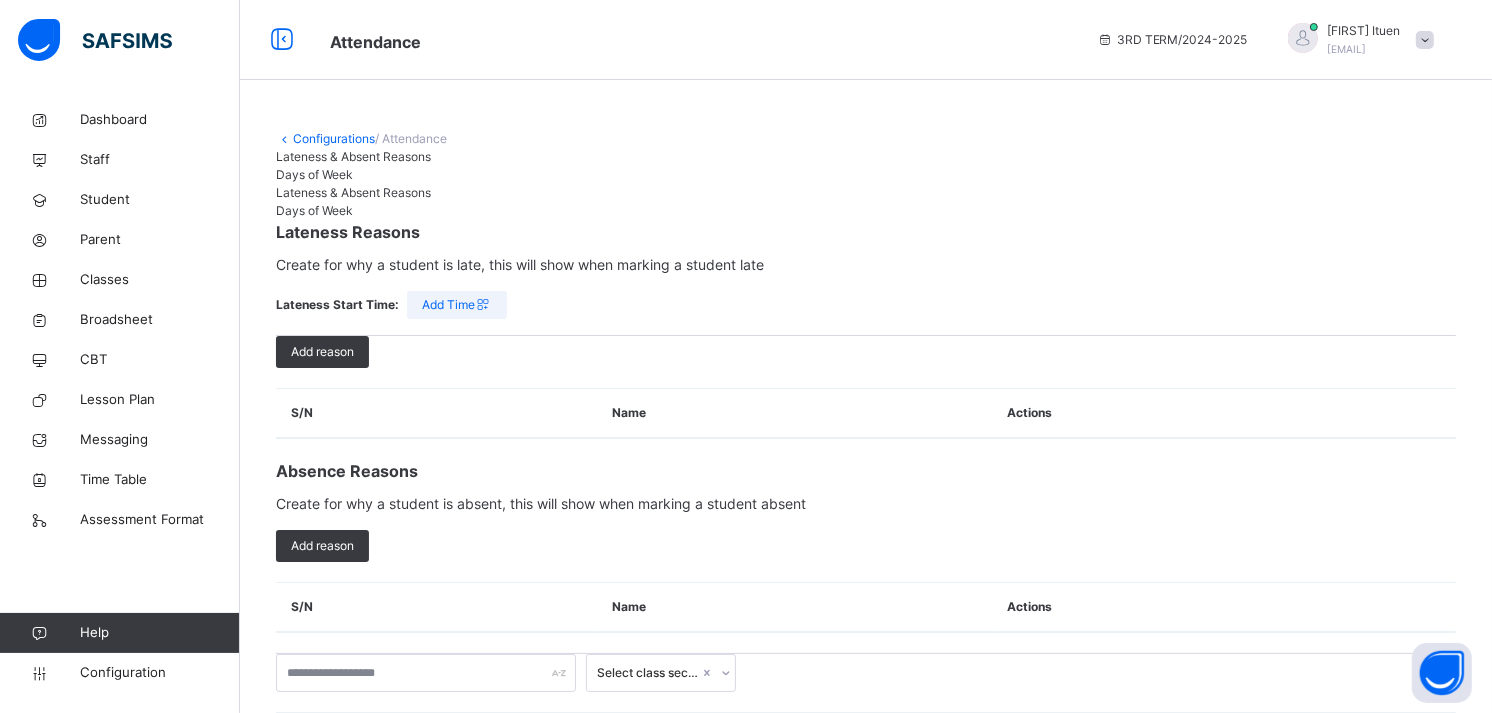 click on "Lateness & Absent Reasons" at bounding box center (353, 156) 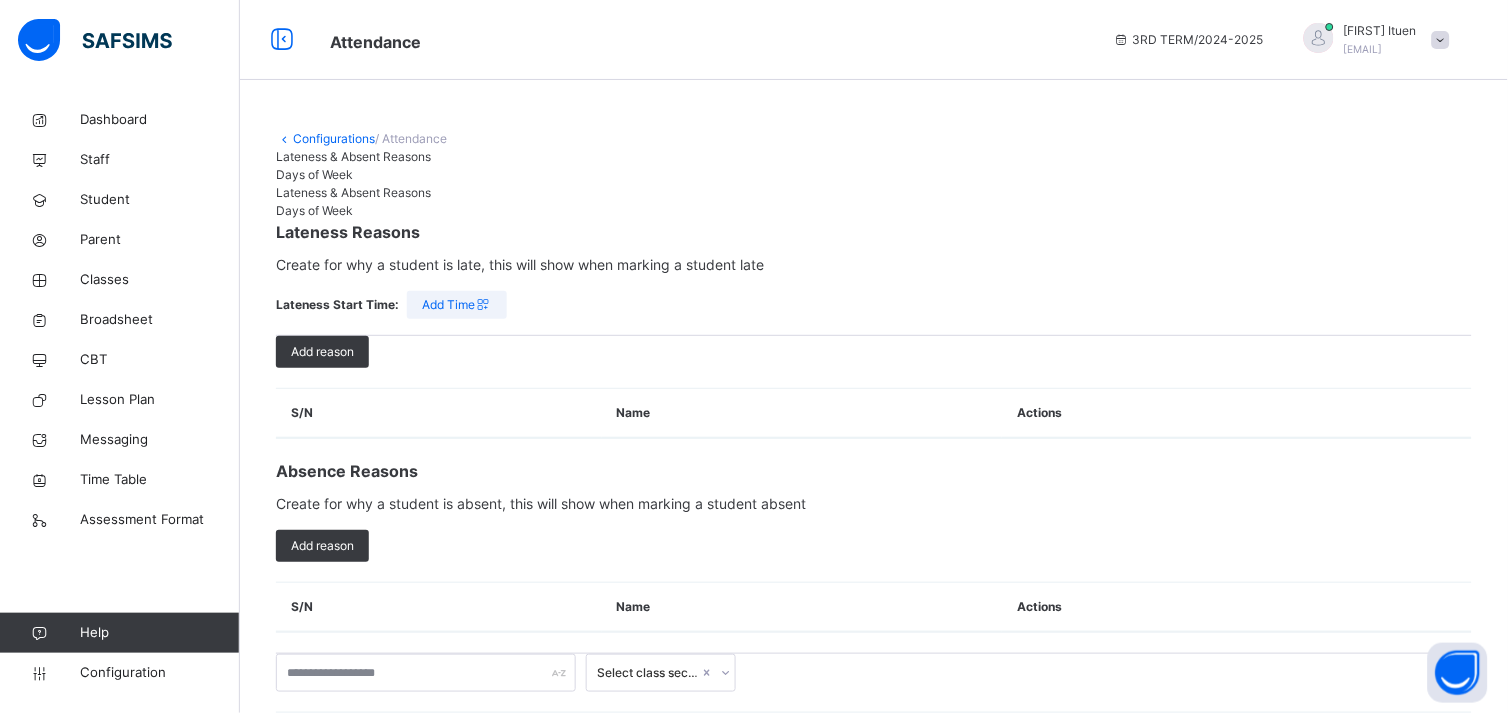 click on "Configurations" at bounding box center (334, 138) 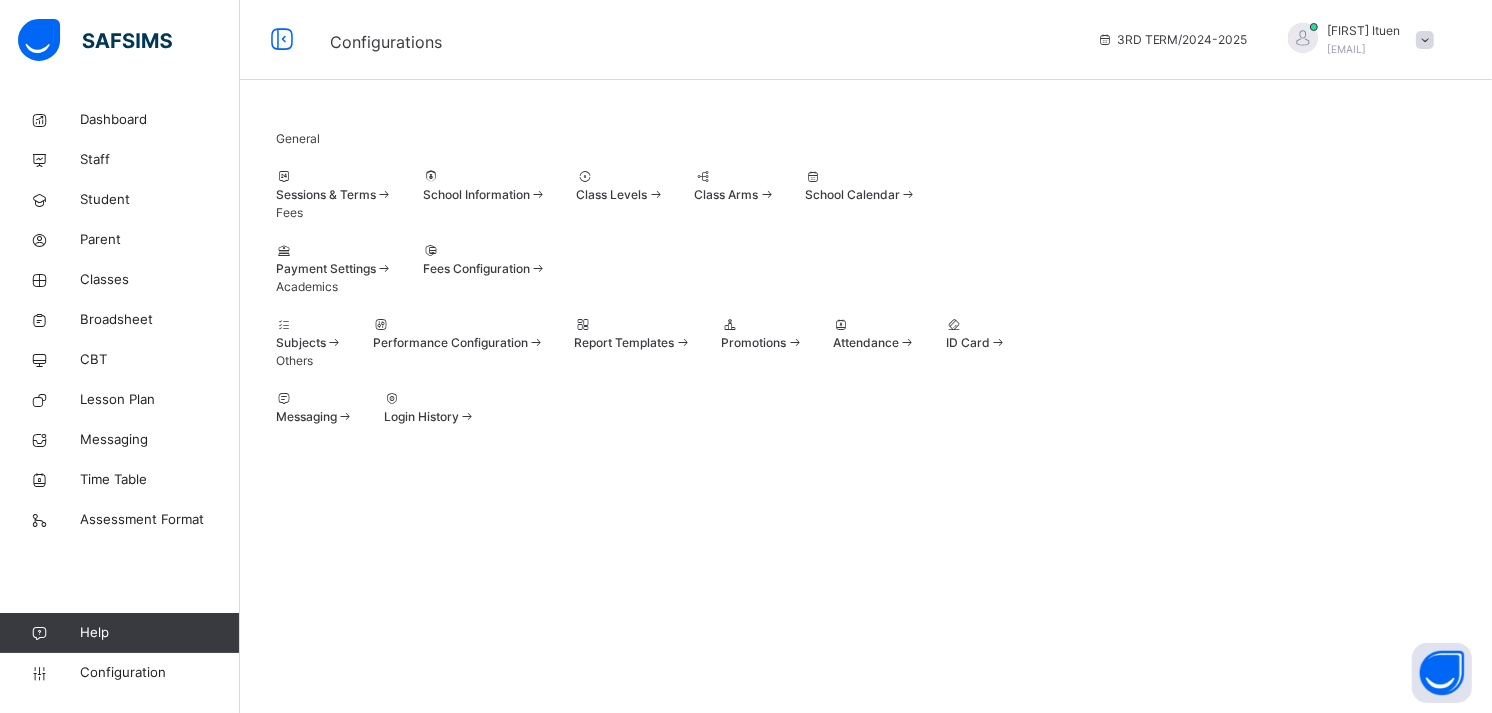 scroll, scrollTop: 13, scrollLeft: 0, axis: vertical 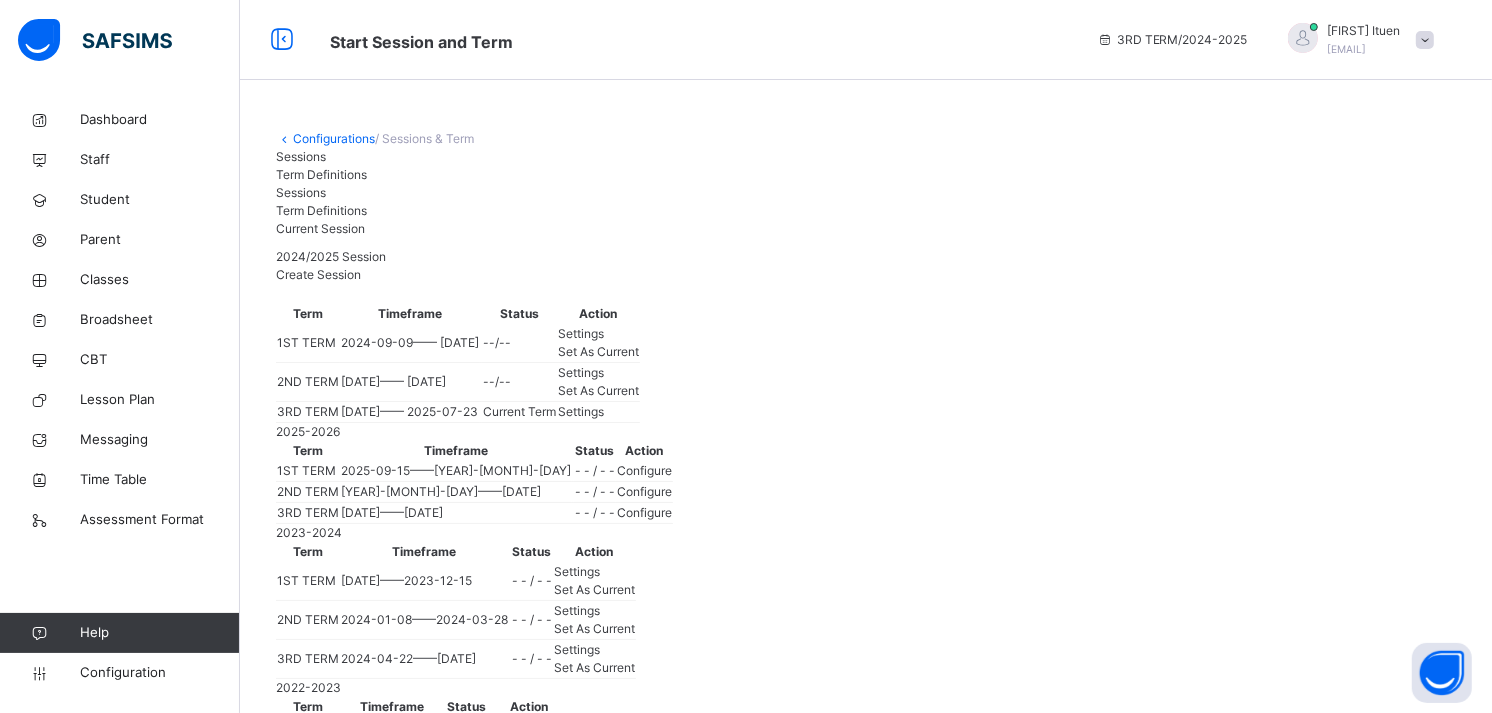 click on "Settings" at bounding box center [581, 411] 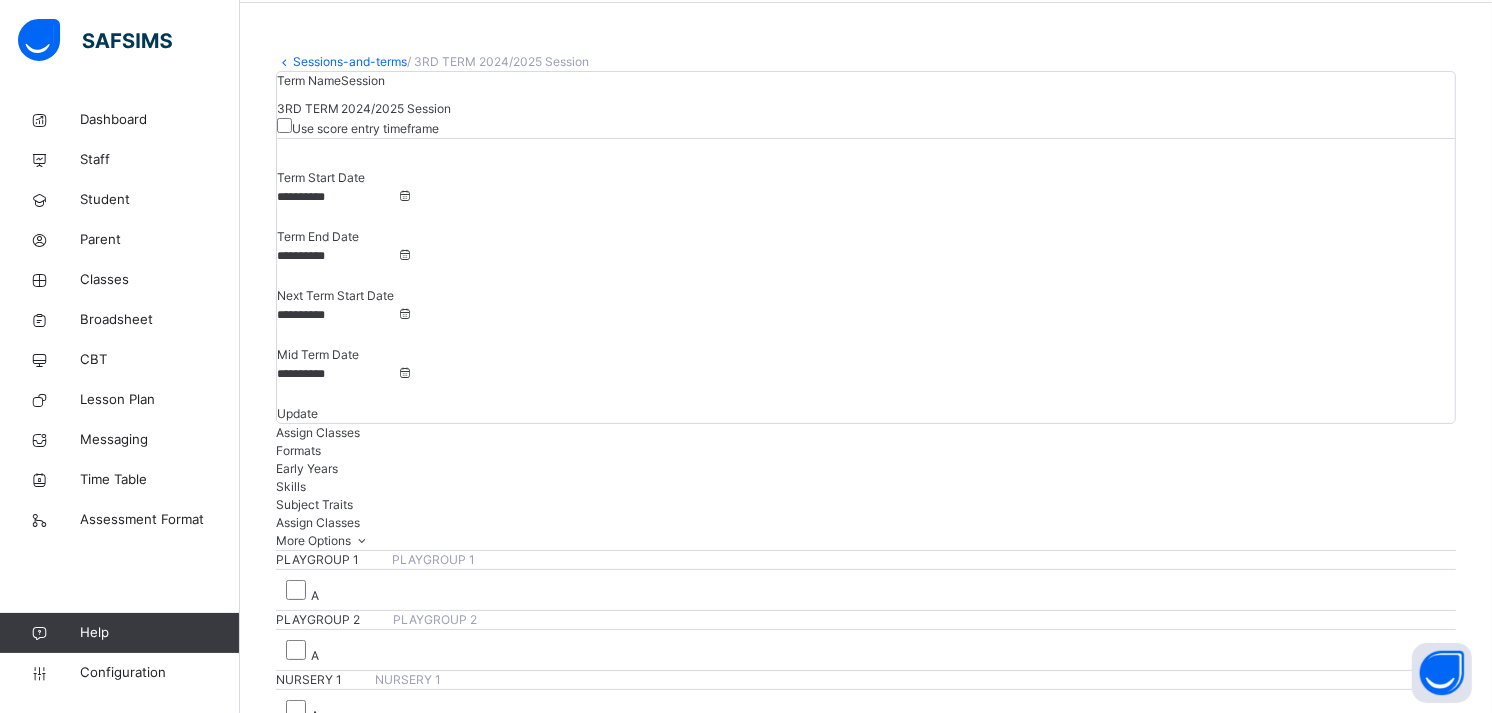 scroll, scrollTop: 78, scrollLeft: 0, axis: vertical 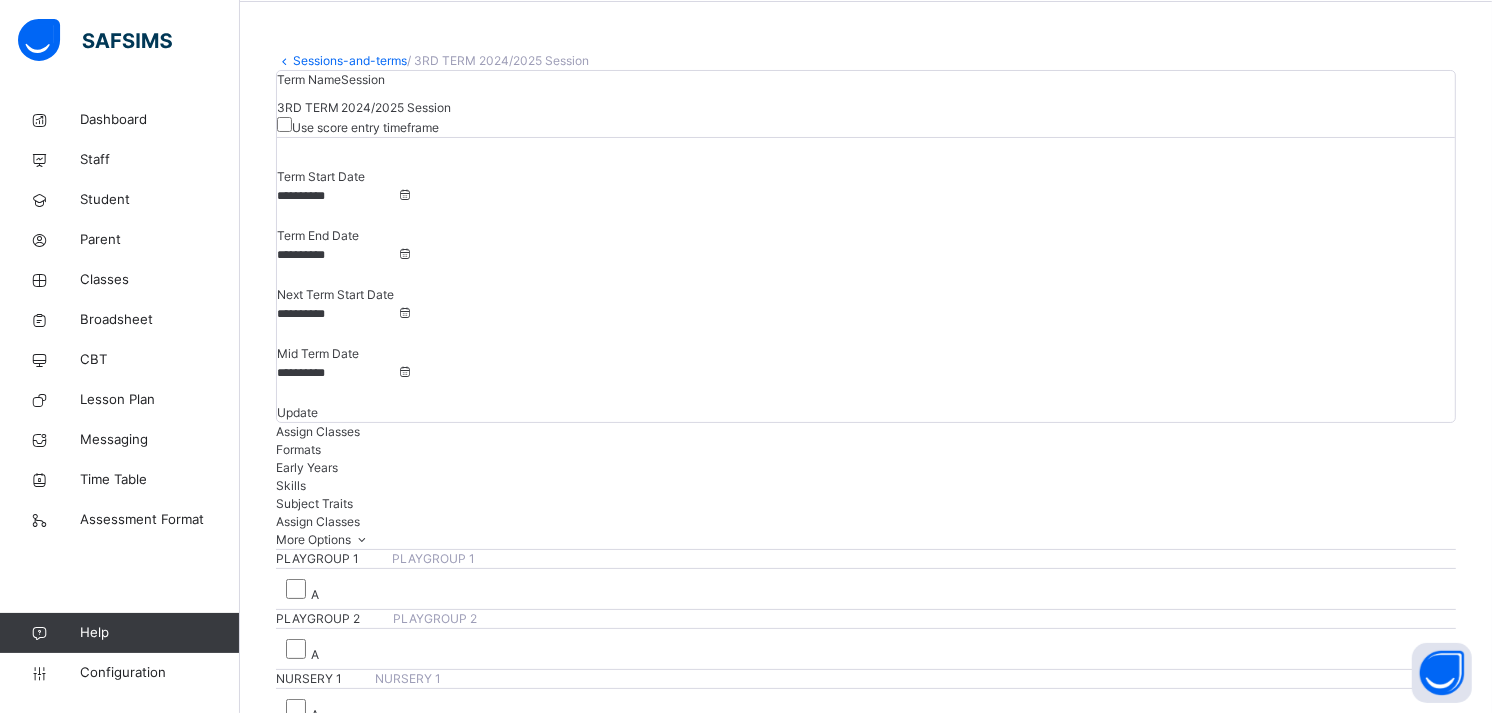 click on "**********" at bounding box center [337, 196] 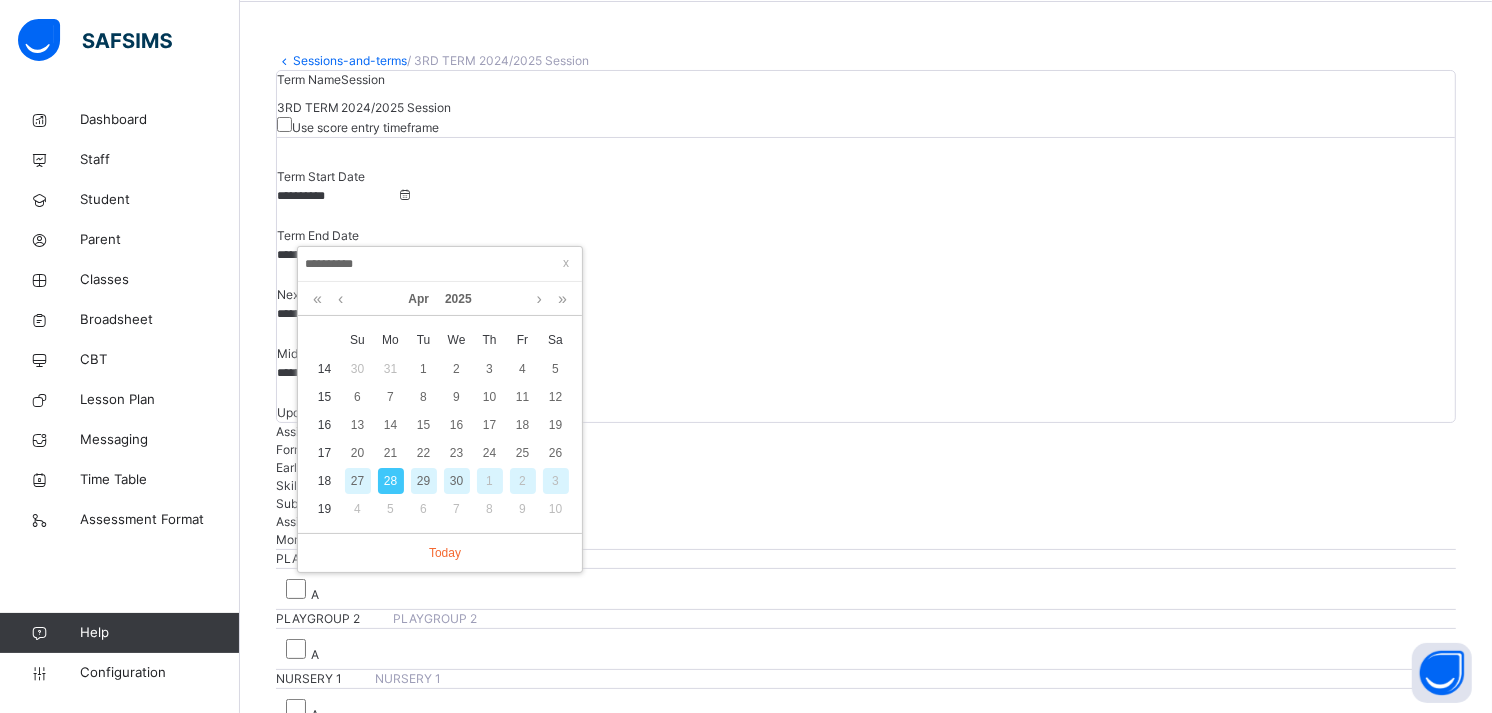 click on "Term Name 3RD TERM Session 2024/2025 Session Use score entry timeframe" at bounding box center (866, 104) 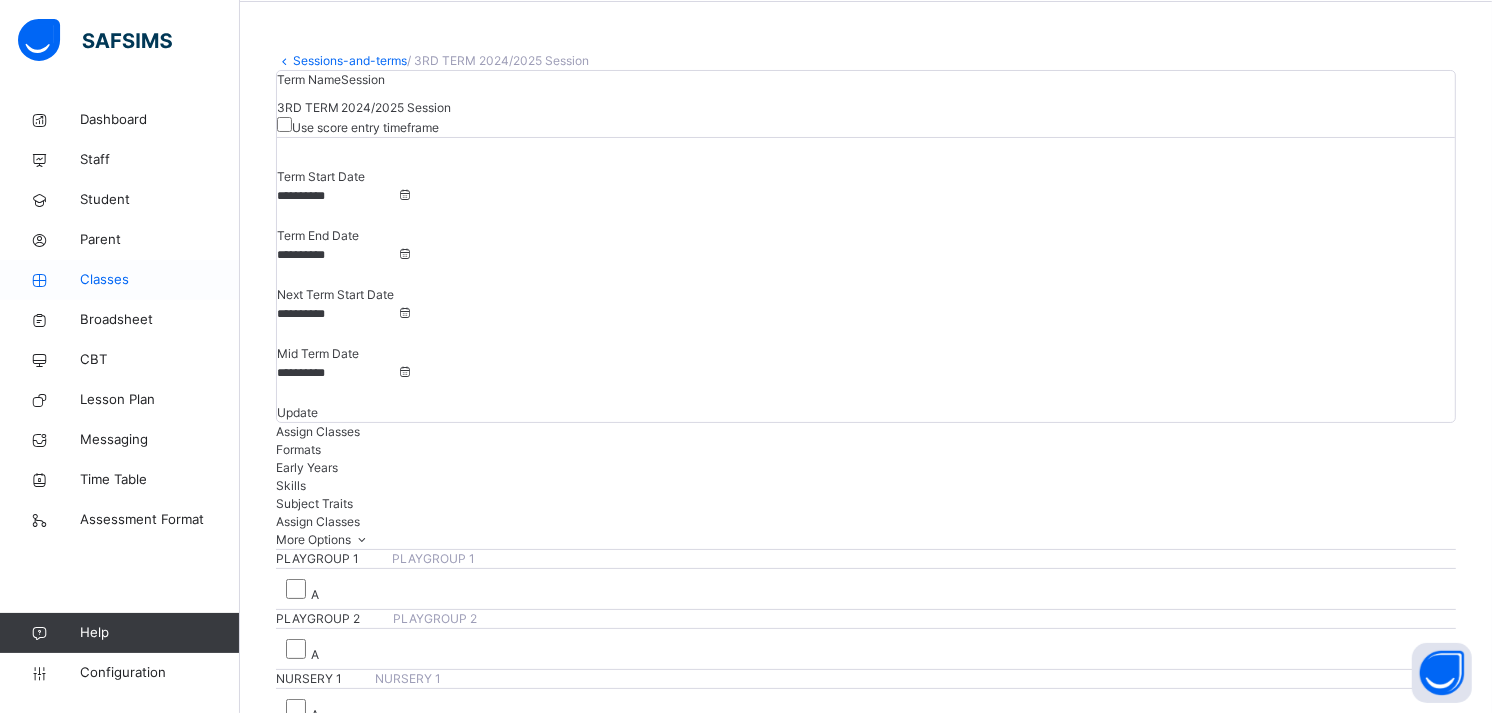 click on "Classes" at bounding box center [160, 280] 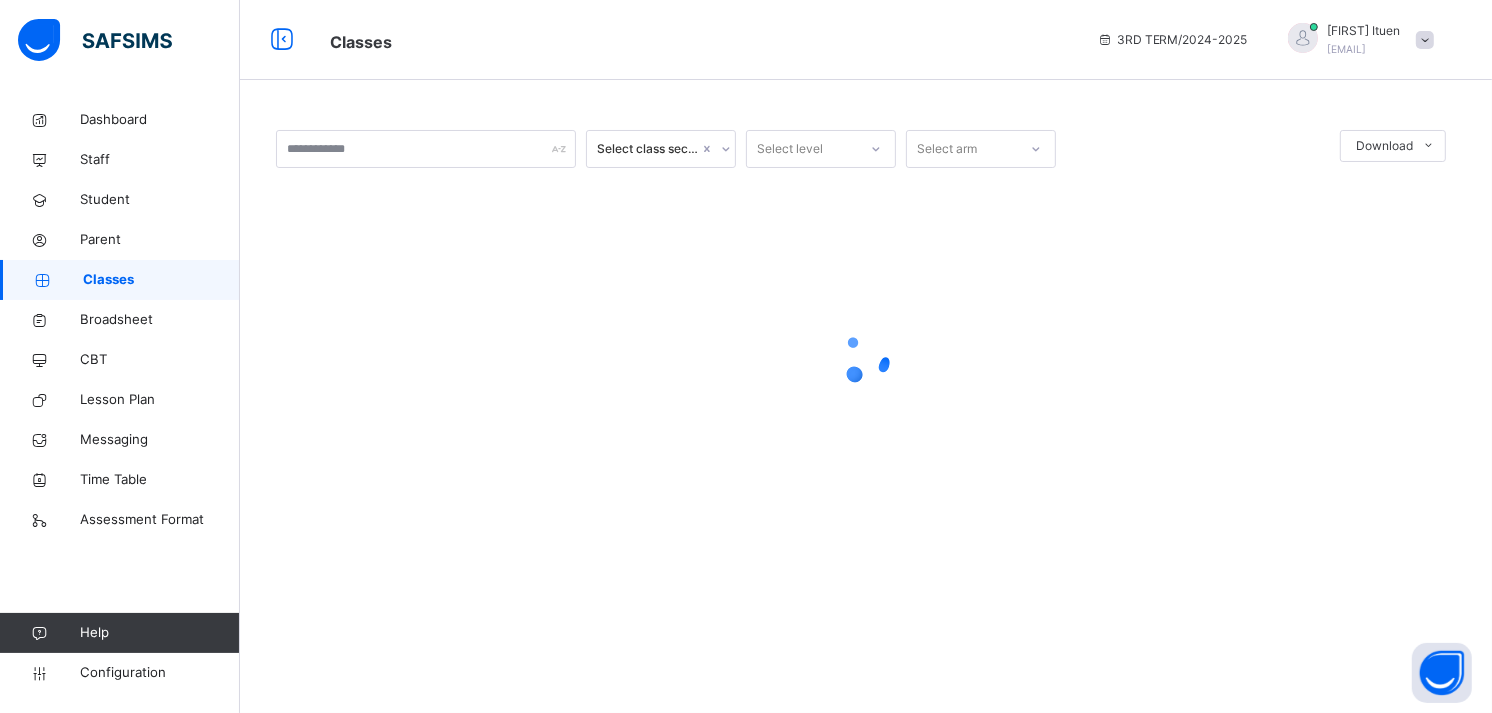 scroll, scrollTop: 0, scrollLeft: 0, axis: both 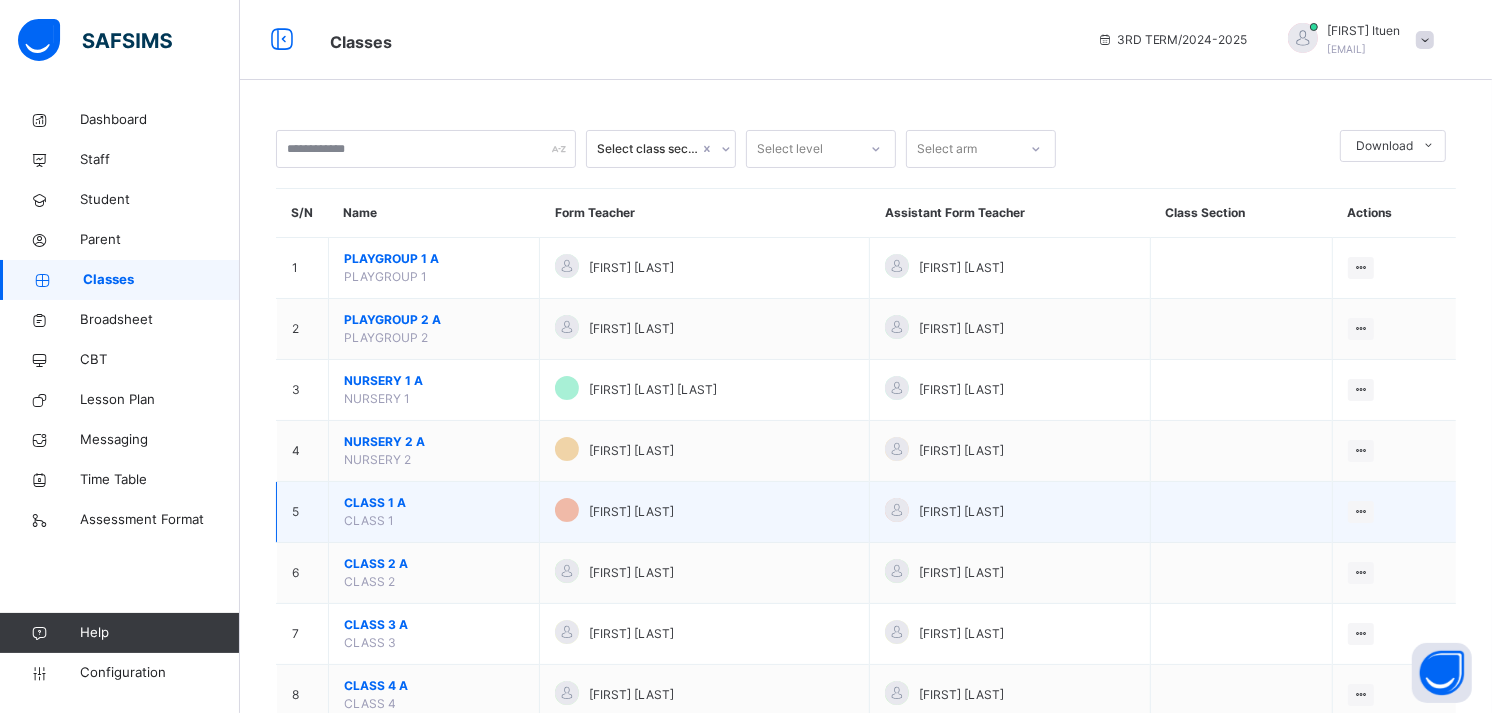 click on "CLASS 1   A" at bounding box center (434, 503) 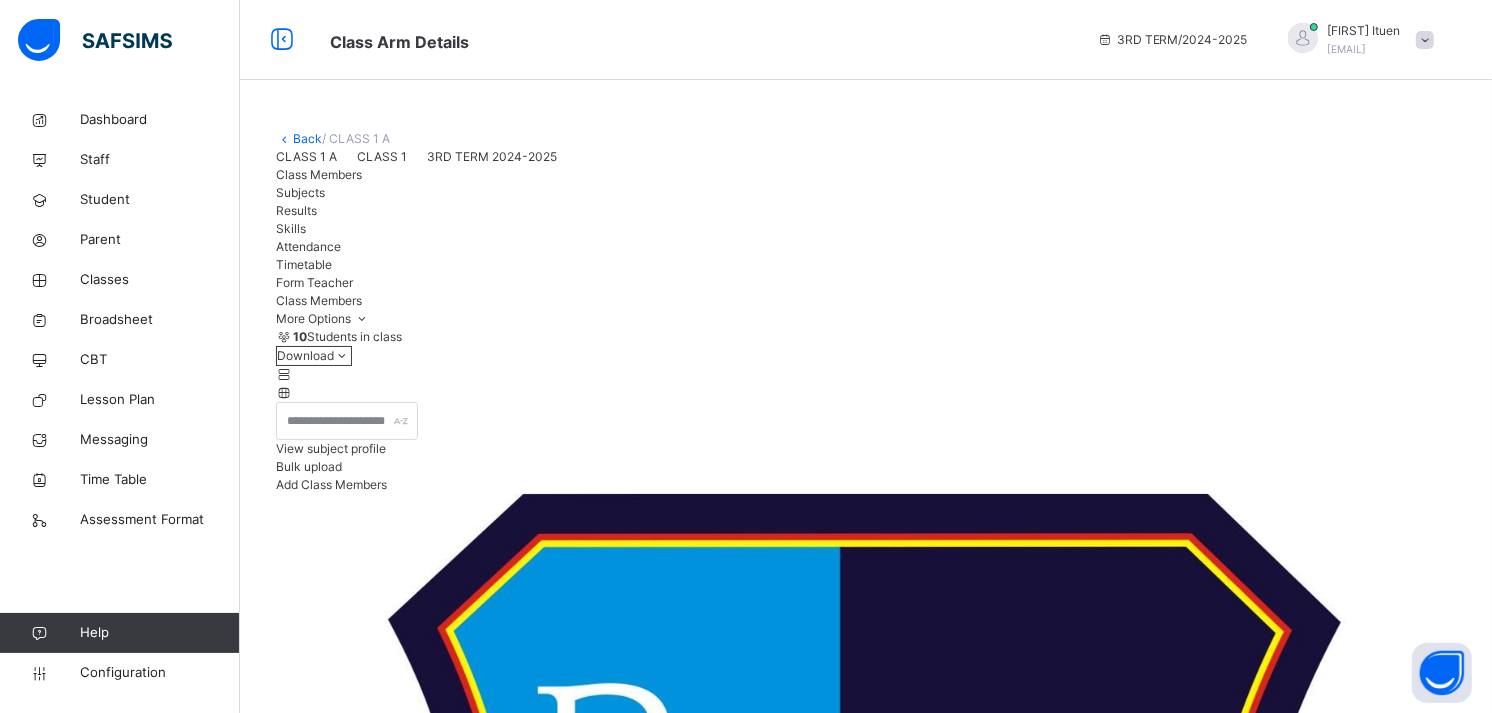 click on "Attendance" at bounding box center (308, 246) 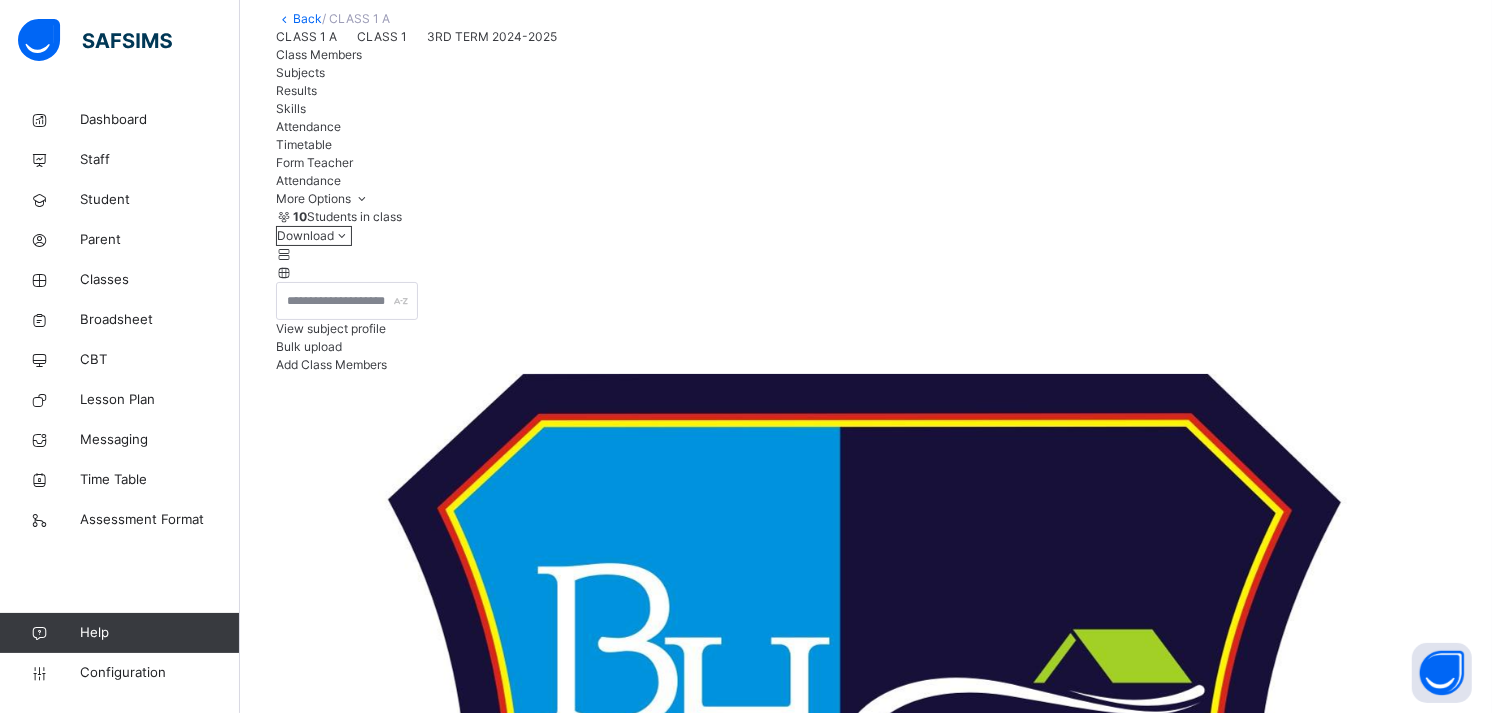 scroll, scrollTop: 224, scrollLeft: 0, axis: vertical 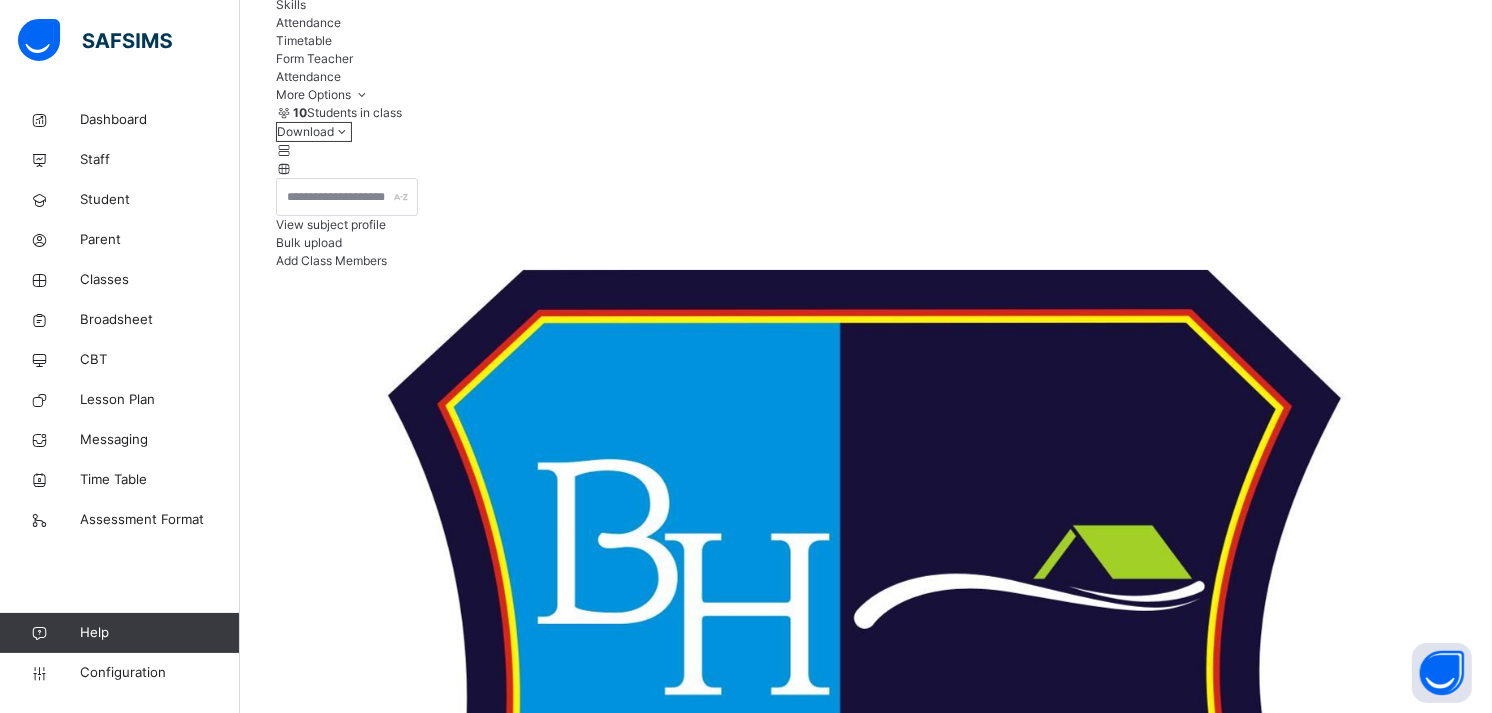 click on "**********" at bounding box center [336, 5719] 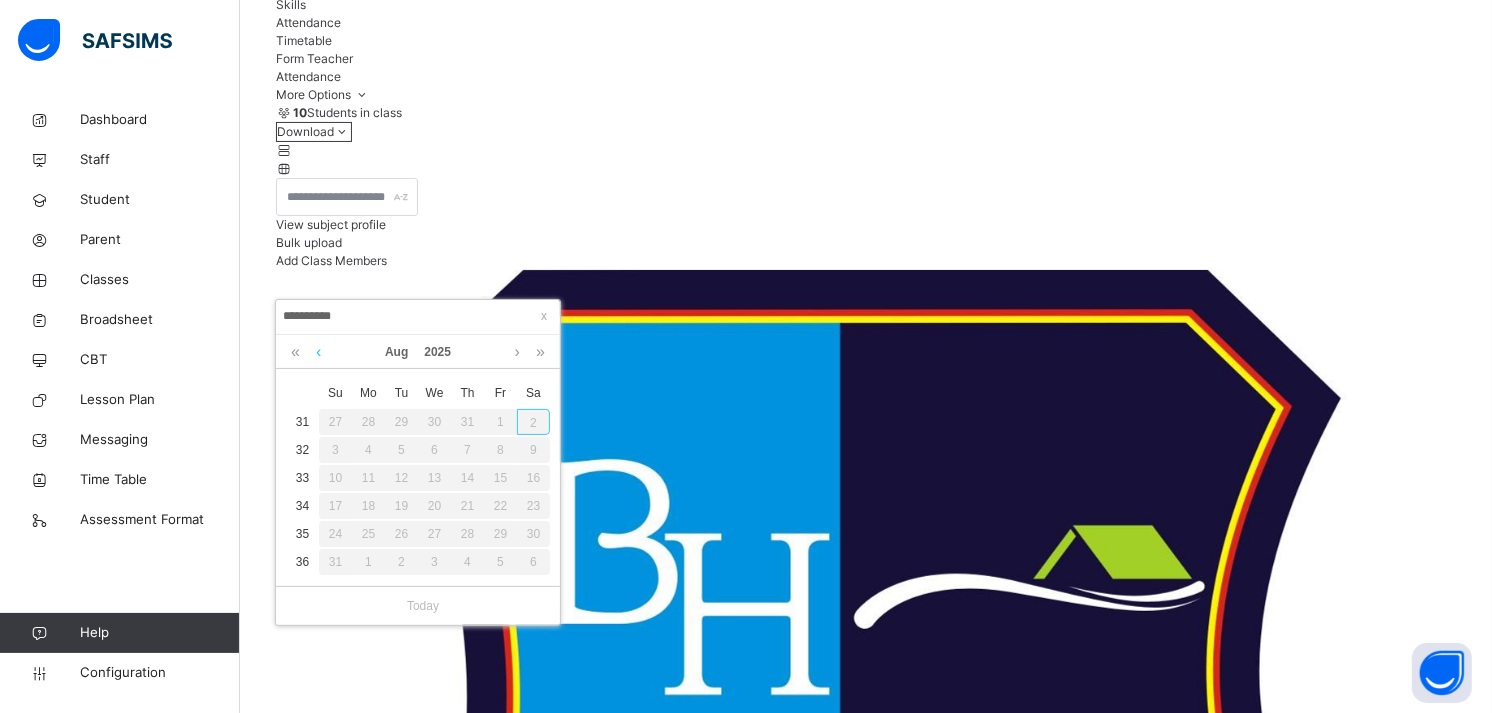 click at bounding box center (318, 352) 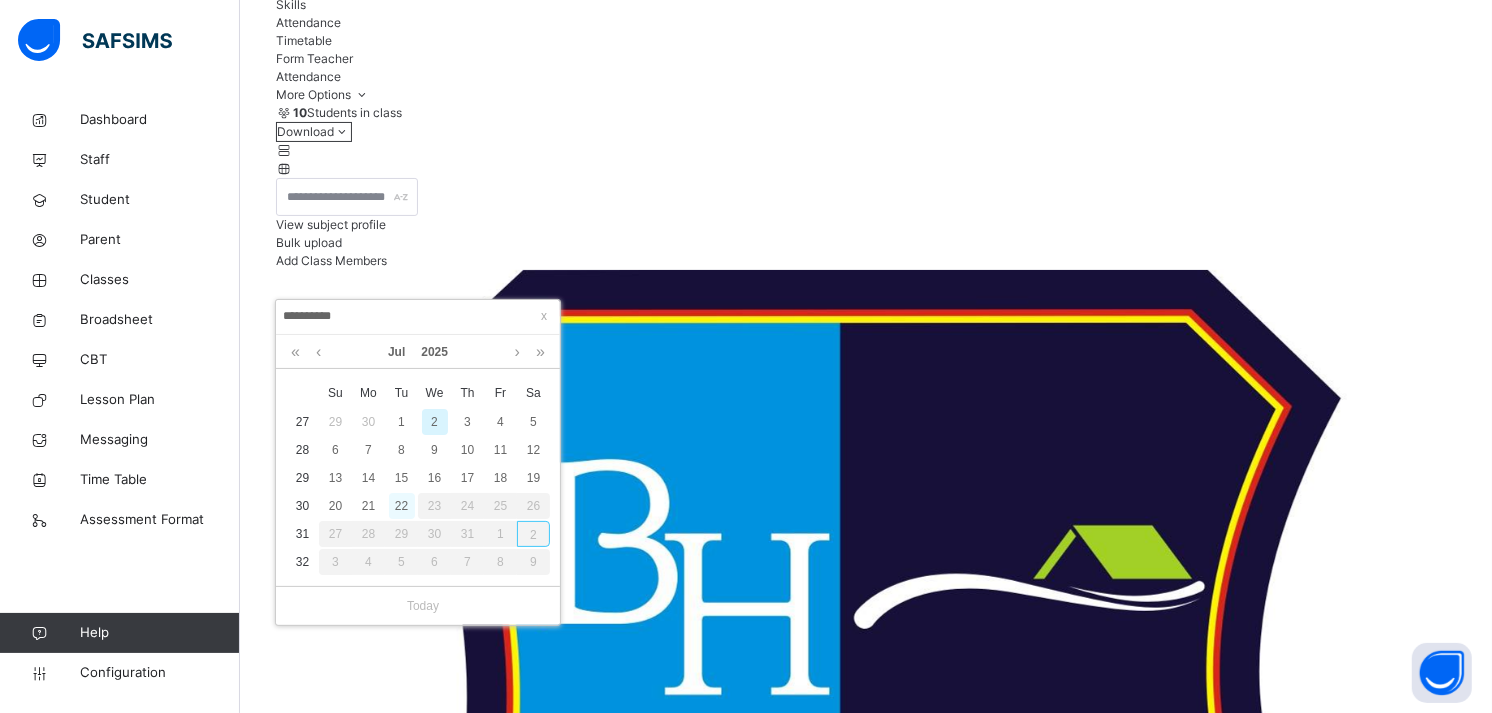click on "22" at bounding box center [402, 506] 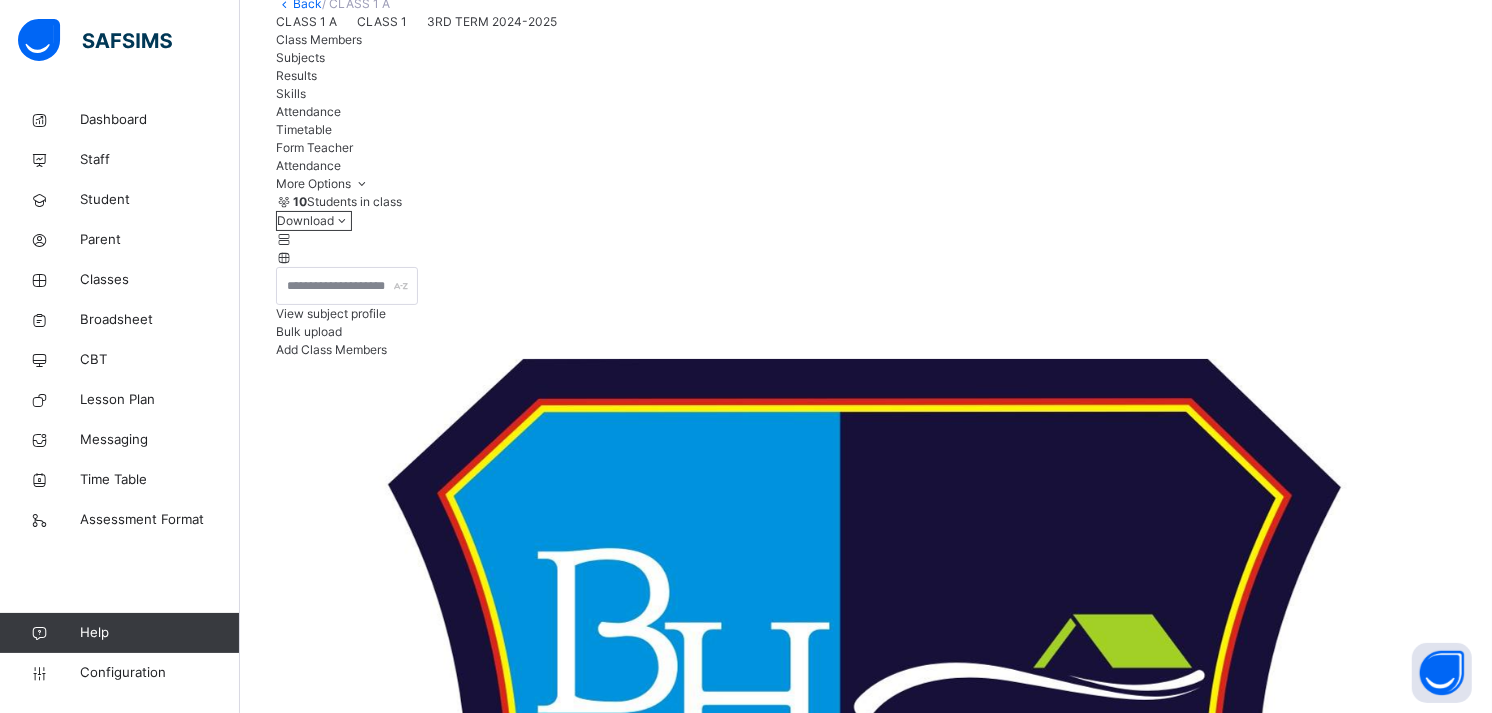 scroll, scrollTop: 224, scrollLeft: 0, axis: vertical 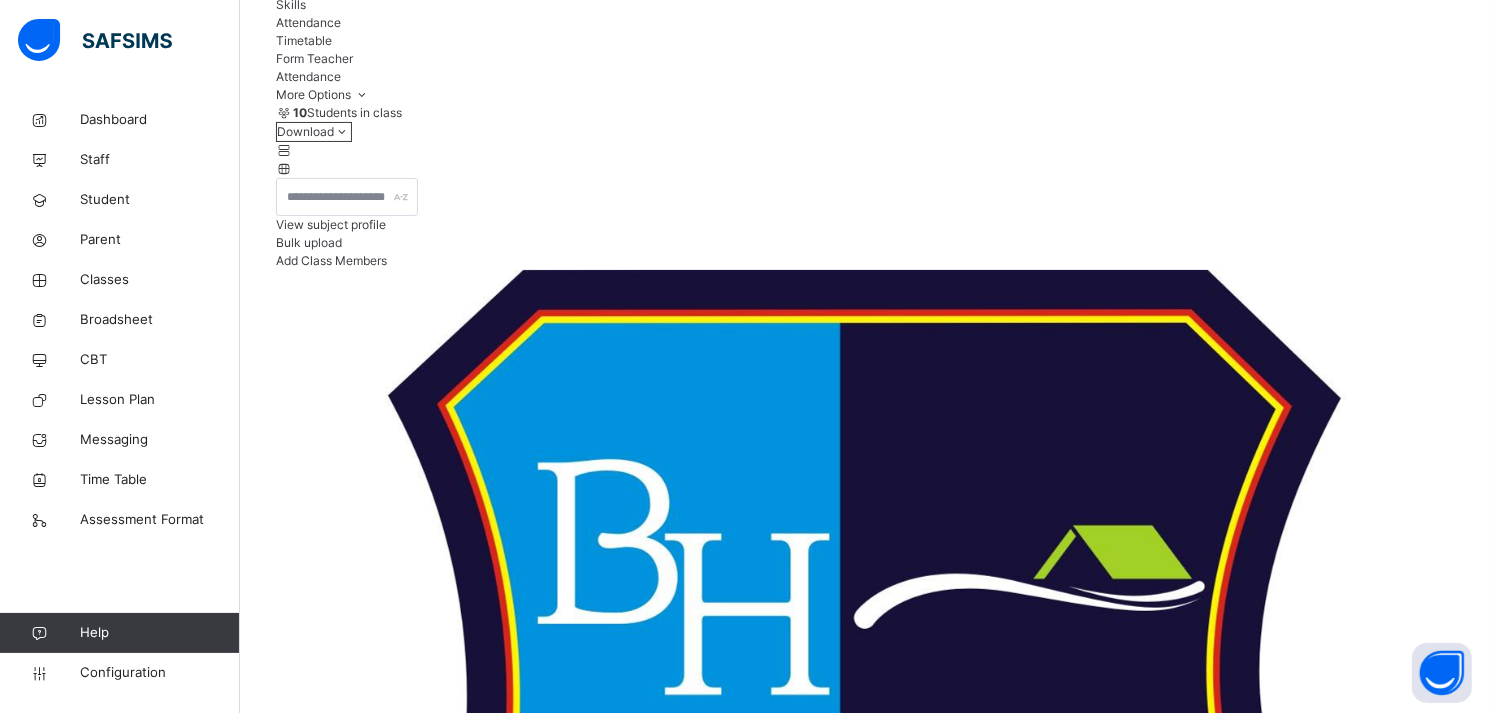click on "**********" at bounding box center [336, 5719] 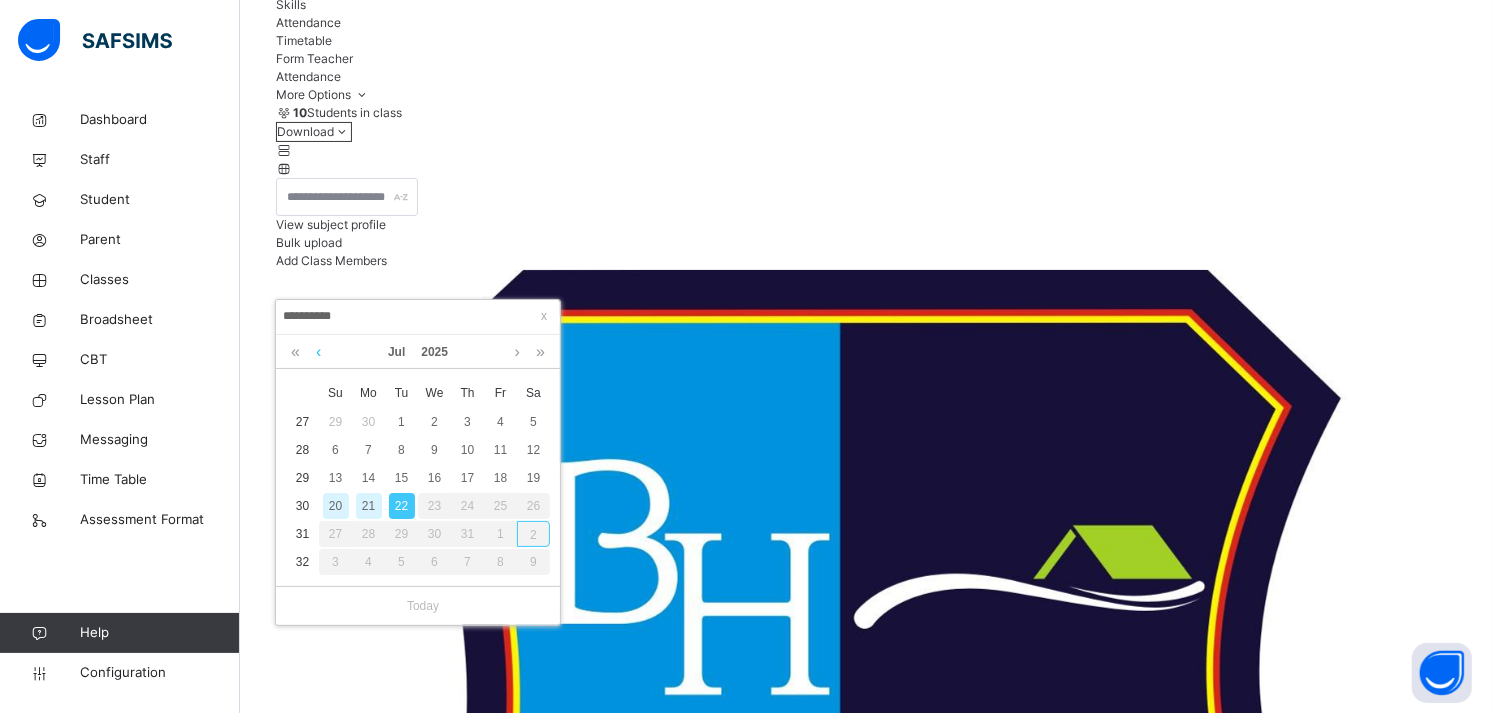 click at bounding box center (318, 352) 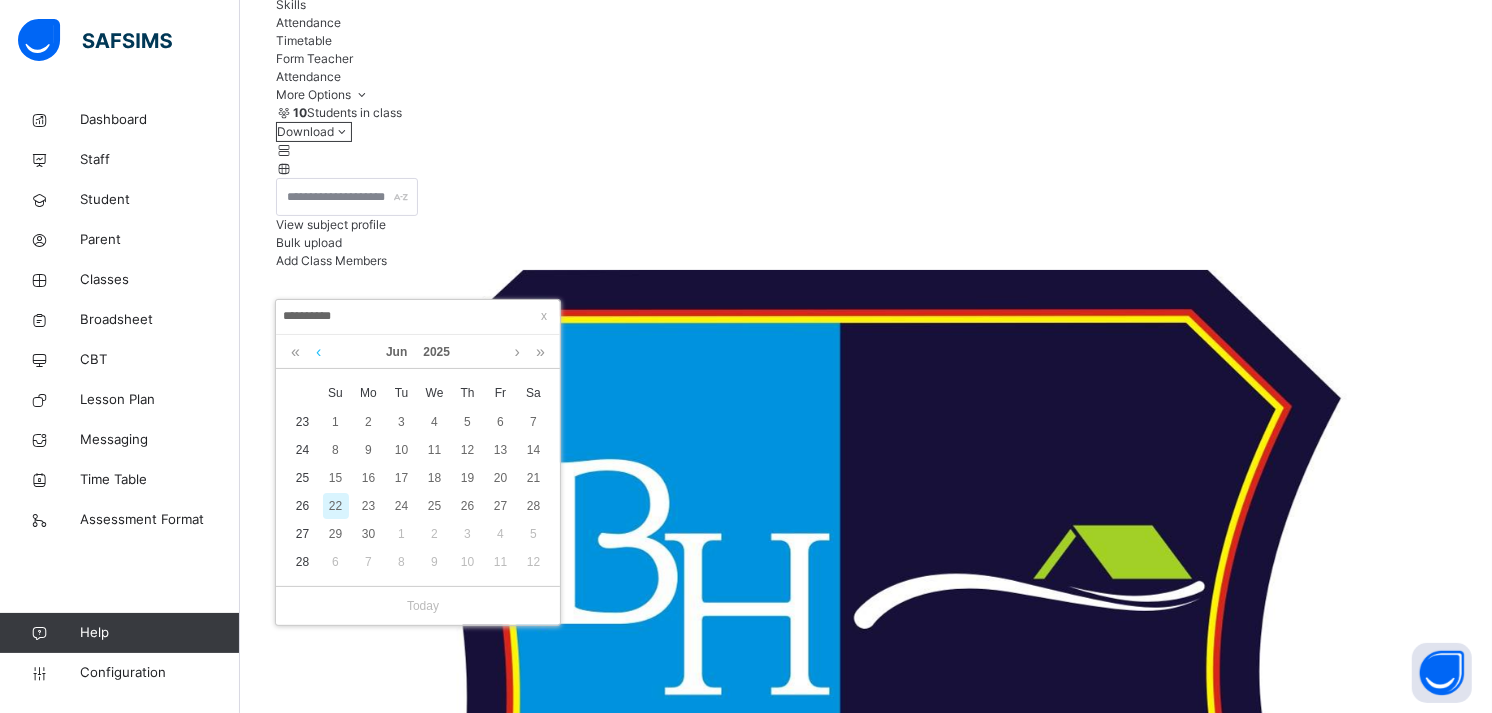 click at bounding box center (318, 352) 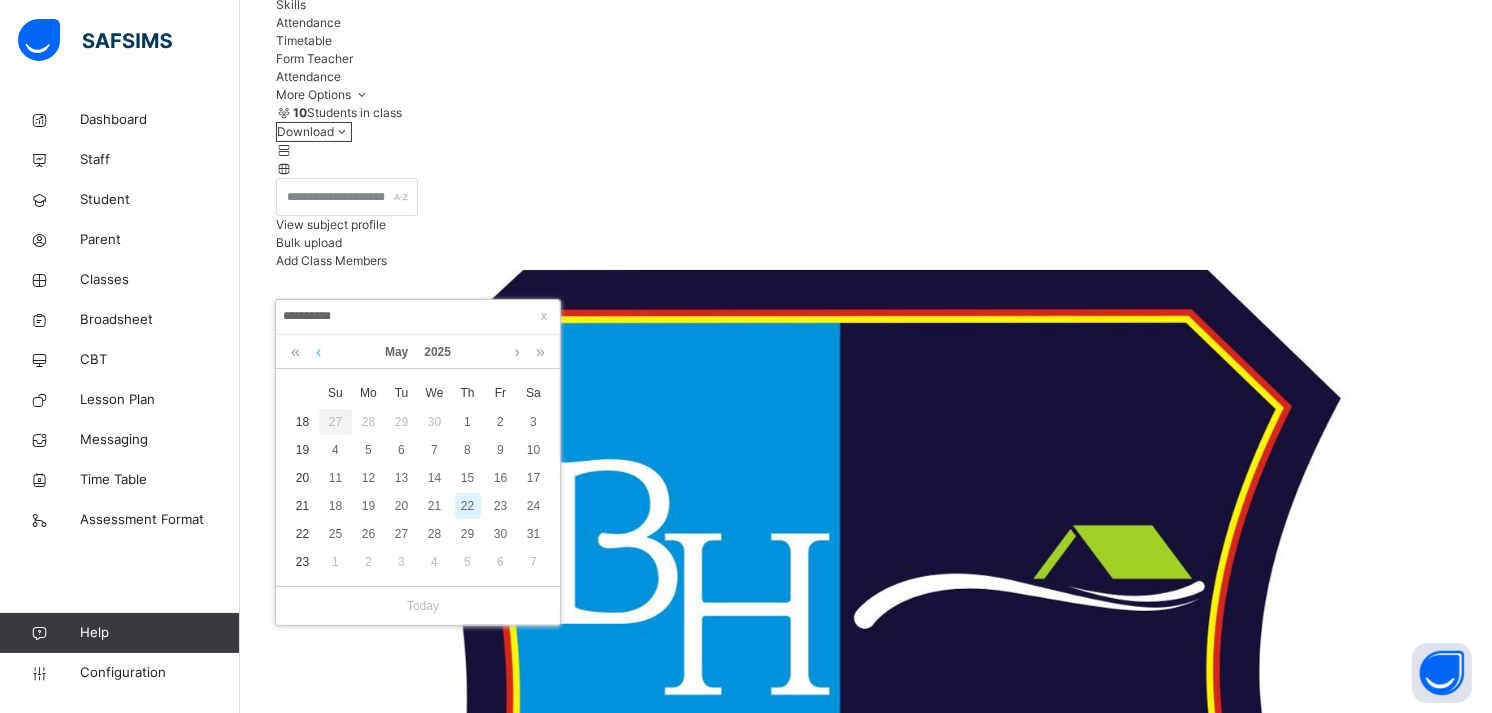 click at bounding box center [318, 352] 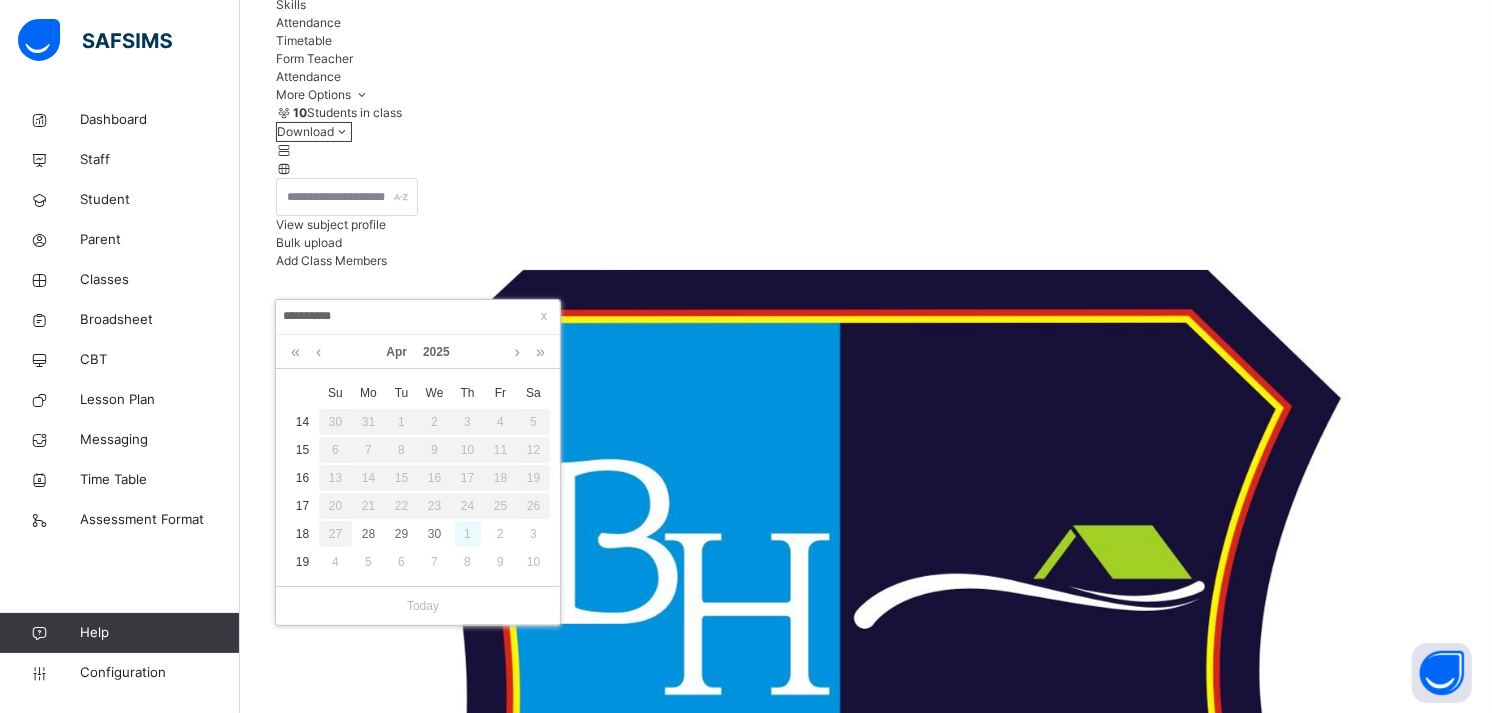 click on "1" at bounding box center [468, 534] 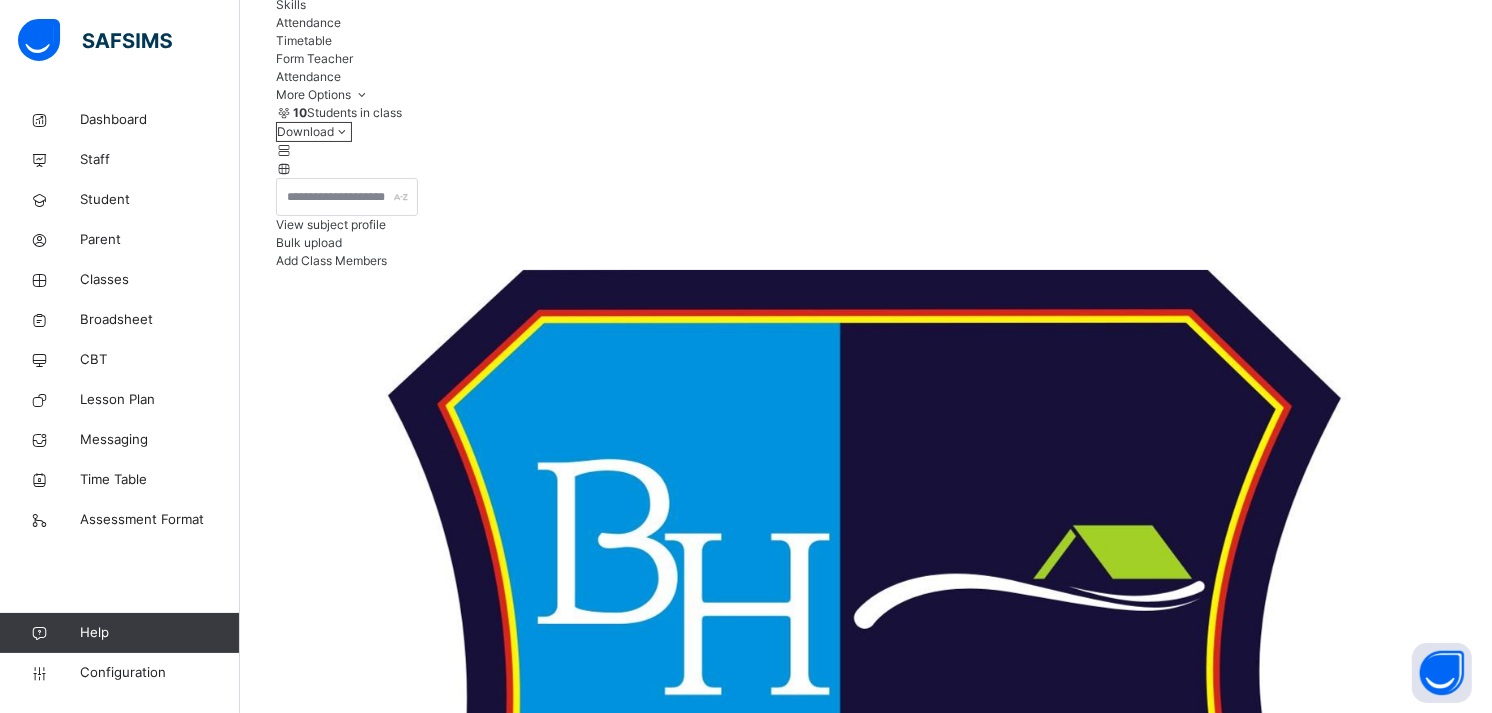 click on "**********" at bounding box center [336, 5719] 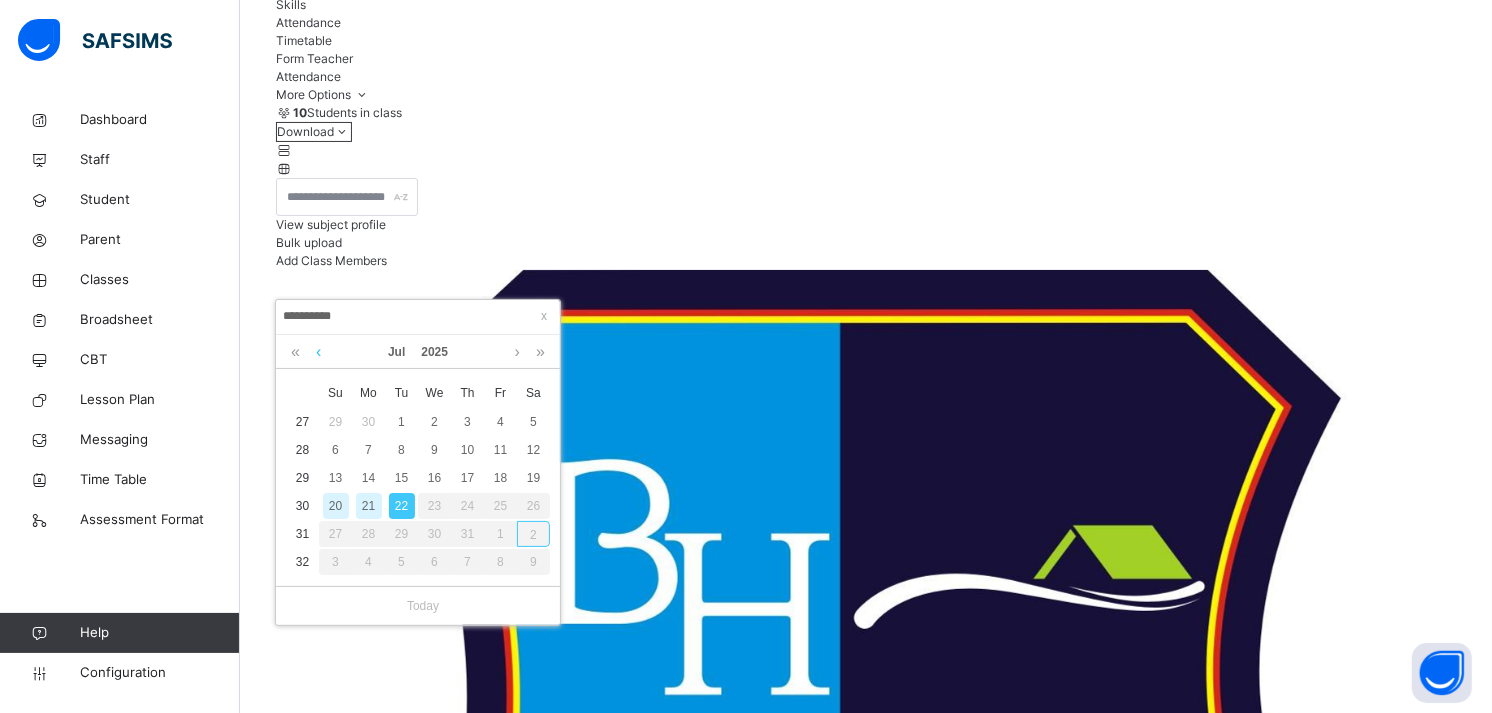 click at bounding box center (318, 352) 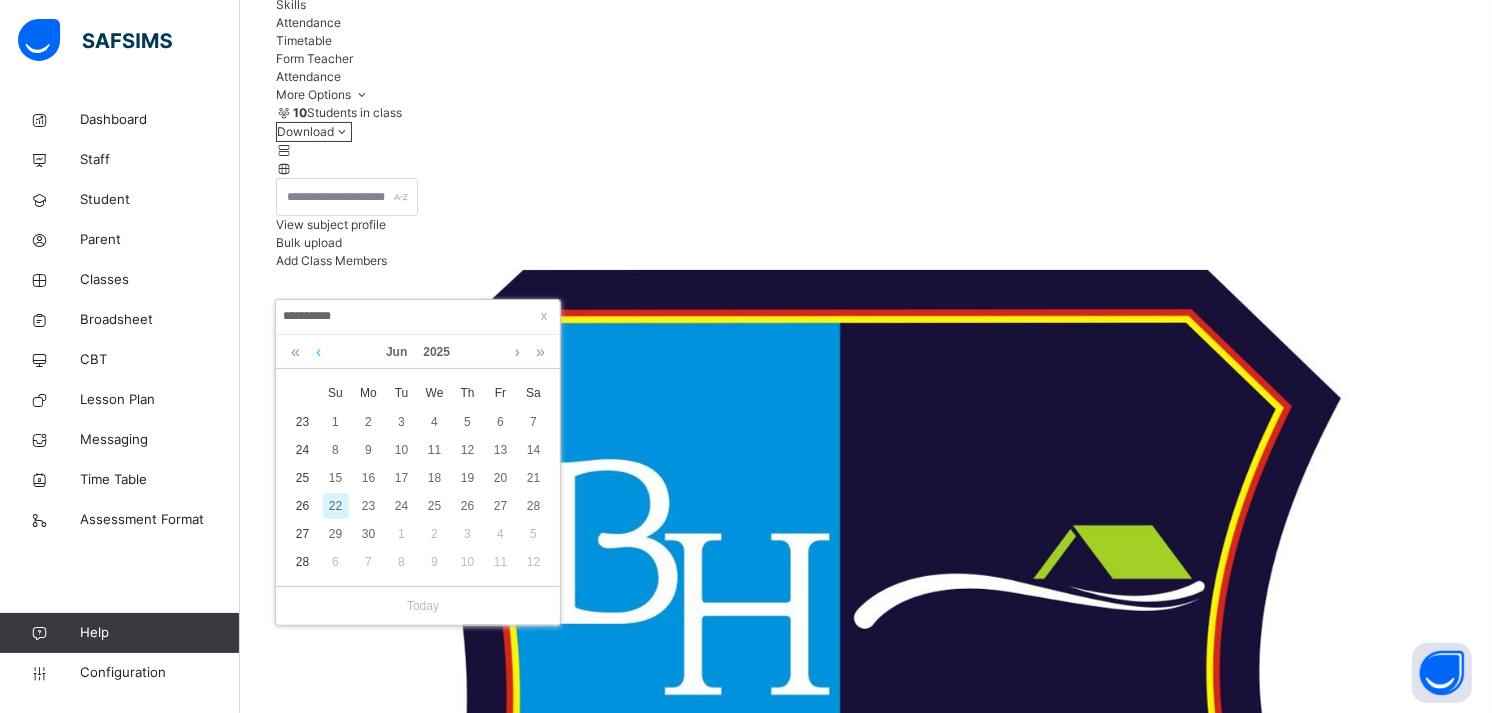 click at bounding box center [318, 352] 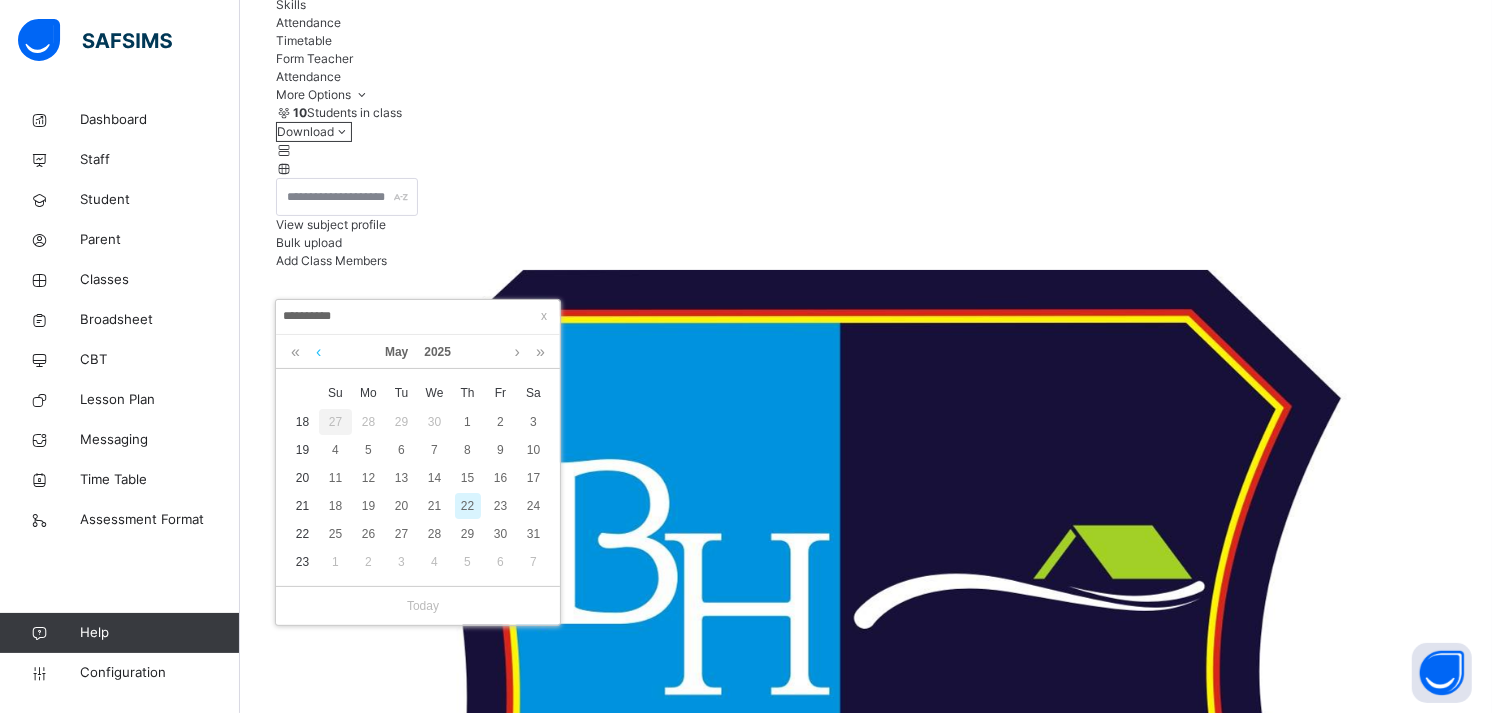 click at bounding box center (318, 352) 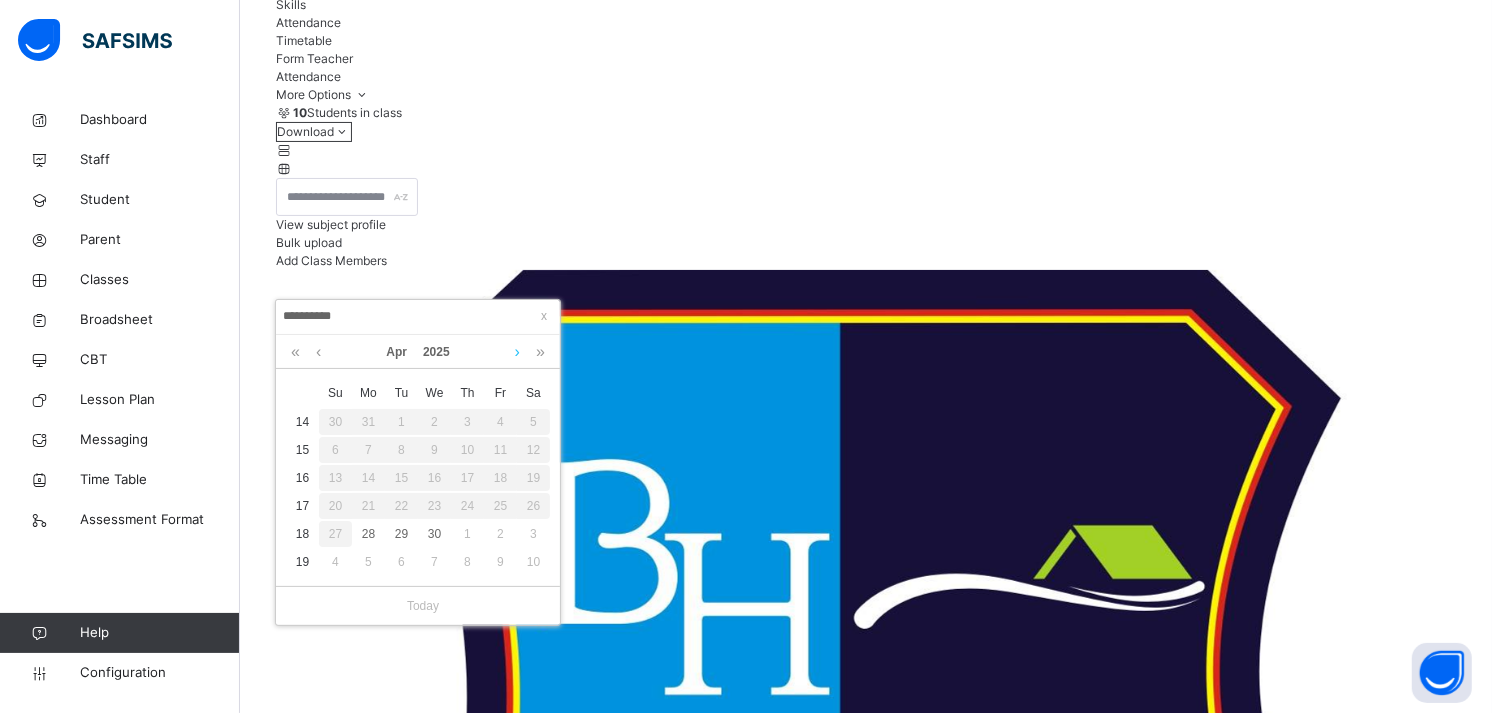 click at bounding box center [517, 352] 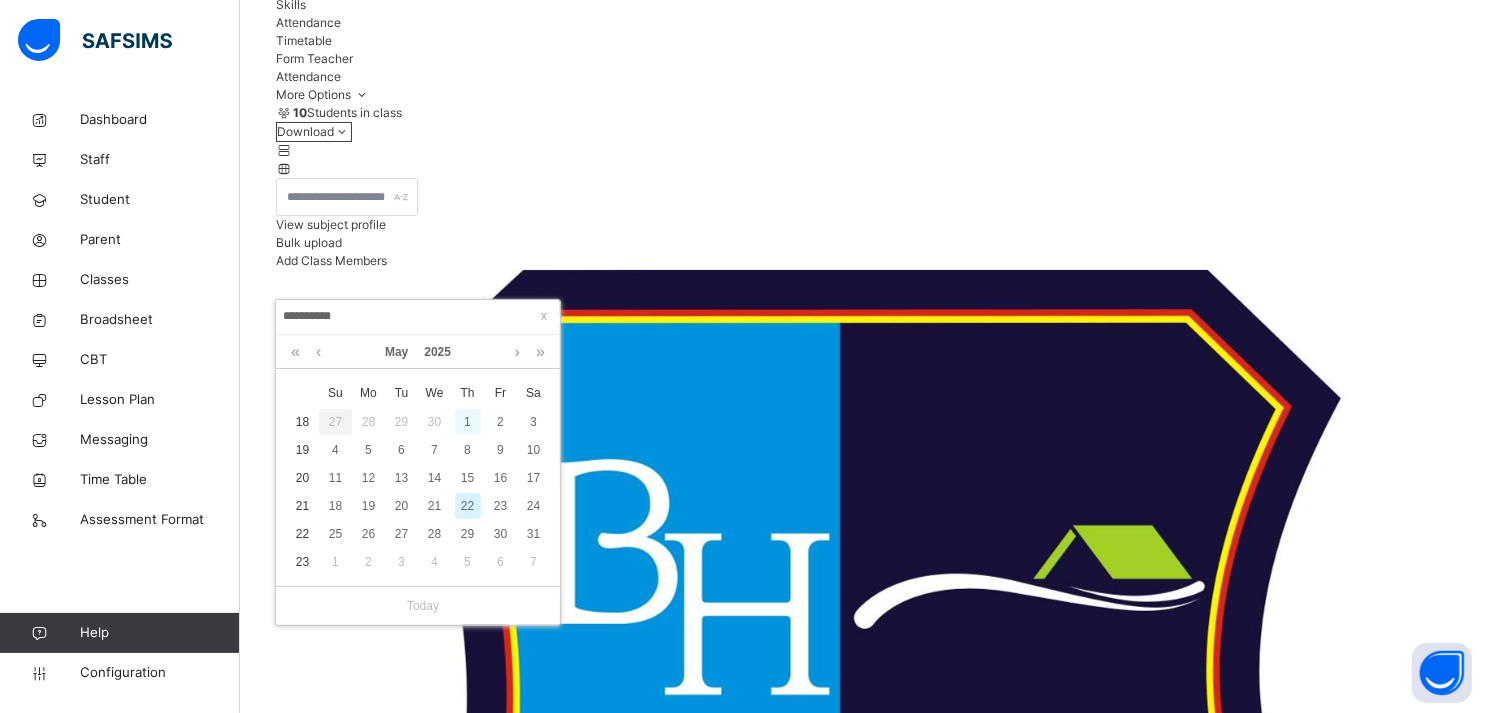 click on "1" at bounding box center (468, 422) 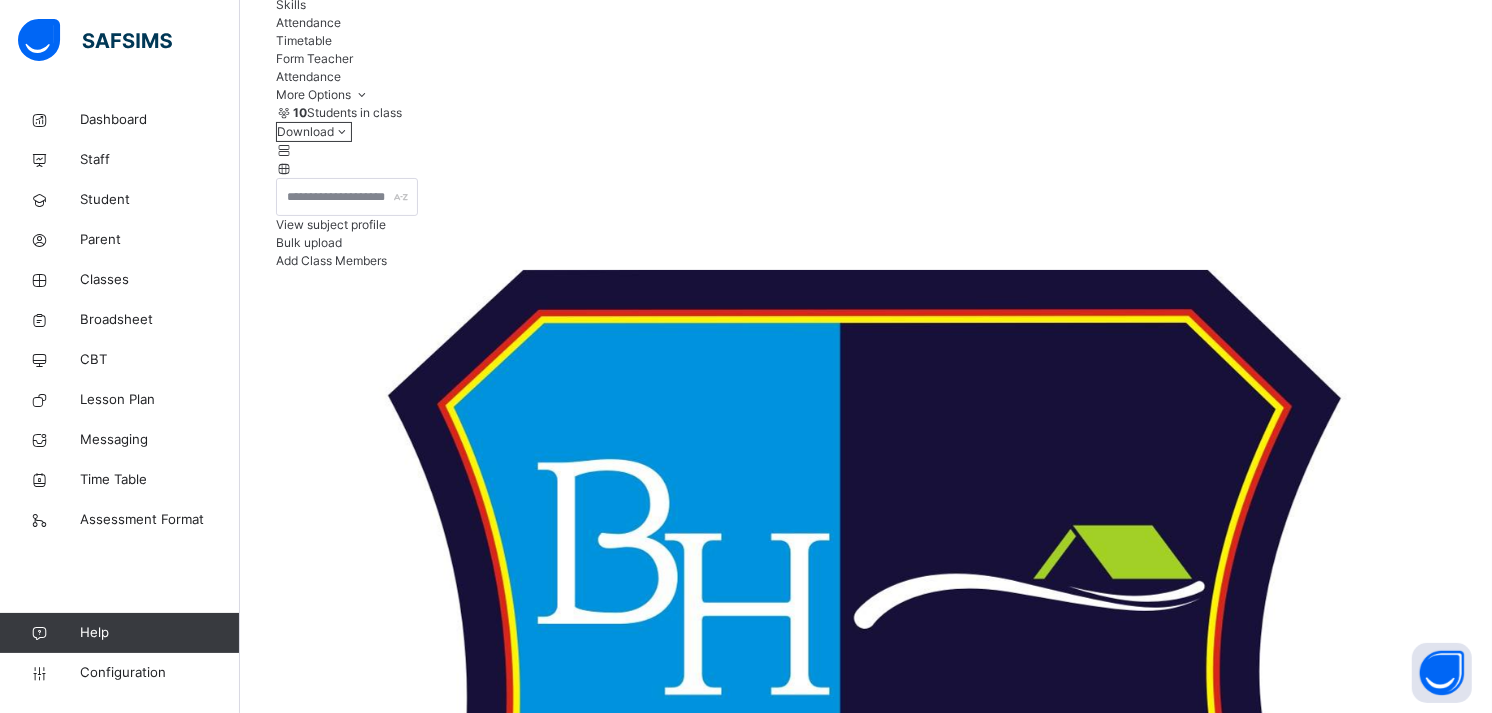 click on "**********" at bounding box center (336, 5719) 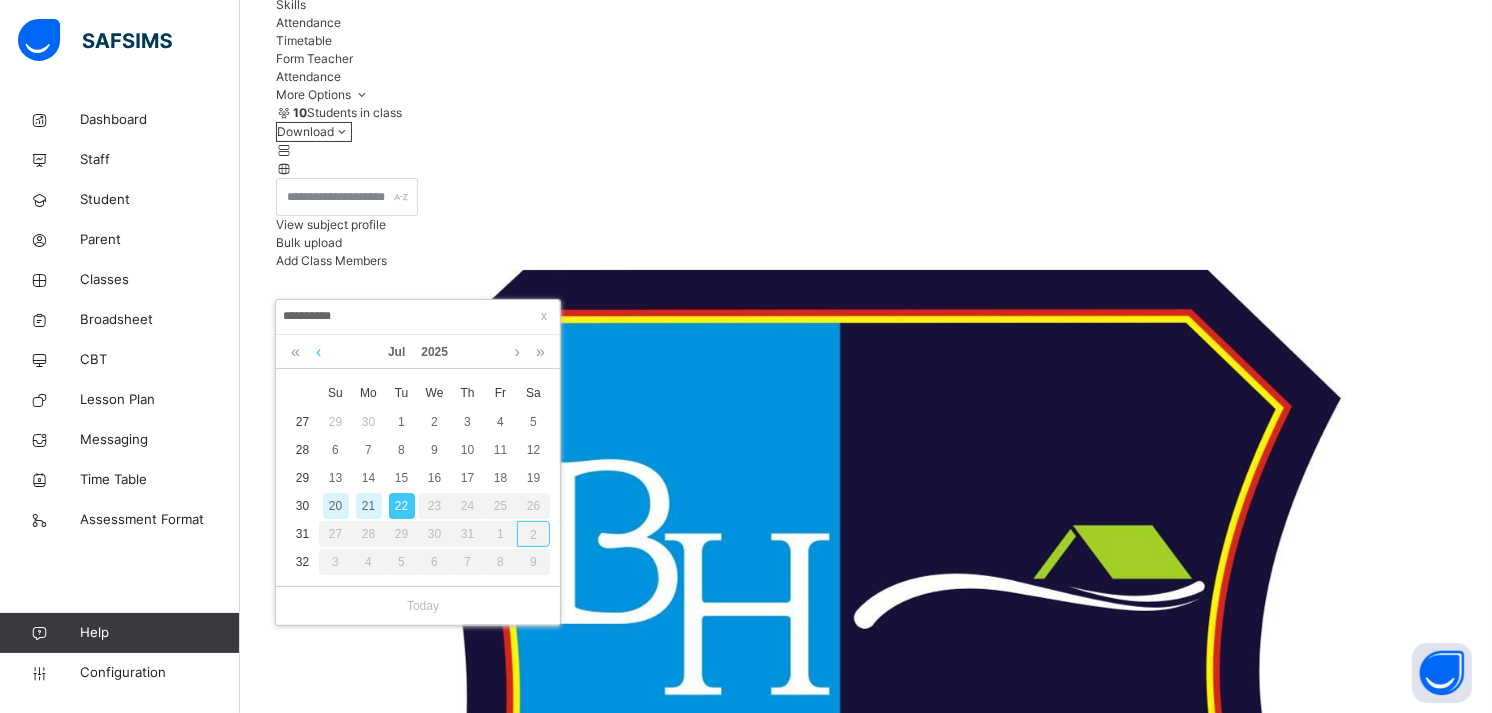click at bounding box center [318, 352] 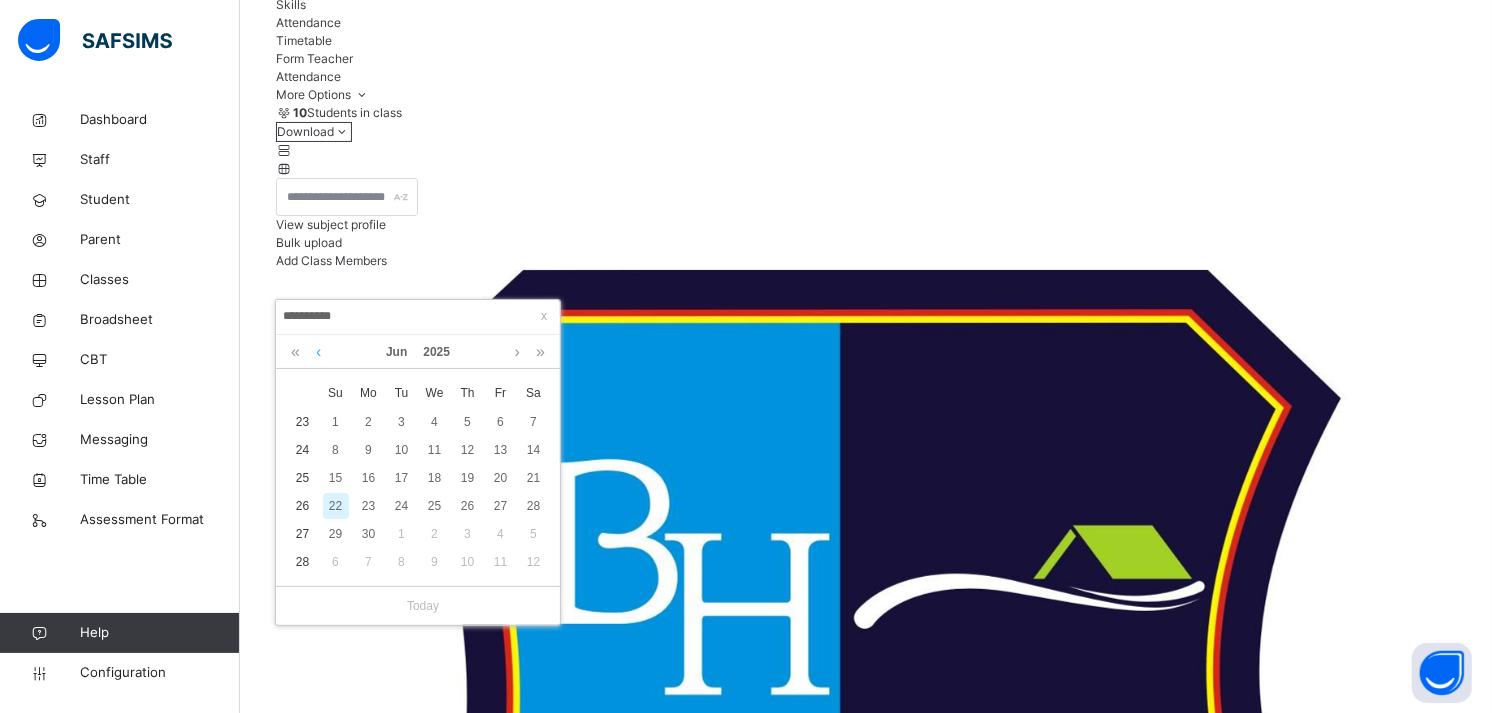 click at bounding box center (318, 352) 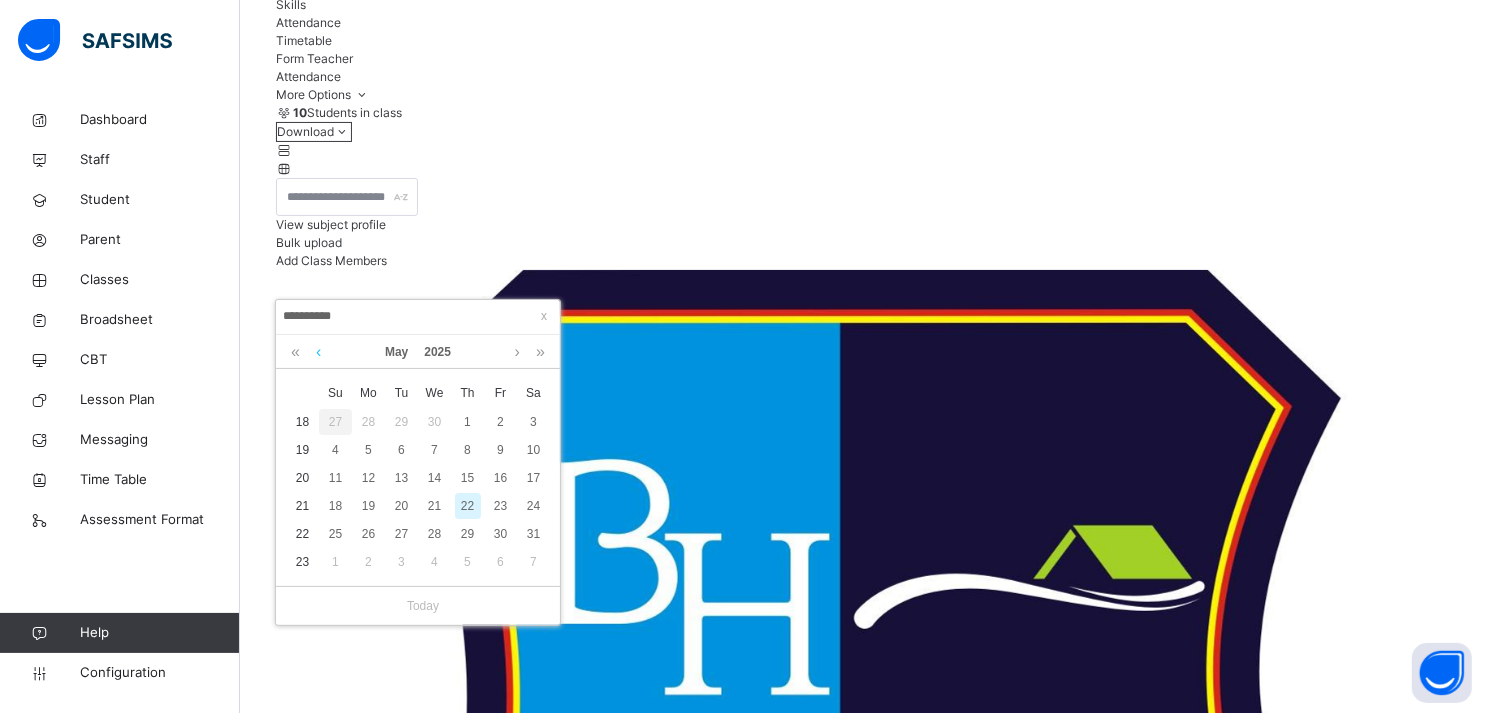 click at bounding box center [318, 352] 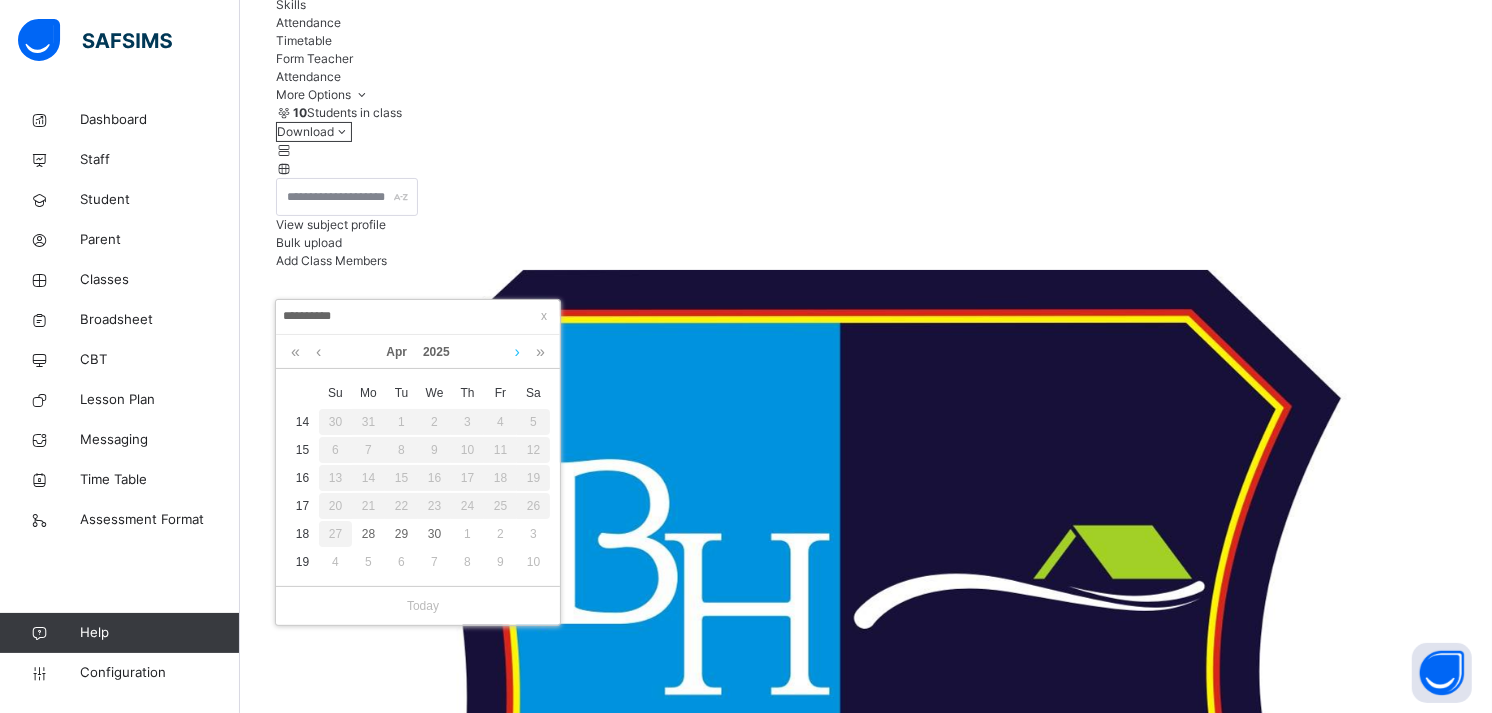 click at bounding box center [517, 352] 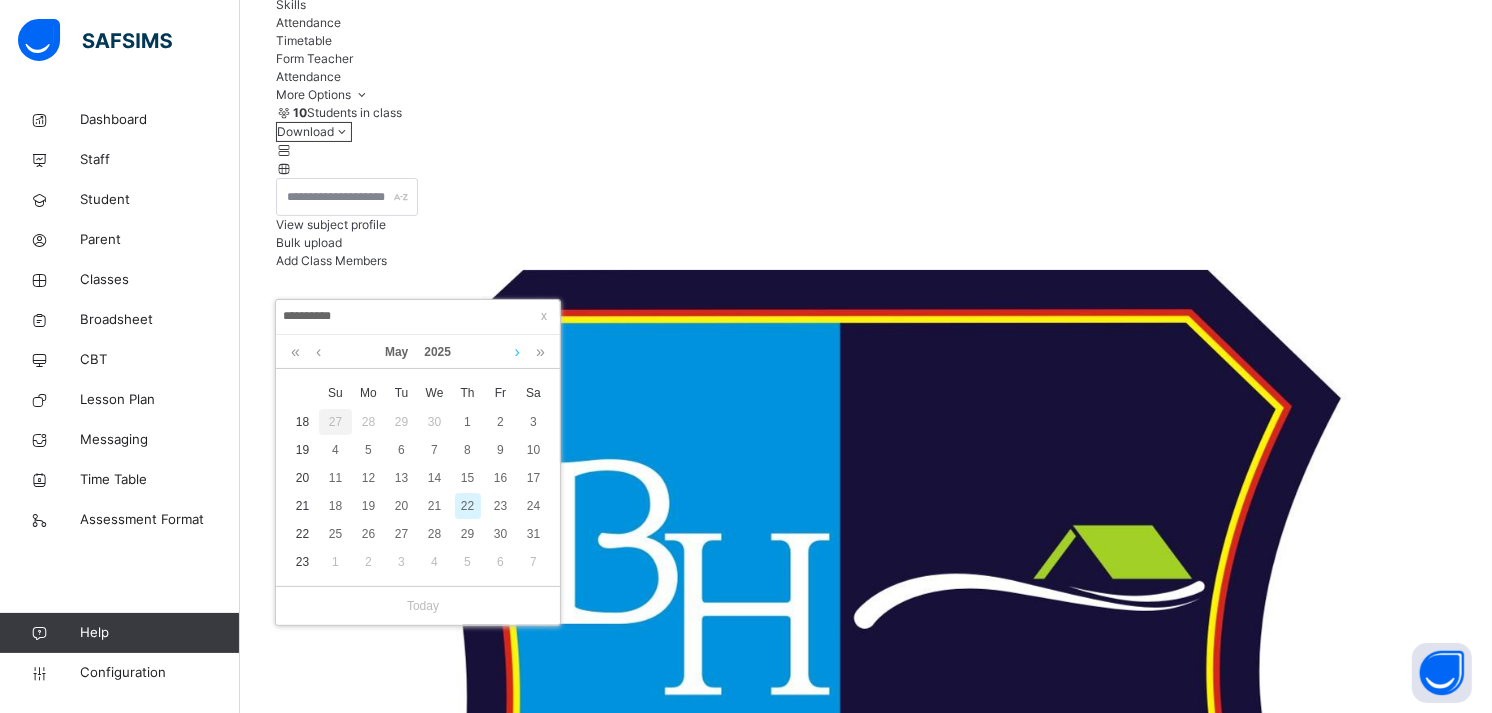 click at bounding box center [517, 352] 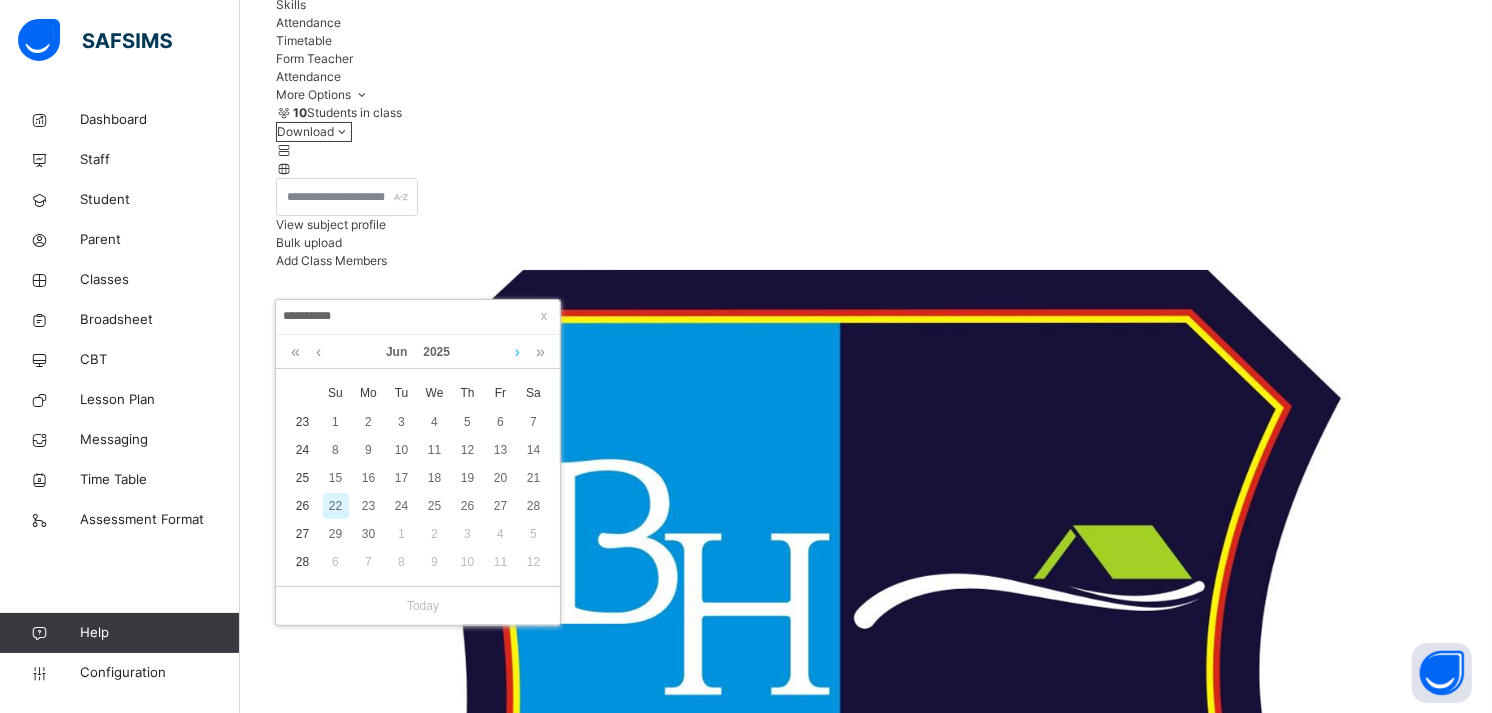 click at bounding box center [517, 352] 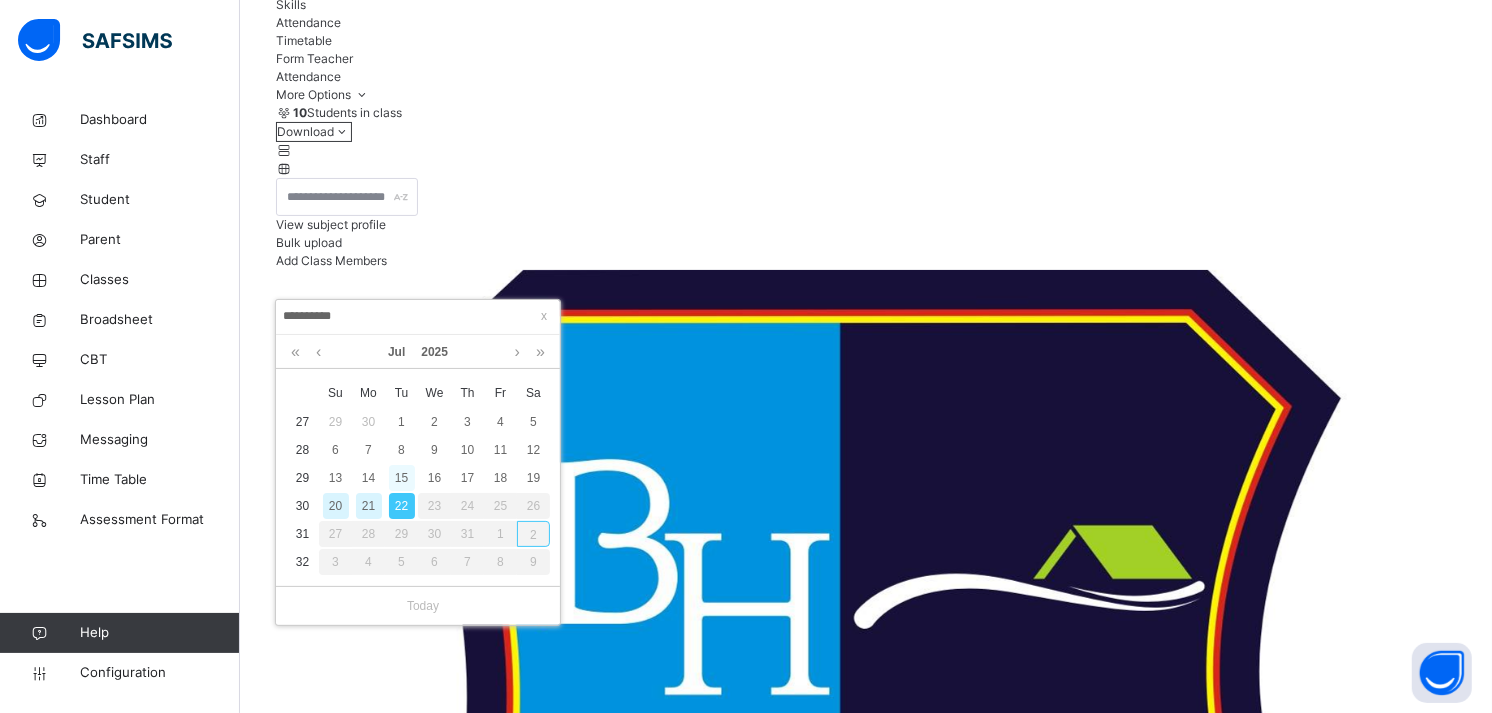 click on "15" at bounding box center (402, 478) 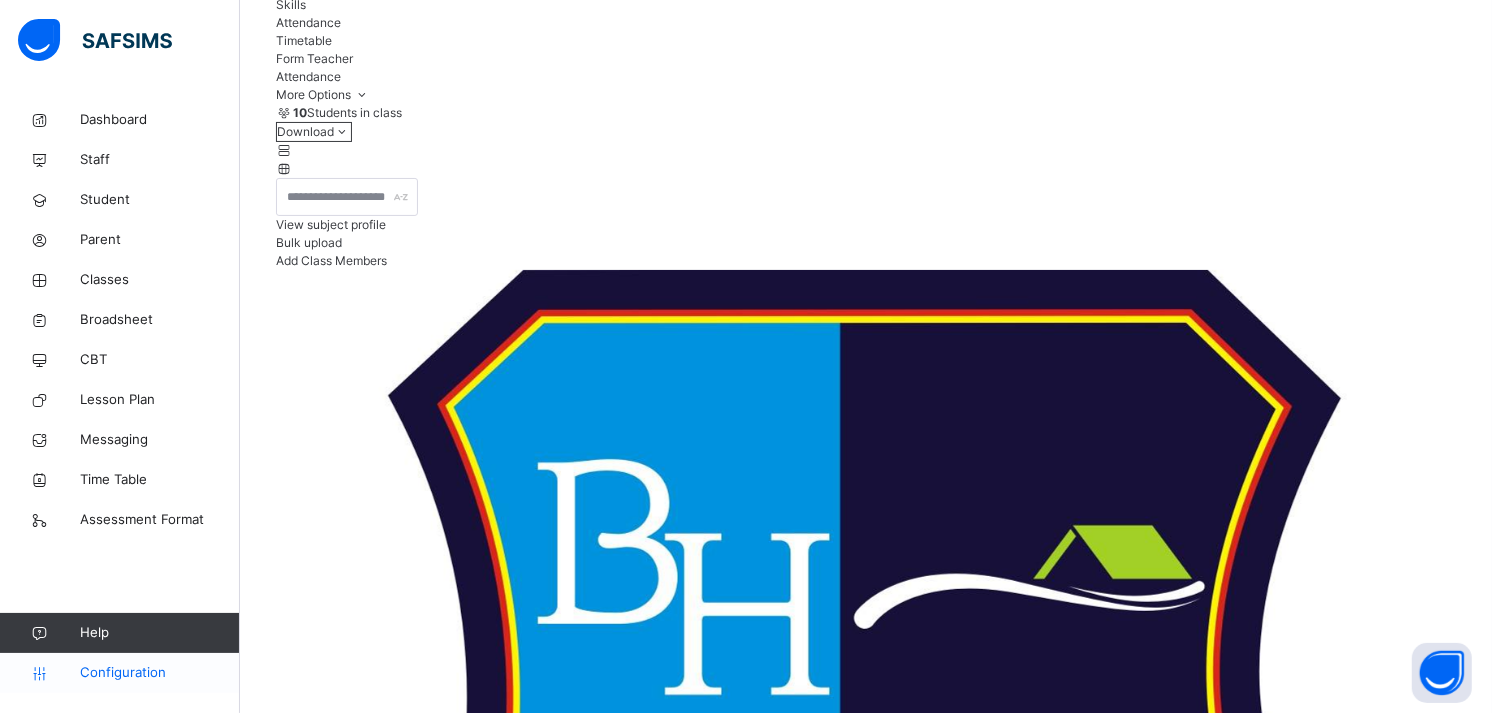 click on "Configuration" at bounding box center (119, 673) 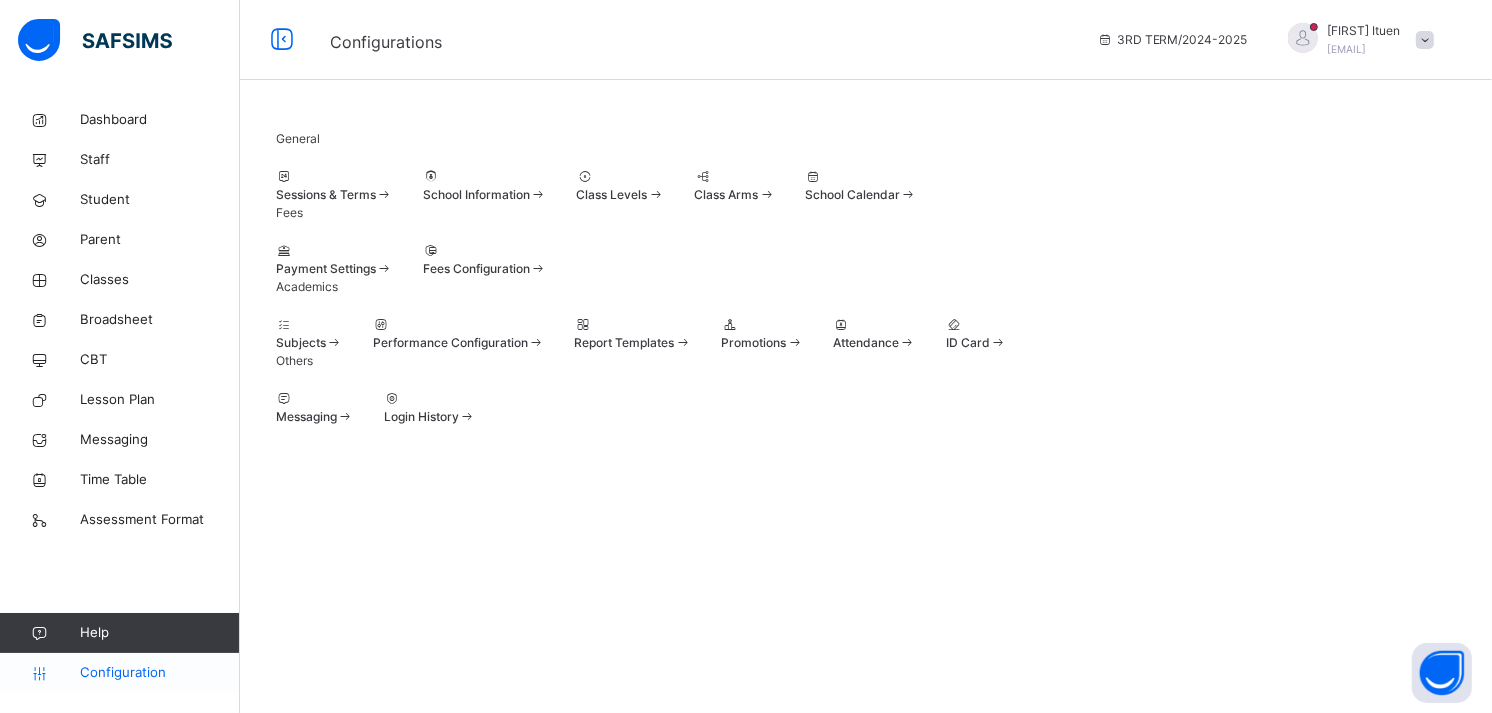 scroll, scrollTop: 13, scrollLeft: 0, axis: vertical 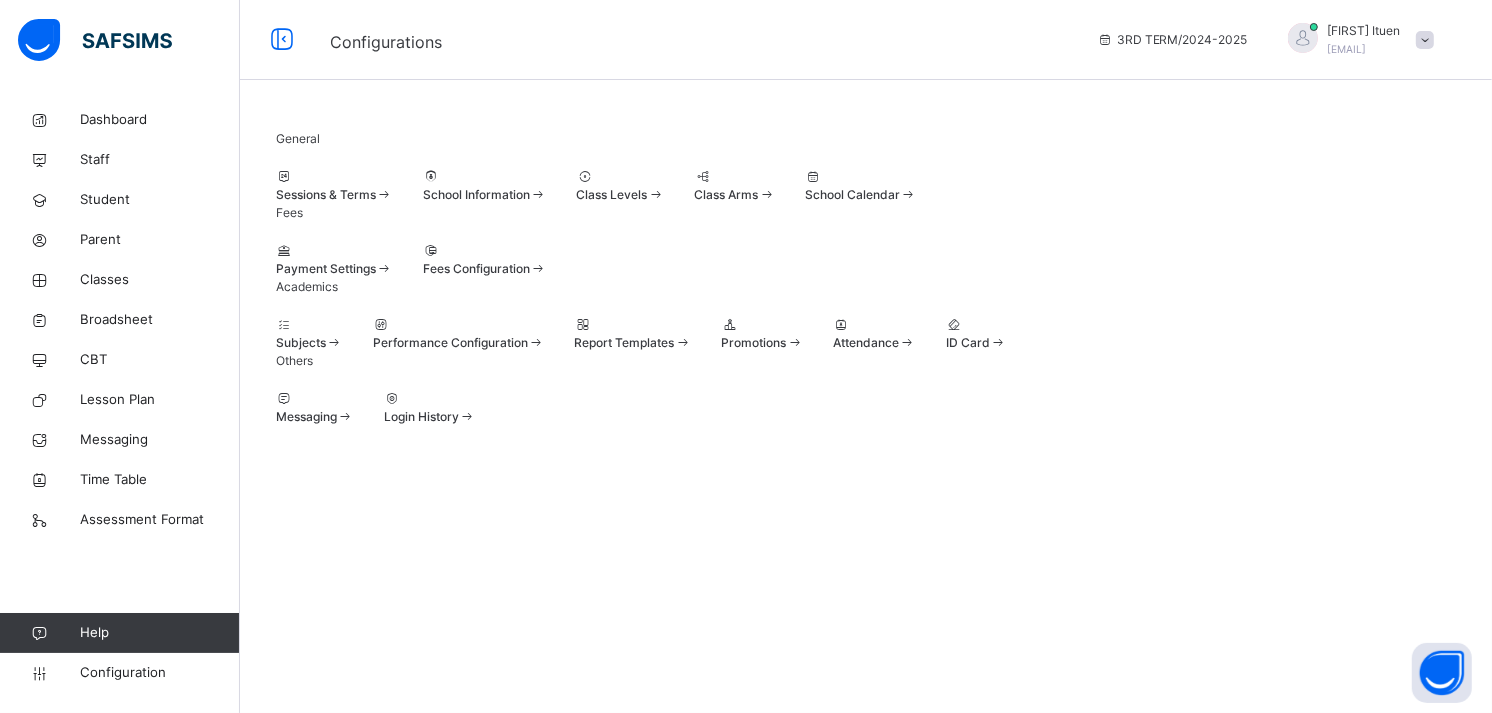 click on "School Calendar" at bounding box center (852, 194) 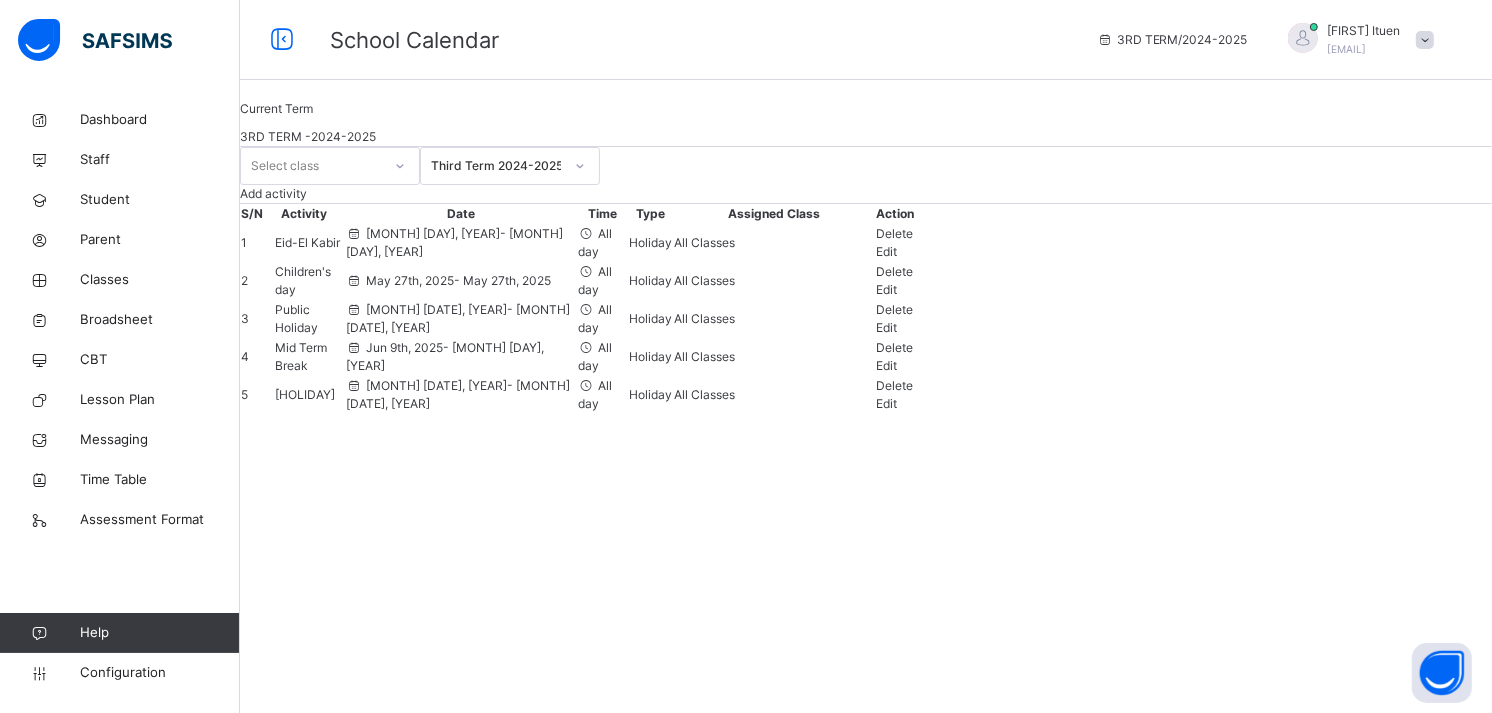 scroll, scrollTop: 25, scrollLeft: 0, axis: vertical 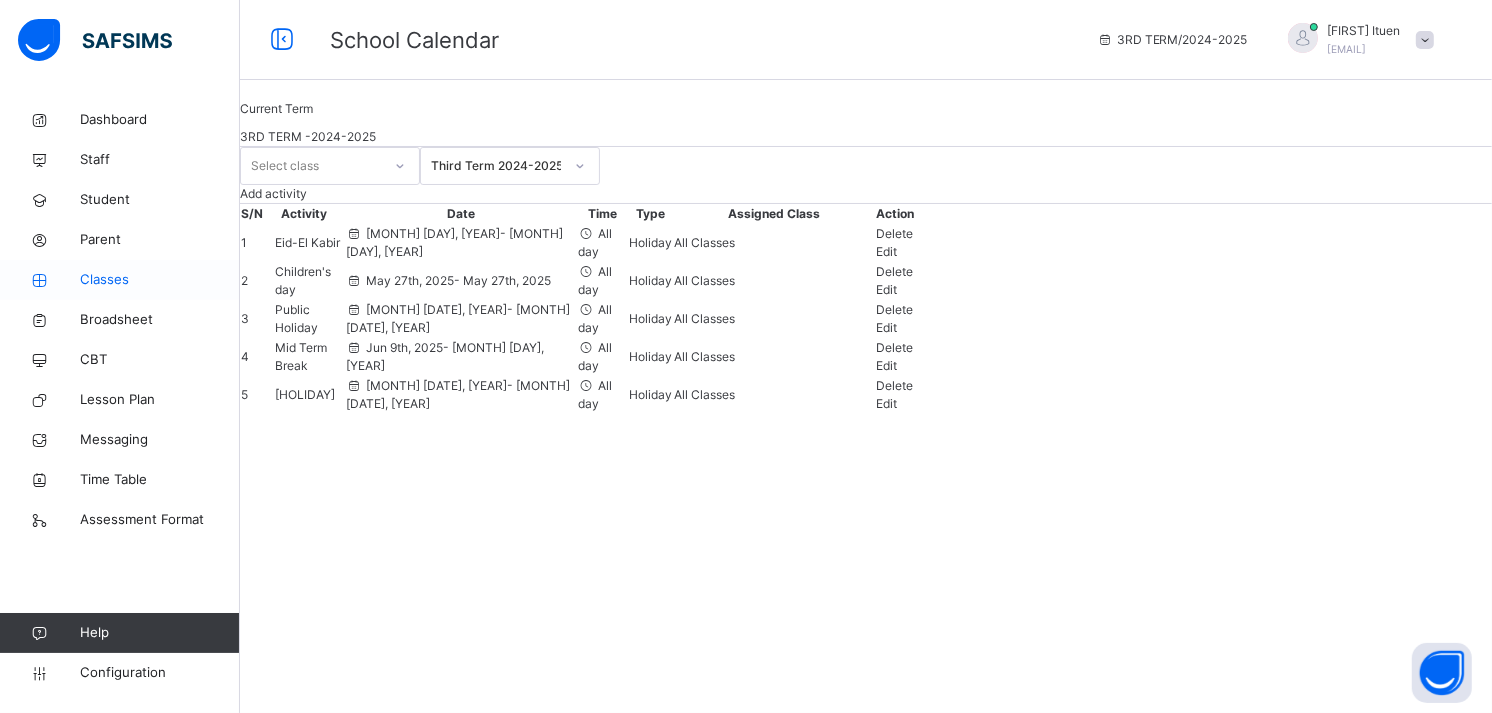 click on "Classes" at bounding box center [160, 280] 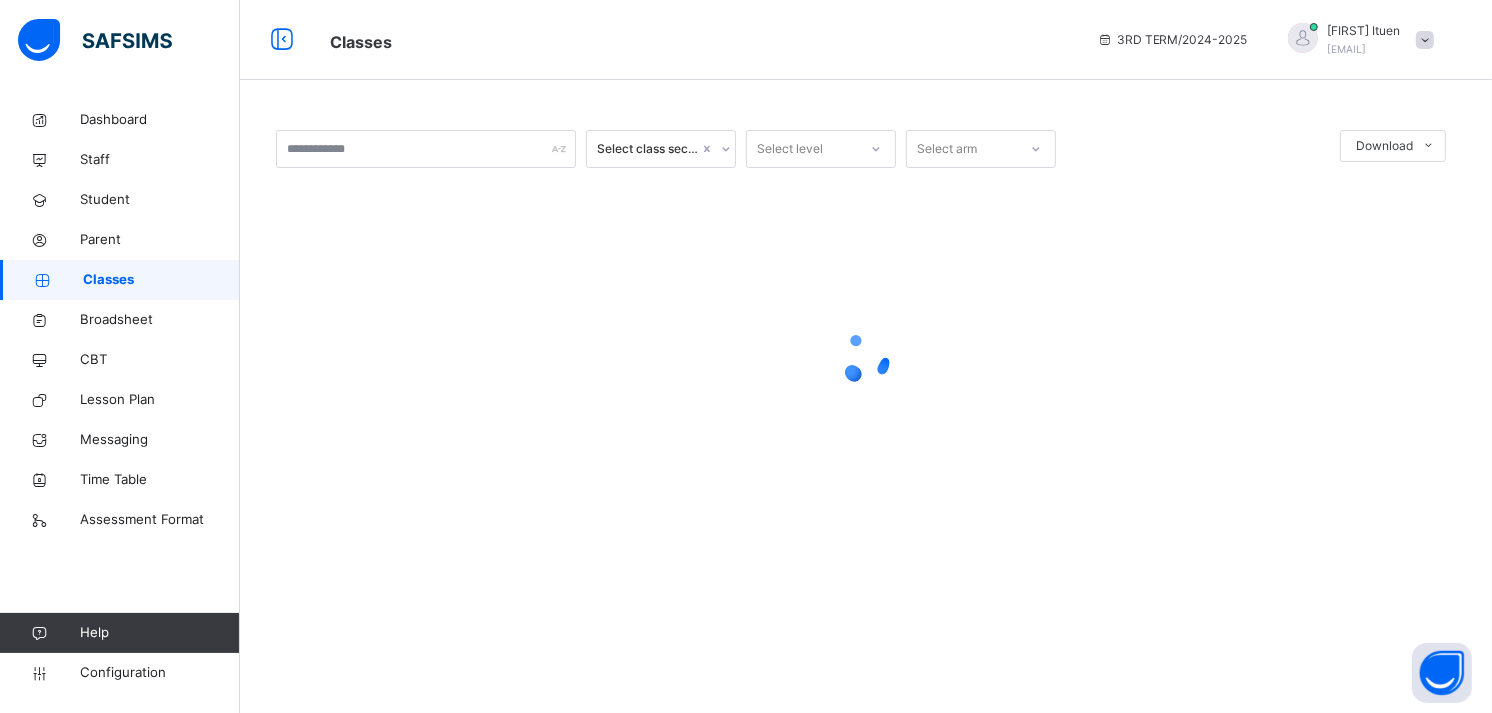scroll, scrollTop: 0, scrollLeft: 0, axis: both 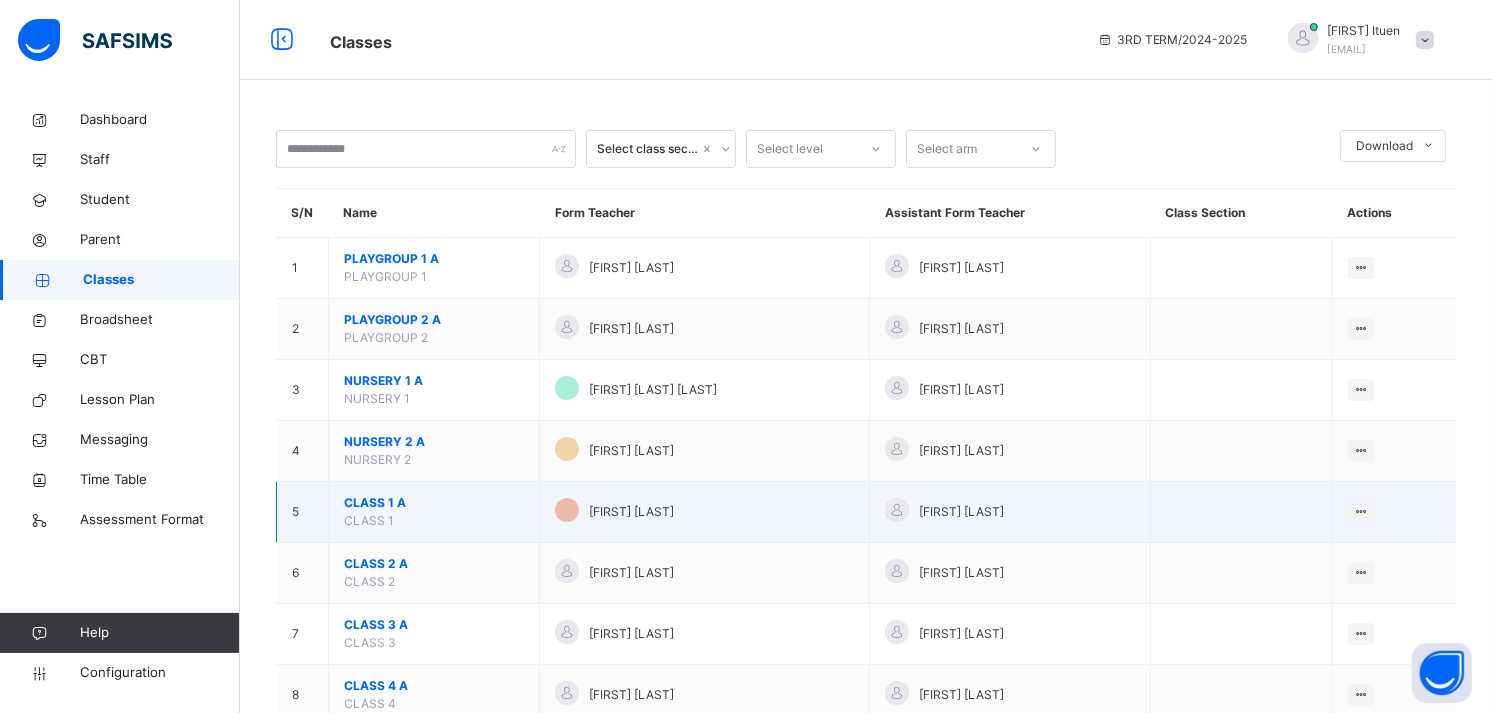 click on "CLASS 1   A" at bounding box center (434, 503) 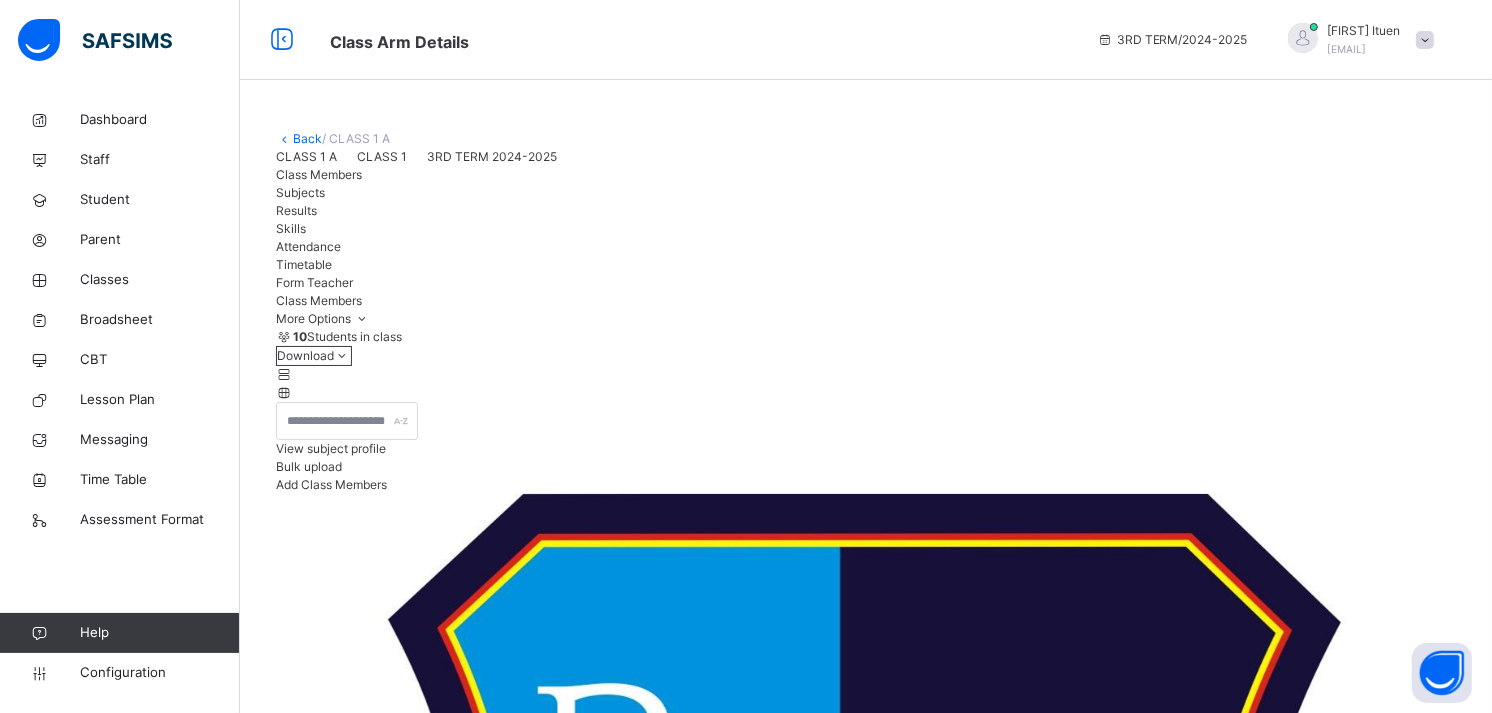 click on "Attendance" at bounding box center (308, 246) 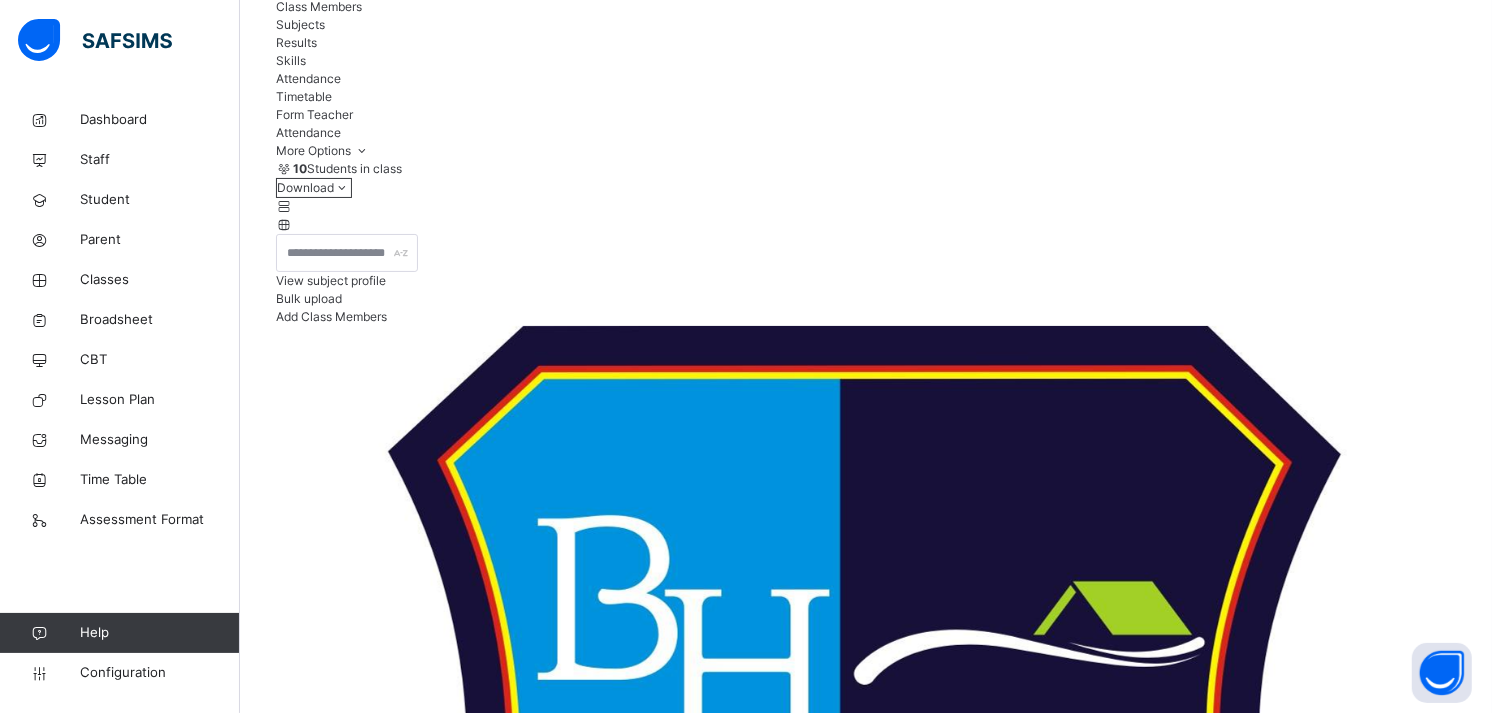 scroll, scrollTop: 225, scrollLeft: 0, axis: vertical 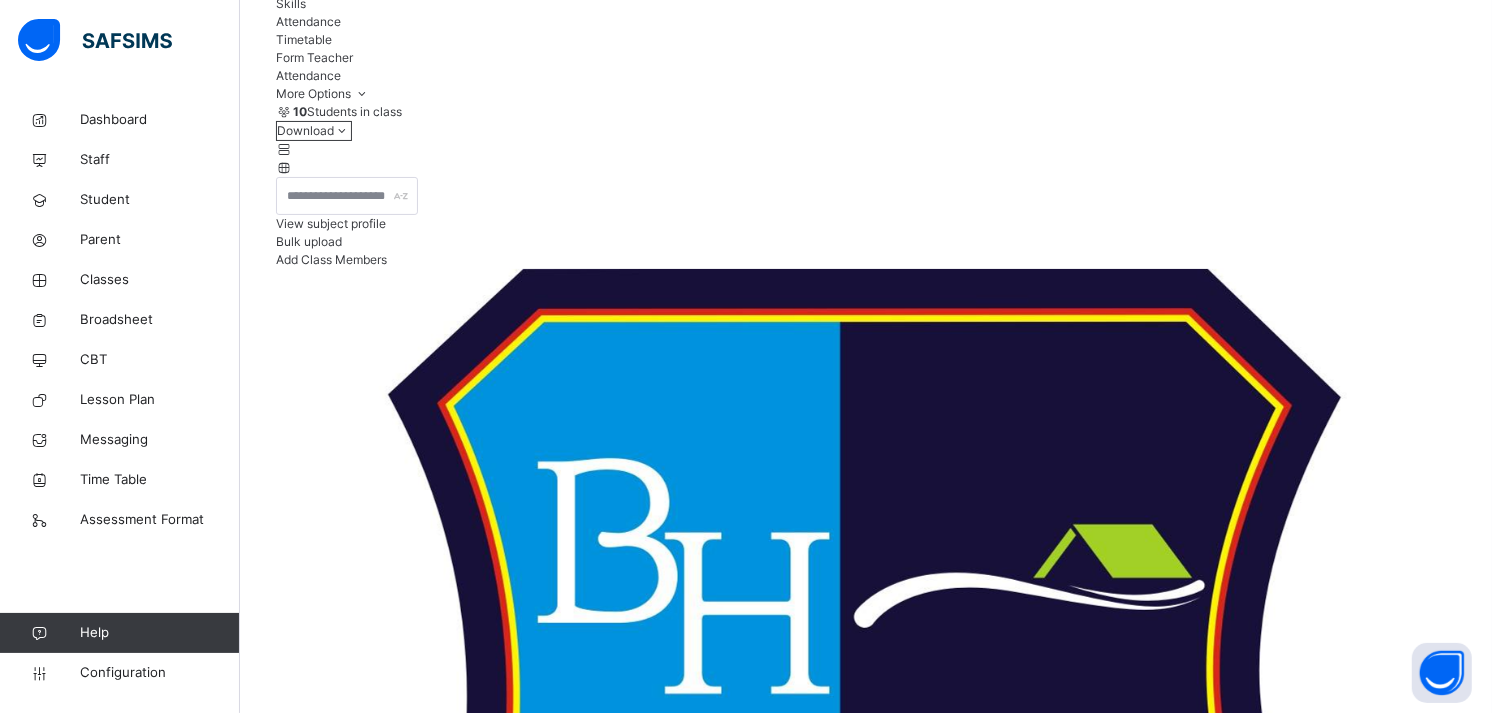 click on "**********" at bounding box center [336, 5718] 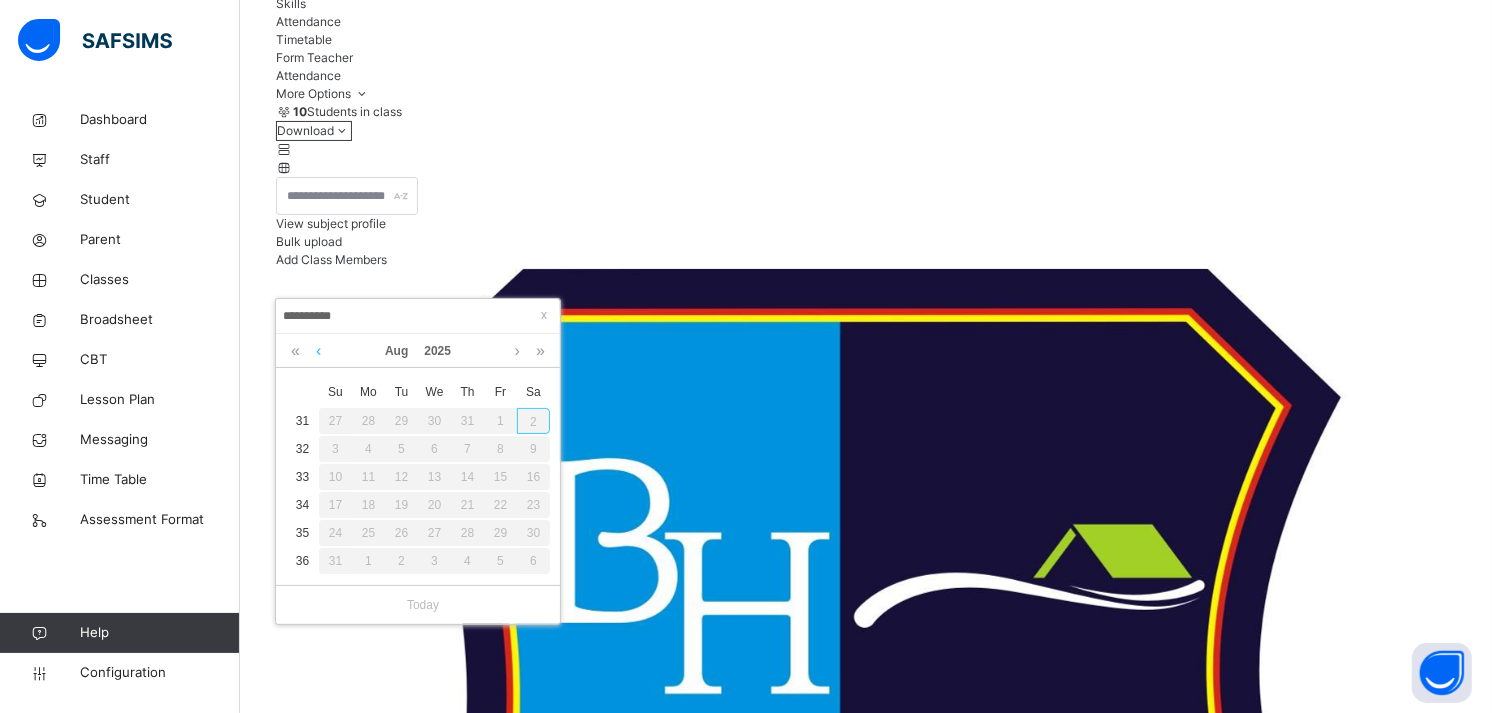 click at bounding box center [318, 351] 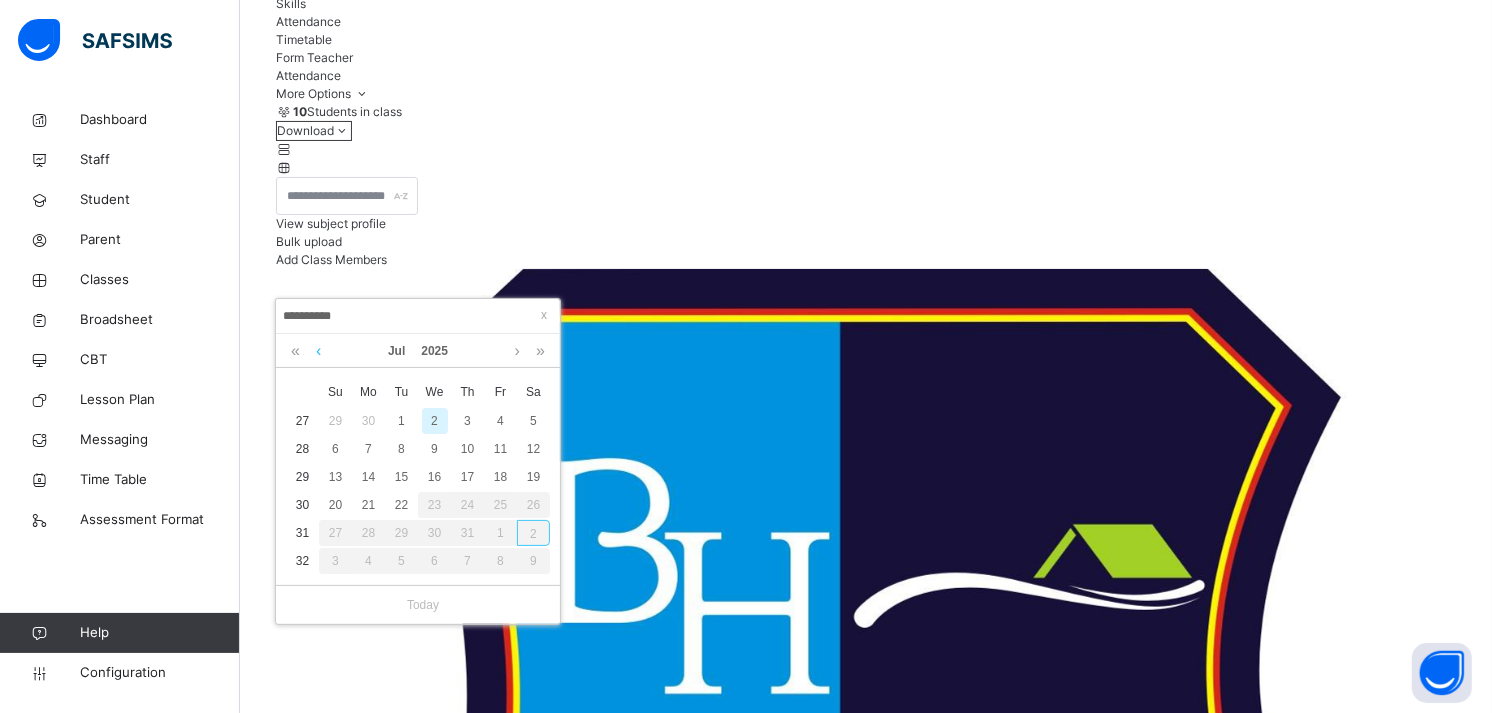 click at bounding box center (318, 351) 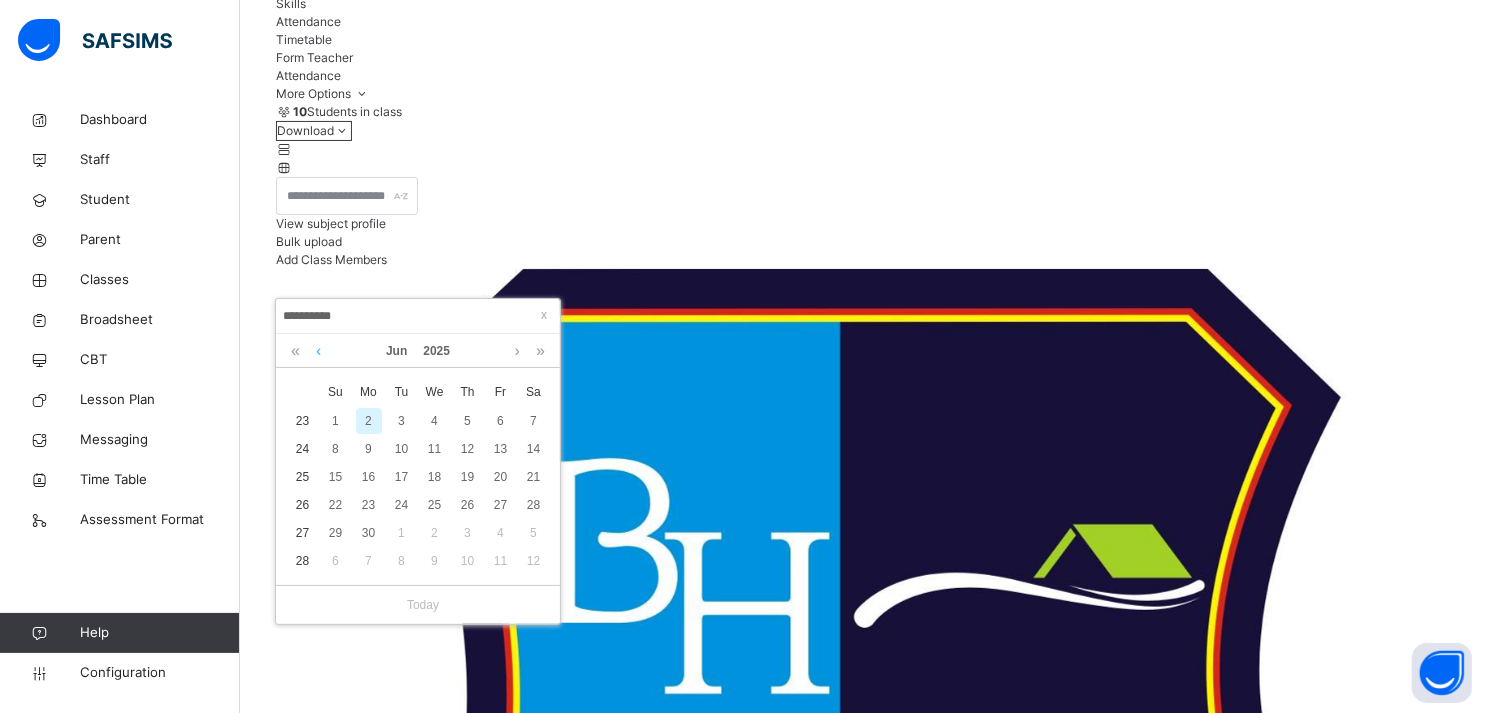 click at bounding box center [318, 351] 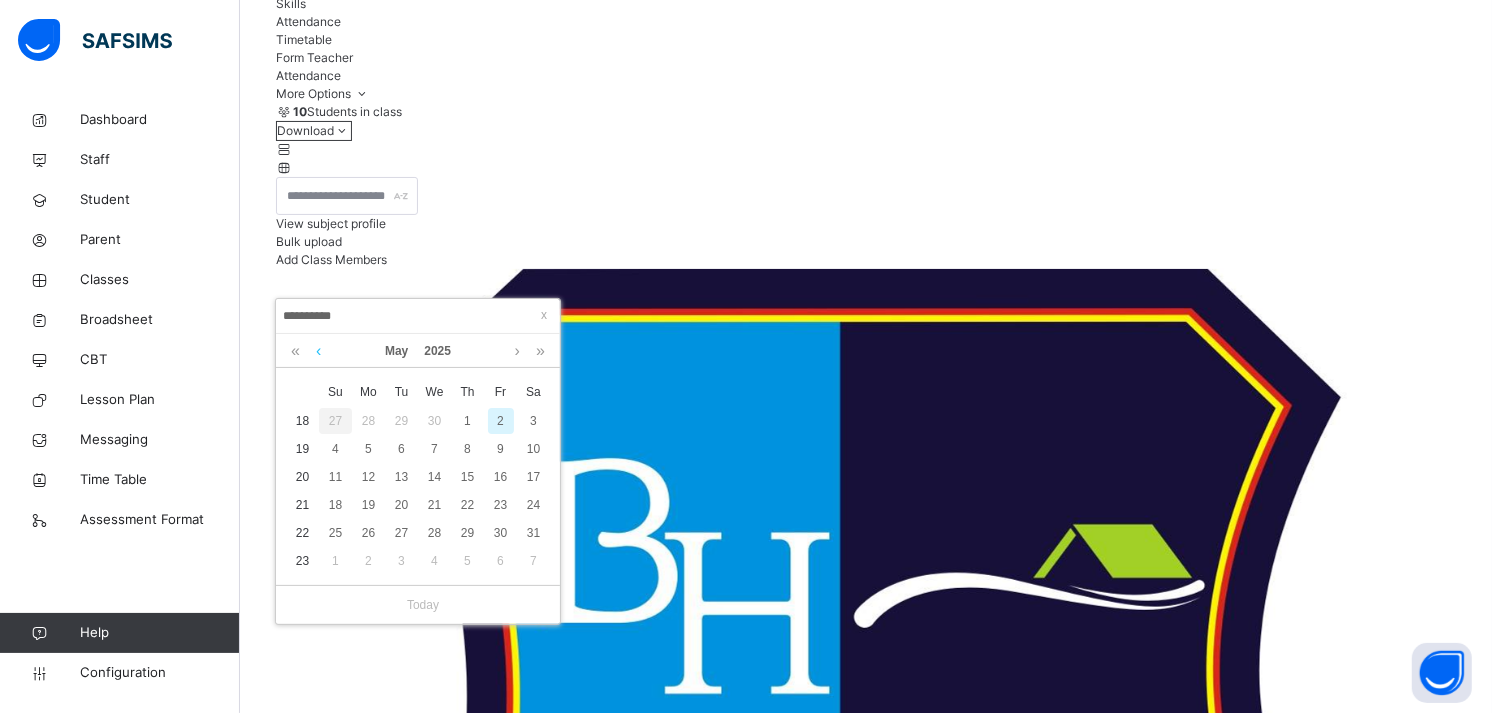 click at bounding box center [318, 351] 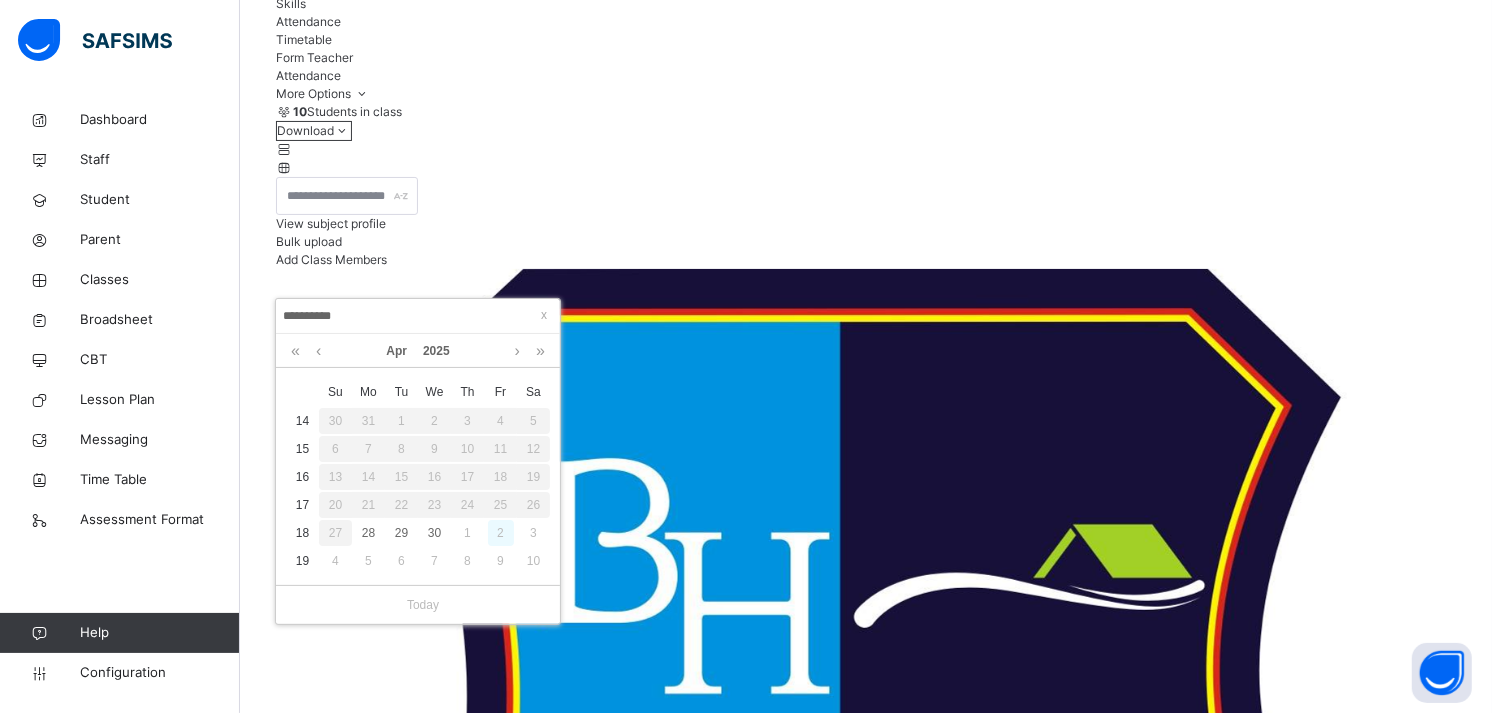click on "2" at bounding box center (501, 533) 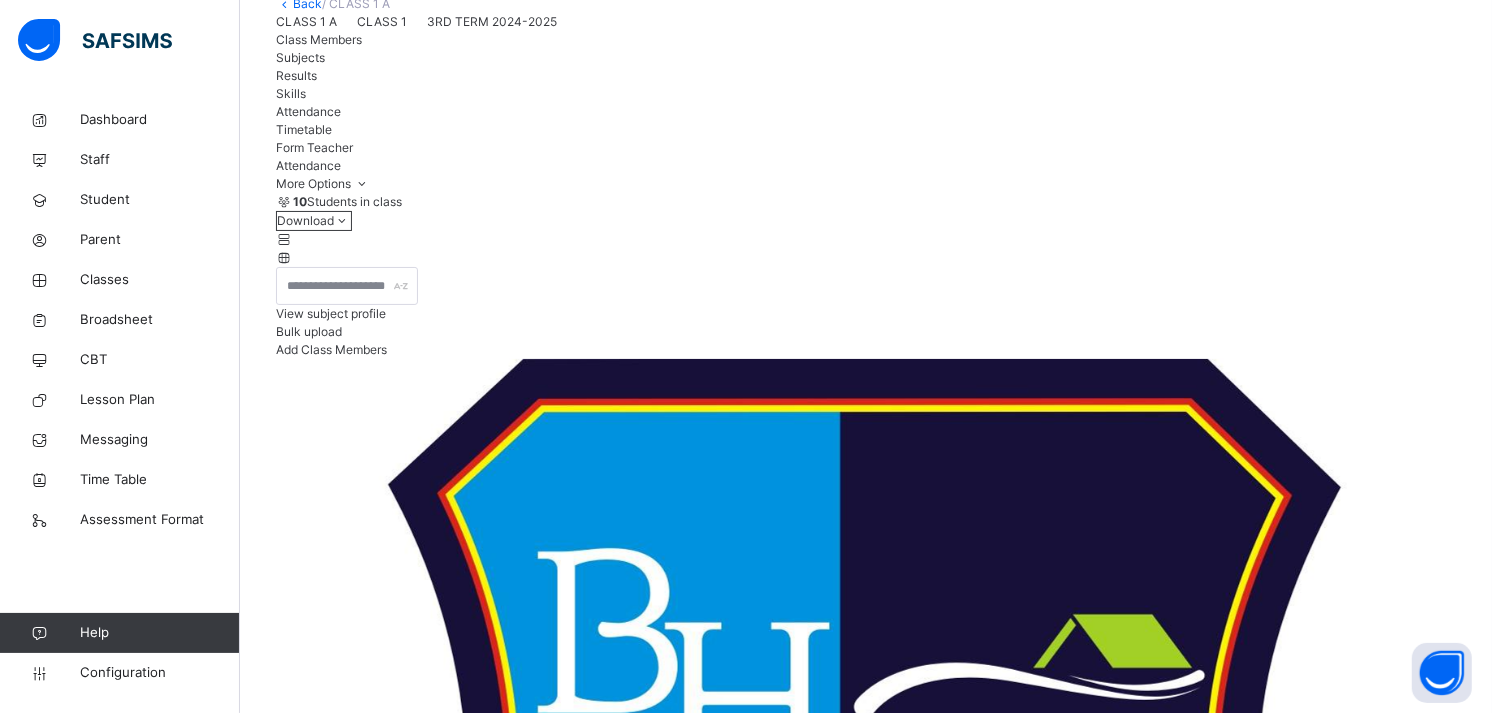scroll, scrollTop: 225, scrollLeft: 0, axis: vertical 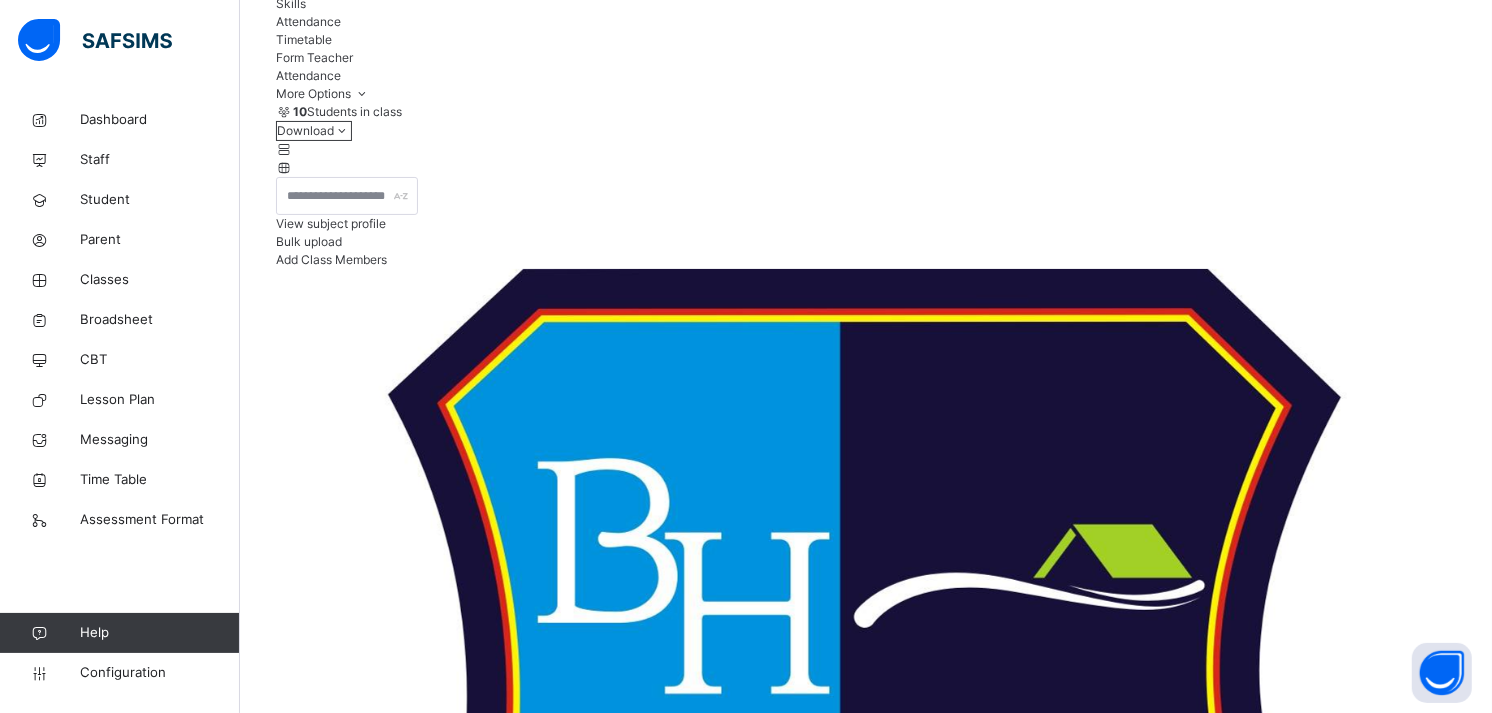 click on "**********" at bounding box center [336, 5718] 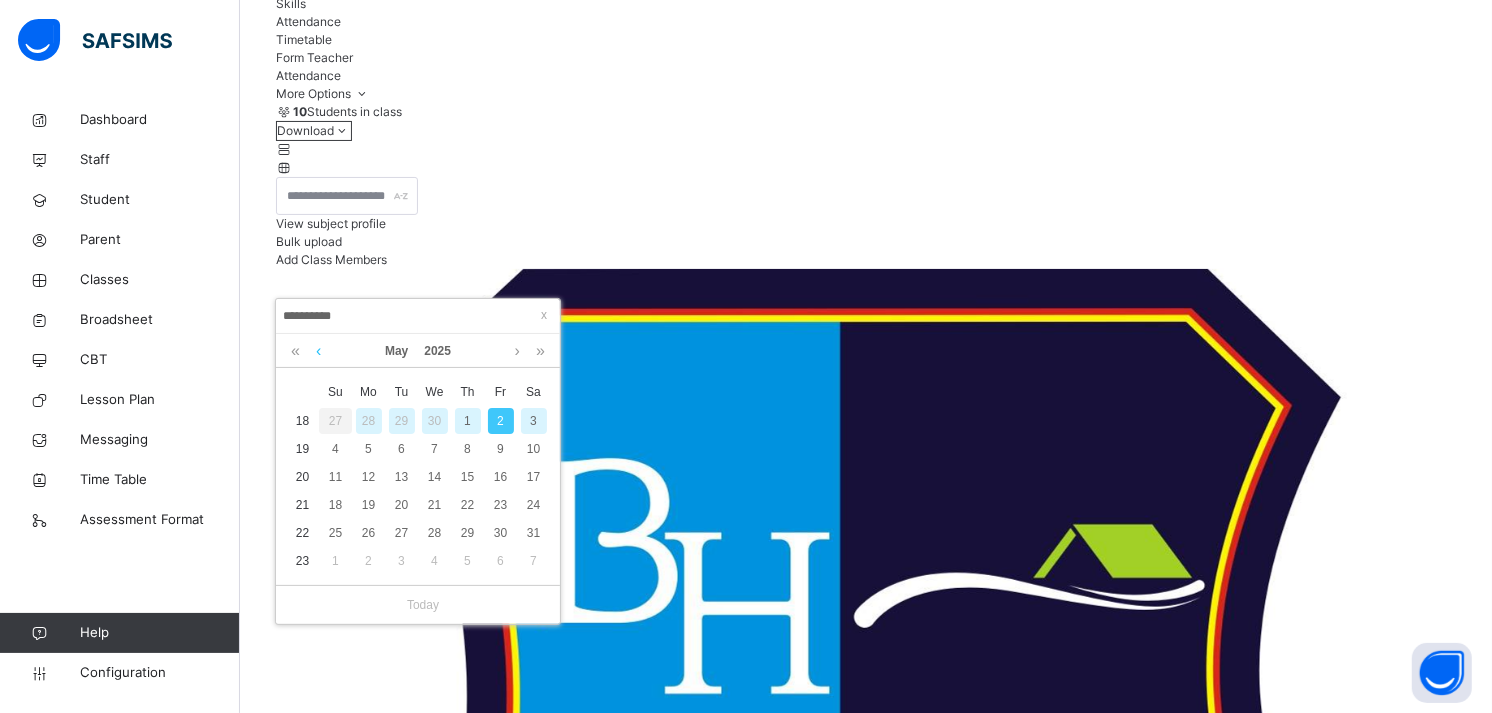 click at bounding box center (318, 351) 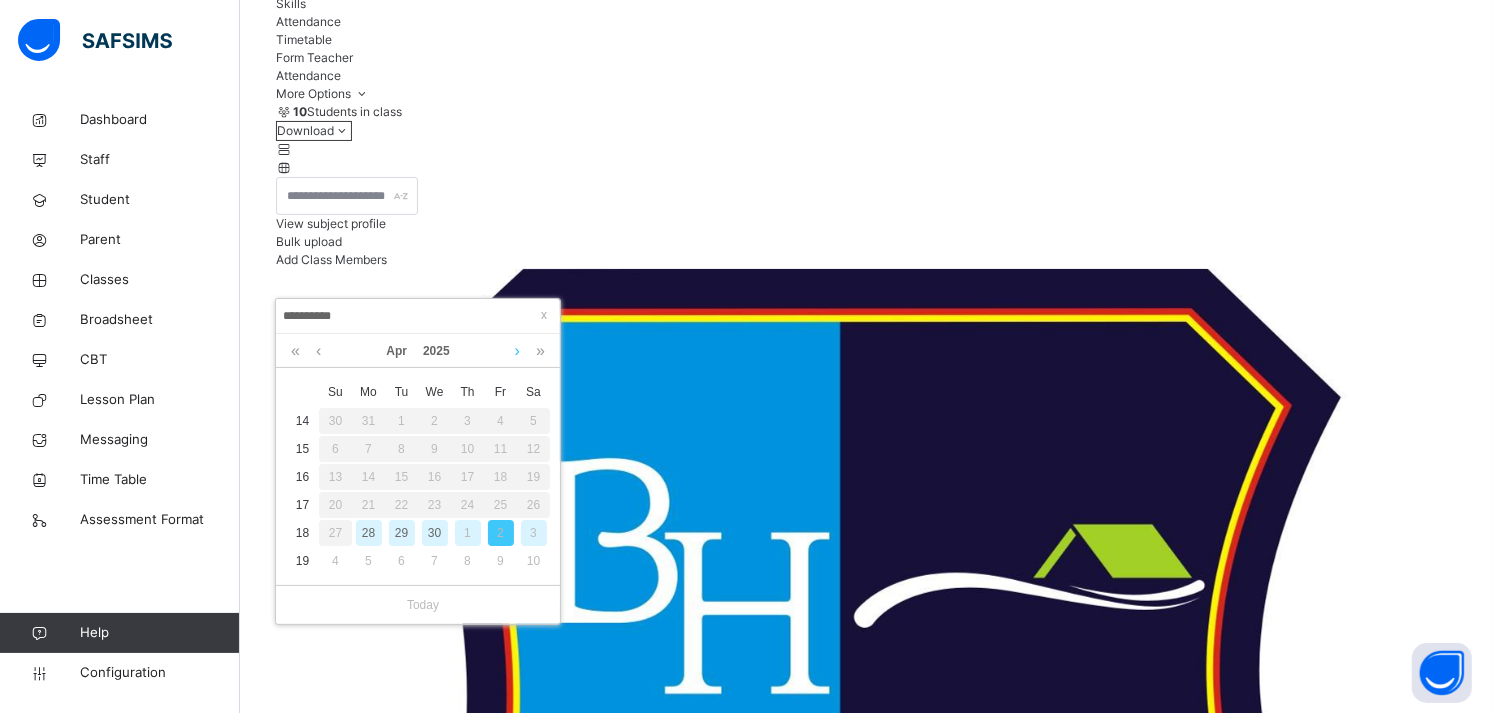 click at bounding box center (517, 351) 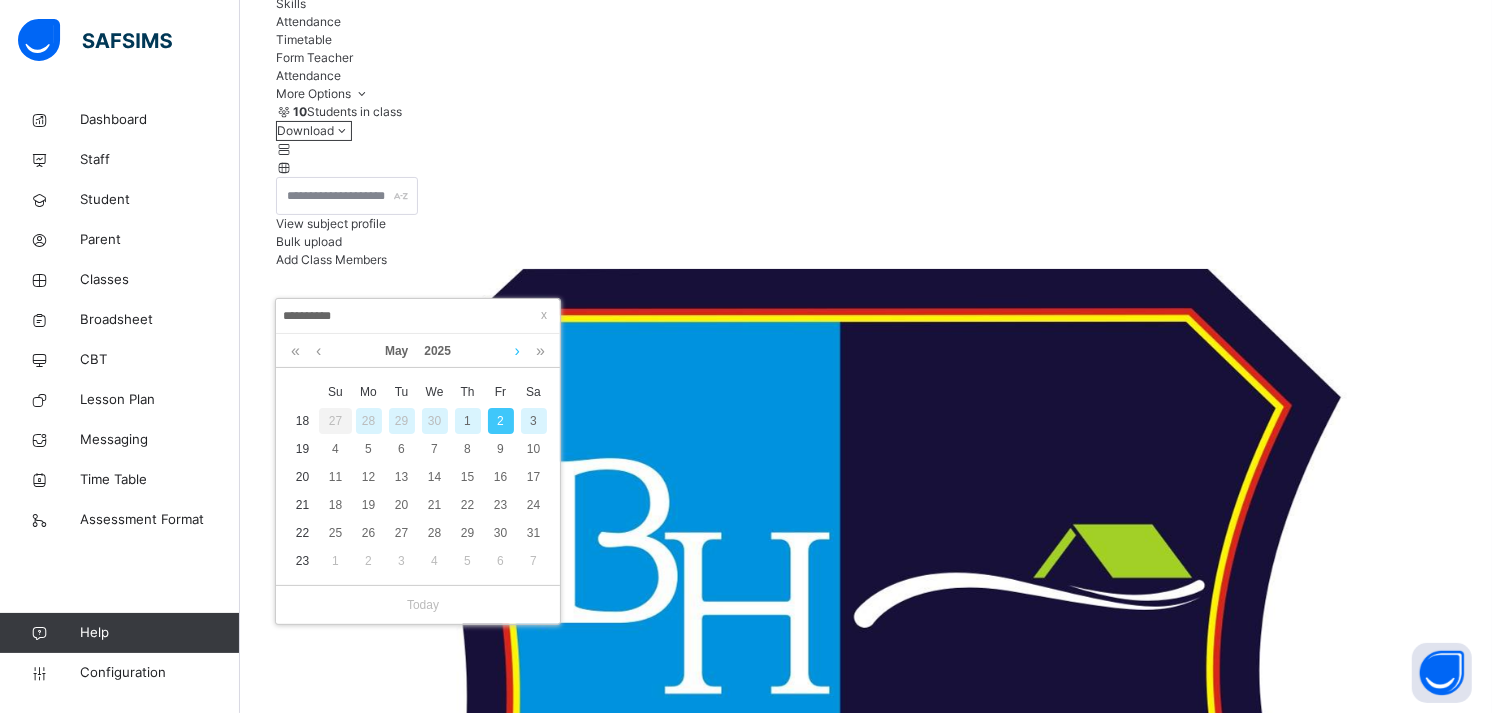 click at bounding box center [517, 351] 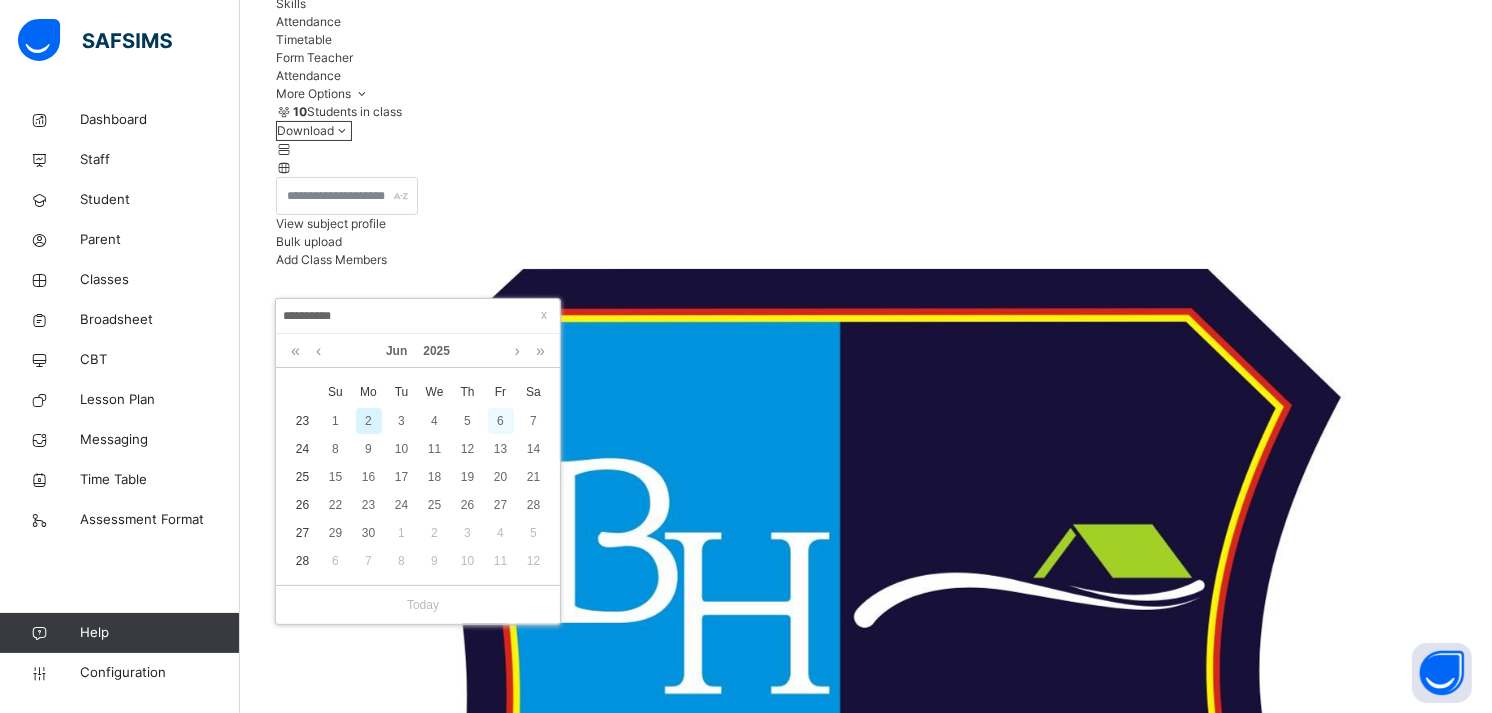 click on "6" at bounding box center (501, 421) 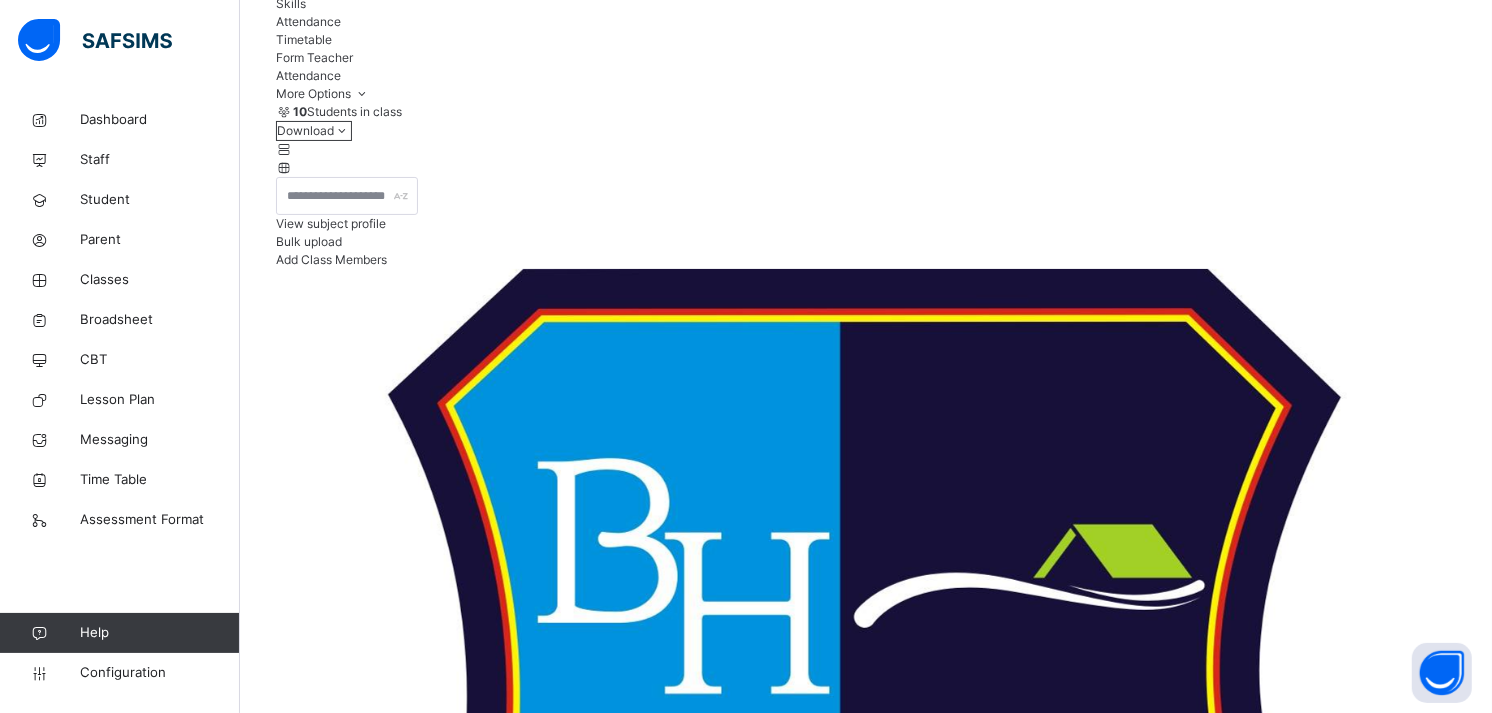 click on "**********" at bounding box center [336, 5718] 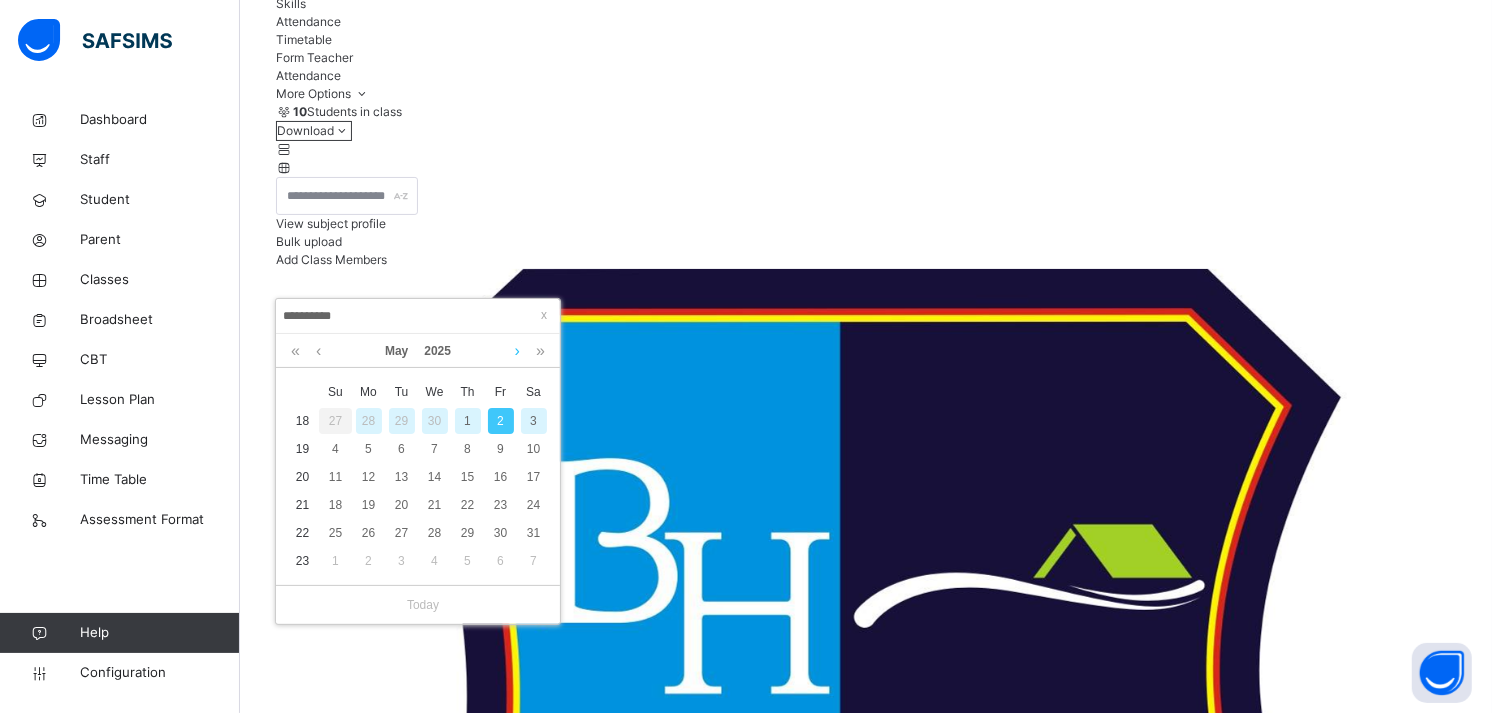 click at bounding box center (517, 351) 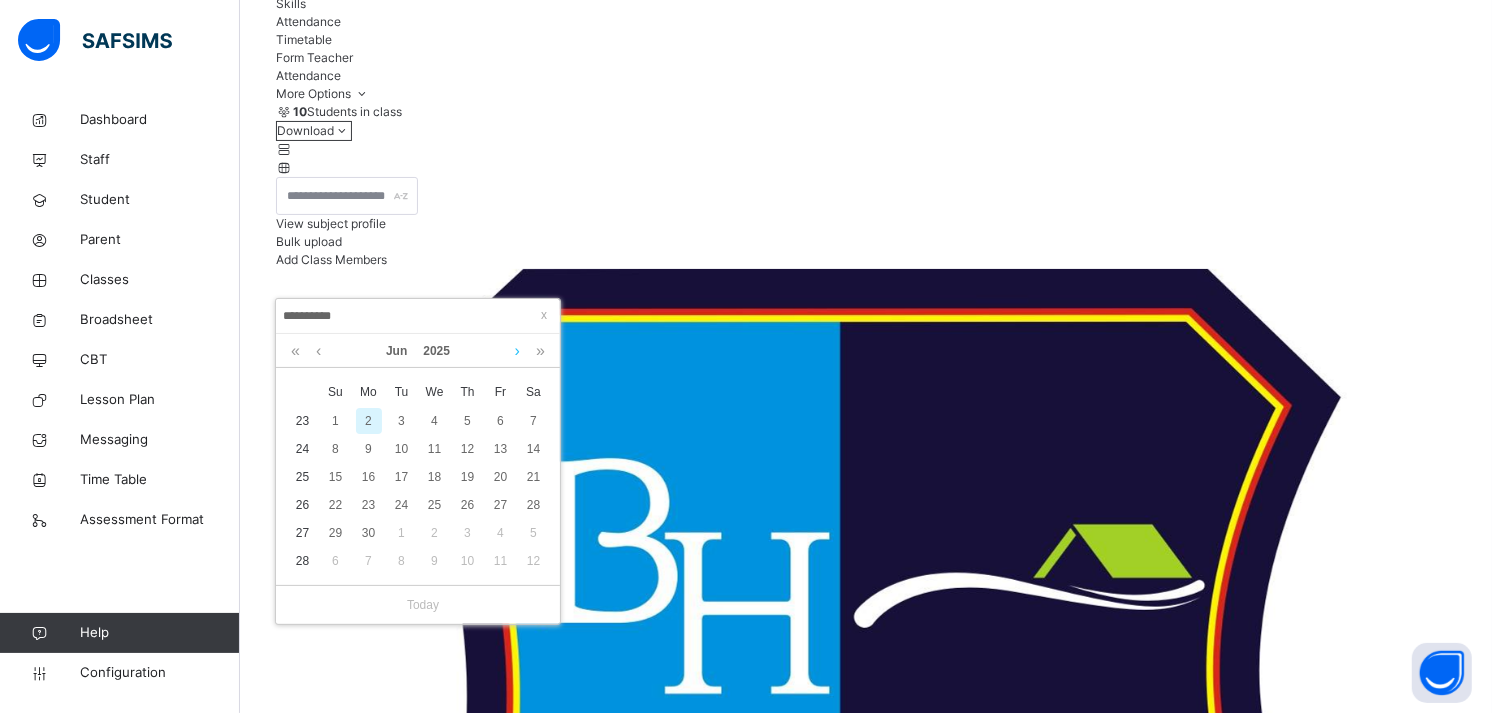 click at bounding box center [517, 351] 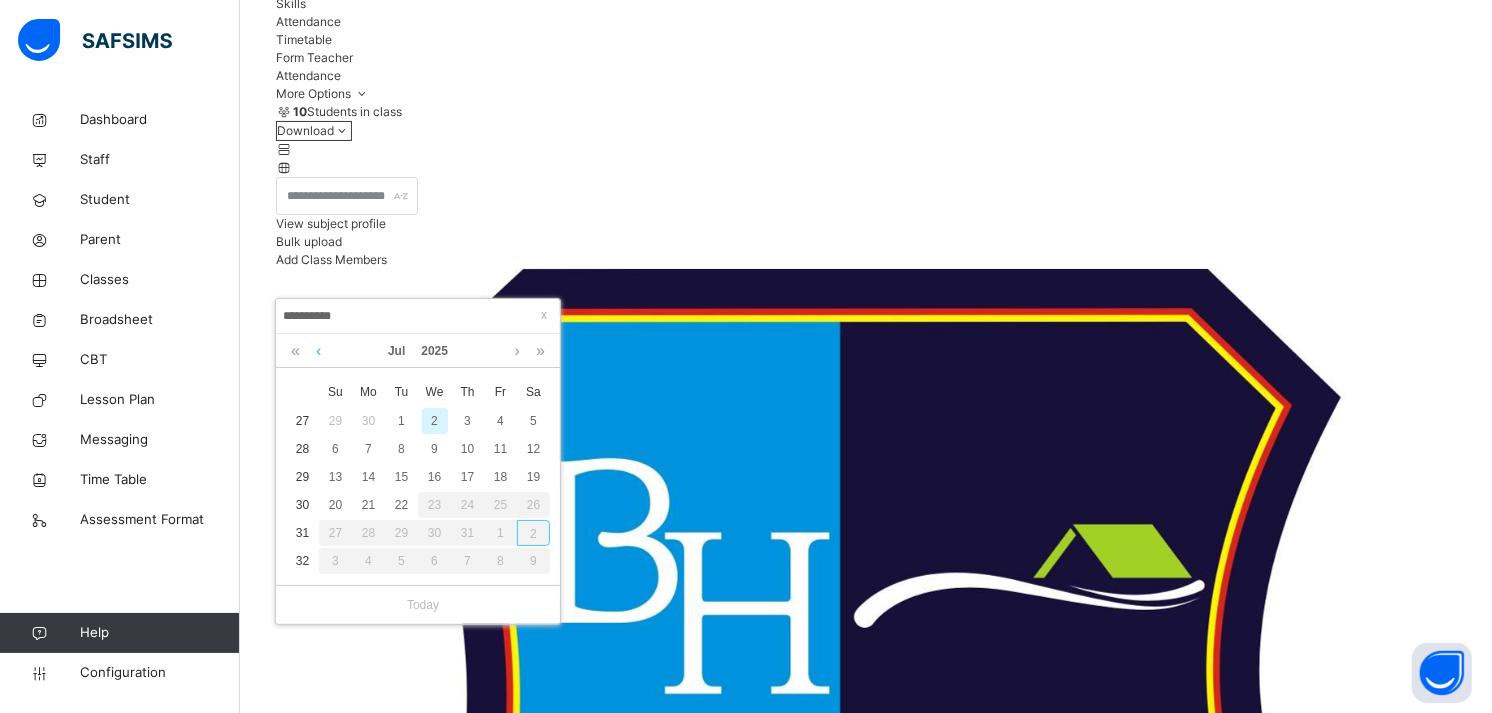 click at bounding box center [318, 351] 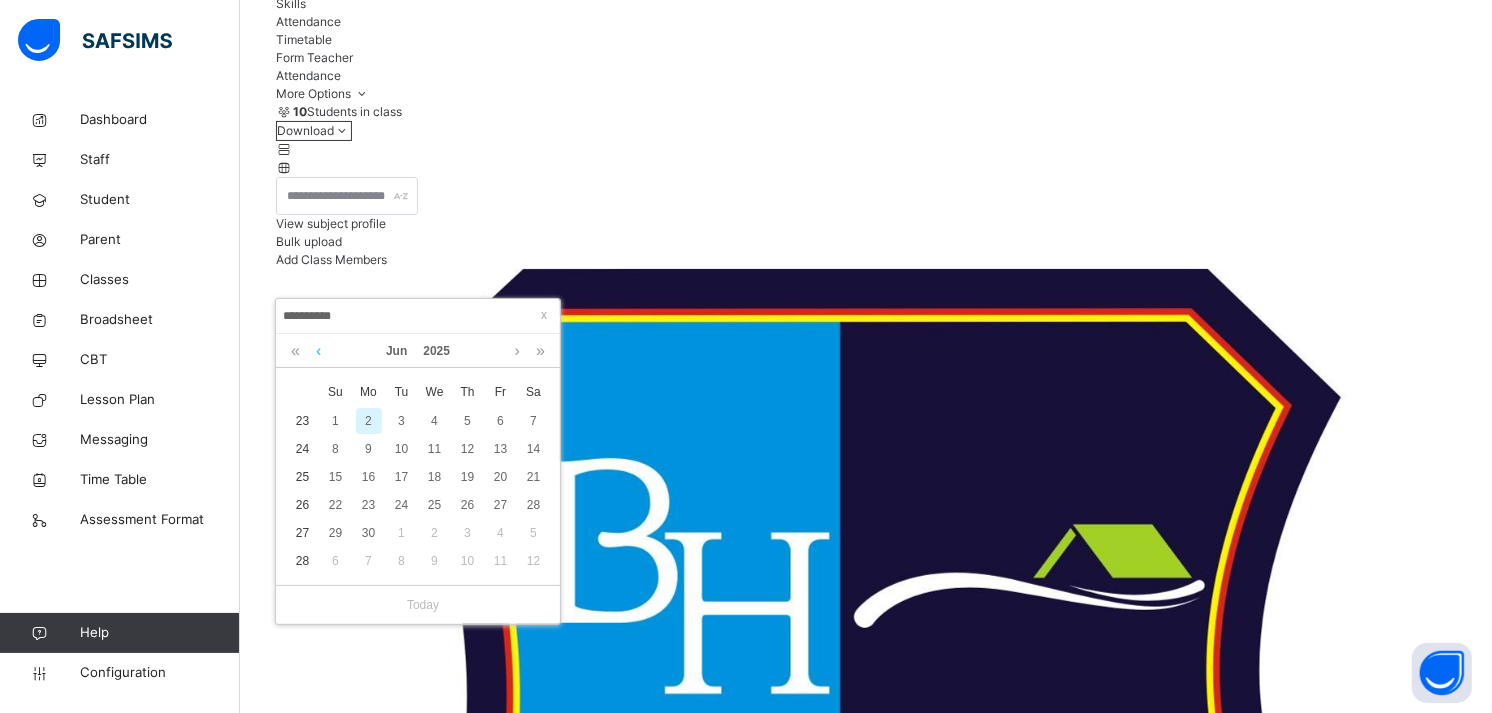 click at bounding box center [318, 351] 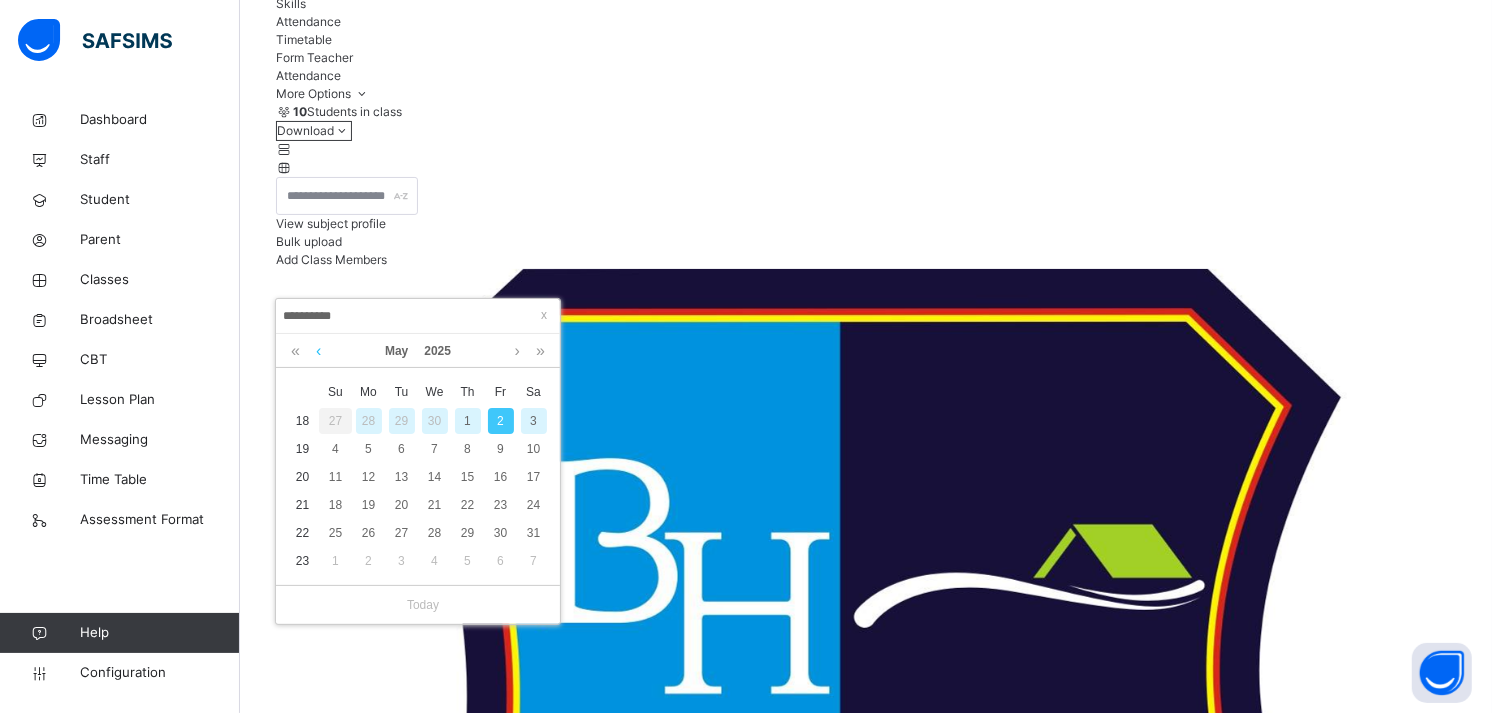 click at bounding box center [318, 351] 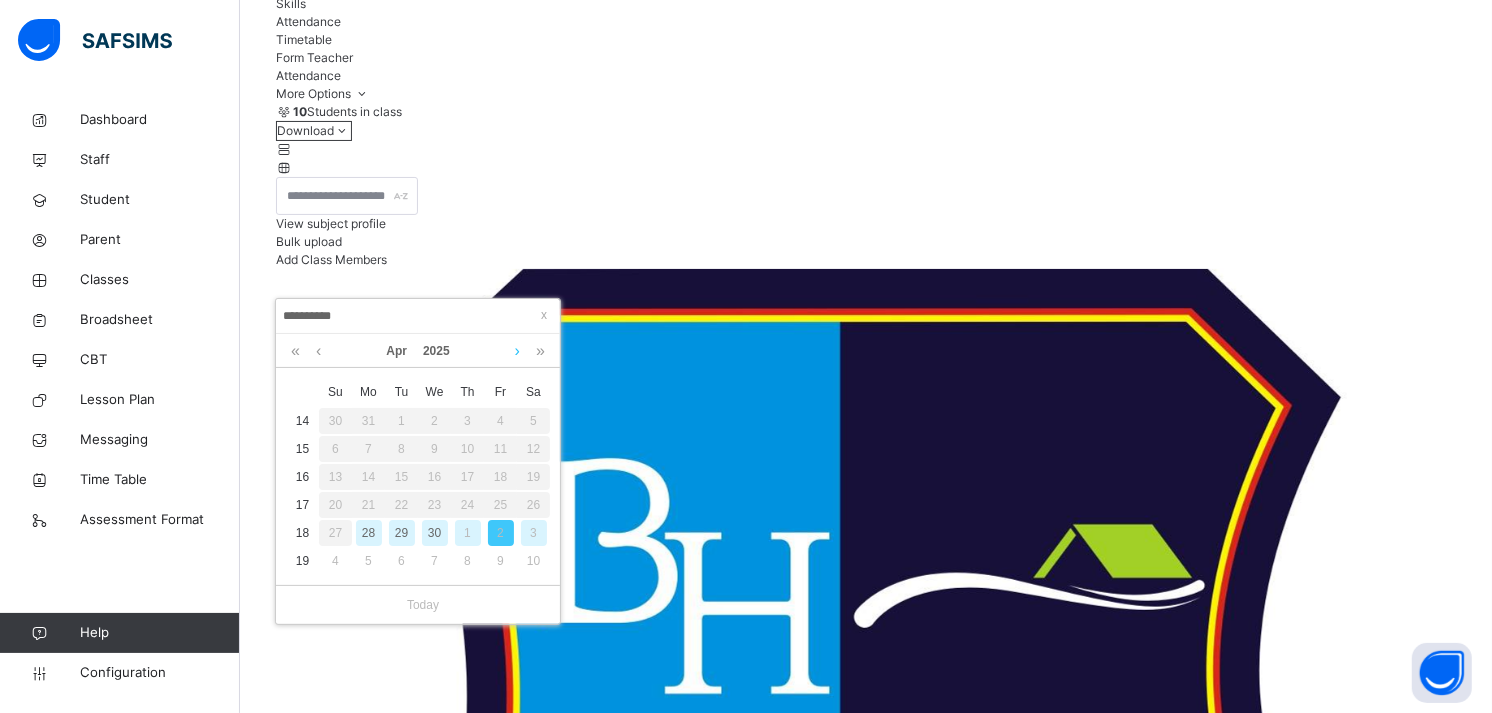 click at bounding box center (517, 351) 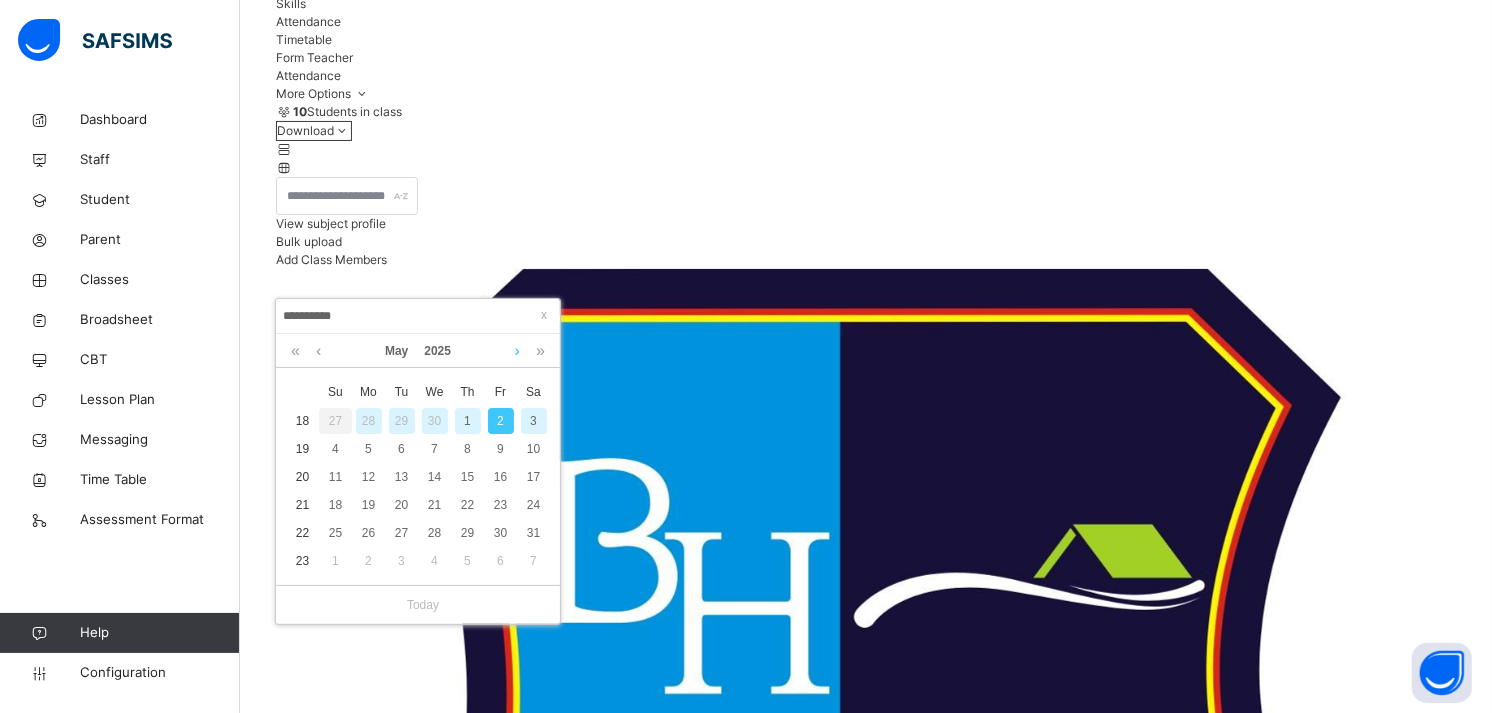 click at bounding box center [517, 351] 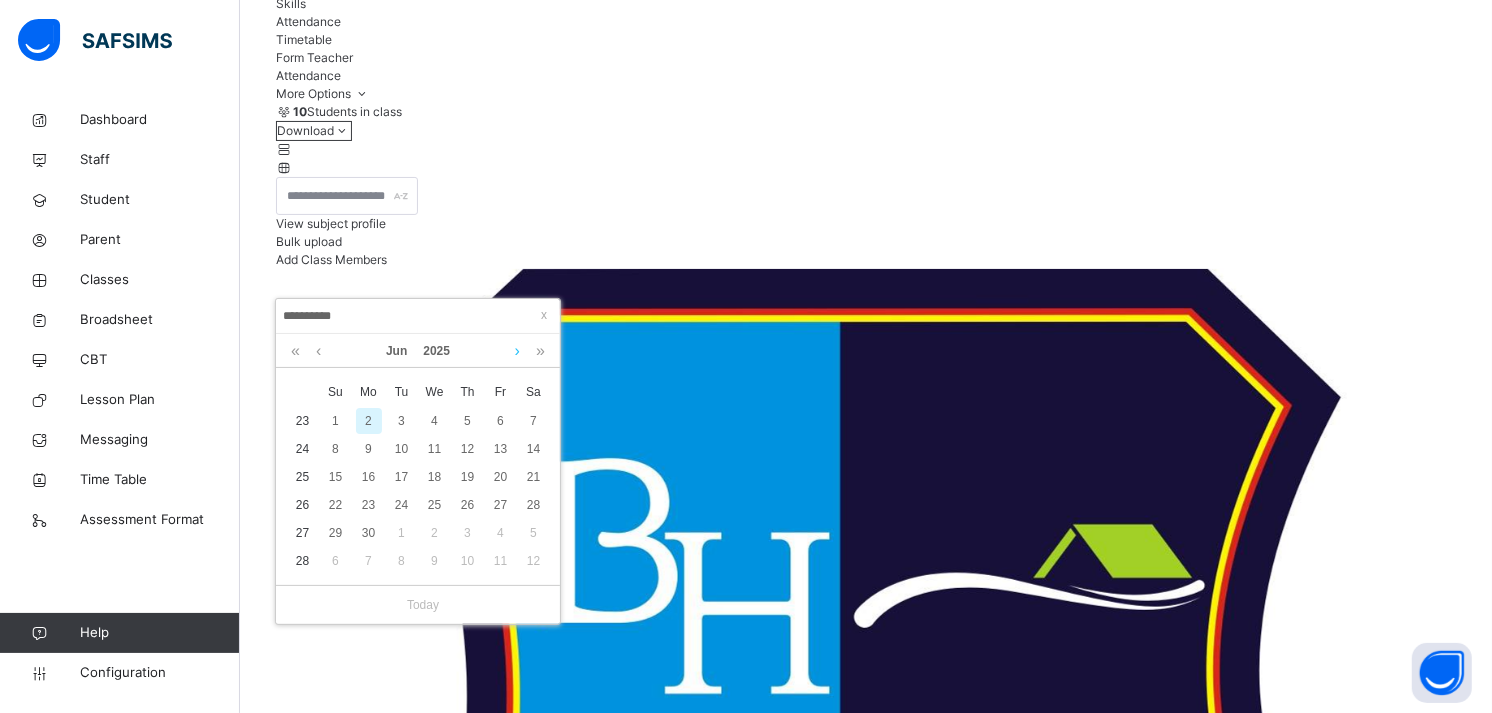 click at bounding box center [517, 351] 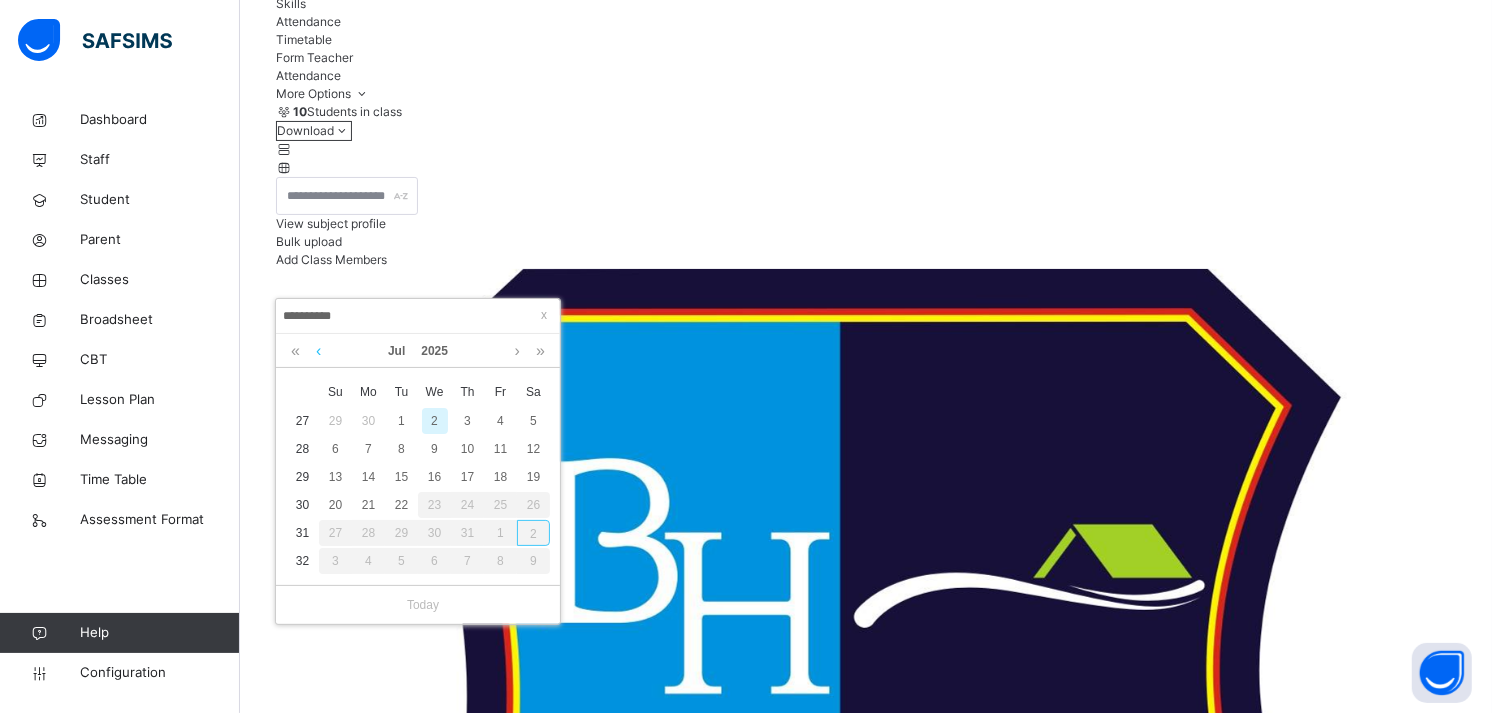 click at bounding box center [318, 351] 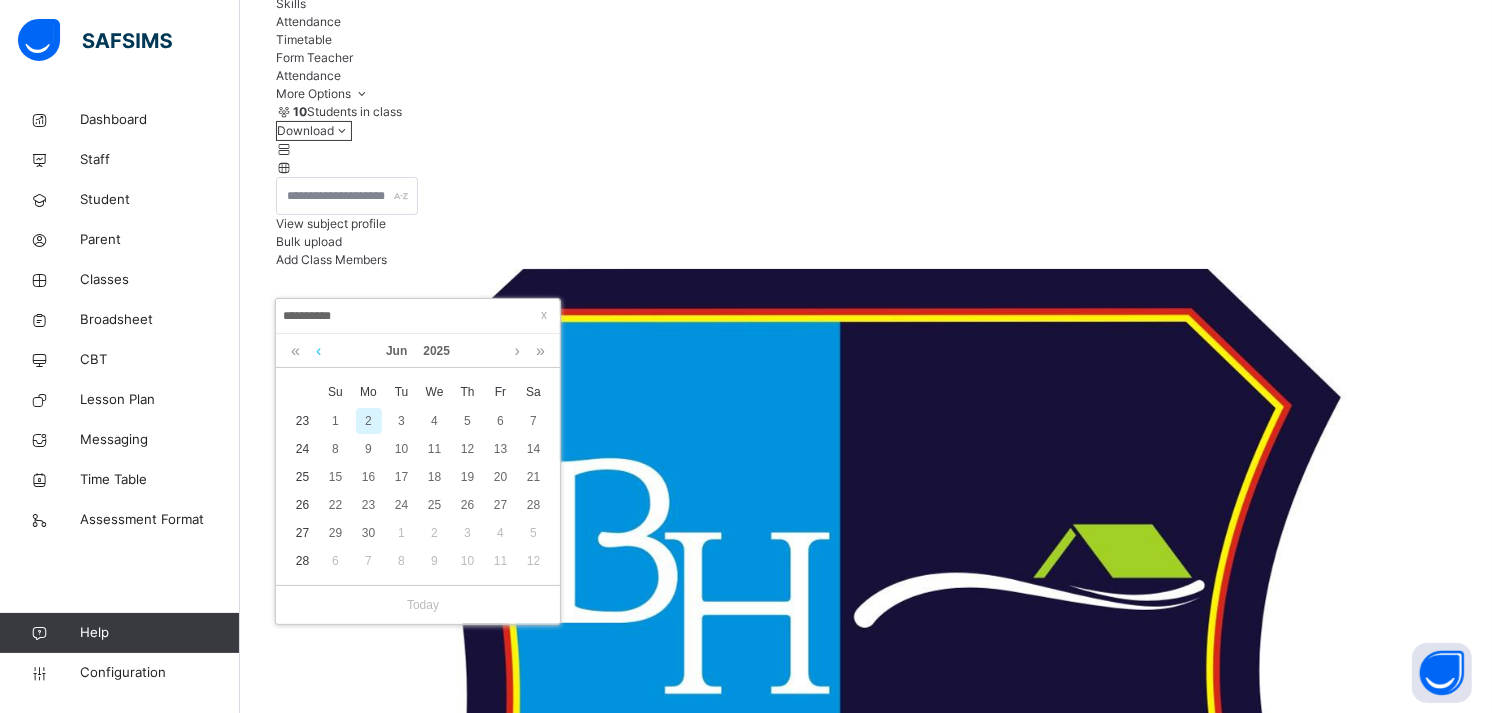click at bounding box center [318, 351] 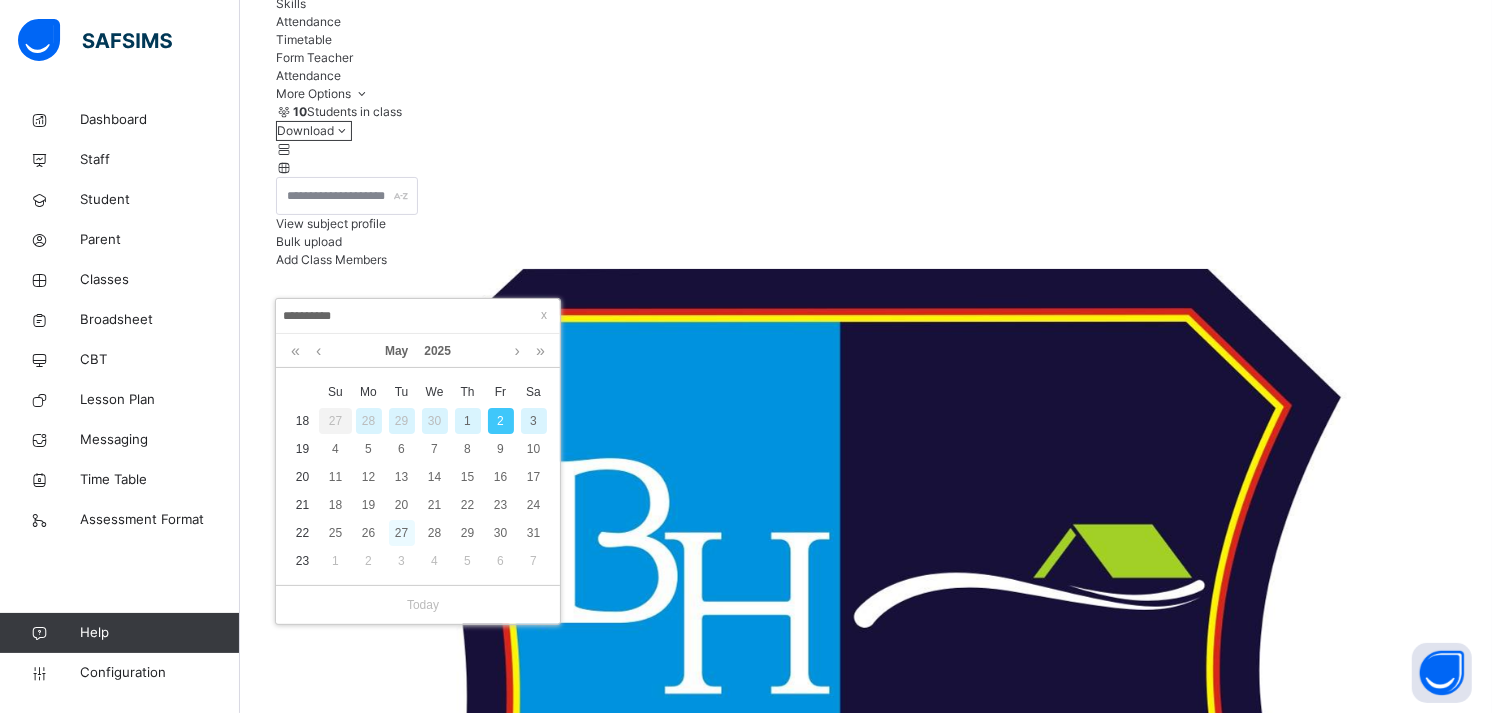 click on "27" at bounding box center (402, 533) 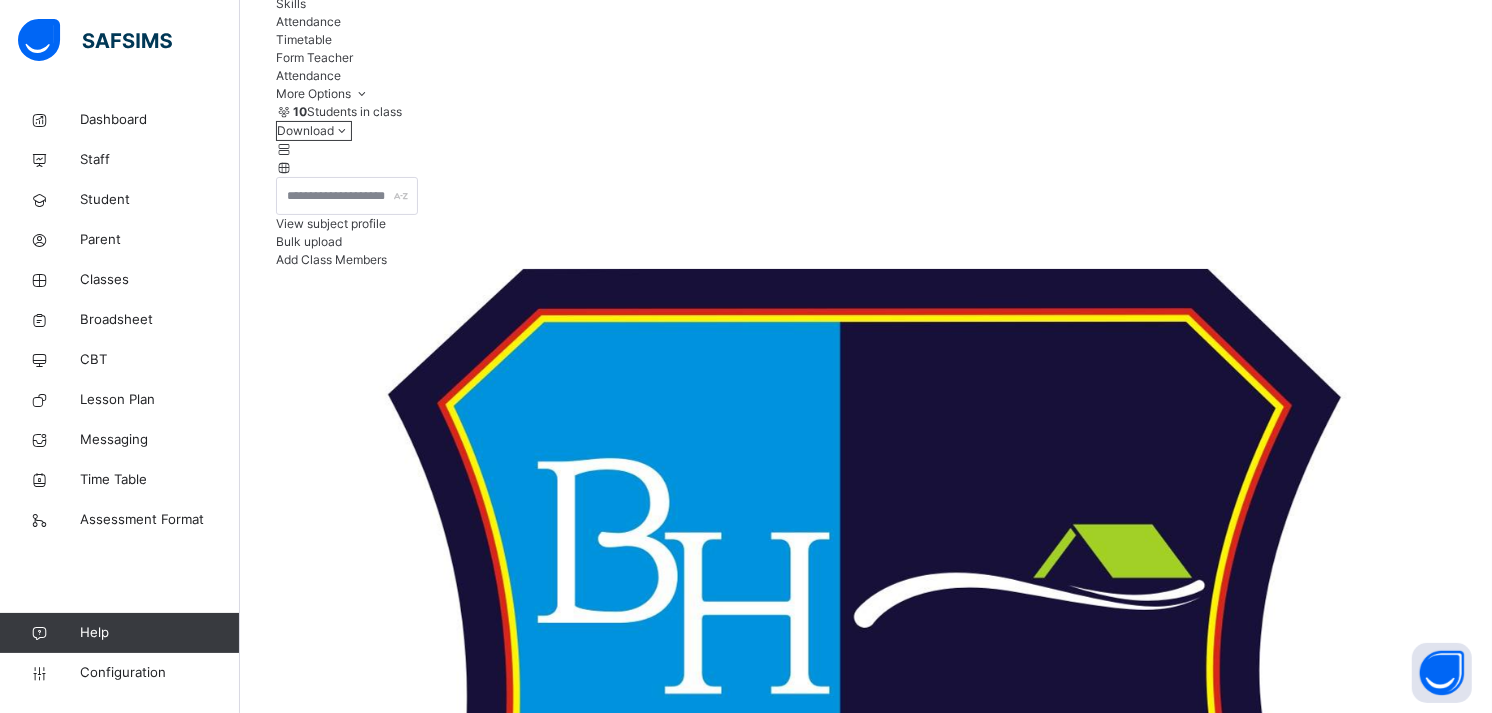 click on "**********" at bounding box center [336, 5718] 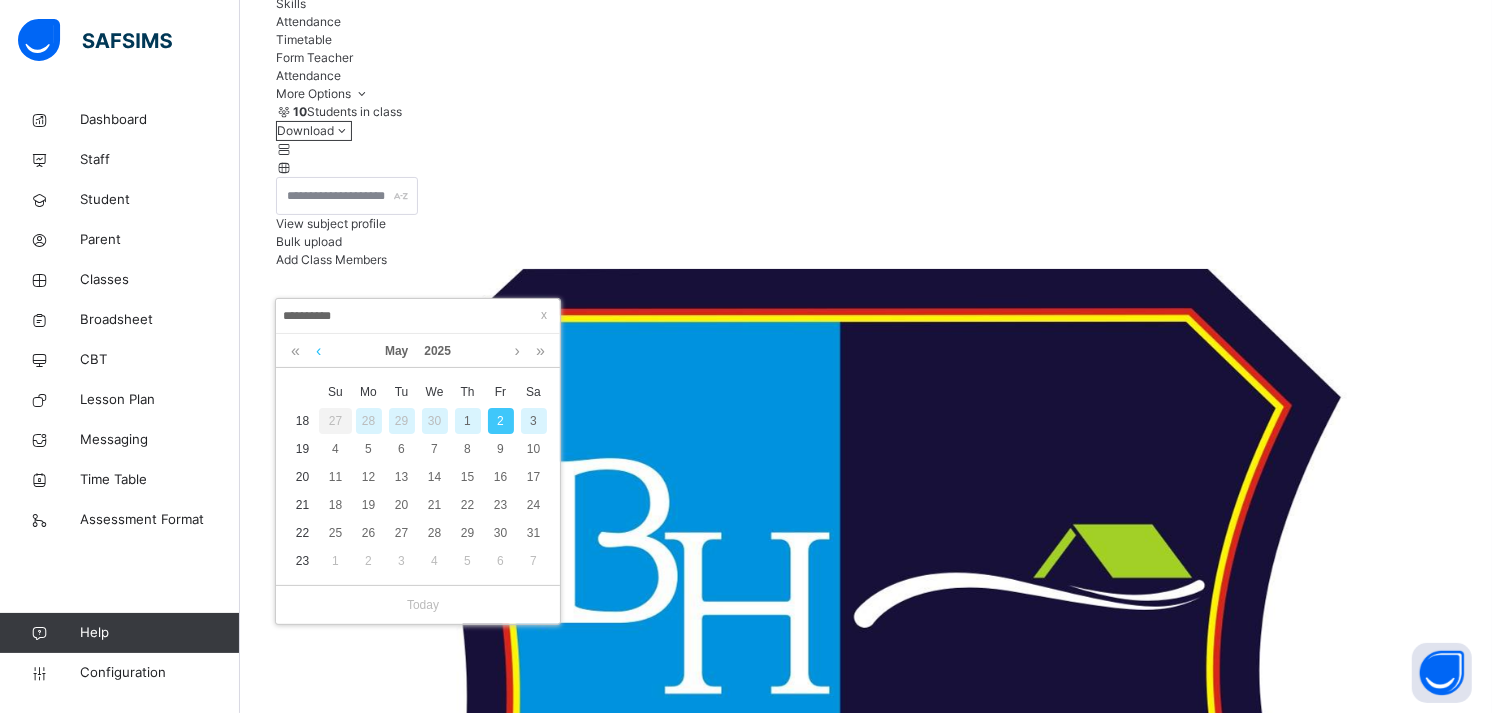 click at bounding box center (318, 351) 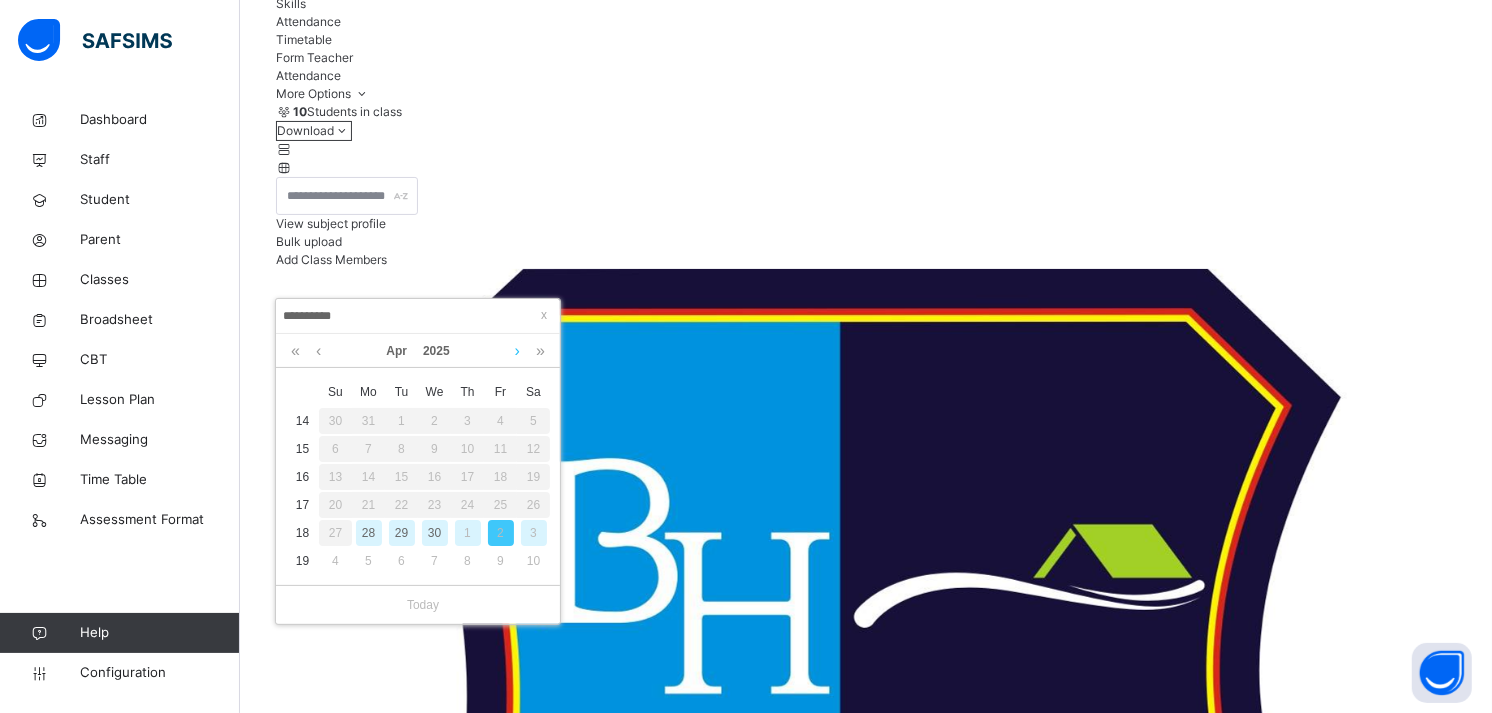 click at bounding box center [517, 351] 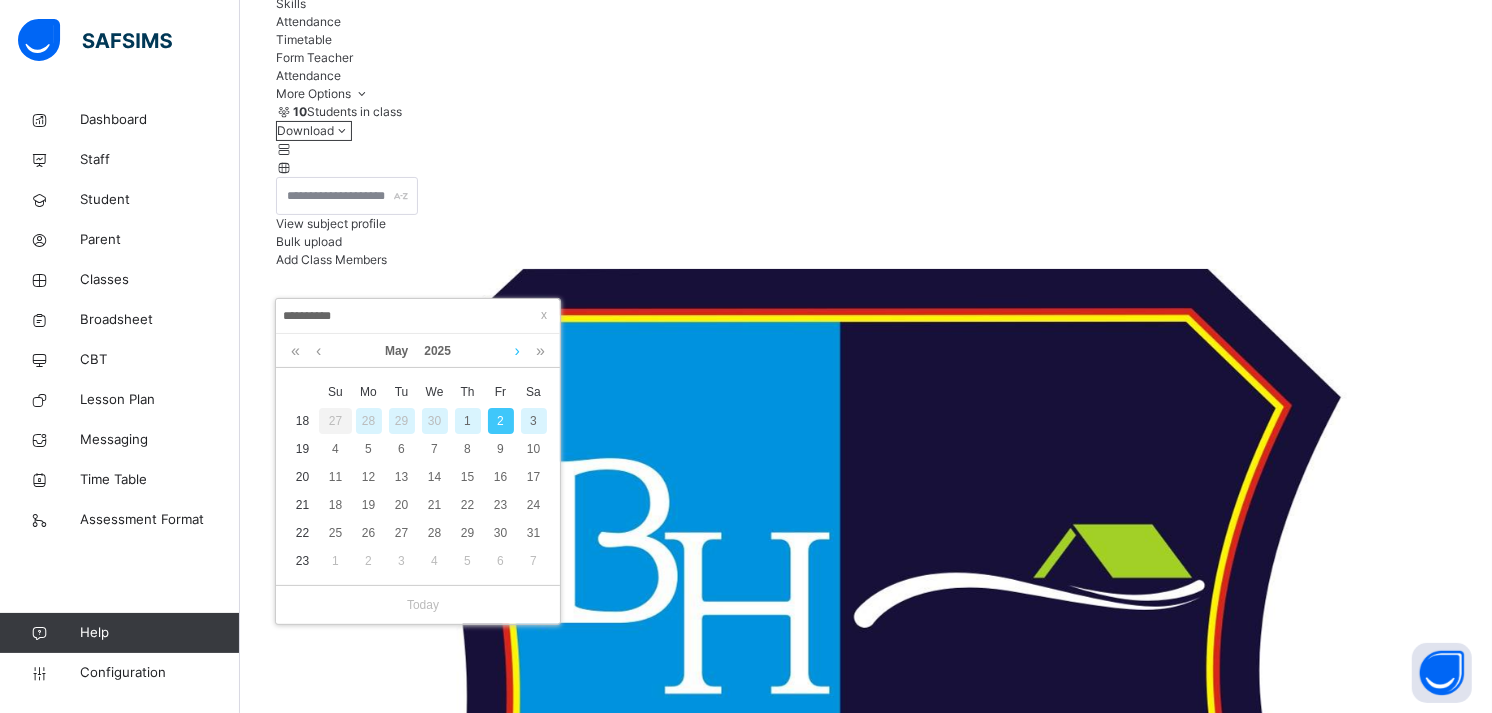 click at bounding box center [517, 351] 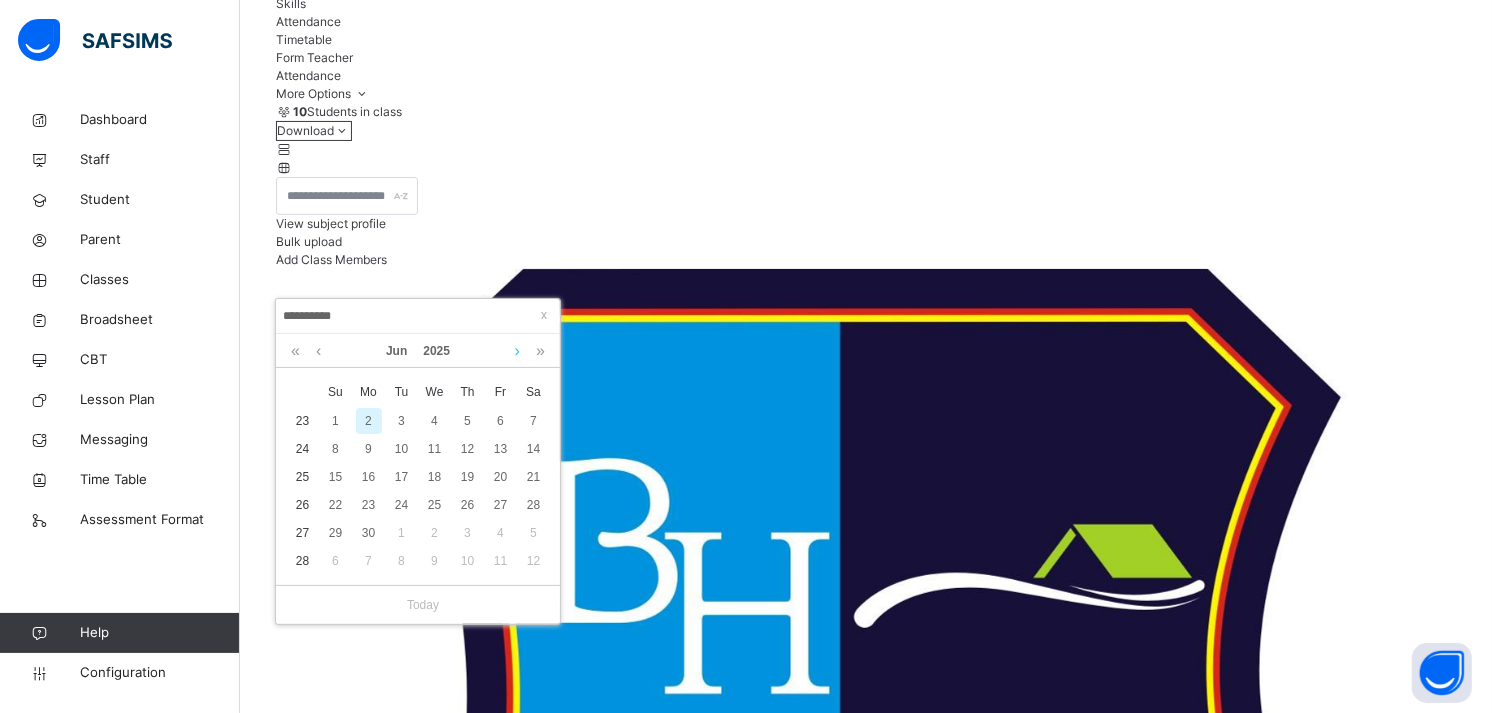 click at bounding box center (517, 351) 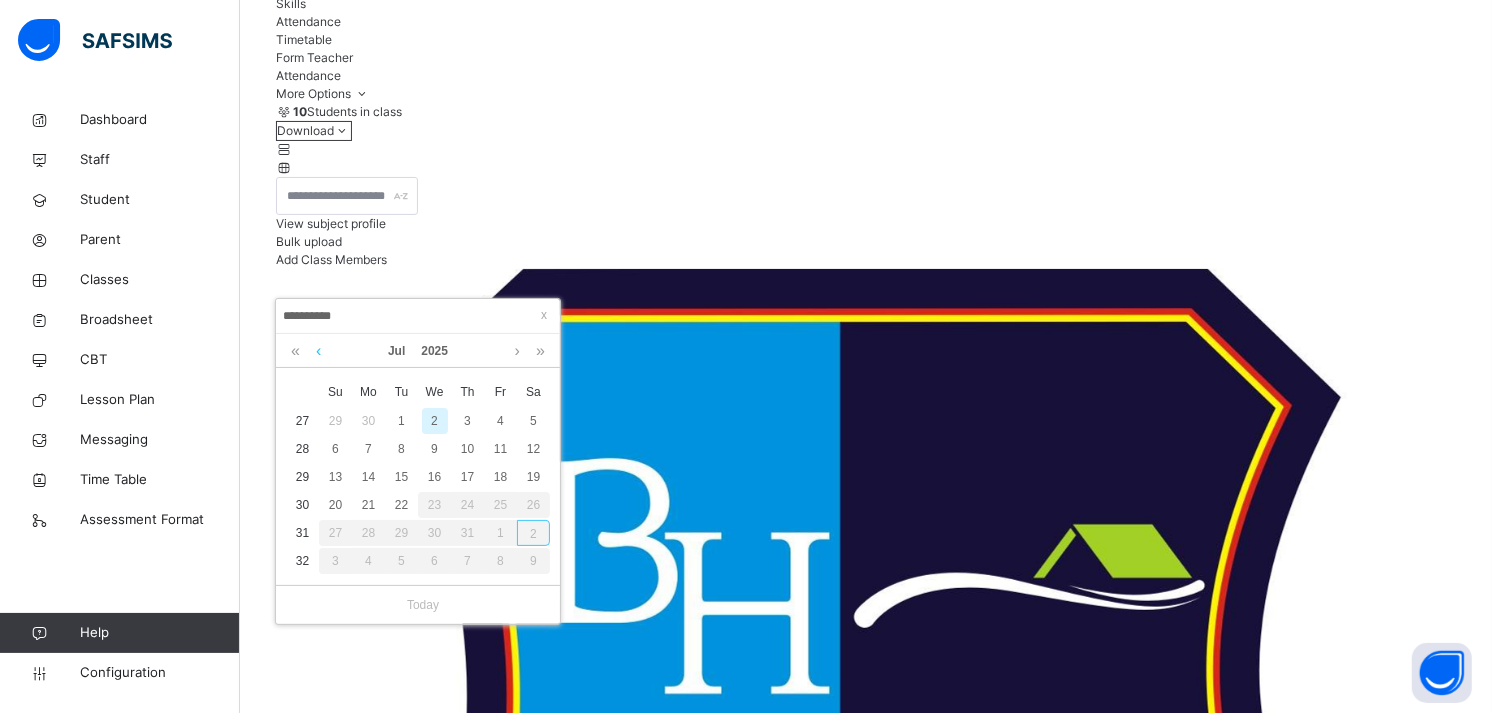 click at bounding box center [318, 351] 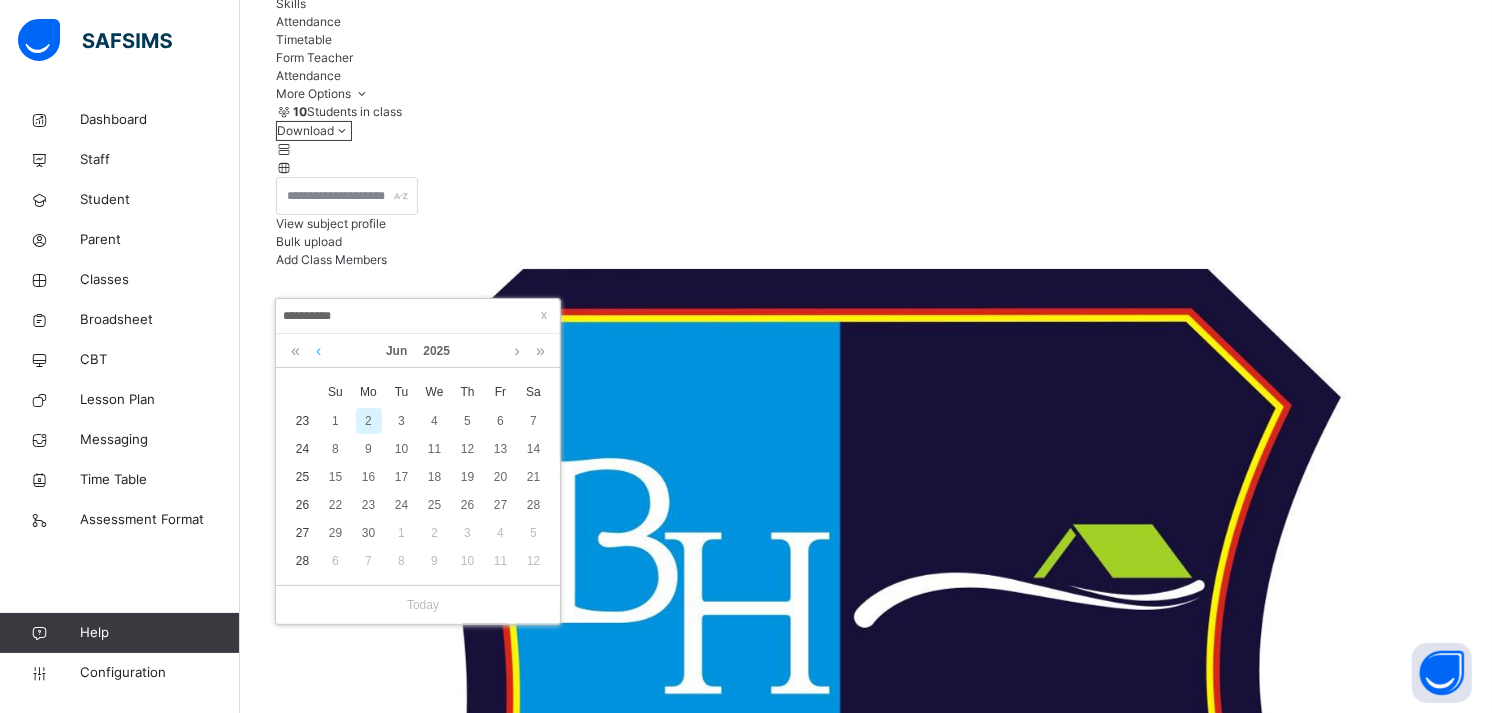 click at bounding box center [318, 351] 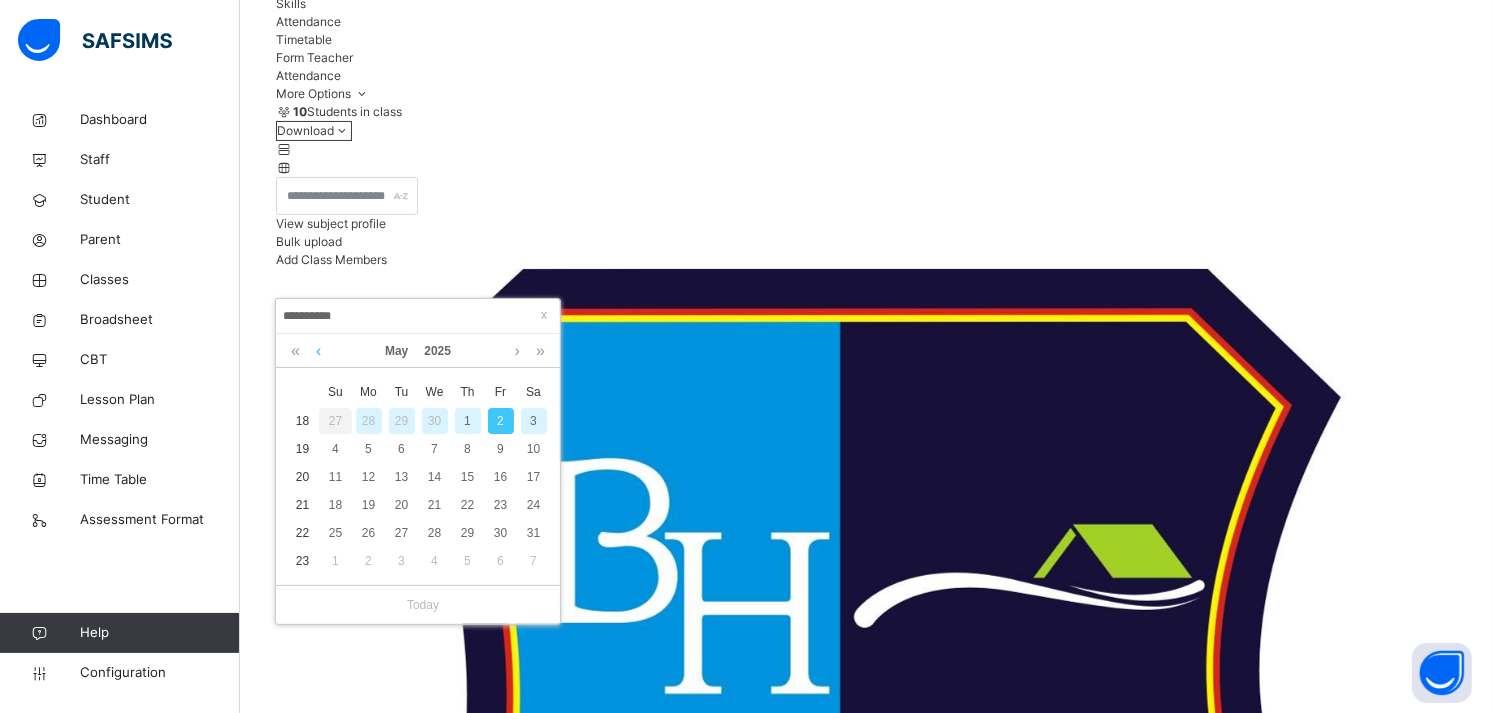 click at bounding box center (318, 351) 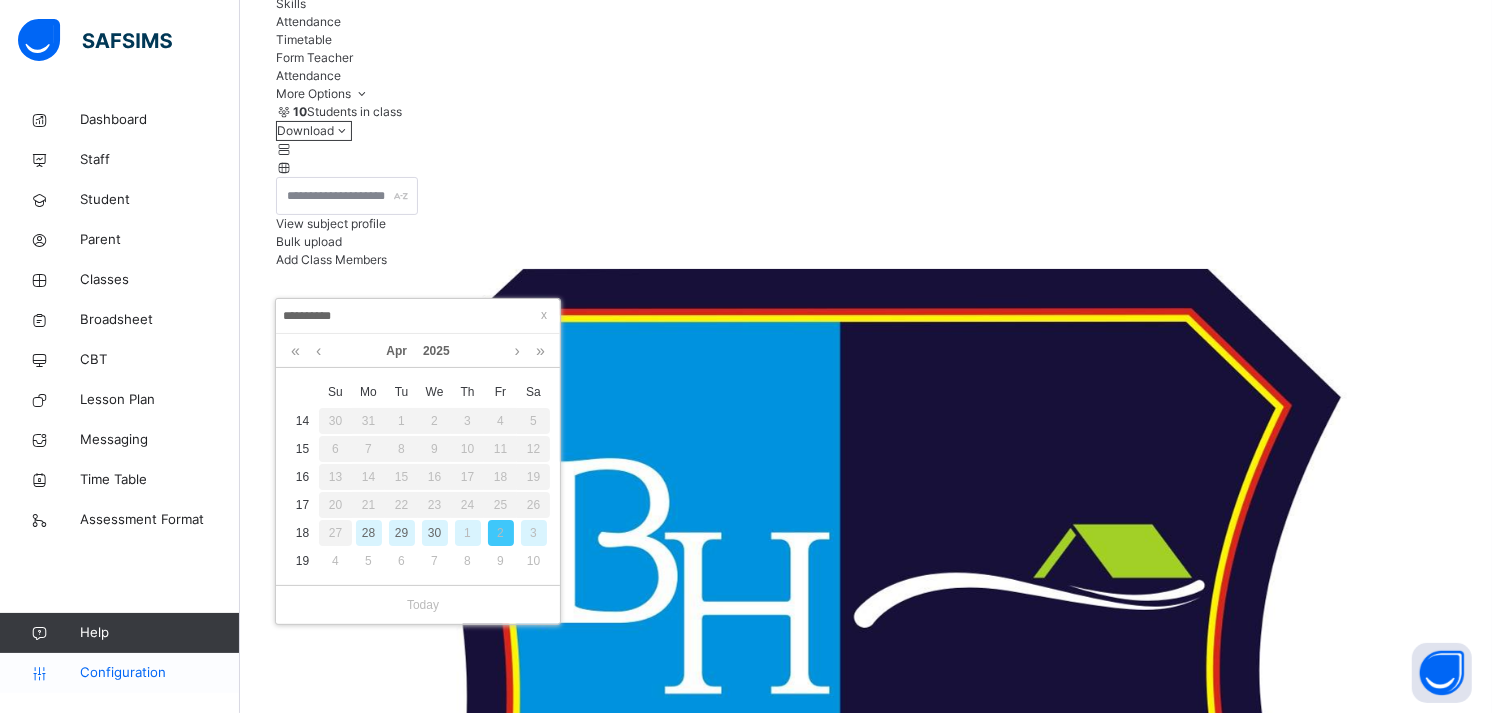 click on "Configuration" at bounding box center (159, 673) 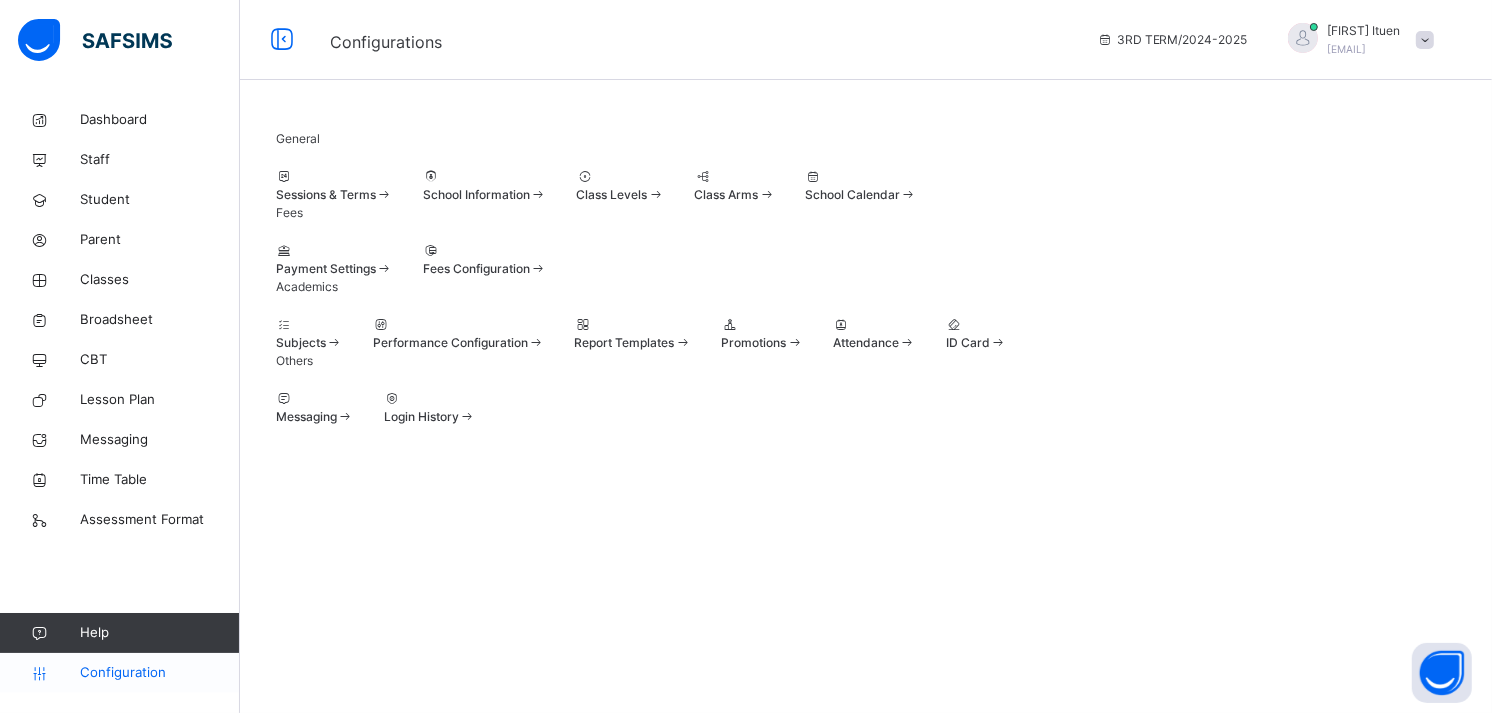 scroll, scrollTop: 13, scrollLeft: 0, axis: vertical 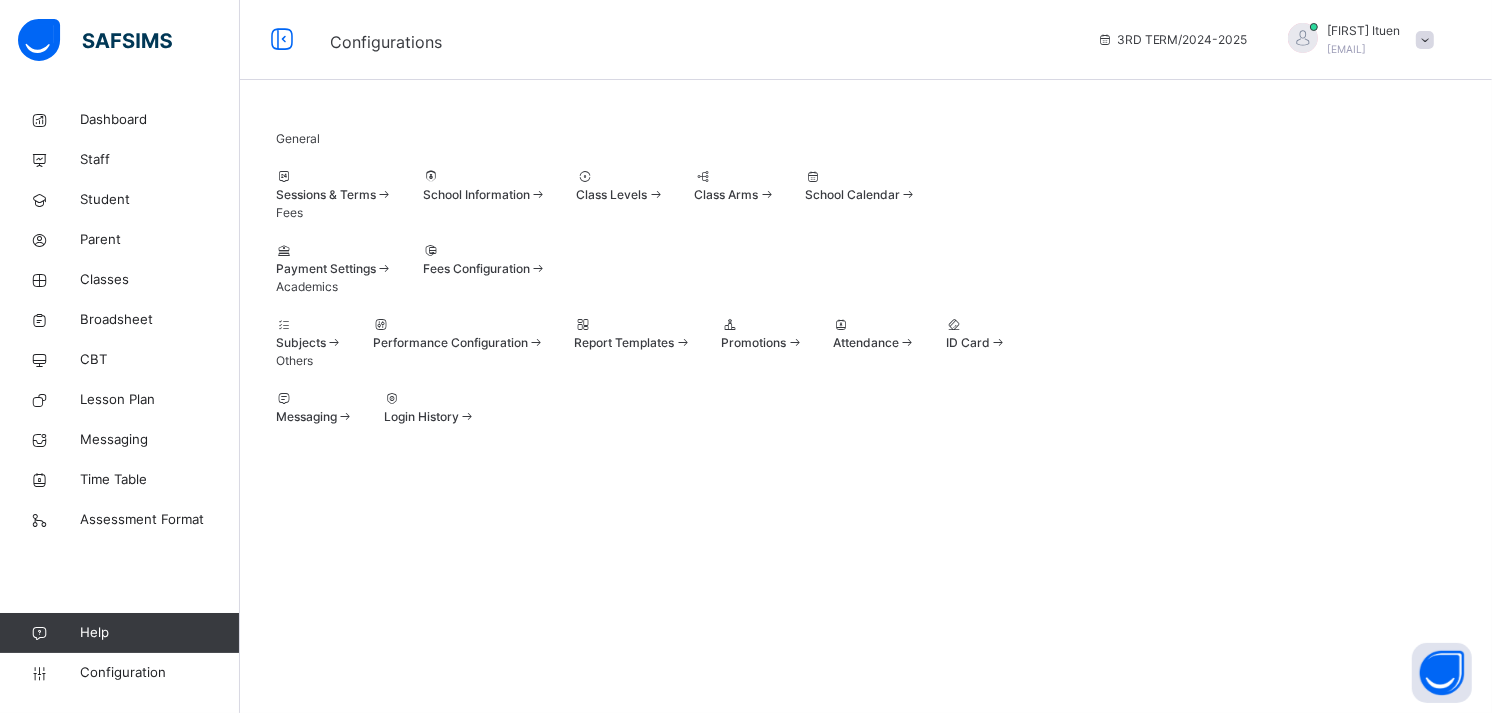 click at bounding box center (861, 177) 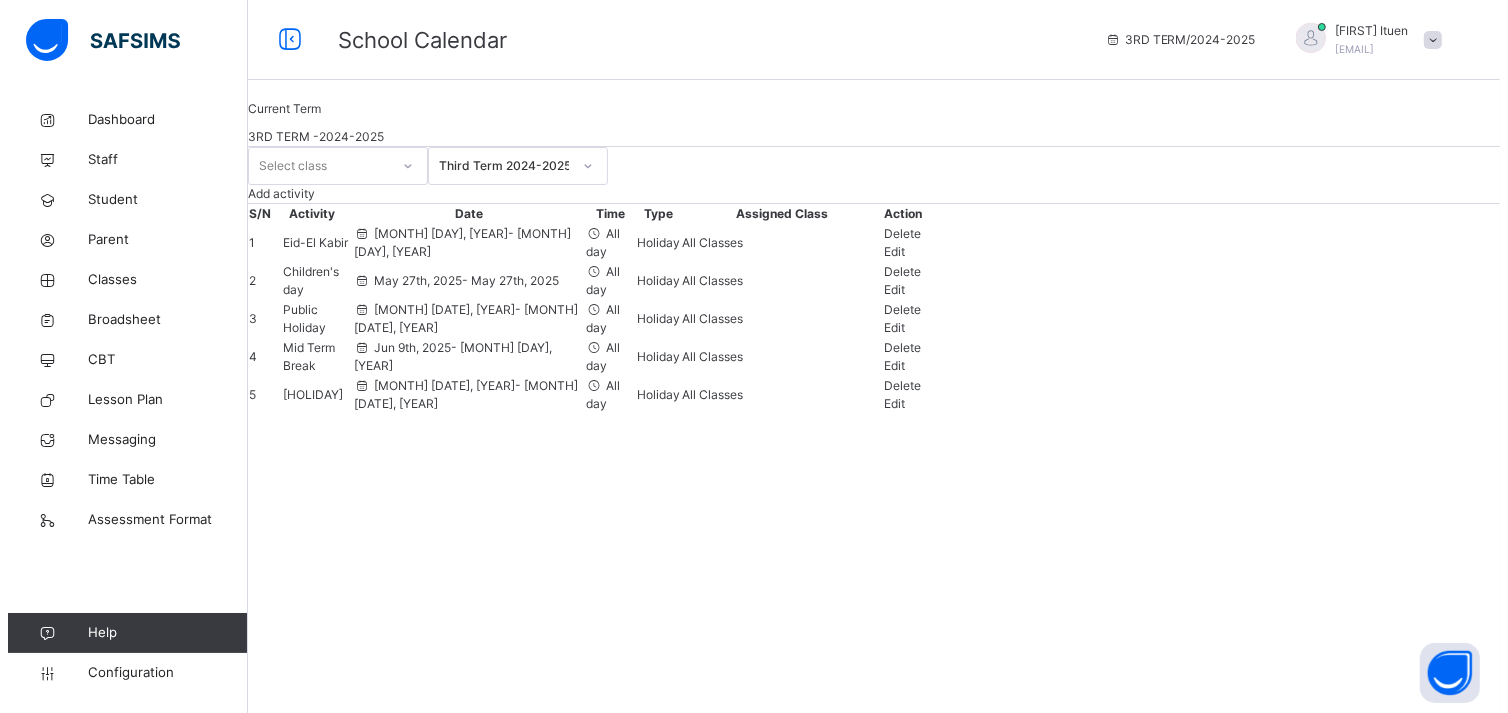 scroll, scrollTop: 25, scrollLeft: 0, axis: vertical 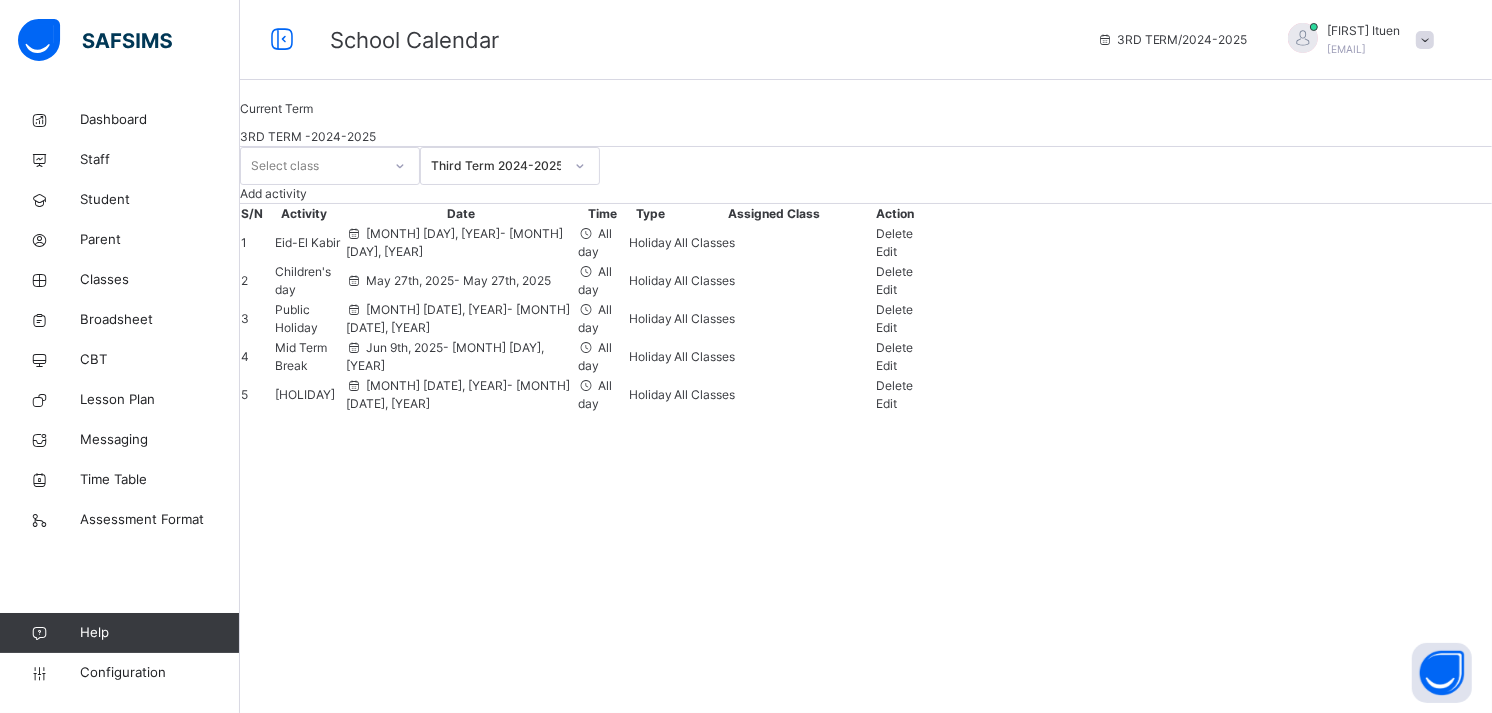 click on "[DATE] - [DATE]" at bounding box center (454, 242) 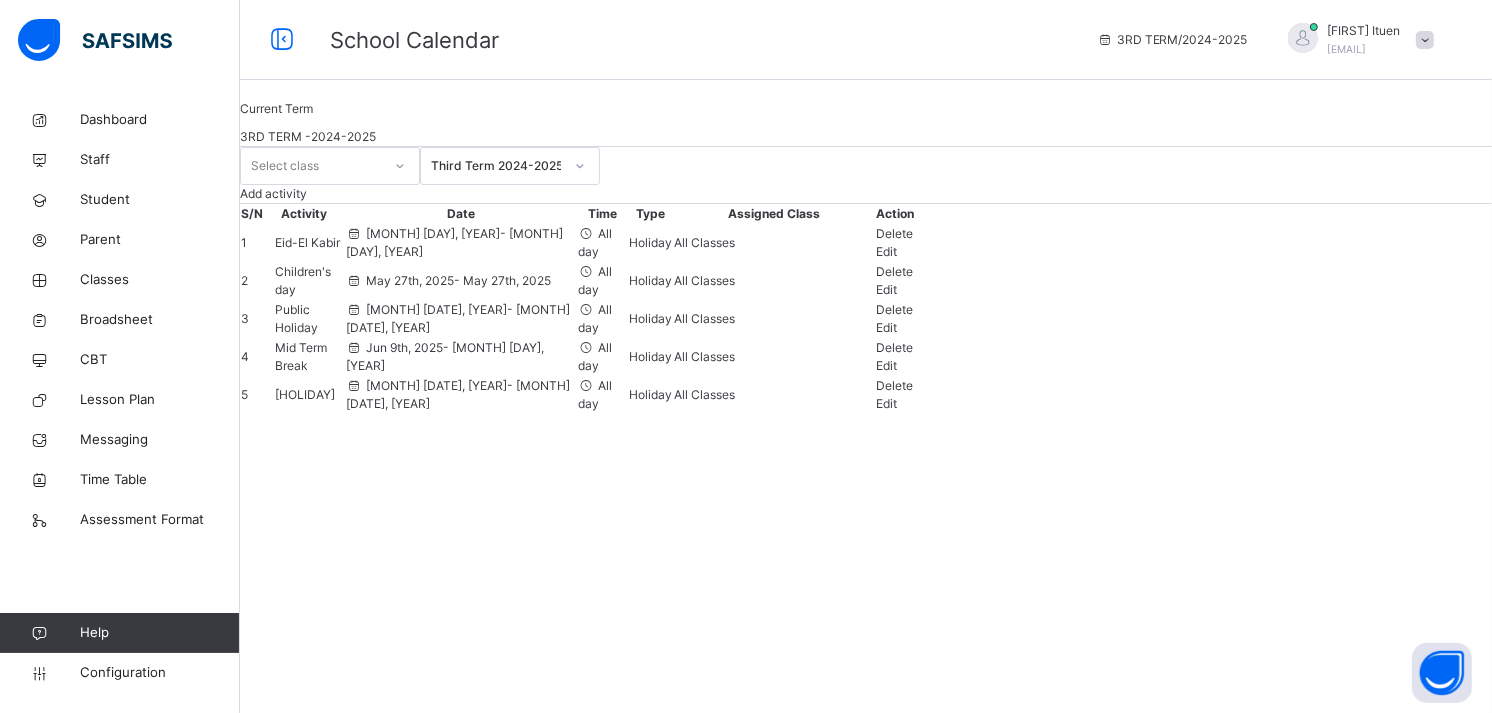 click on "Edit" at bounding box center (896, 252) 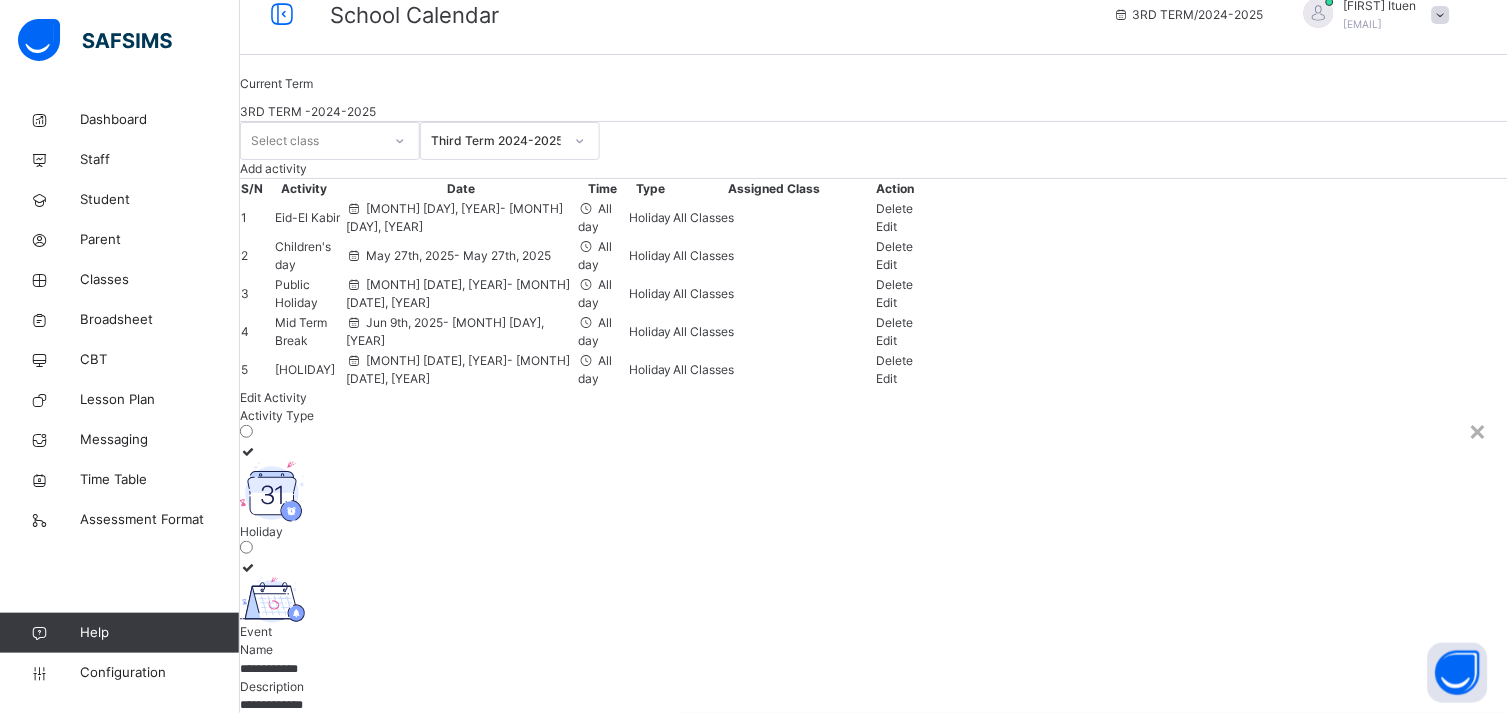 scroll, scrollTop: 0, scrollLeft: 0, axis: both 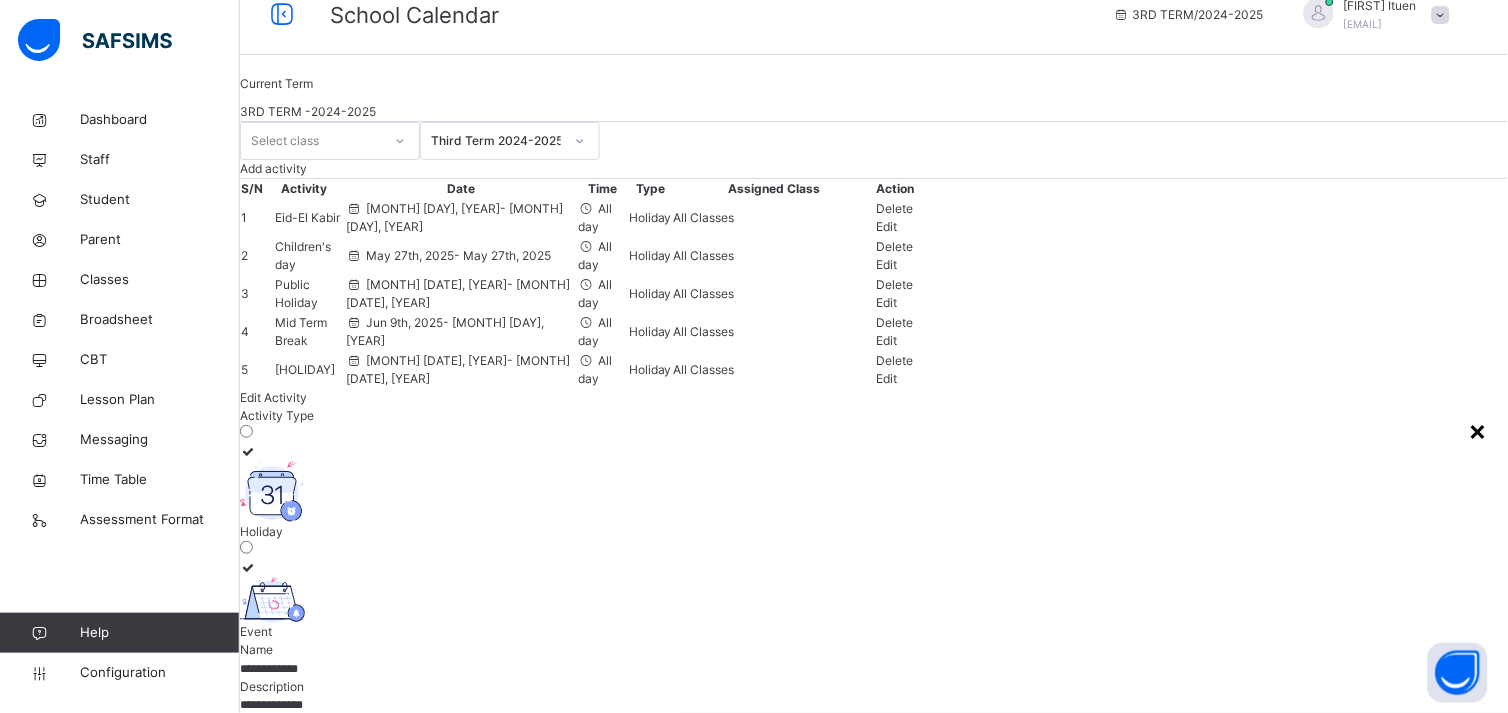 click on "×" at bounding box center [1478, 430] 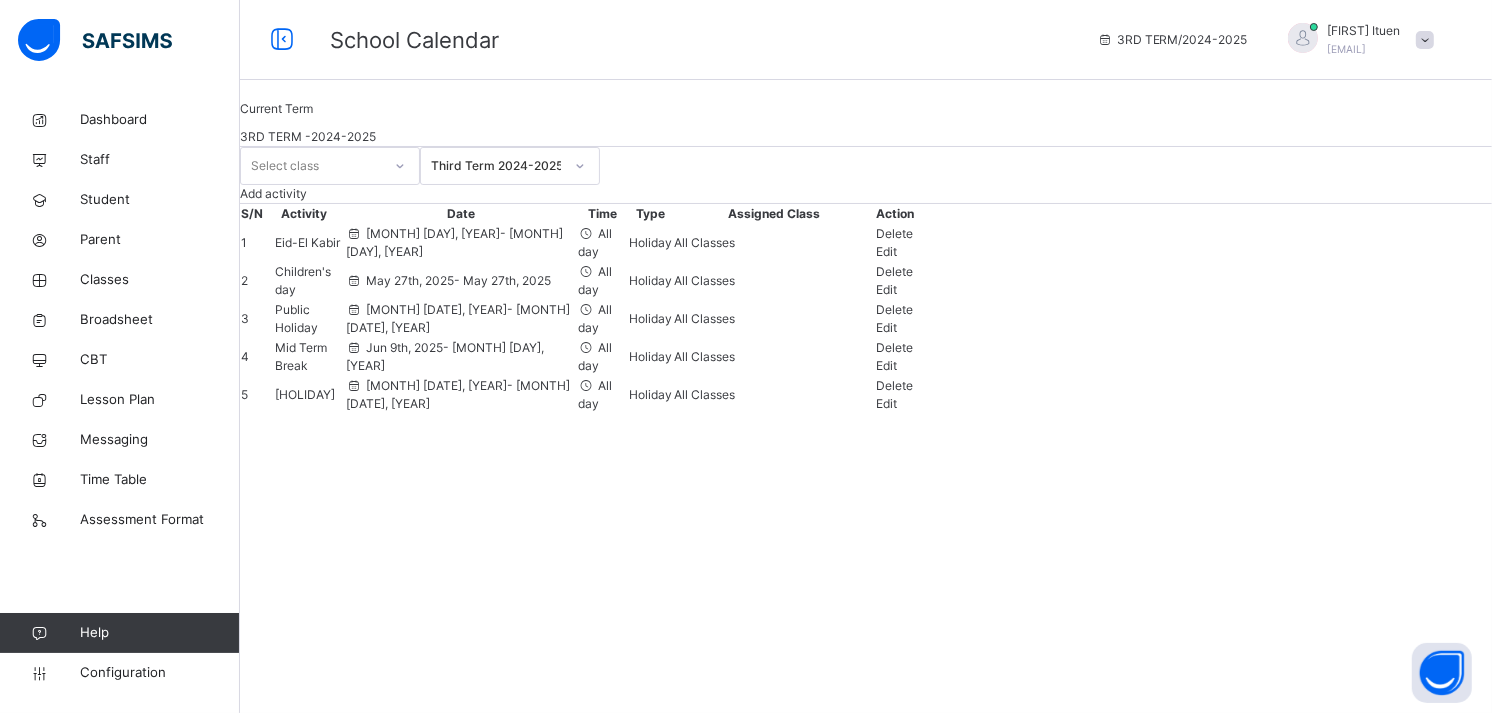 click on "[MONTH] [DATE], [YEAR]  -   [MONTH] [DATE], [YEAR]" at bounding box center (458, 280) 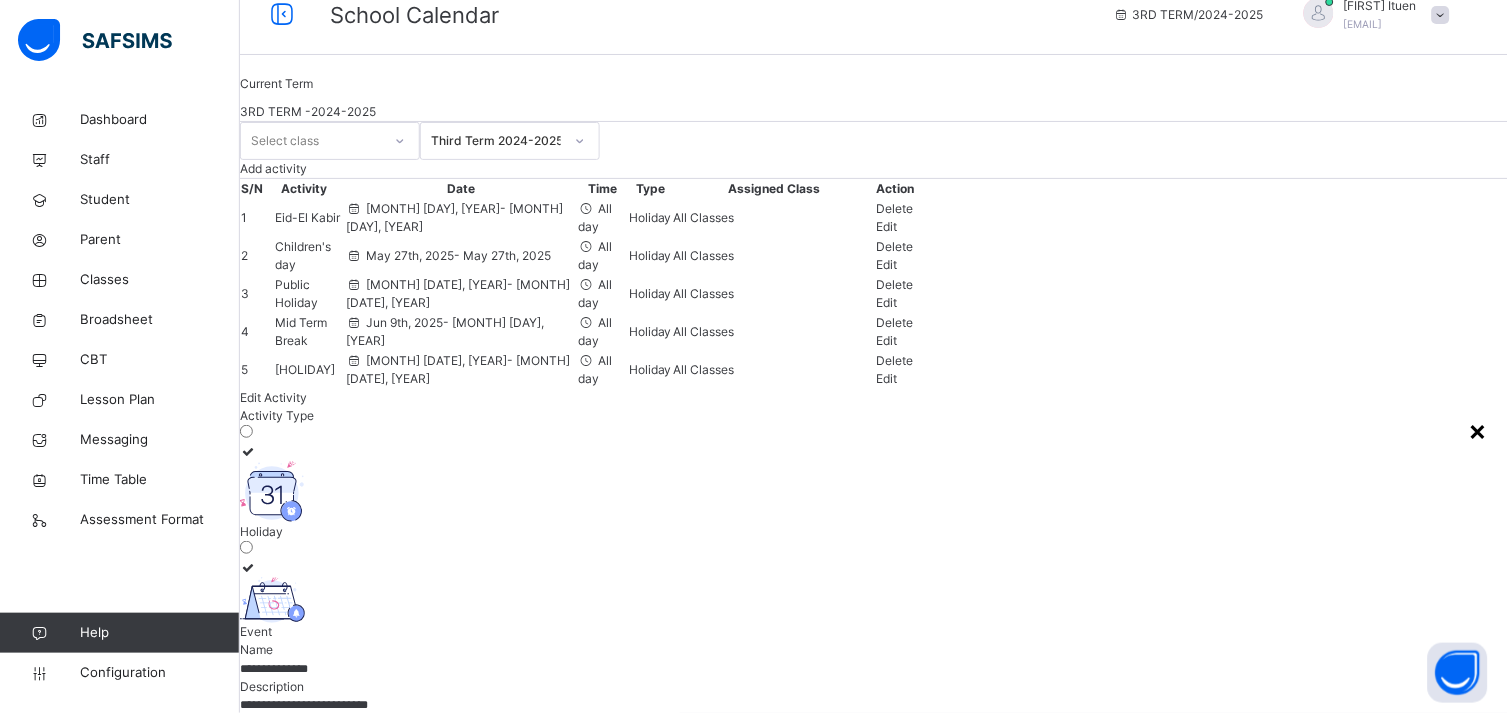 click on "×" at bounding box center [1478, 430] 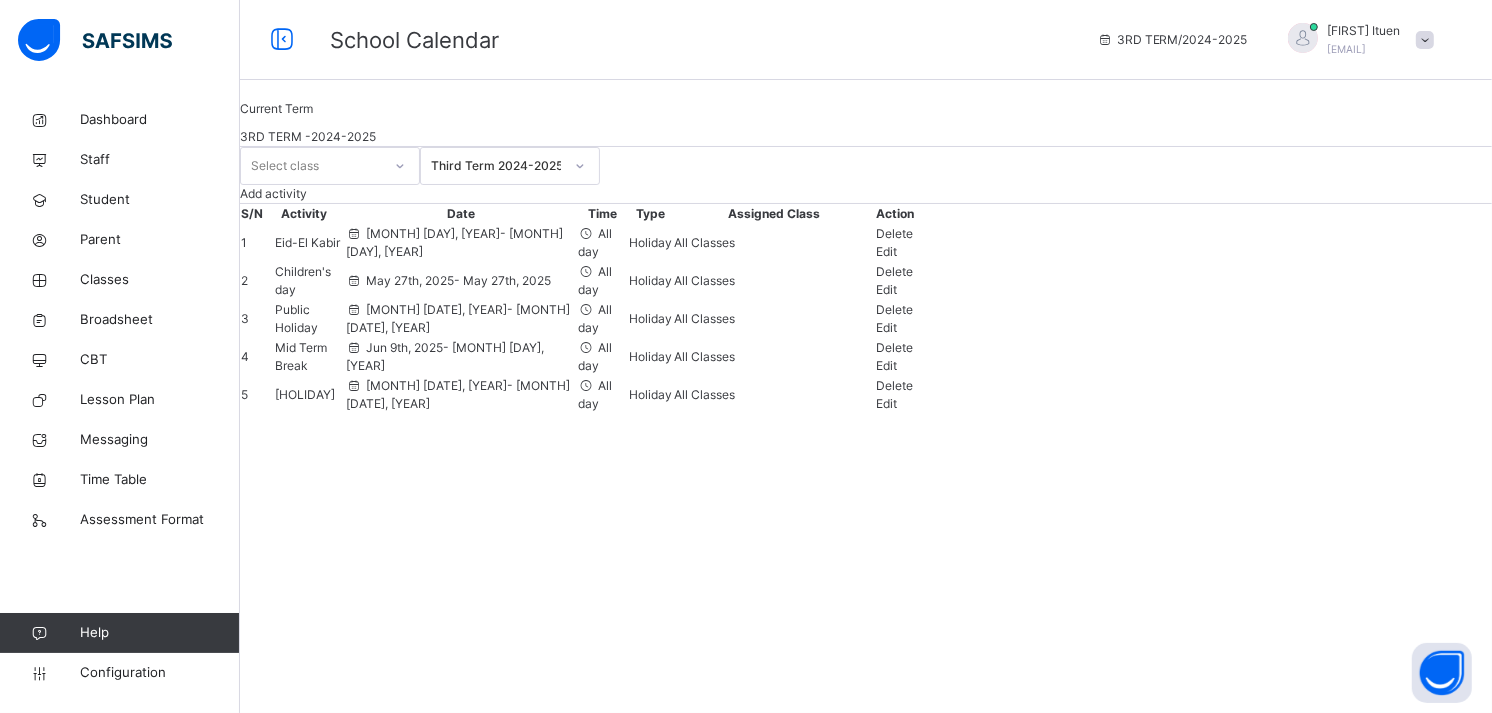 click on "Edit" at bounding box center (887, 365) 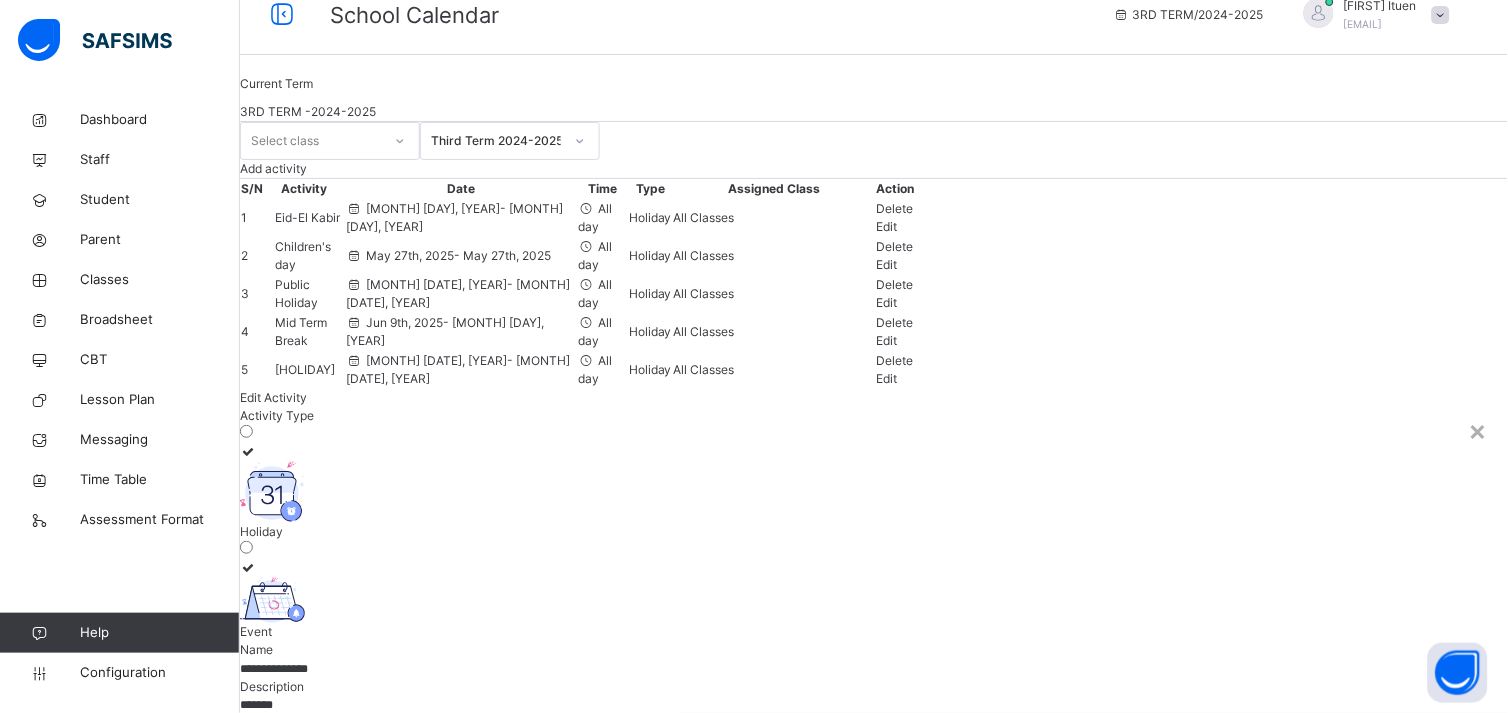 scroll, scrollTop: 95, scrollLeft: 0, axis: vertical 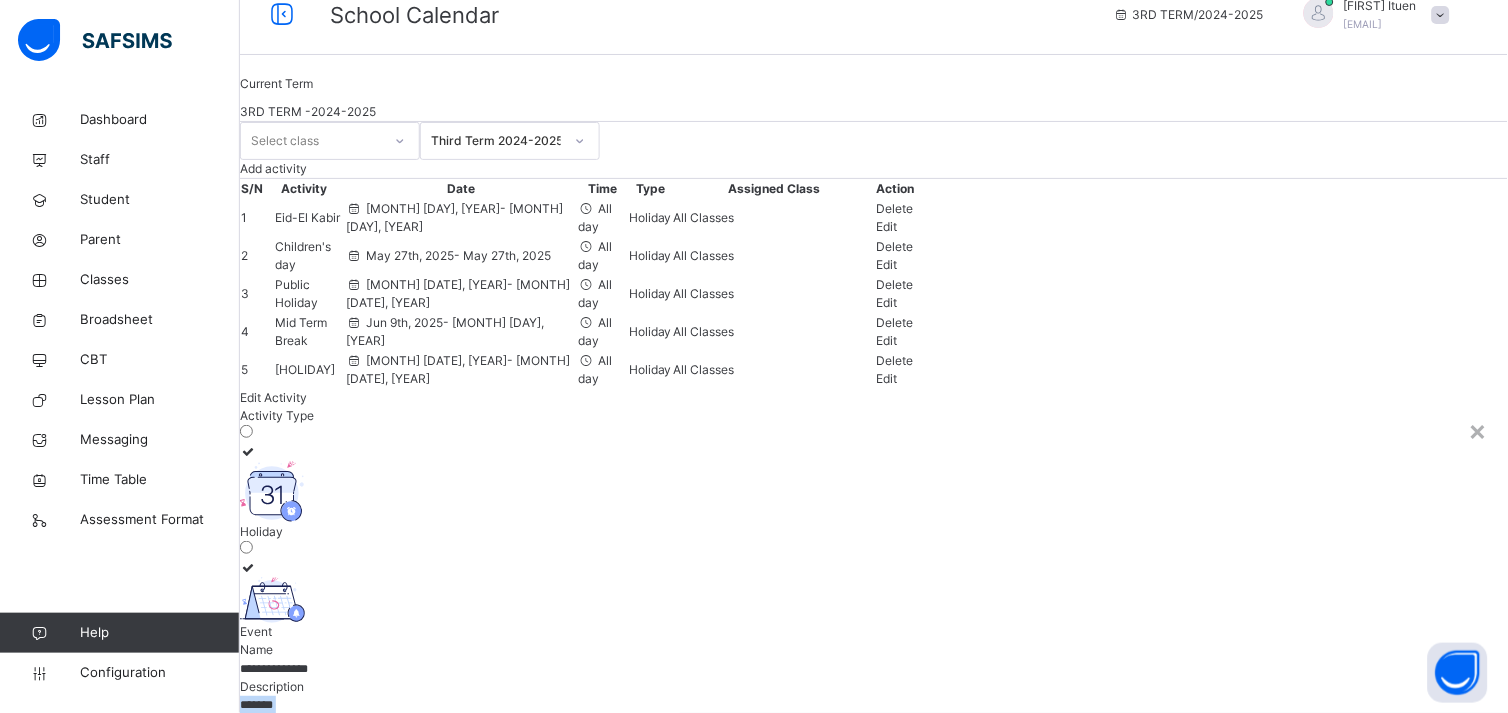 drag, startPoint x: 944, startPoint y: 417, endPoint x: 981, endPoint y: 370, distance: 59.816387 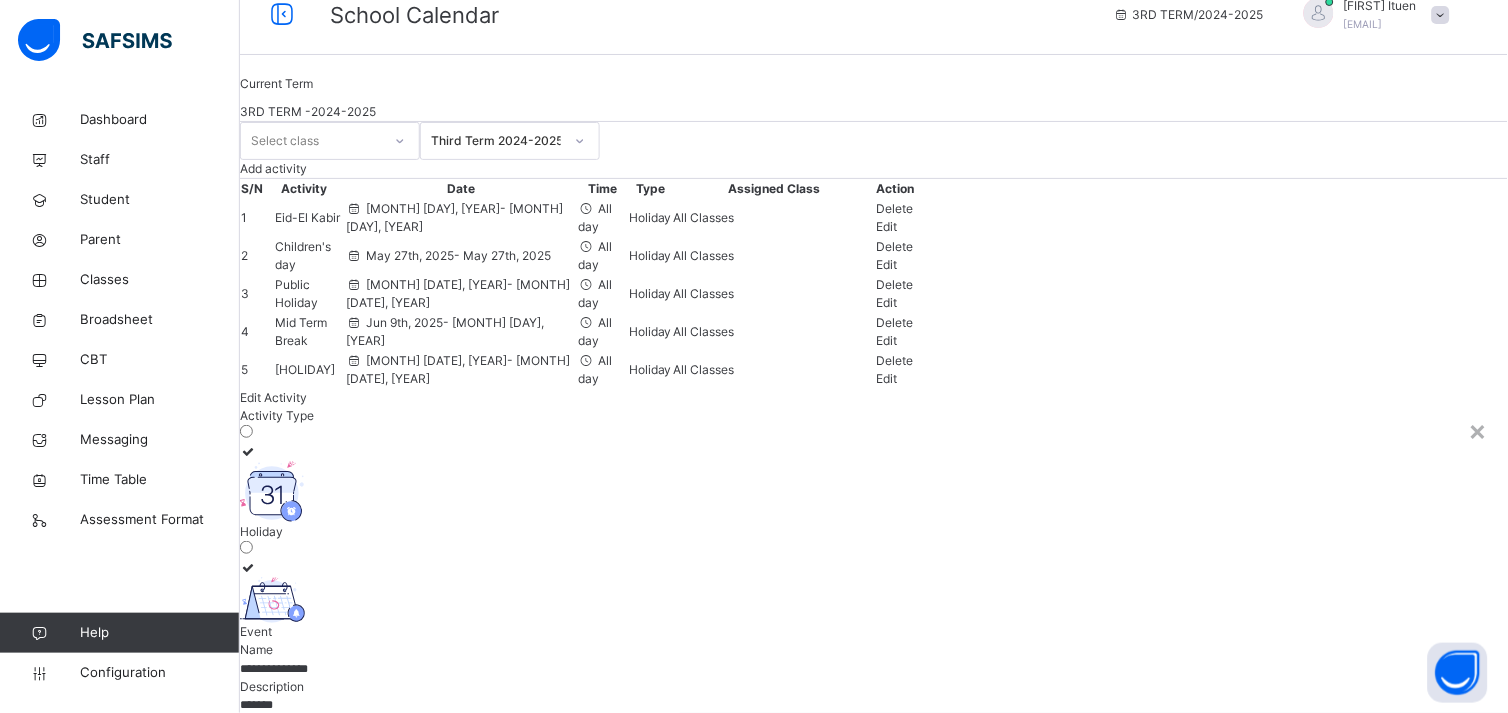 scroll, scrollTop: 155, scrollLeft: 0, axis: vertical 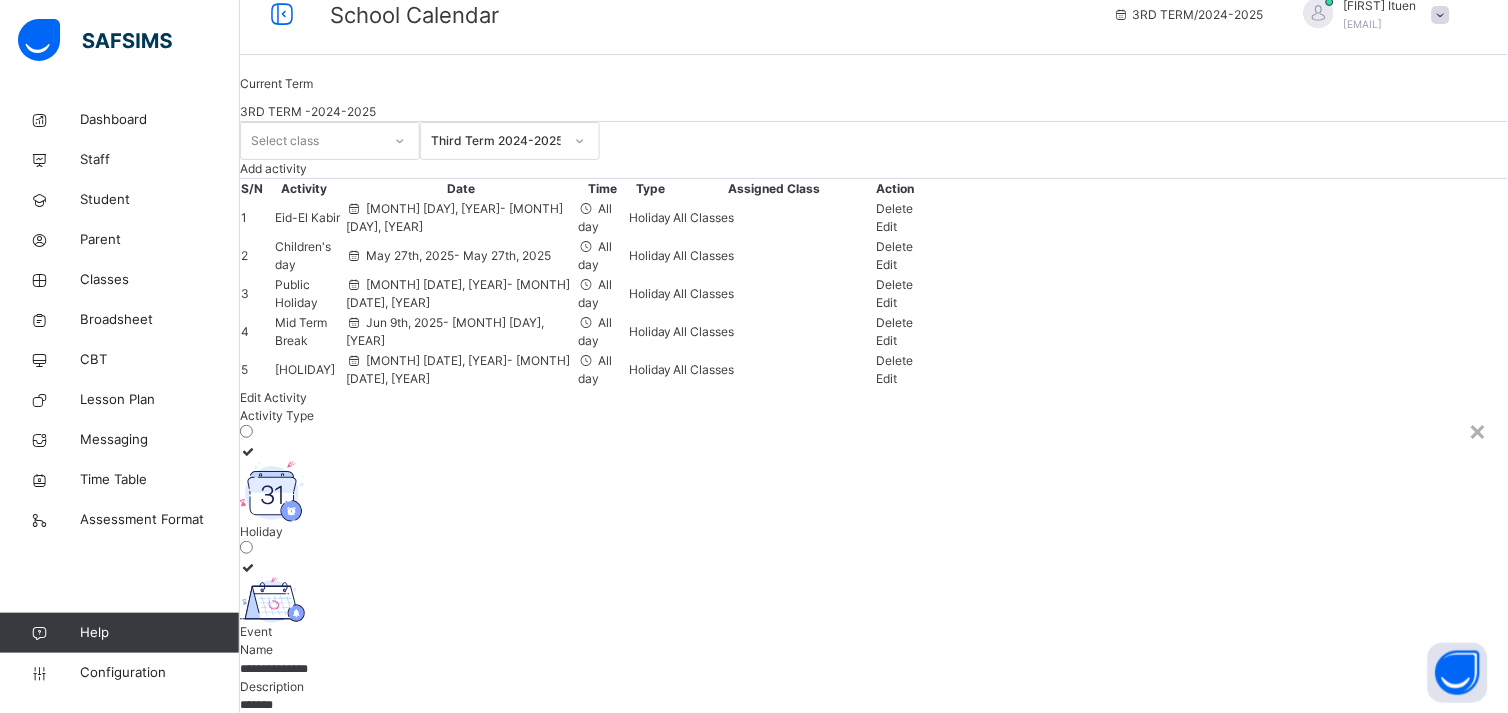 click on "Cancel" at bounding box center (874, 955) 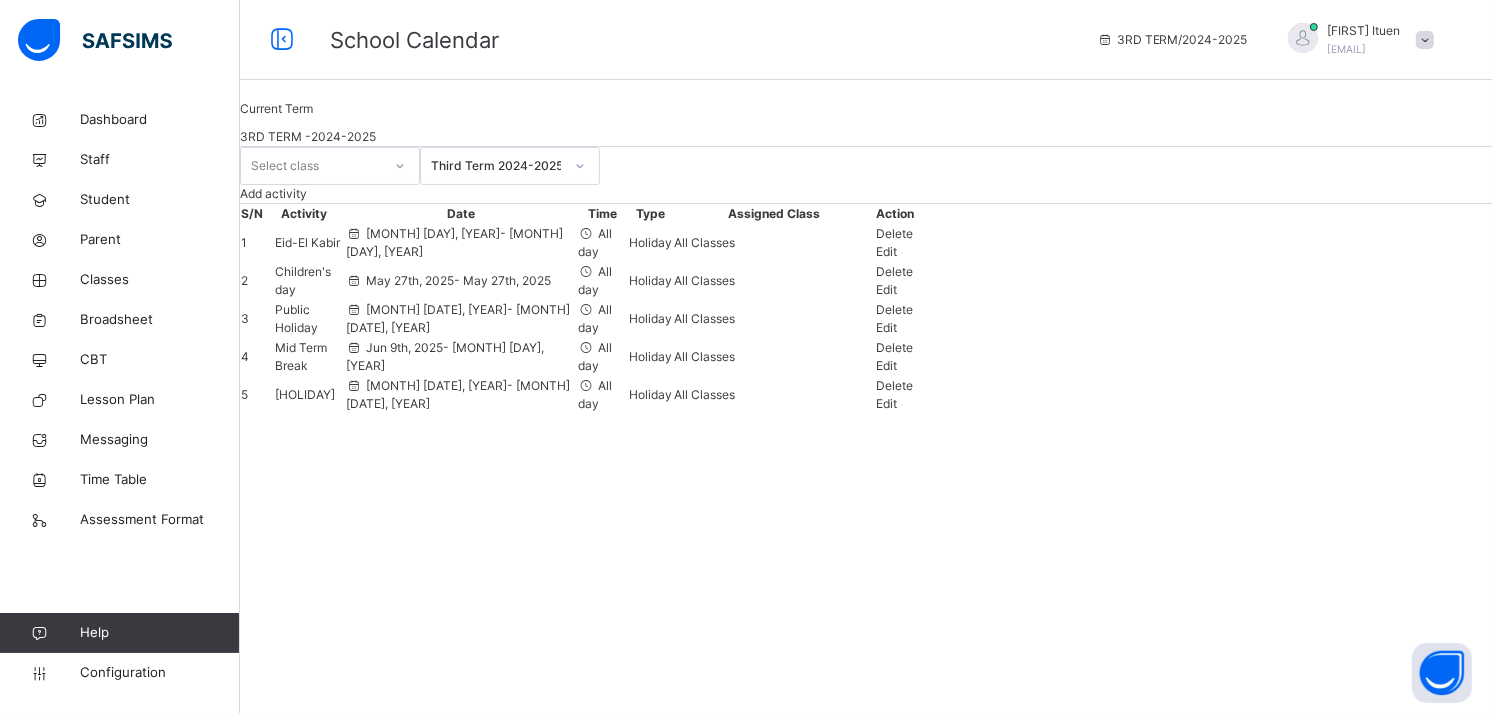 click on "Edit" at bounding box center [896, 404] 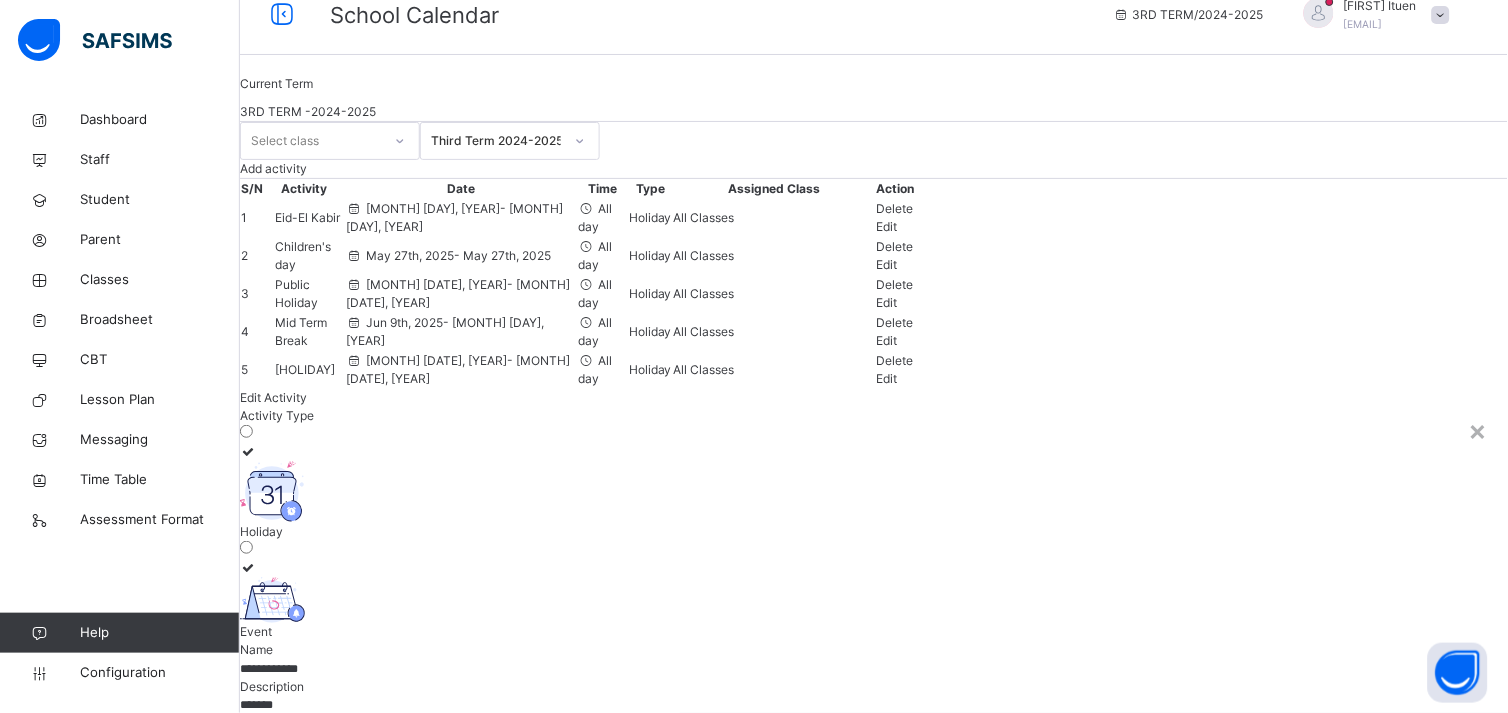click on "Cancel" at bounding box center (260, 954) 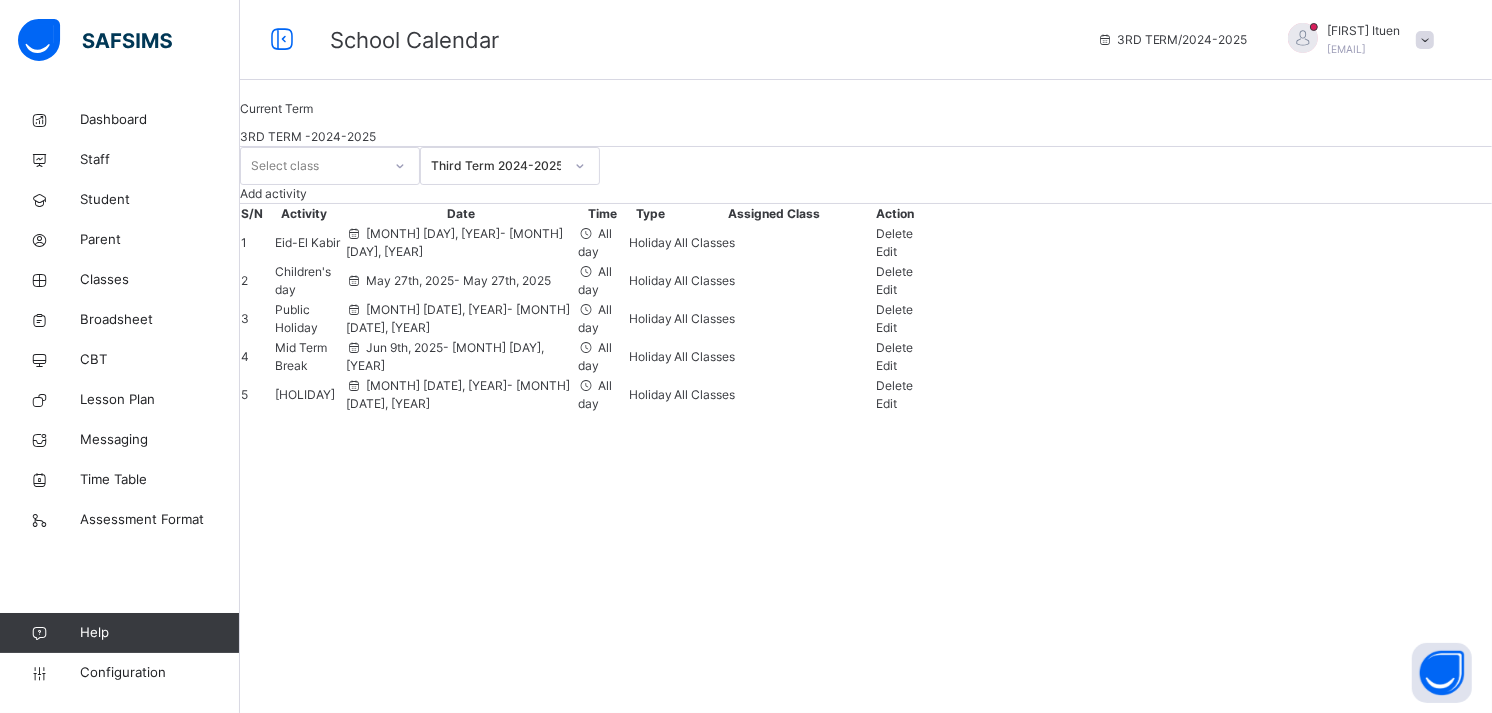 click on "Edit" at bounding box center [887, 365] 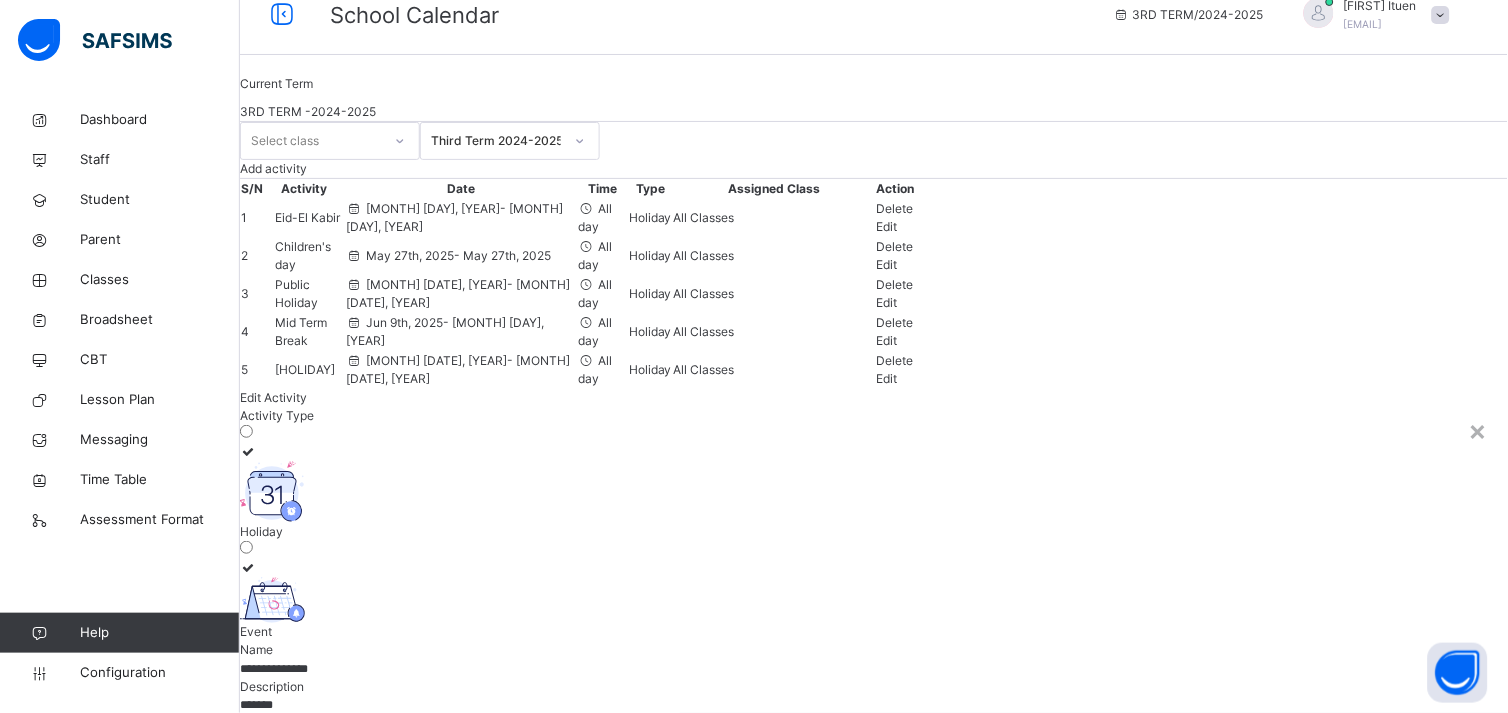 click on "Cancel" at bounding box center (260, 954) 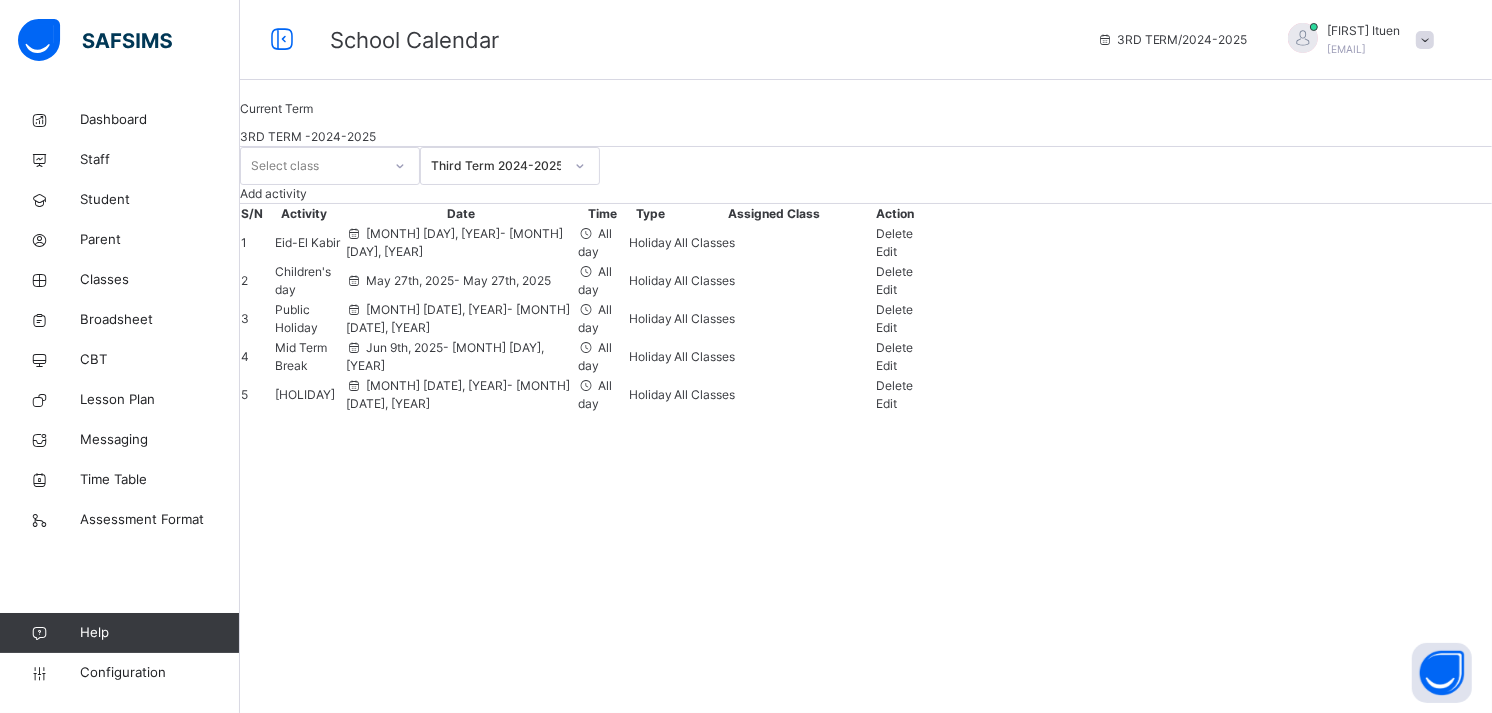 click on "Edit" at bounding box center (896, 328) 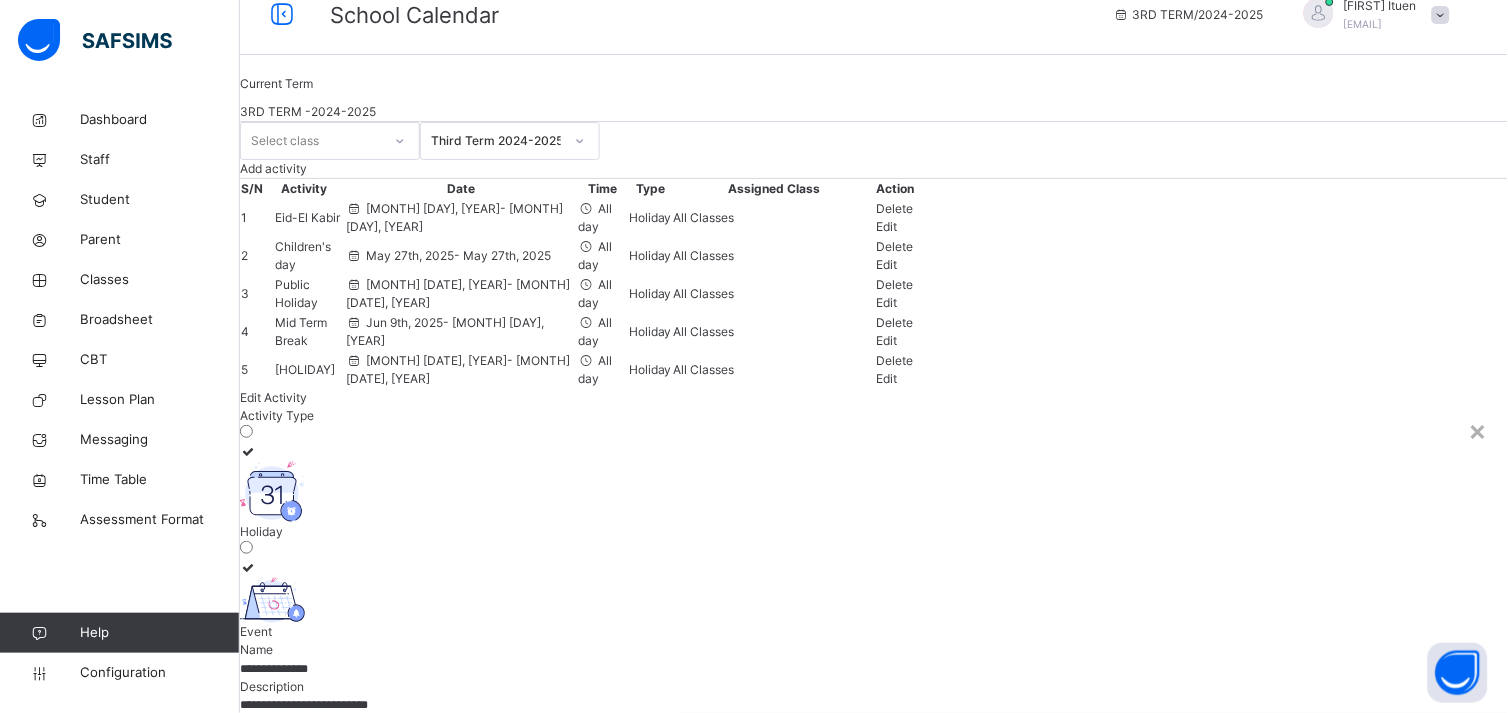 click on "Cancel" at bounding box center [260, 954] 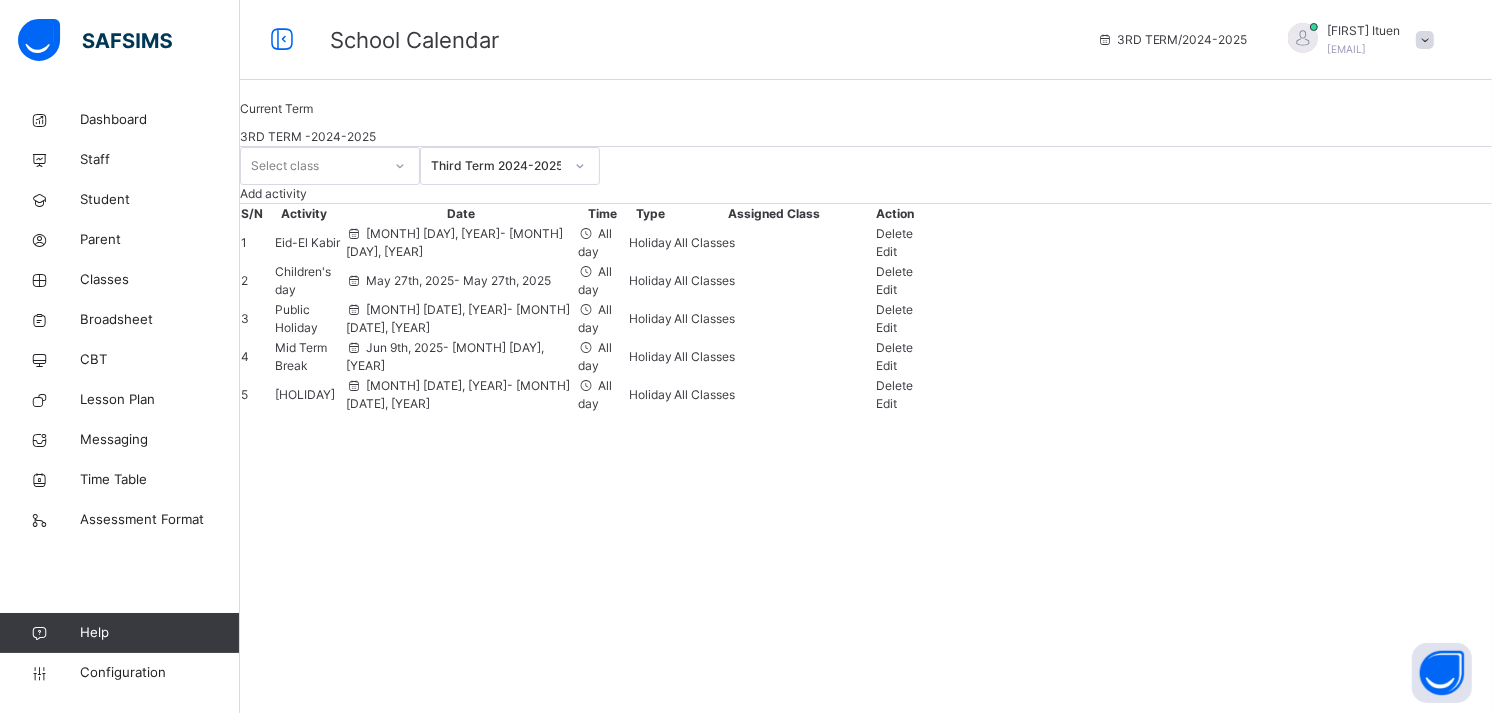 click on "Edit" at bounding box center (887, 251) 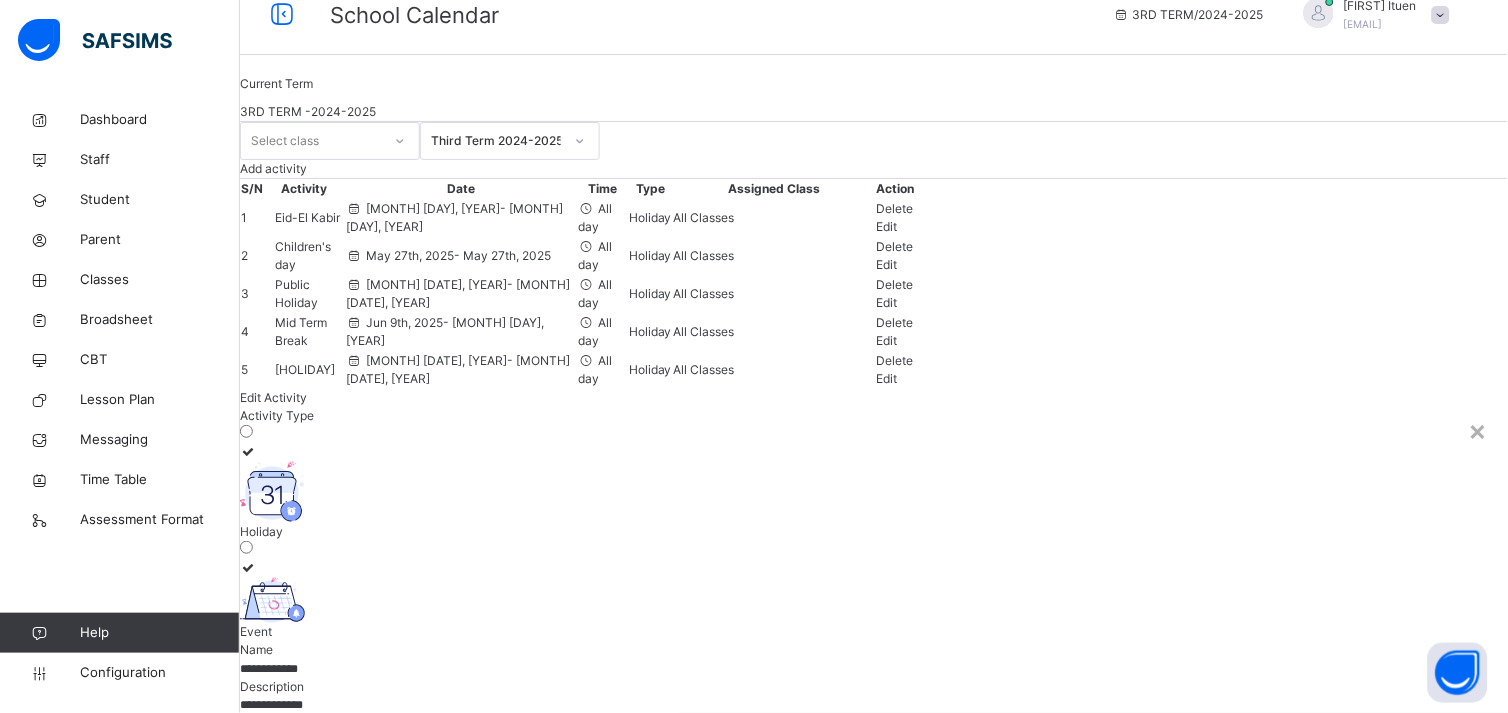 click on "Cancel" at bounding box center (260, 954) 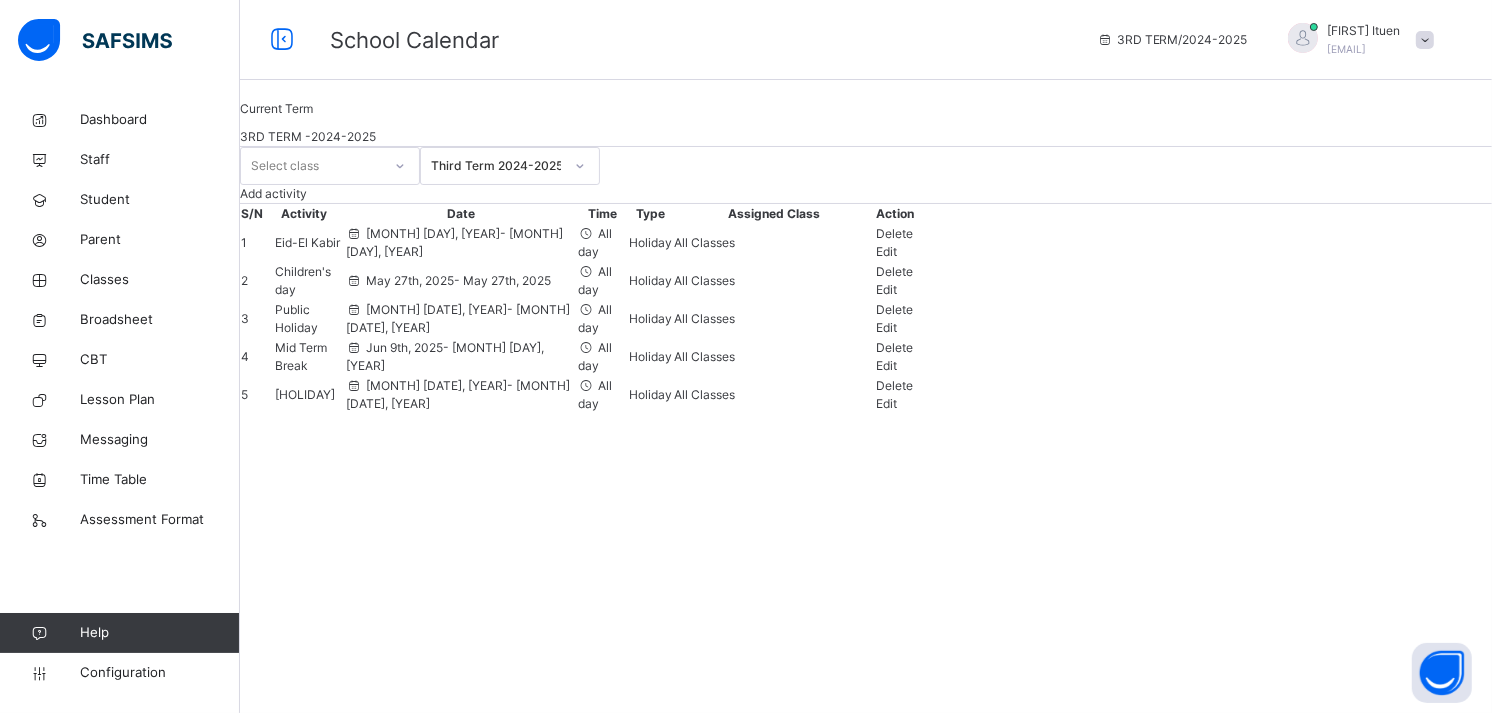 click on "Edit" at bounding box center [887, 289] 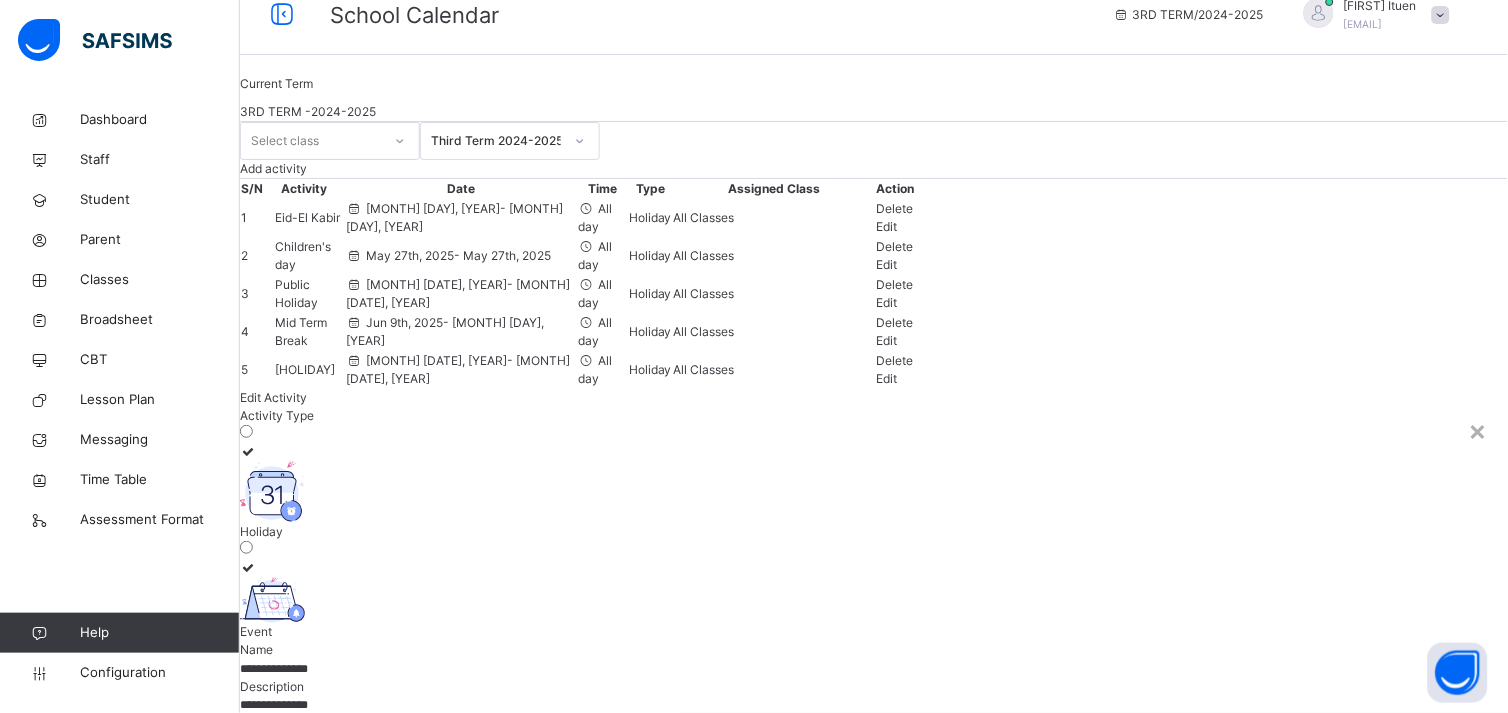 click on "Cancel" at bounding box center (260, 954) 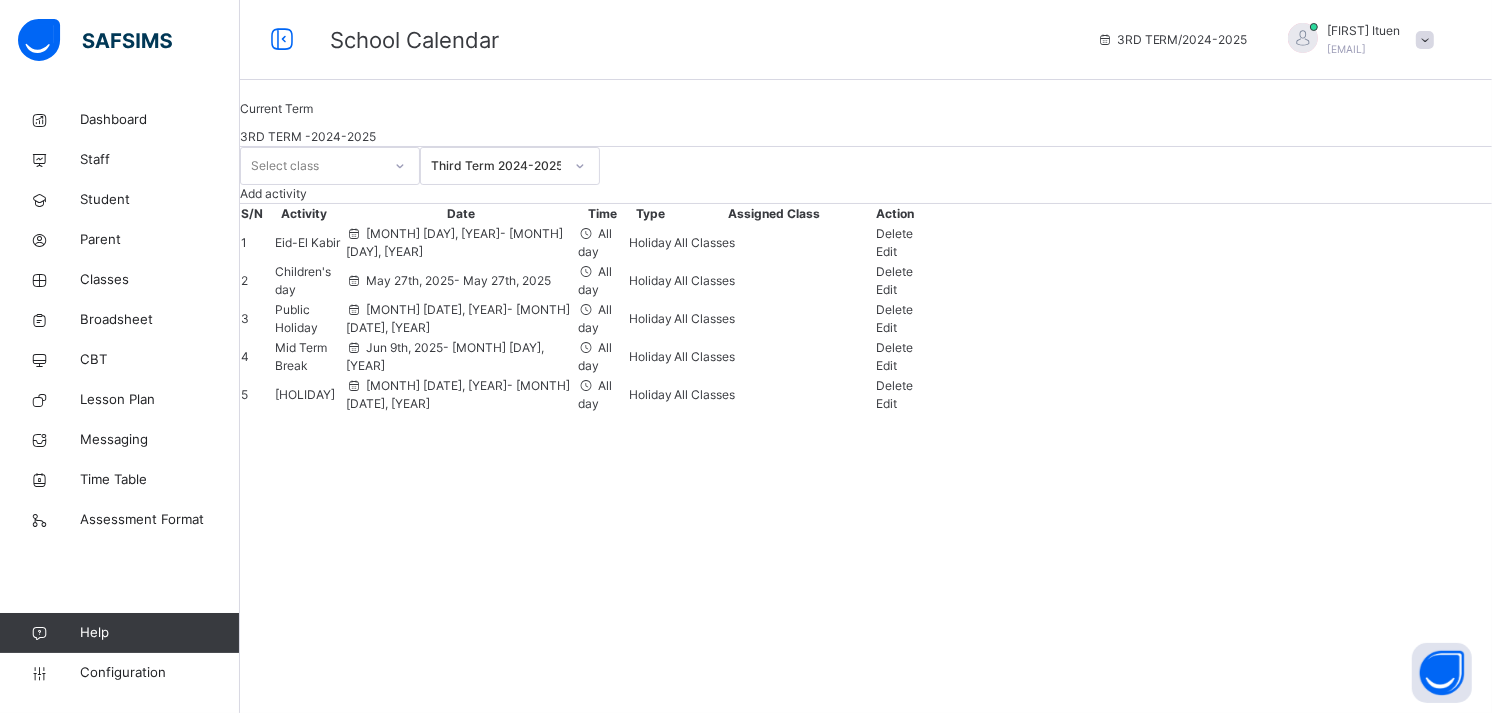 click on "Edit" at bounding box center (896, 328) 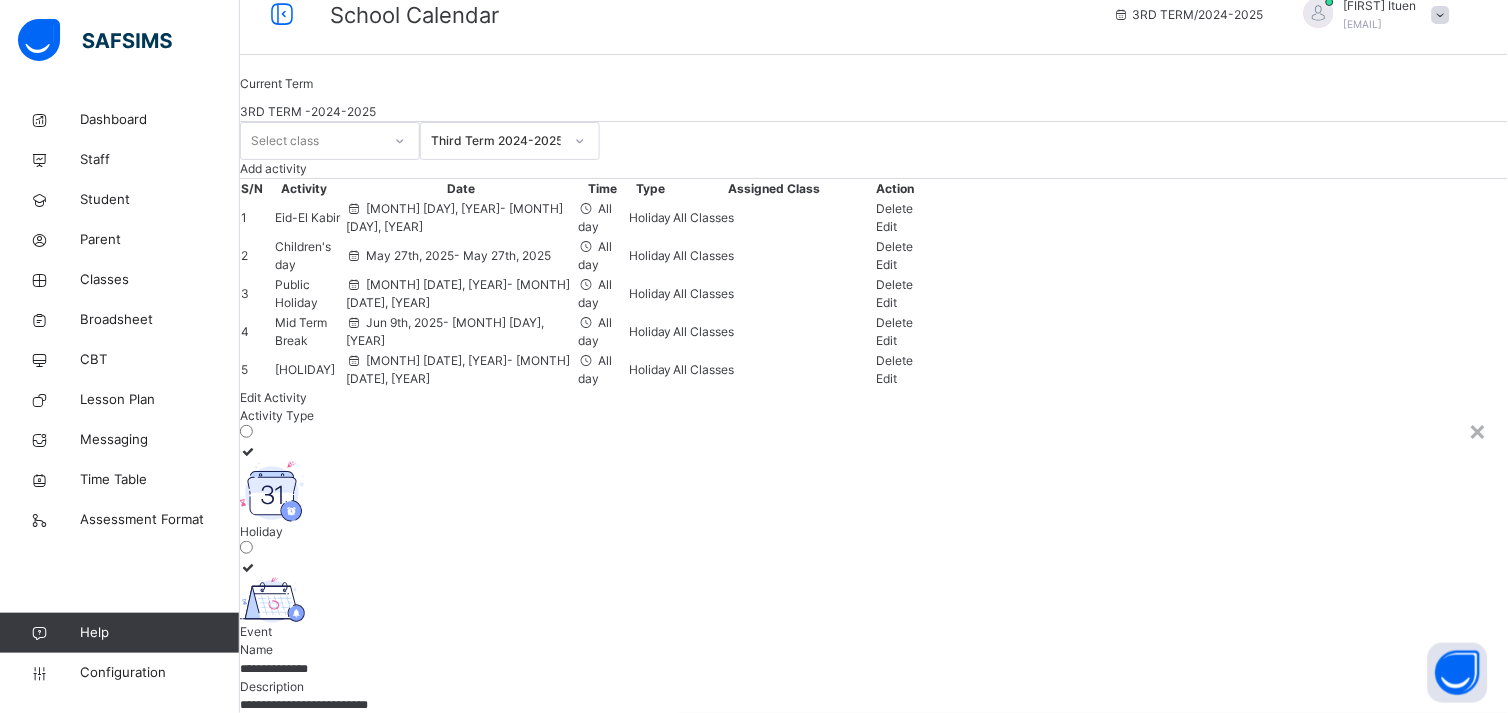 click on "Cancel" at bounding box center (260, 954) 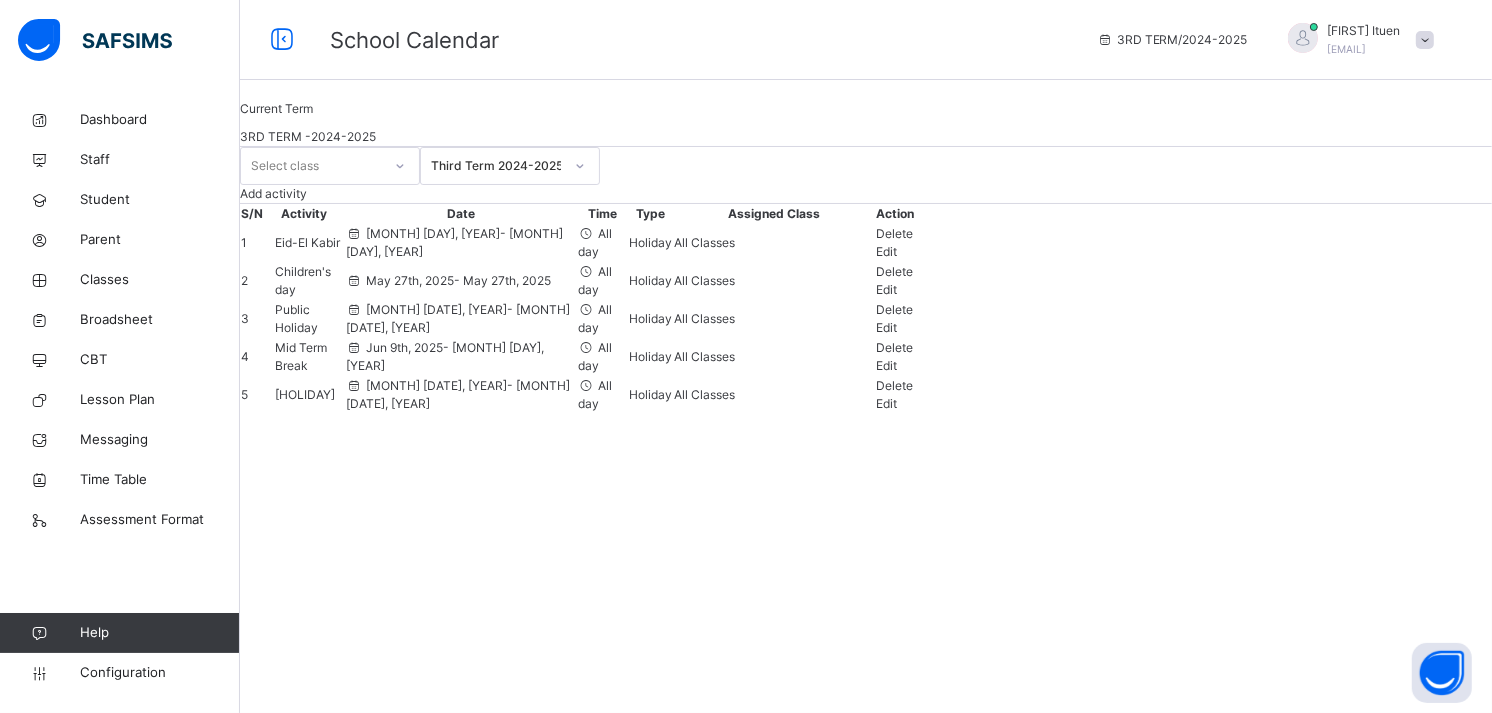 click on "Edit" at bounding box center (887, 365) 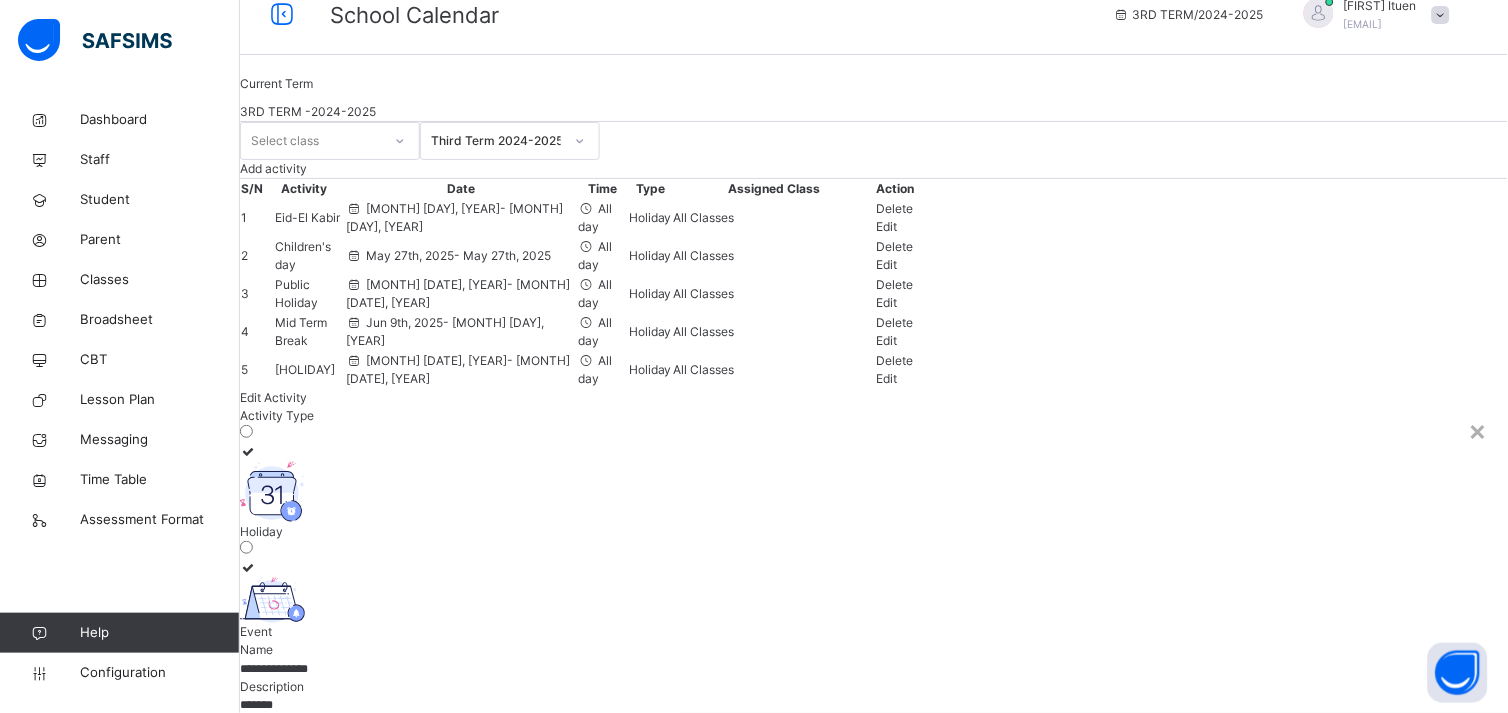 click on "Cancel" at bounding box center (260, 954) 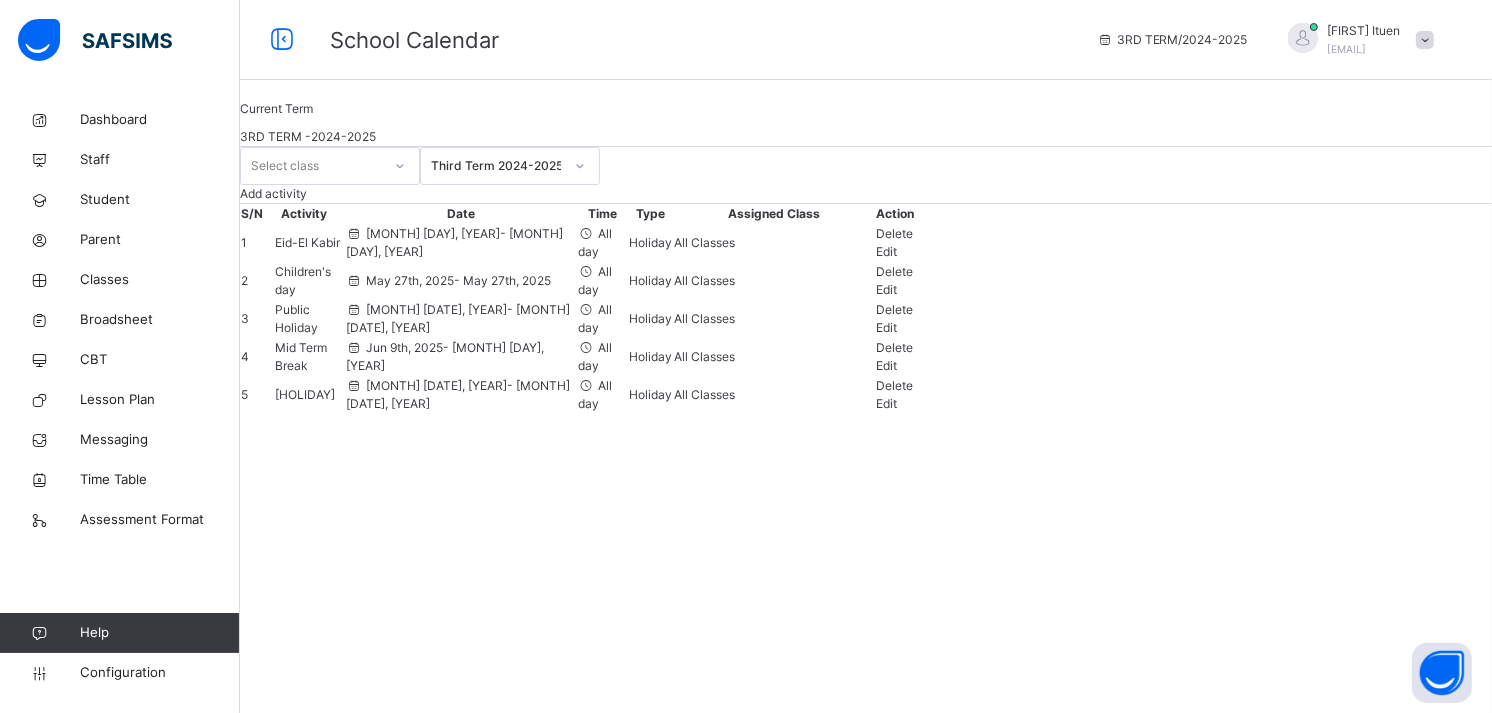 click on "Edit" at bounding box center (896, 404) 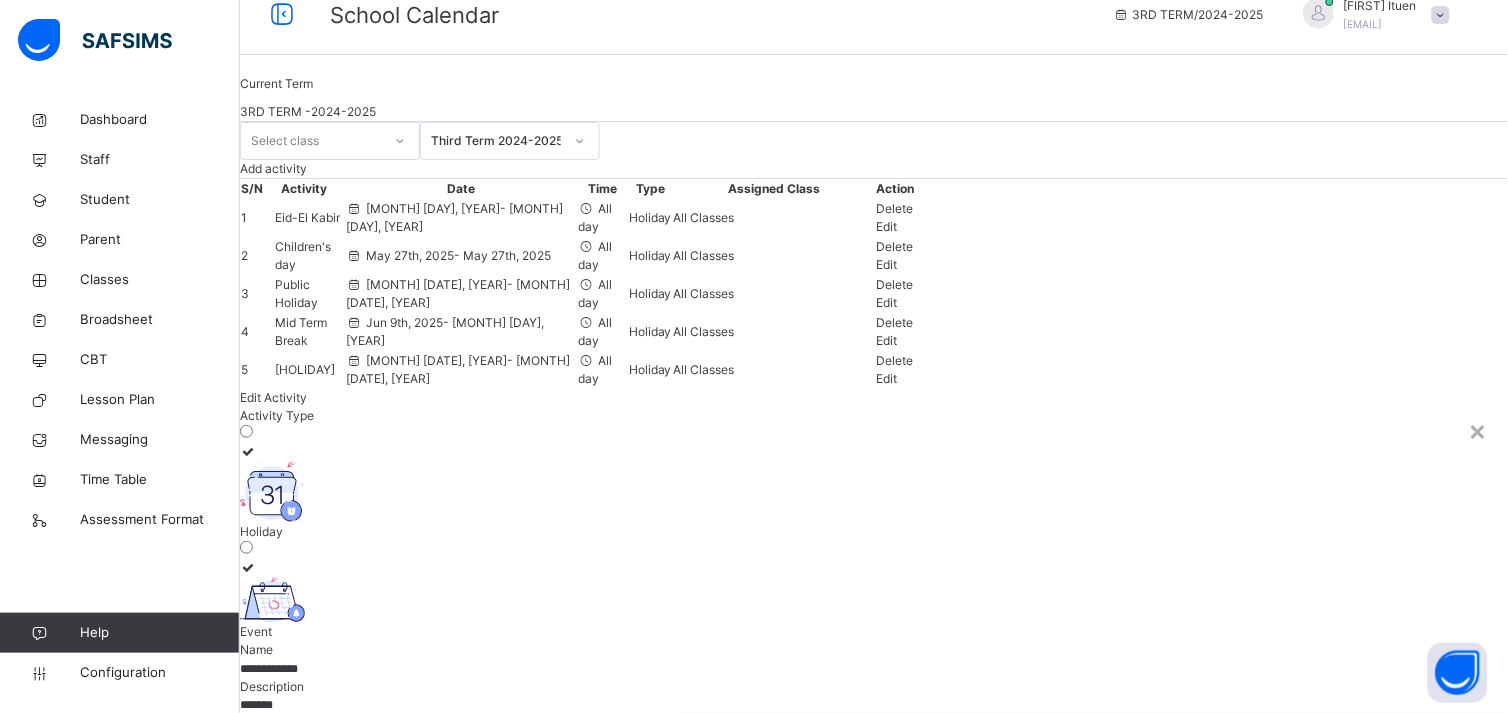 click on "Cancel" at bounding box center [260, 954] 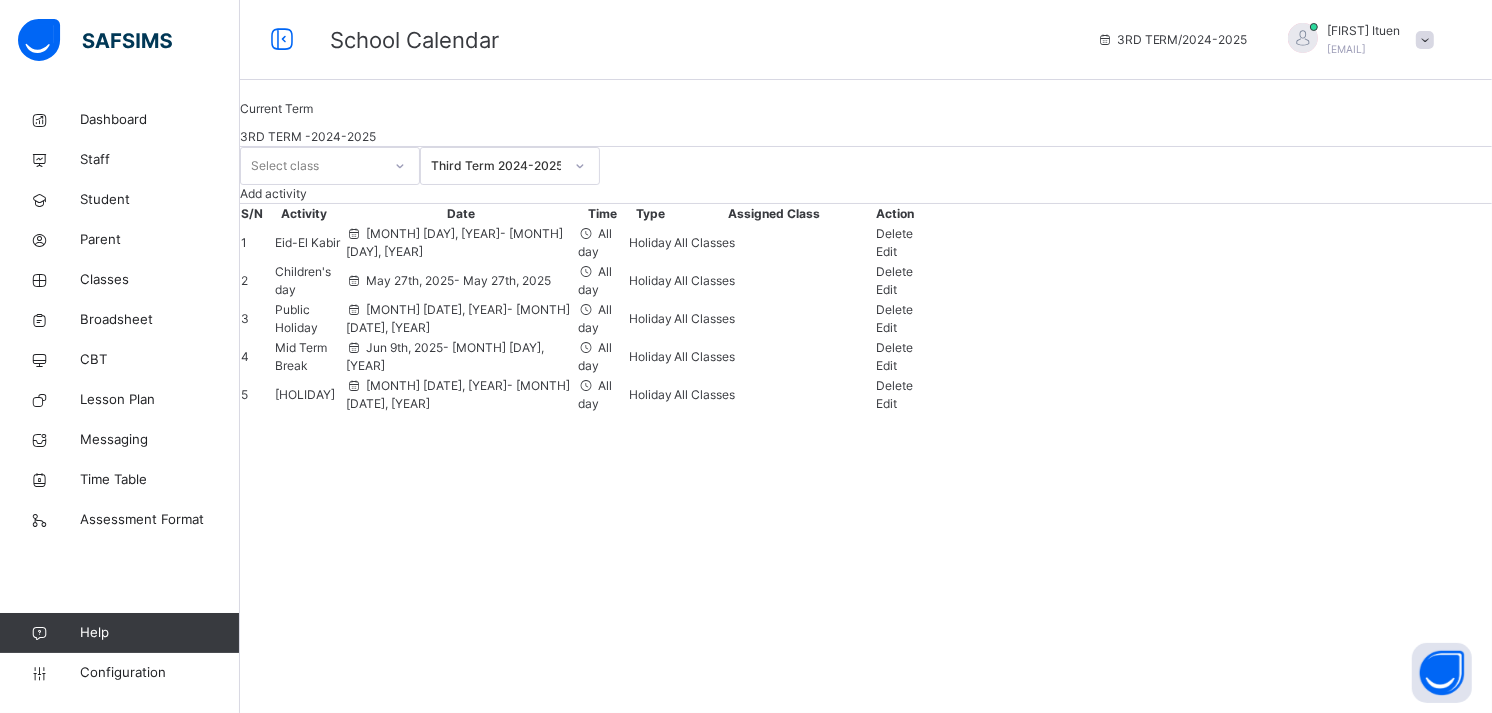 click on "Add activity" at bounding box center [273, 193] 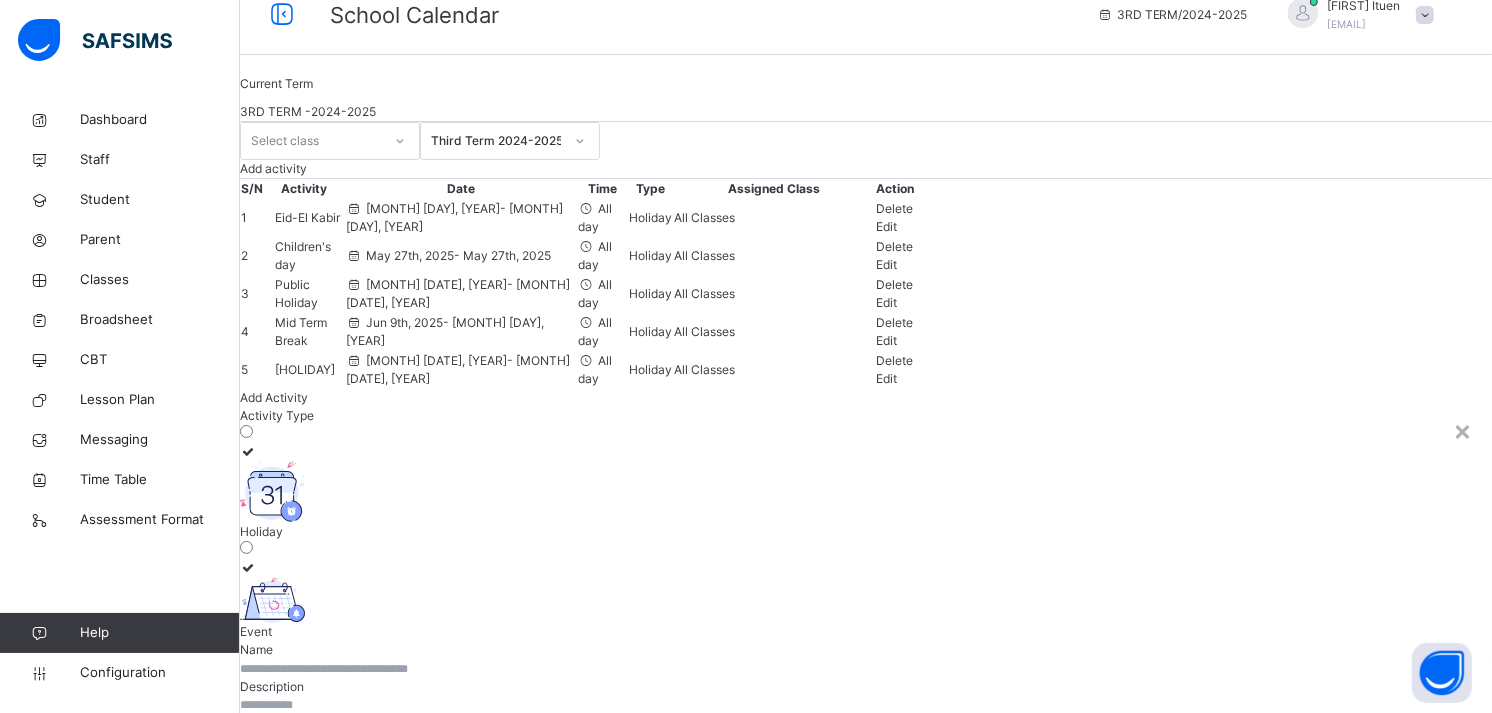 click at bounding box center [866, 669] 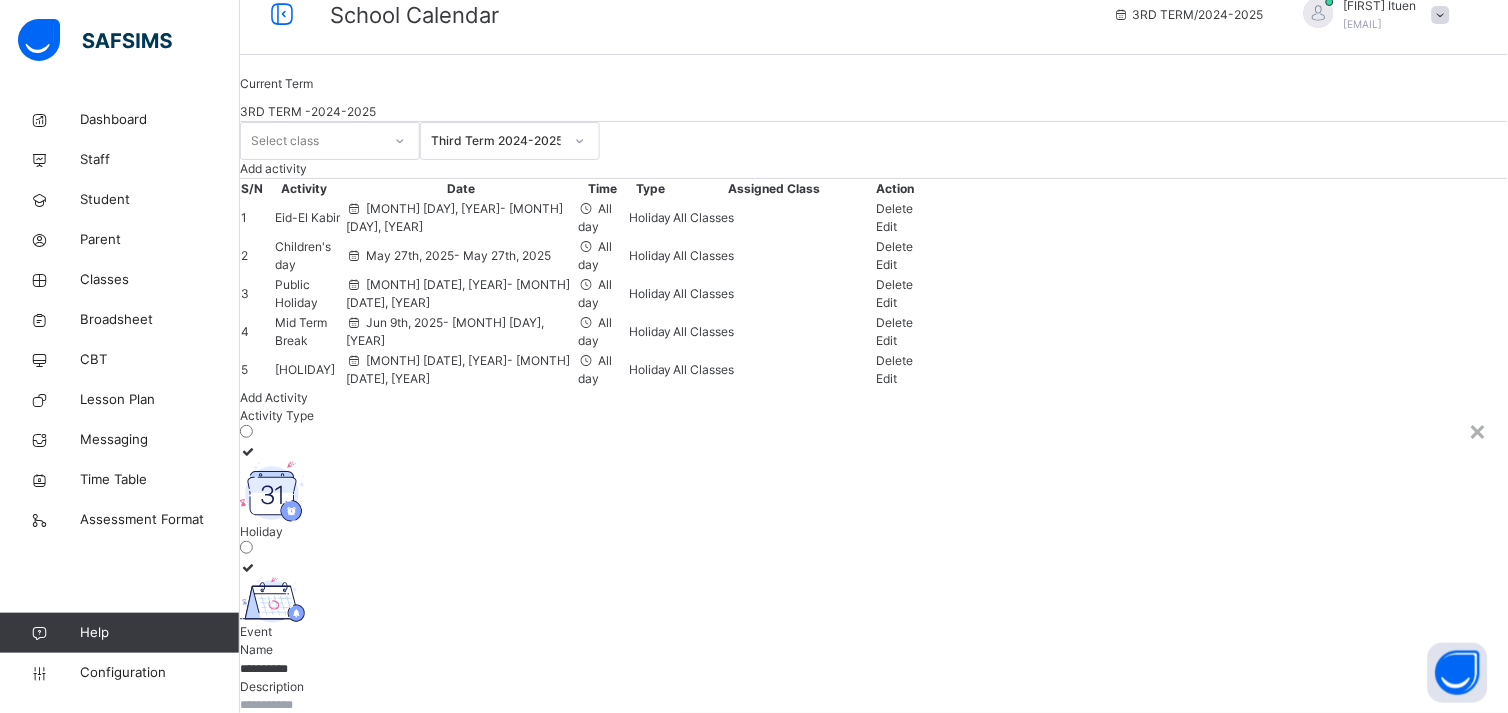 type on "**********" 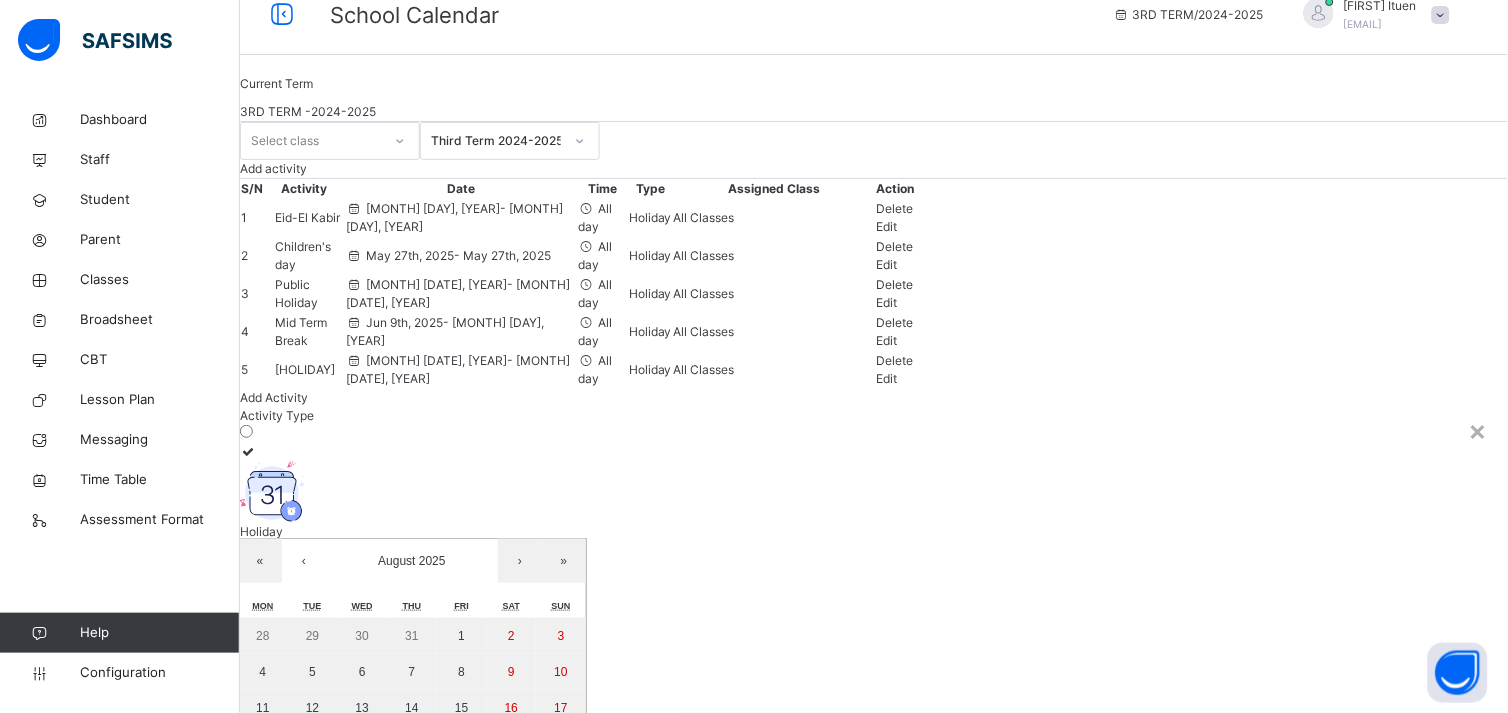 type on "*" 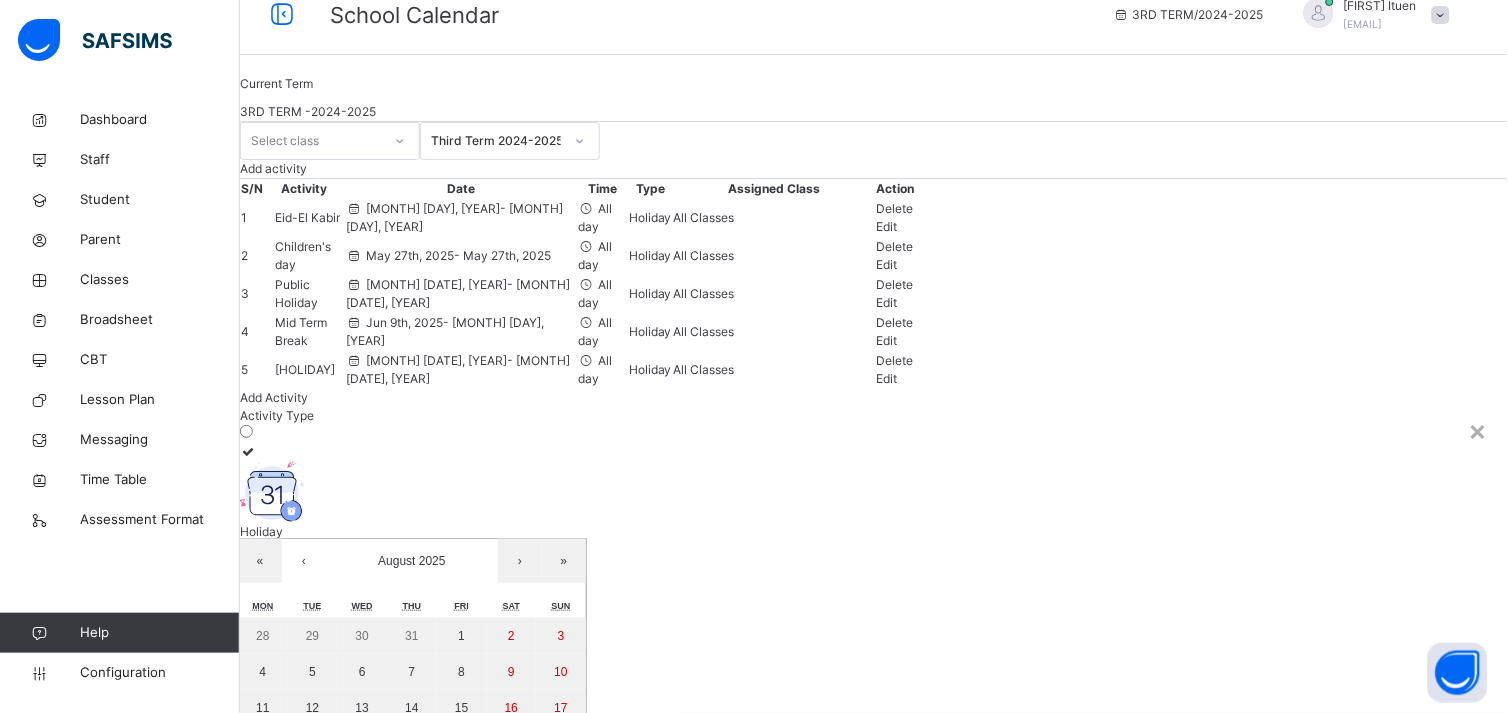 type on "*" 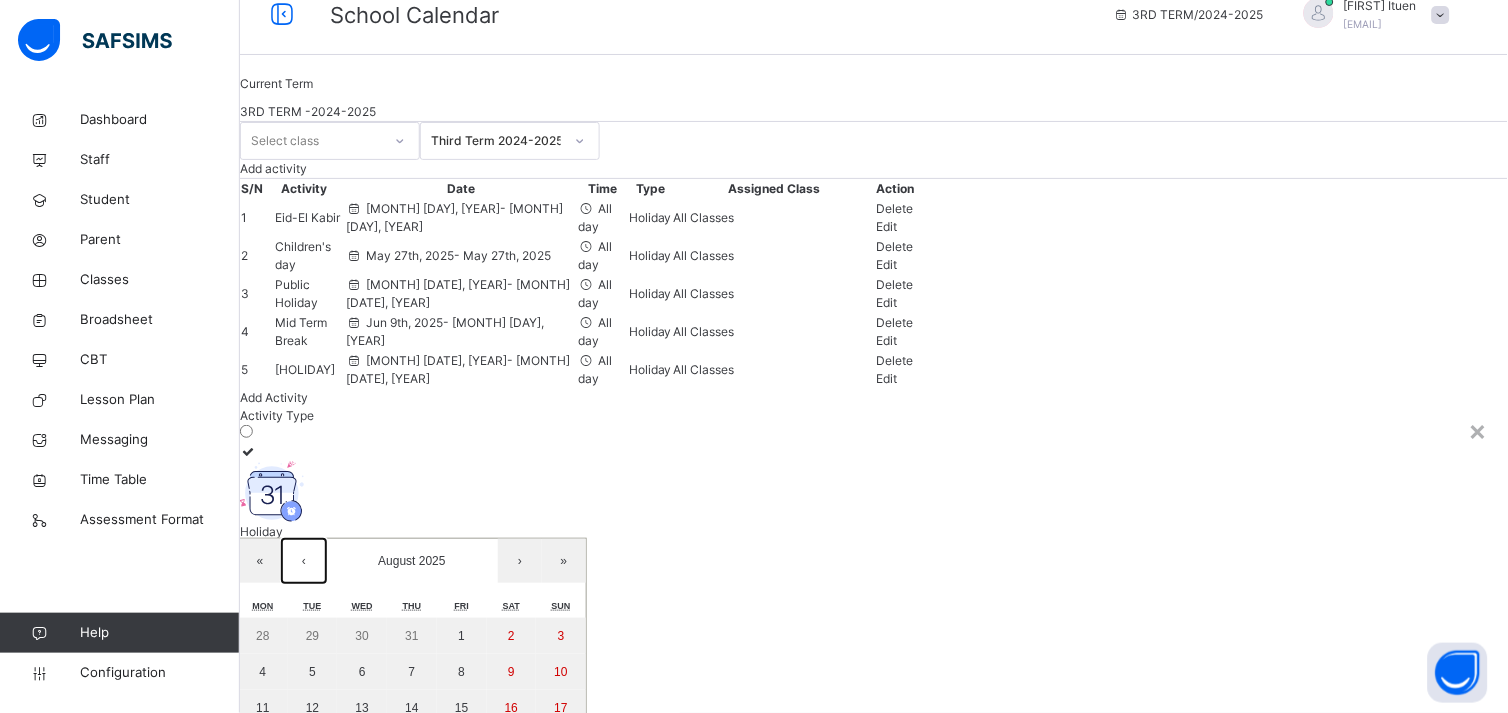 click on "‹" at bounding box center [304, 561] 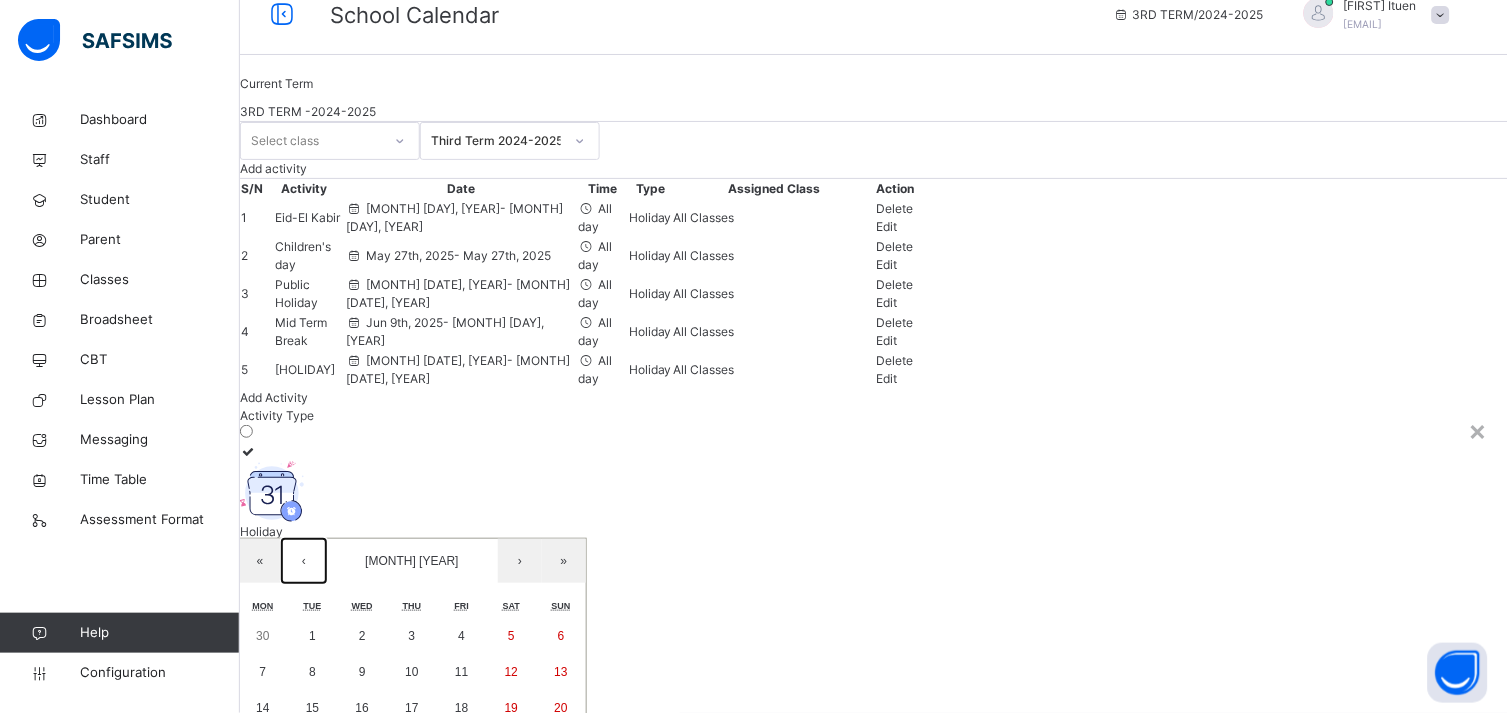 click on "‹" at bounding box center (304, 561) 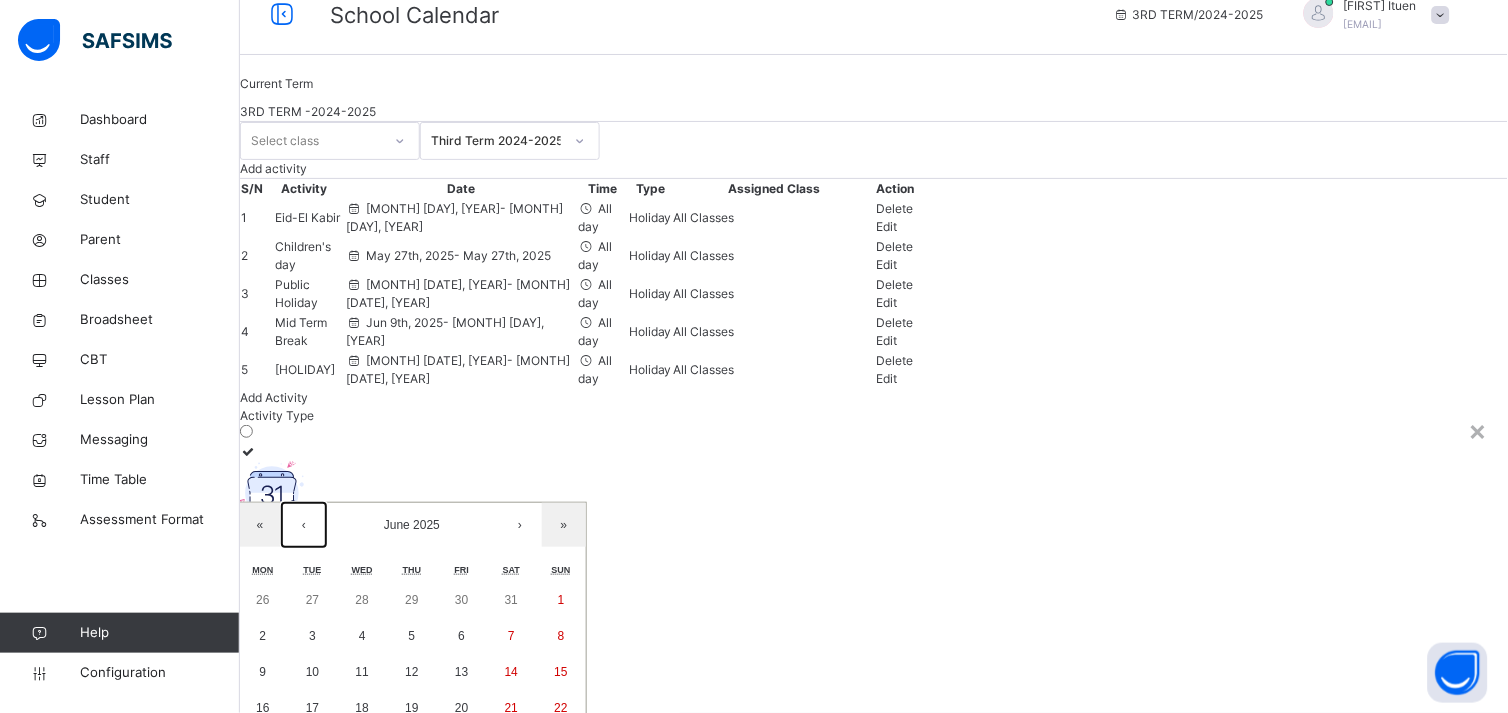 click on "‹" at bounding box center [304, 525] 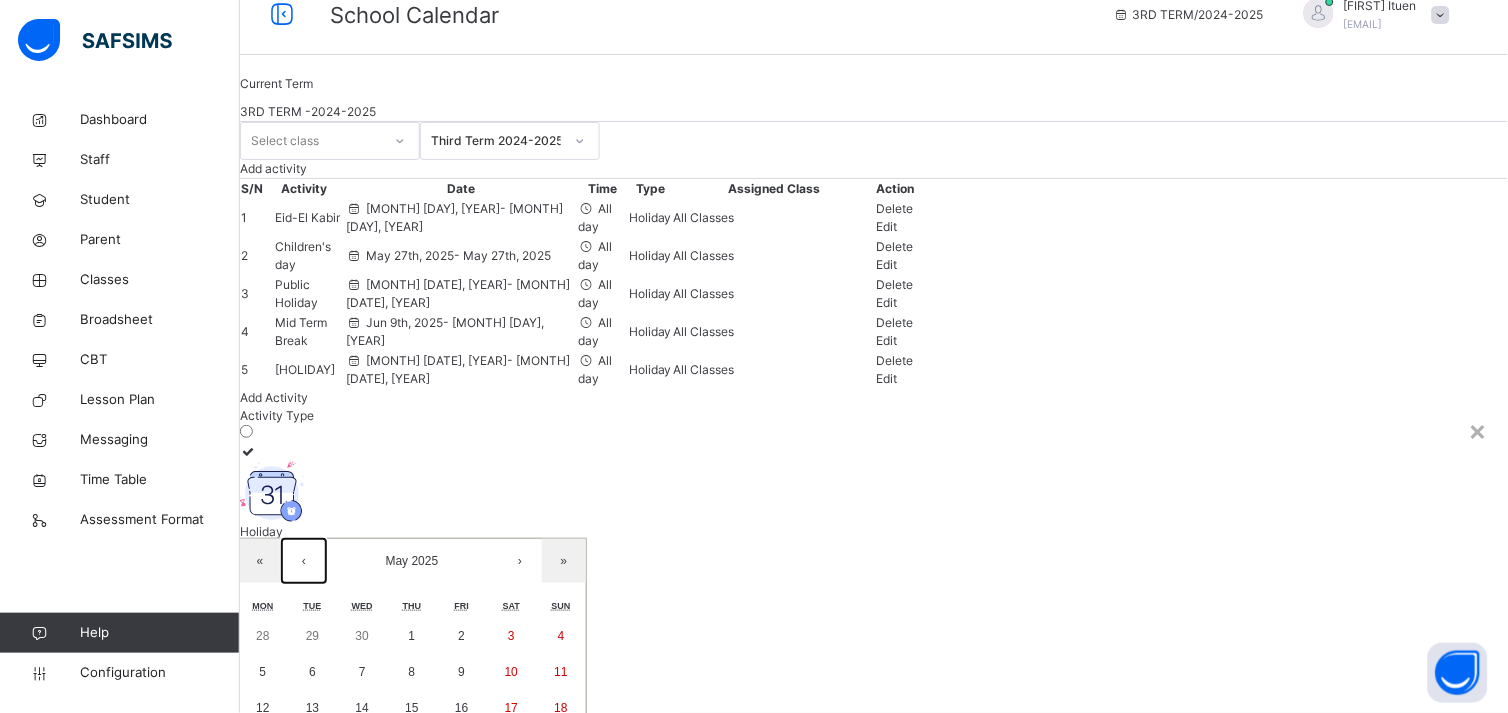 click on "‹" at bounding box center [304, 561] 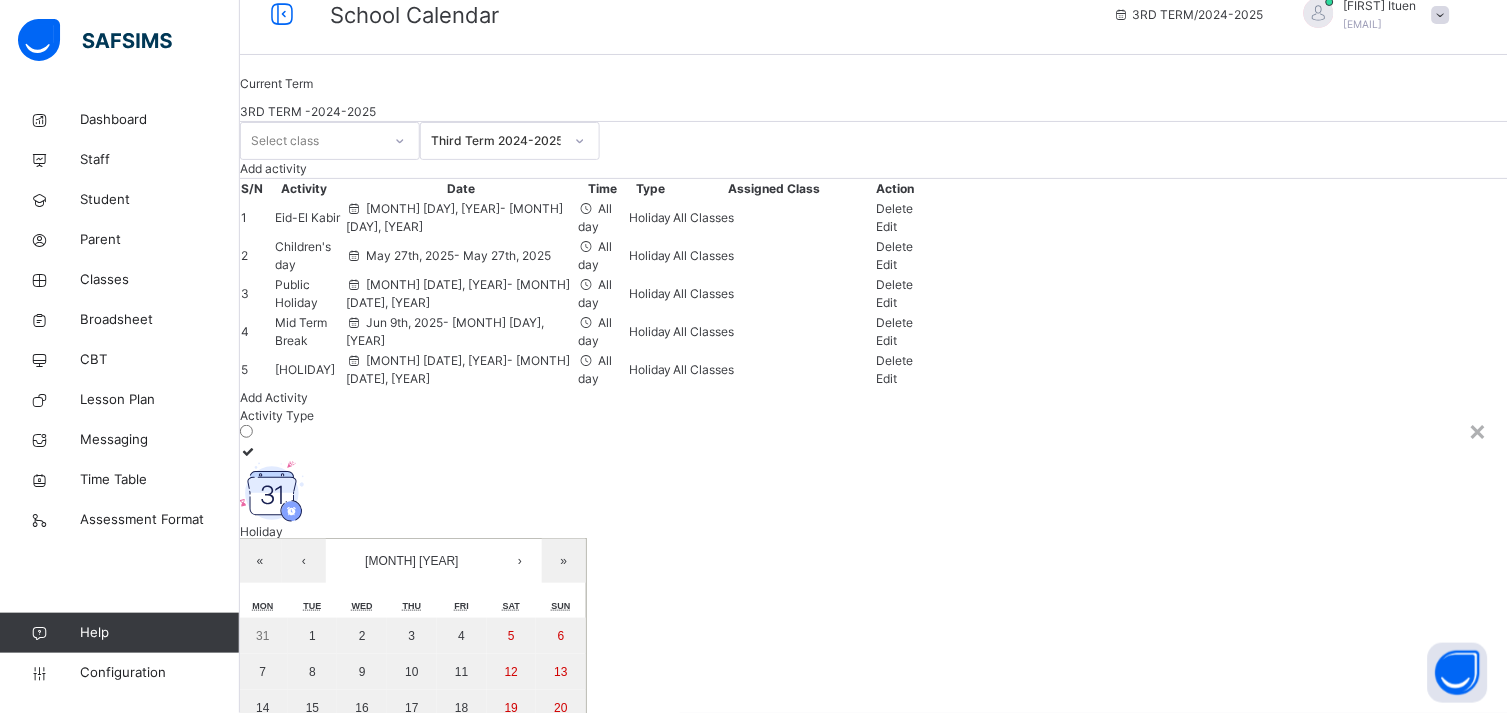 click on "28" at bounding box center [262, 780] 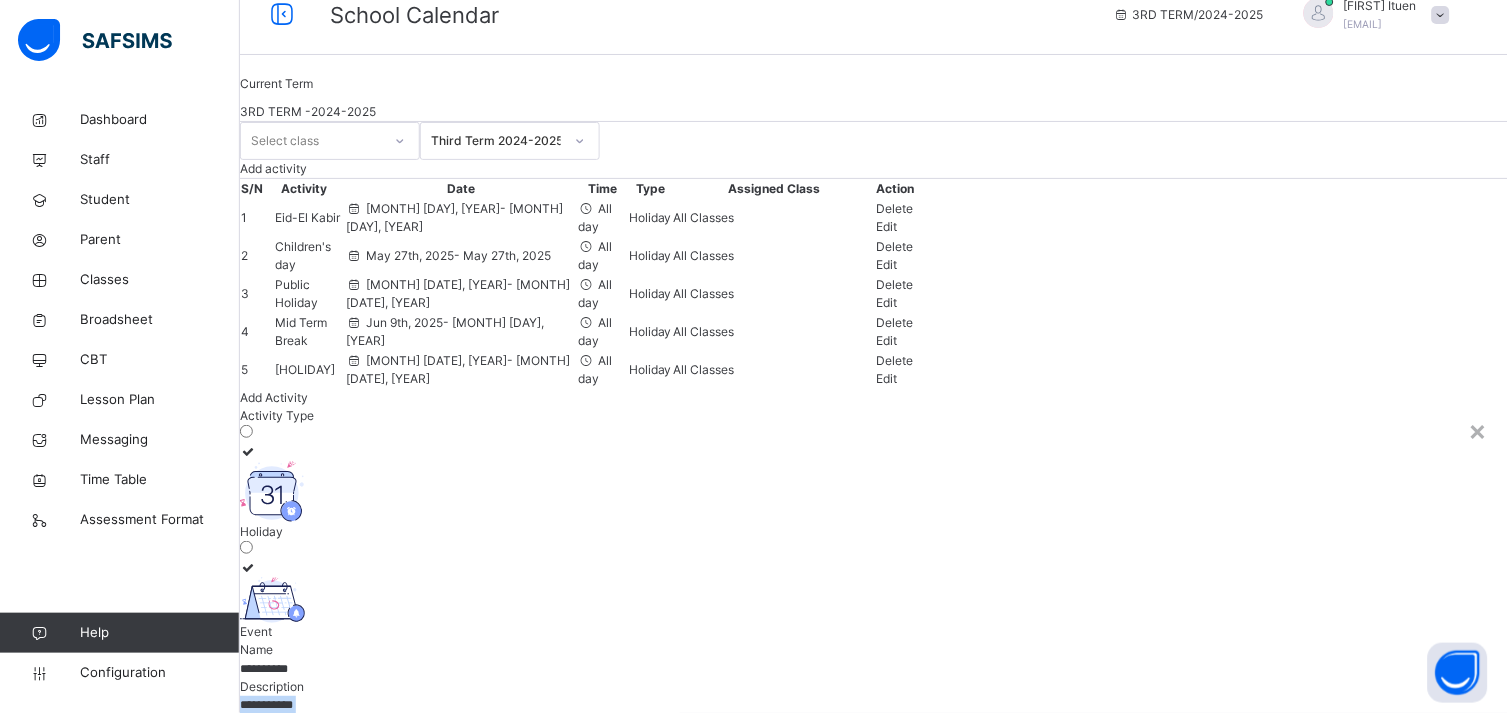 click on "Description" at bounding box center (874, 729) 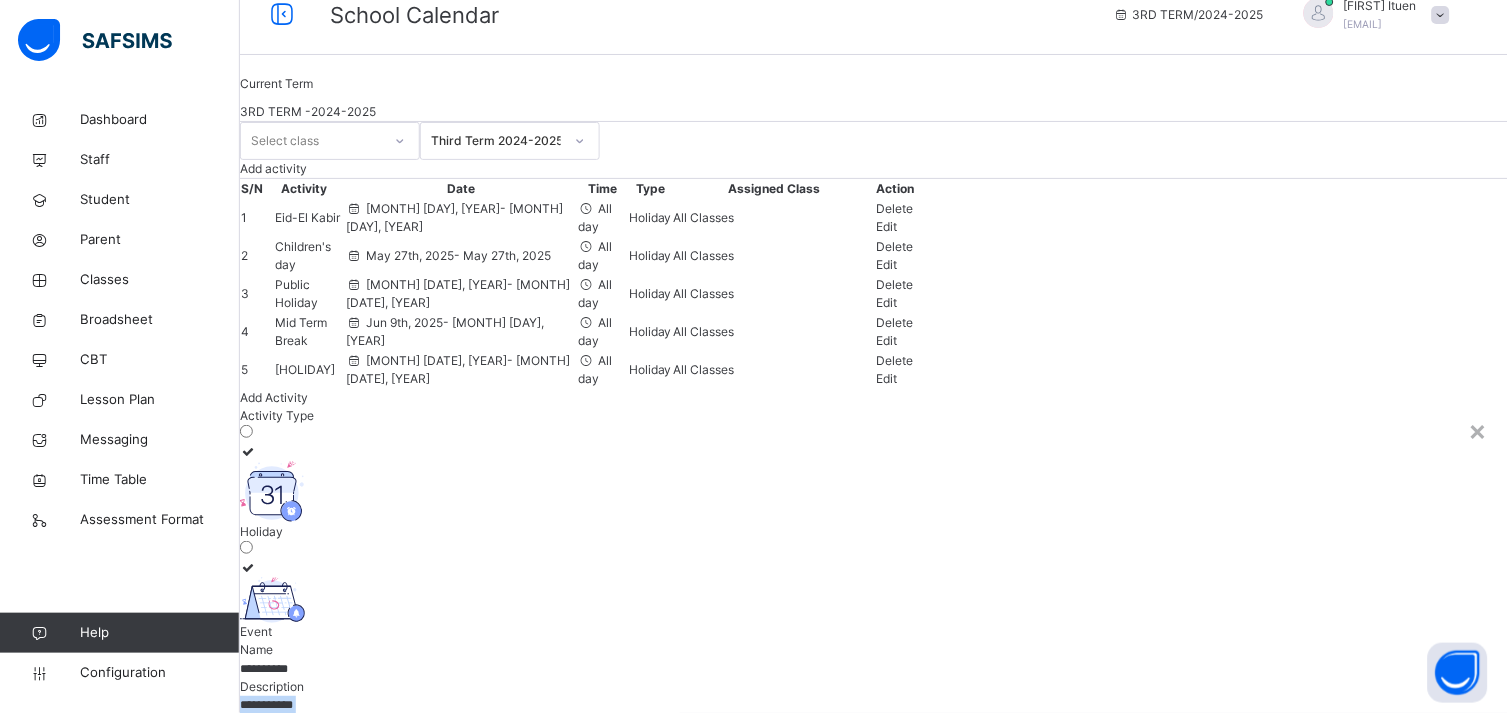 drag, startPoint x: 575, startPoint y: 361, endPoint x: 742, endPoint y: 321, distance: 171.72362 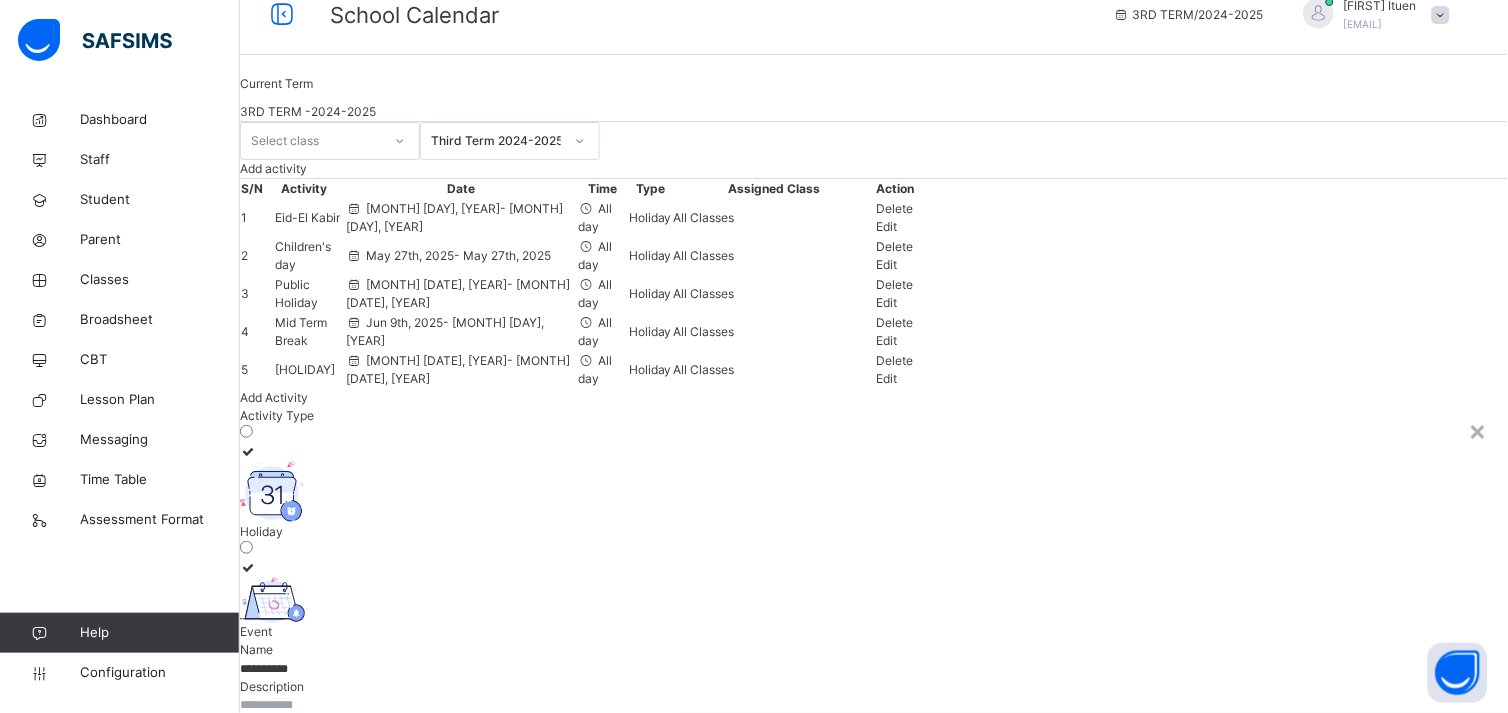 scroll, scrollTop: 332, scrollLeft: 0, axis: vertical 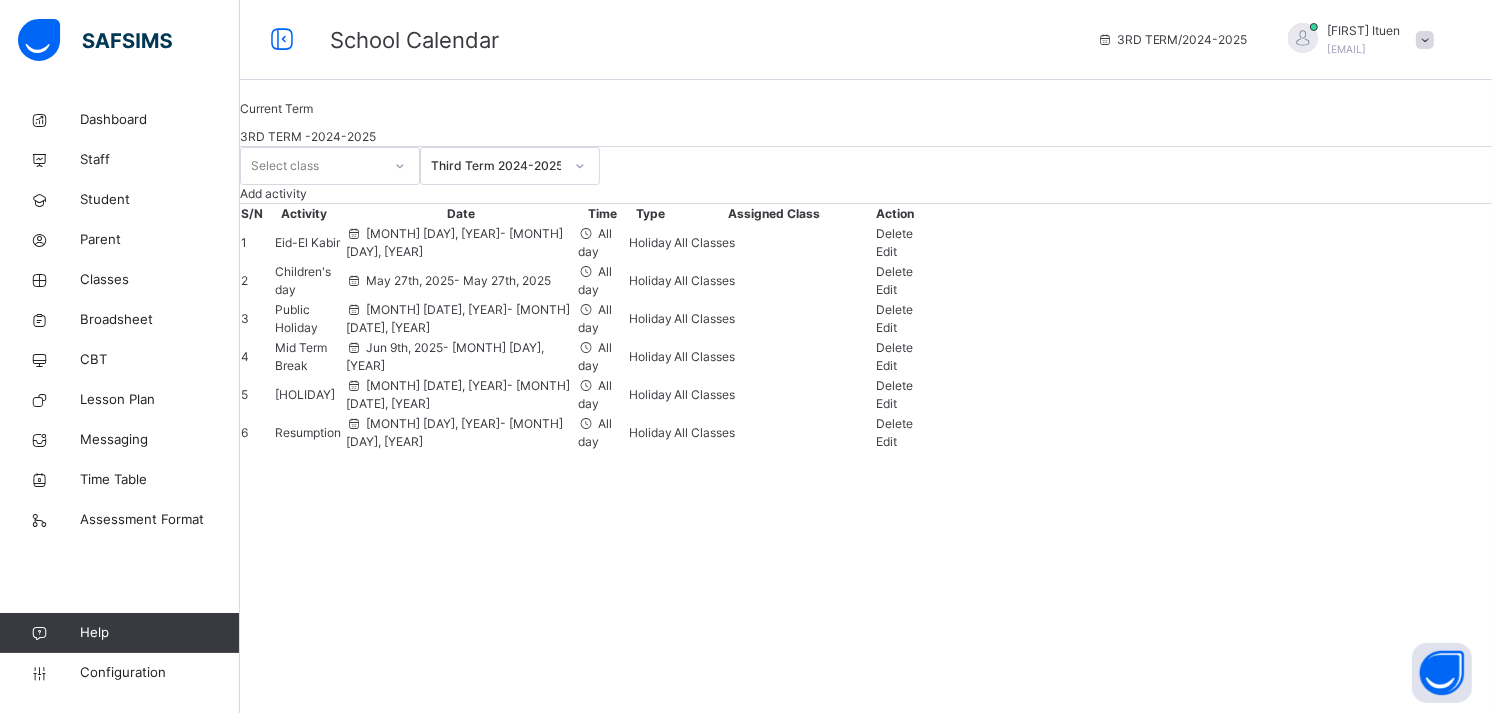 click on "Current Term 3RD TERM     -  [YEAR]   Select class Third Term [YEAR]   Add activity   S/N Activity Date Time Type Assigned Class Action 1 Eid-El Kabir [MONTH] [DATE], [YEAR]  -   [MONTH] [DATE], [YEAR] All day Holiday All Classes   Delete     Edit   2 Children's day [MONTH] [DATE], [YEAR]  -   [MONTH] [DATE], [YEAR] All day Holiday All Classes   Delete     Edit   3 Public Holiday [MONTH] [DATE], [YEAR]  -   [MONTH] [DATE], [YEAR] All day Holiday All Classes   Delete     Edit   4 Mid Term Break [MONTH] [DATE], [YEAR]  -   [MONTH] [DATE], [YEAR] All day Holiday All Classes   Delete     Edit   5 Workers' Day [MONTH] [DATE], [YEAR]  -   [MONTH] [DATE], [YEAR] All day Holiday All Classes   Delete     Edit   6 Resumption [MONTH] [DATE], [YEAR]  -   [MONTH] [DATE], [YEAR] All day Holiday All Classes   Delete     Edit   × Add Activity   Activity Type   Holiday Event   Name     Description   Start date / End date / / – / / « ‹ [MONTH] [YEAR] › » Mon Tue Wed Thu Fri Sat Sun 31 1 2 3 4 5 6 7 8 9 10 11 12 13 14 15 16 17 18 19 20 21 22 23 24 25 26 27 28 29 30 1 2 3 4 All day start time ** : ** AM PM End time" at bounding box center (866, 356) 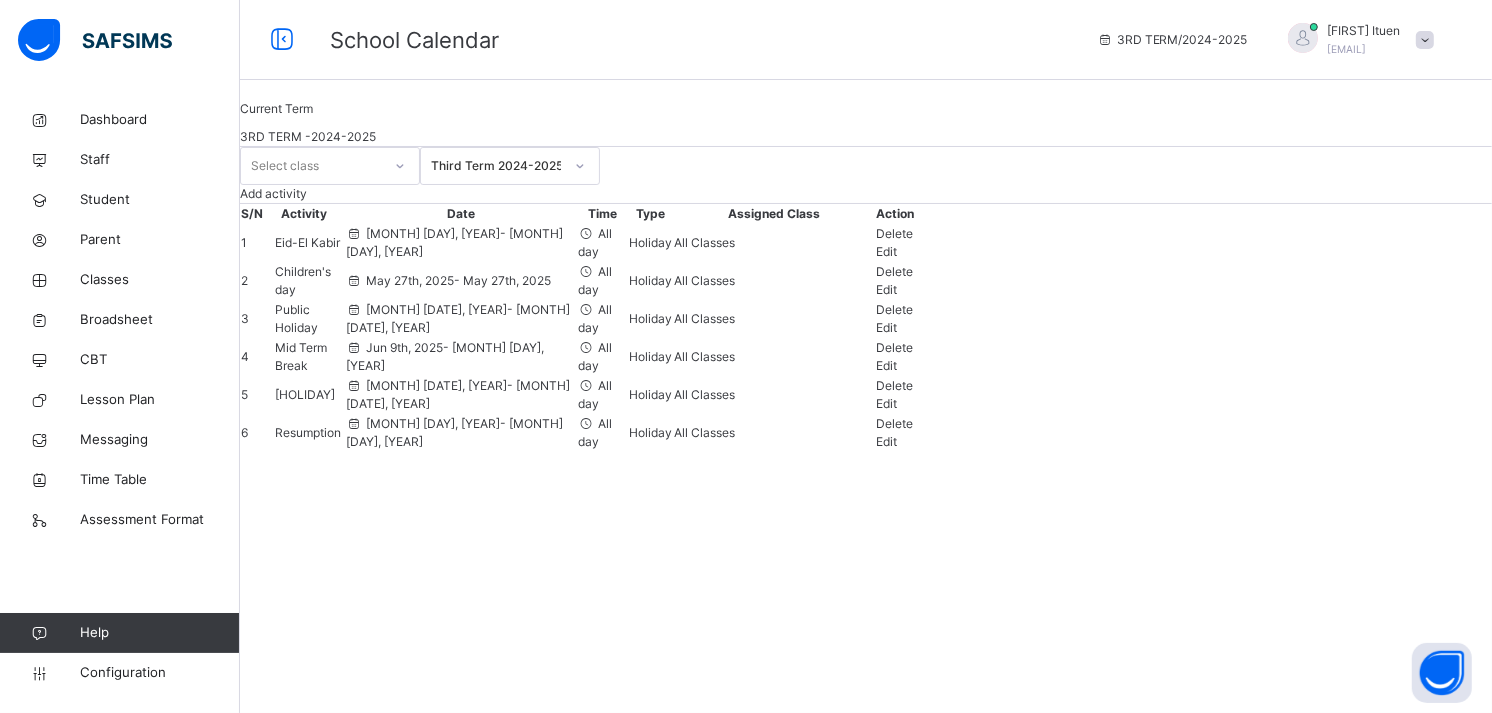 scroll, scrollTop: 0, scrollLeft: 0, axis: both 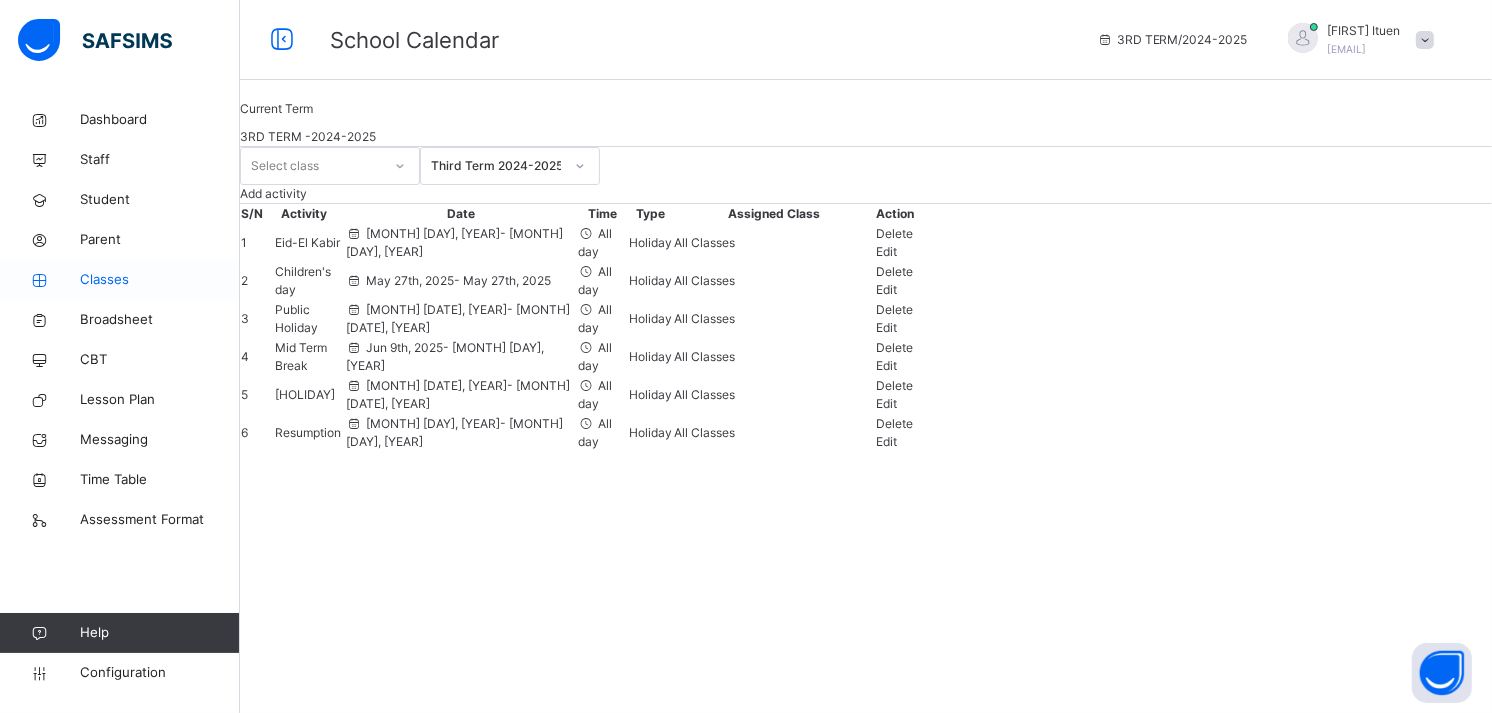 click on "Classes" at bounding box center (160, 280) 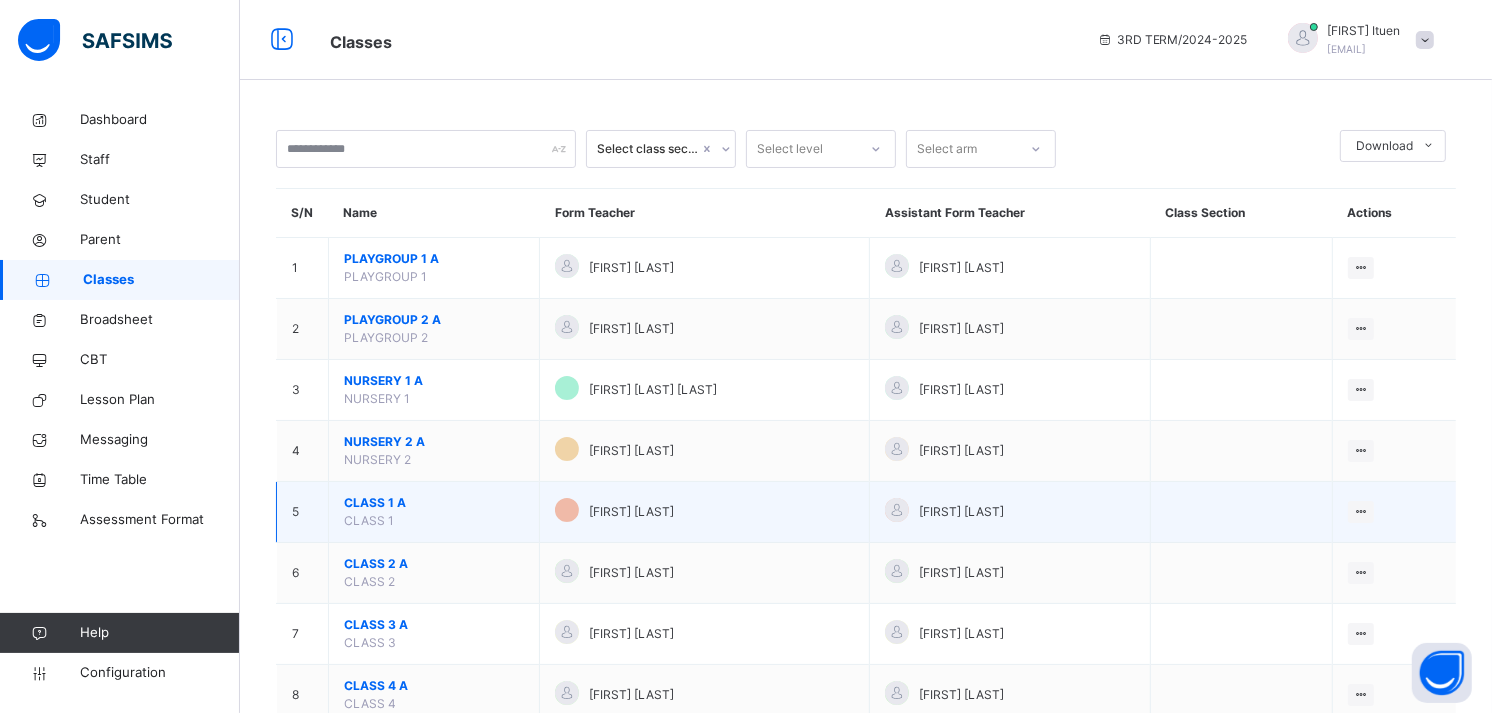 click on "CLASS 1   A" at bounding box center (434, 503) 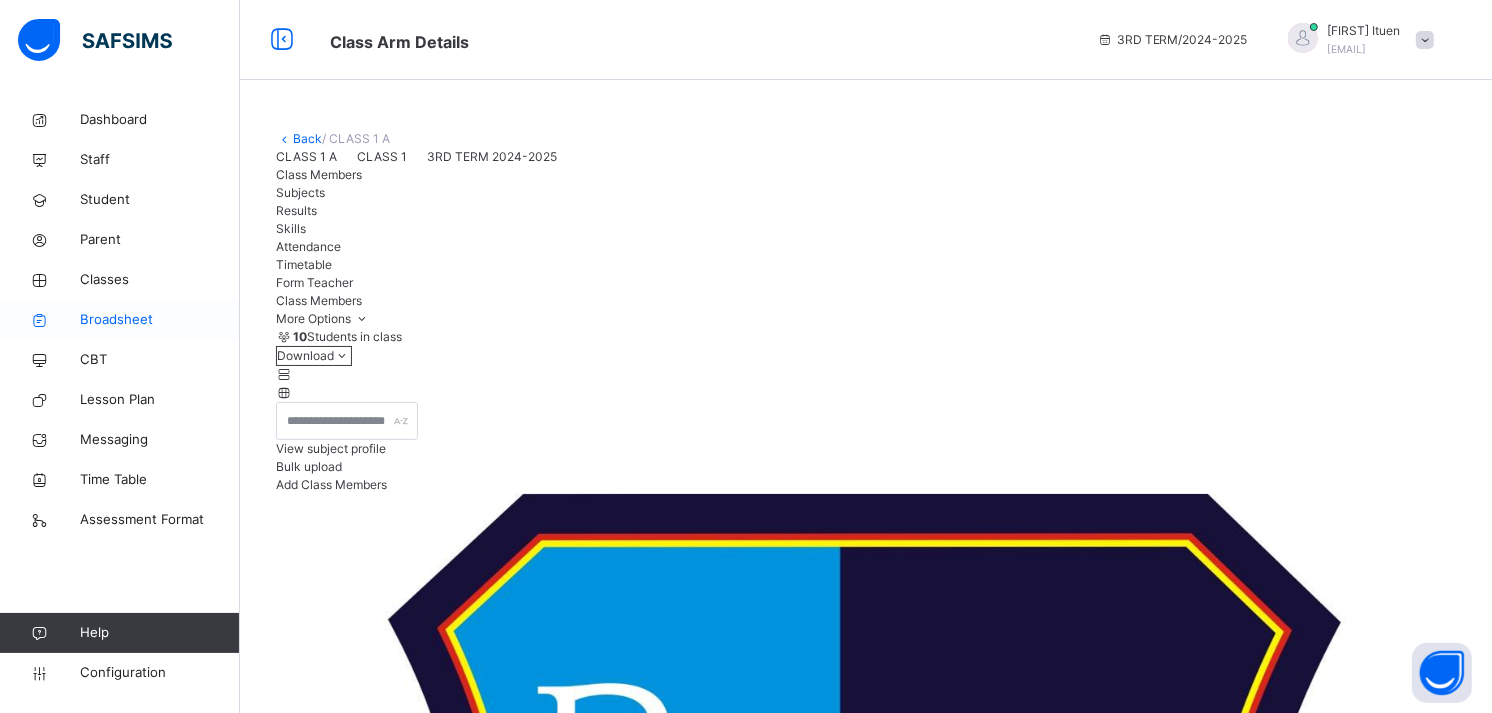 click on "Broadsheet" at bounding box center [160, 320] 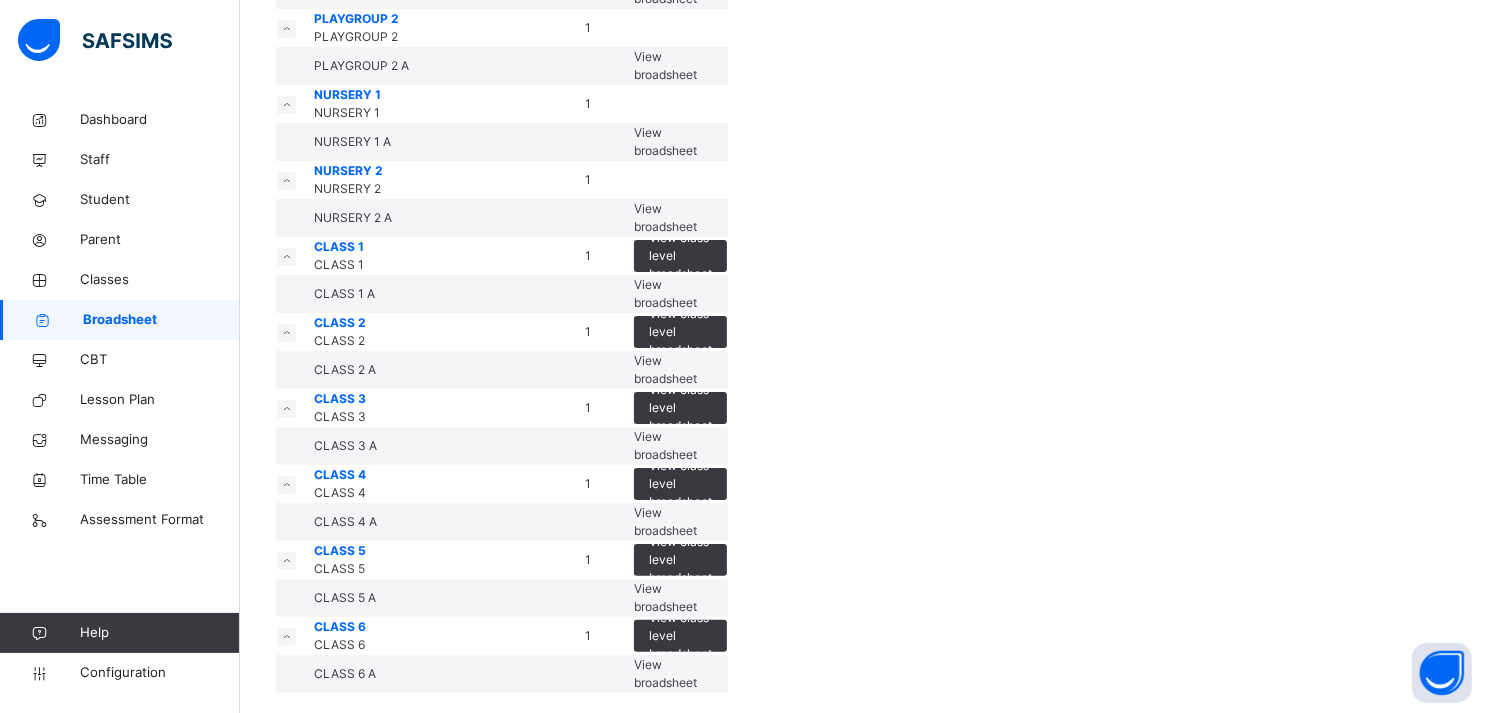 scroll, scrollTop: 278, scrollLeft: 0, axis: vertical 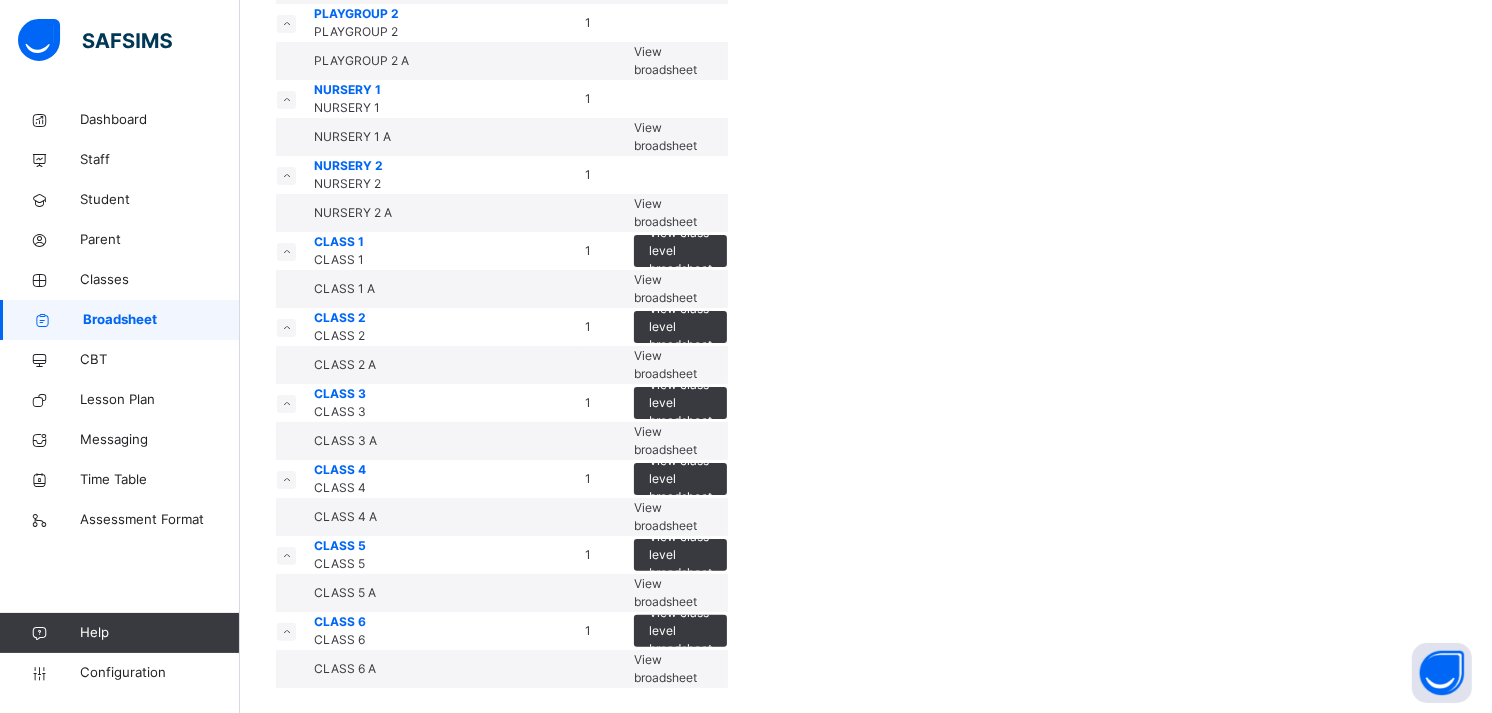 click on "View broadsheet" at bounding box center (665, 288) 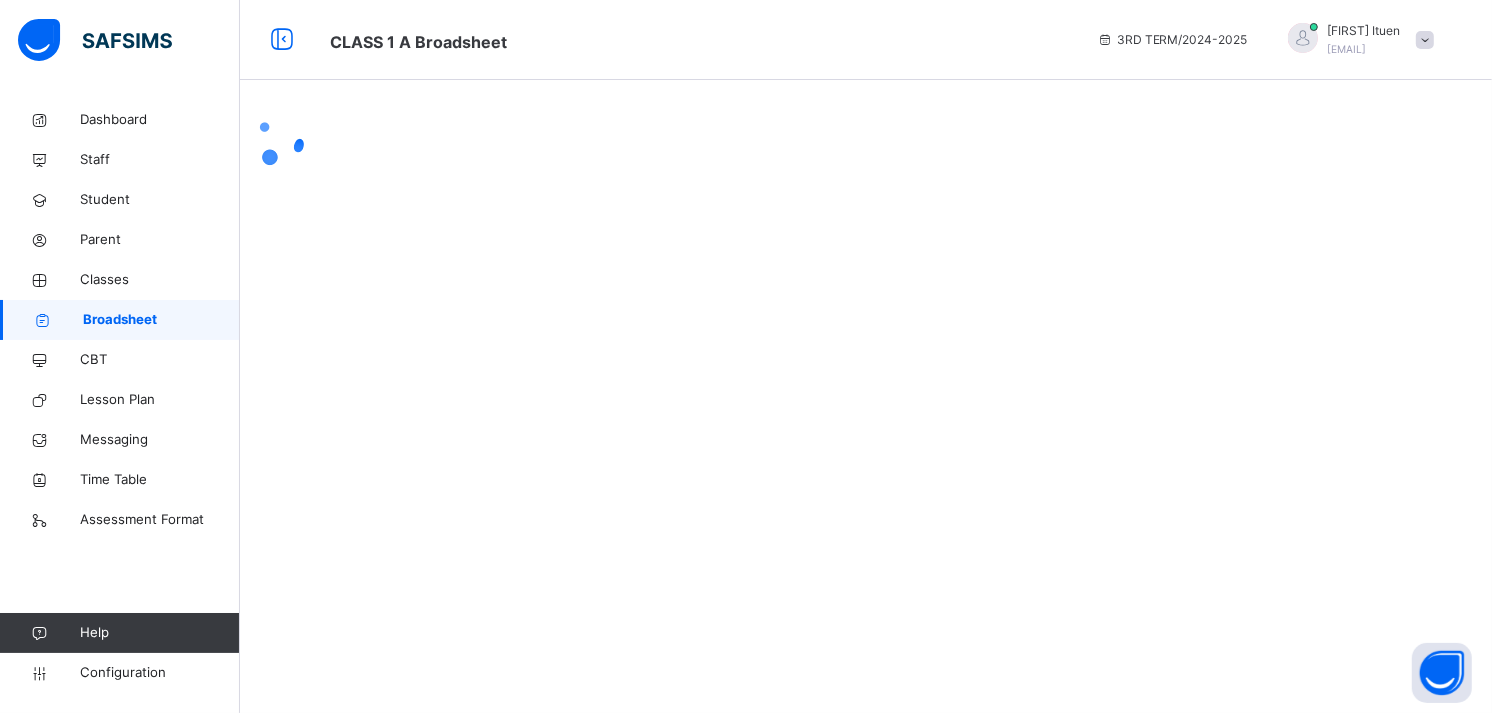 scroll, scrollTop: 0, scrollLeft: 0, axis: both 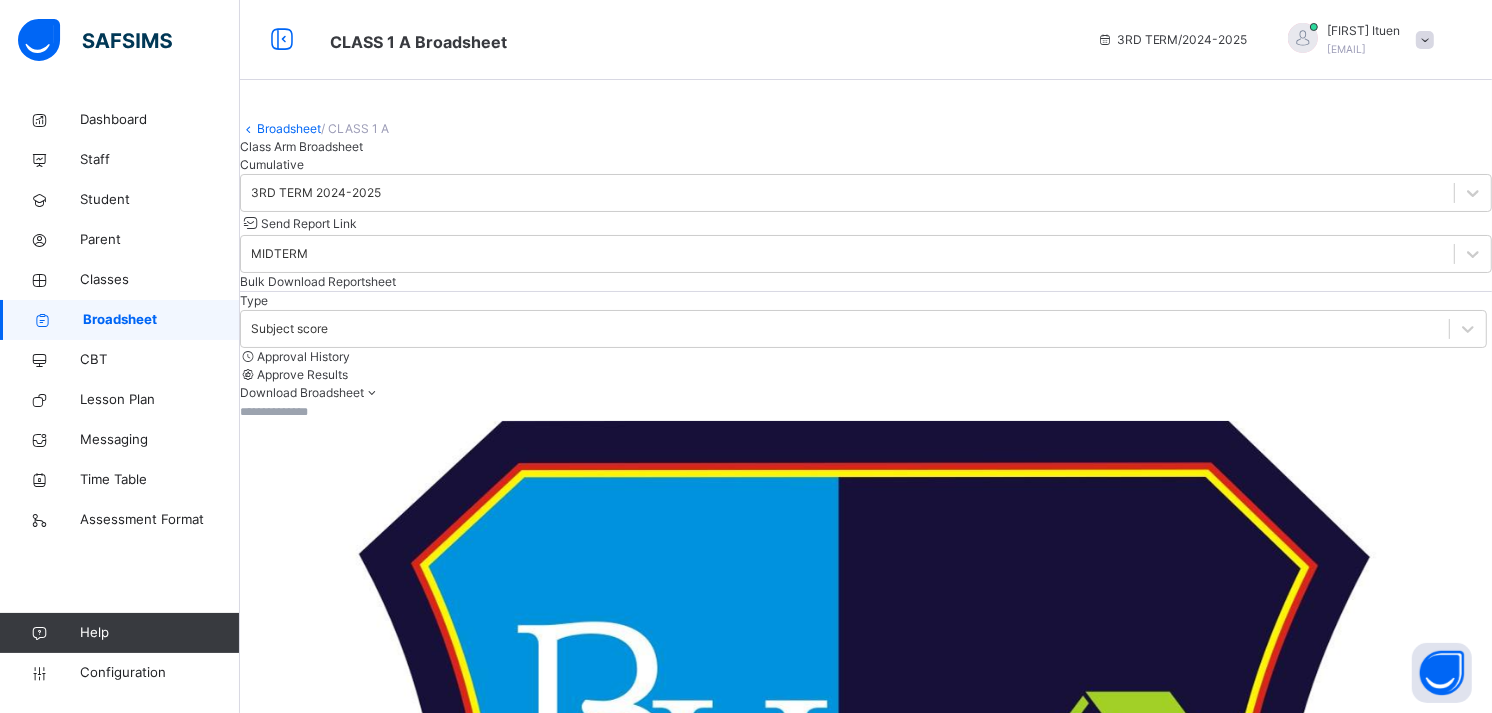 click on "Cumulative" at bounding box center [866, 165] 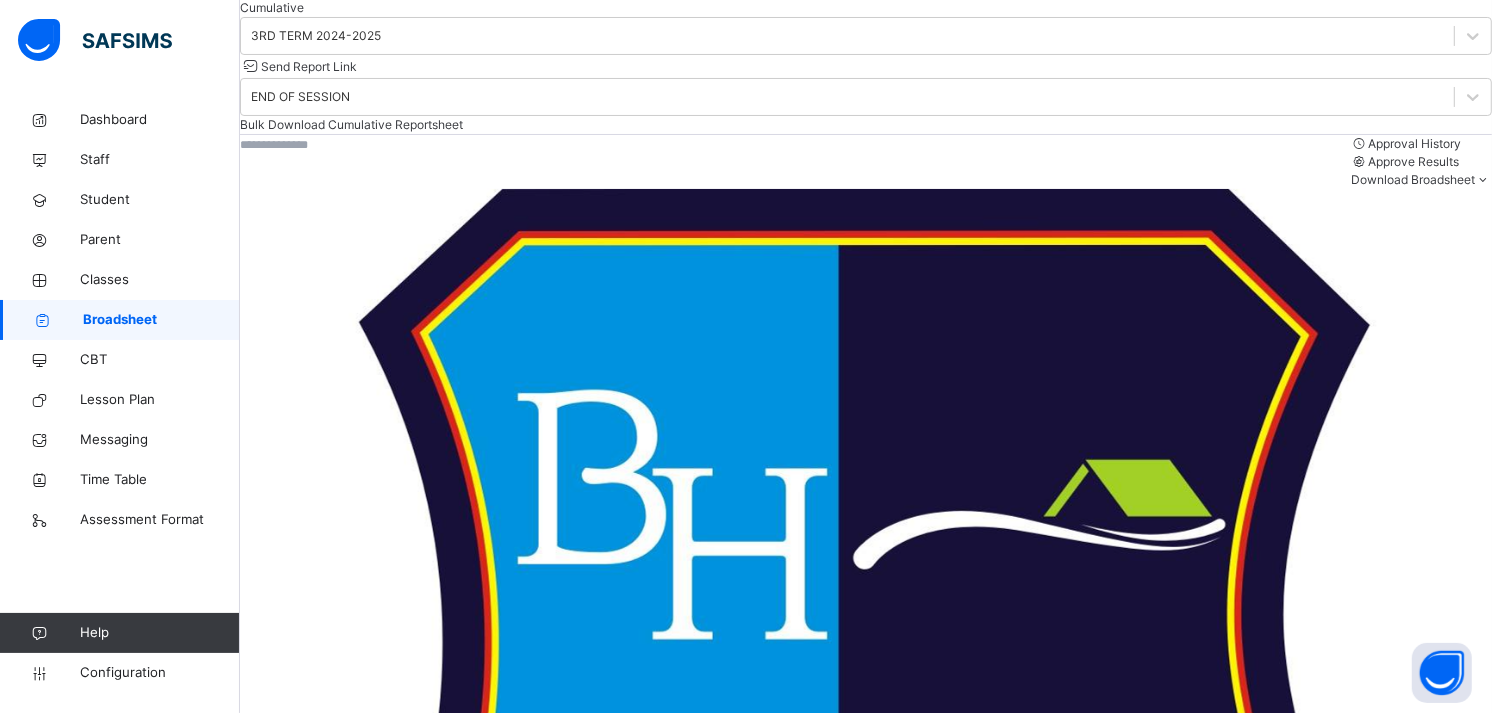 scroll, scrollTop: 196, scrollLeft: 0, axis: vertical 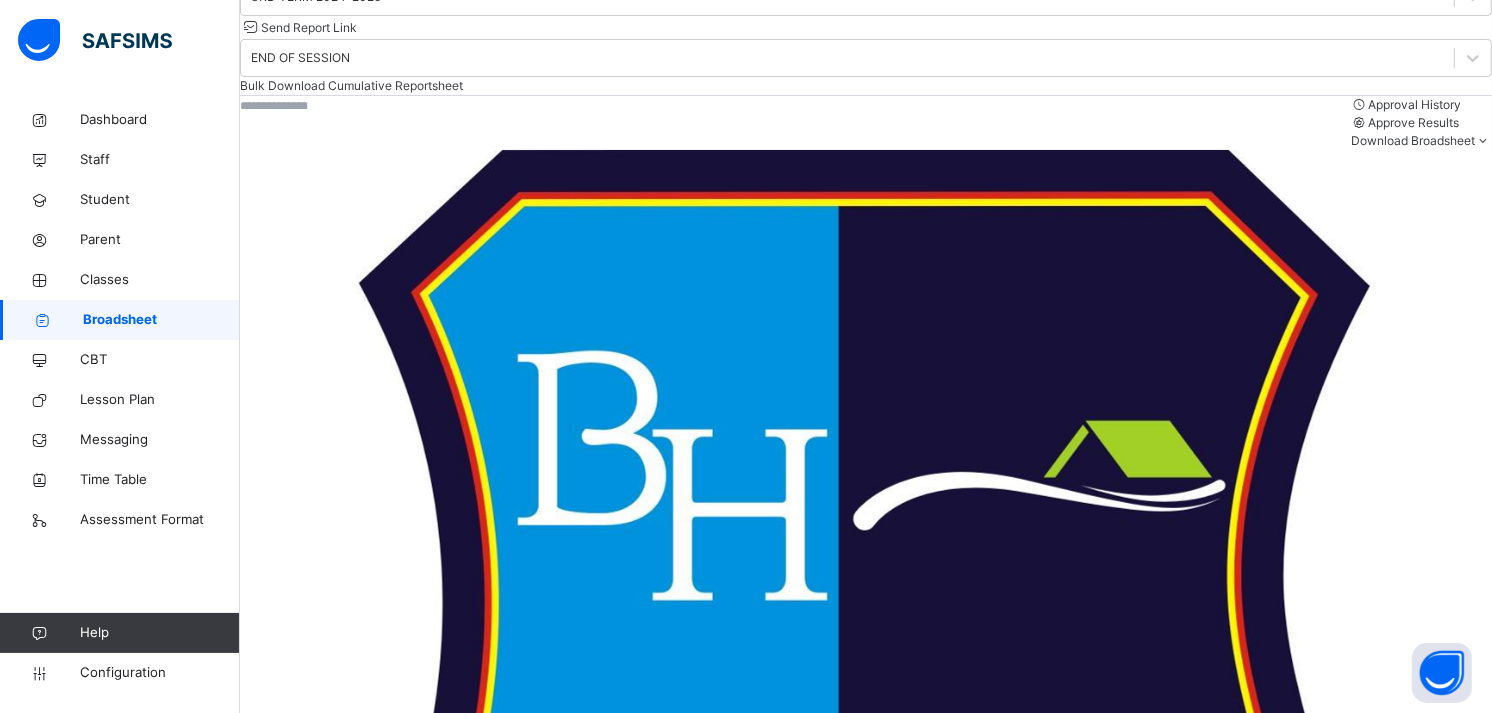 click on "[FIRST] [LAST]" at bounding box center (300, 2502) 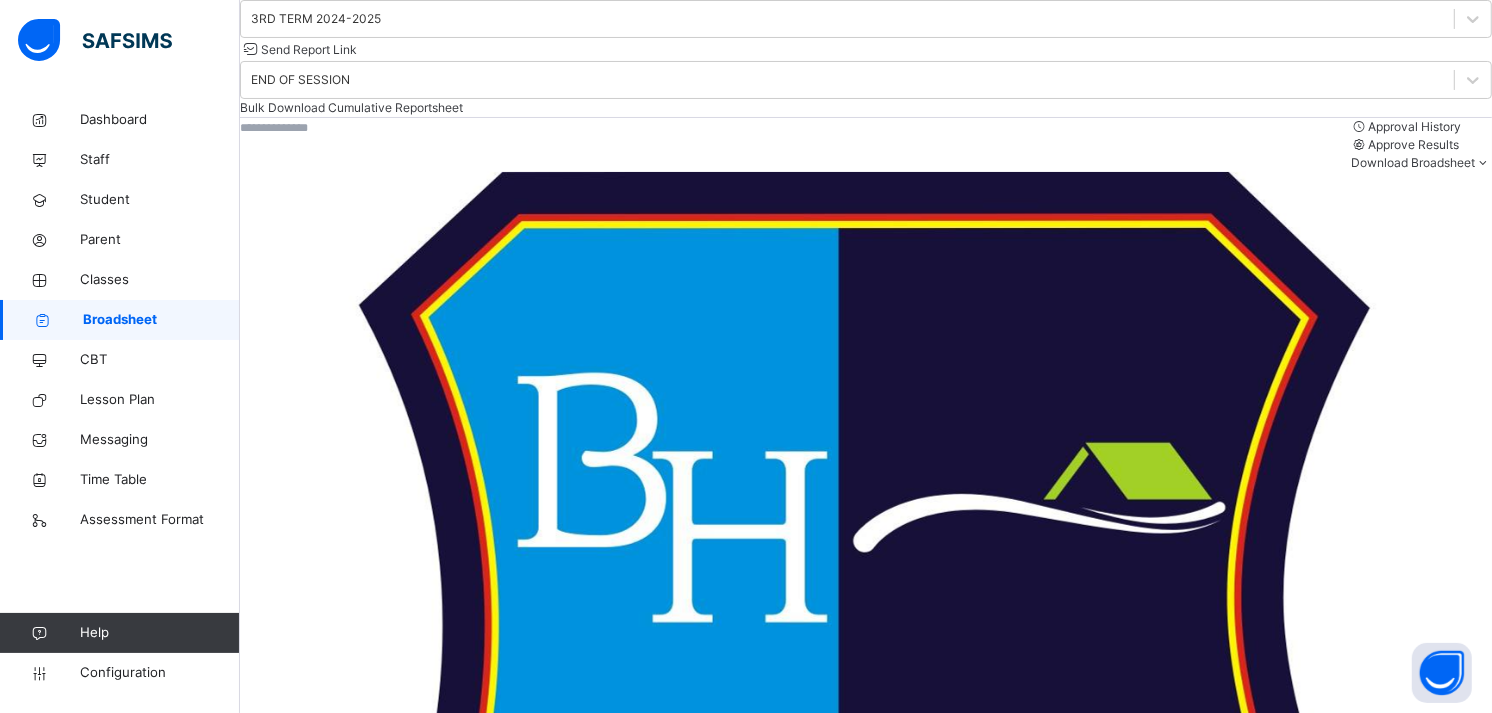 scroll, scrollTop: 170, scrollLeft: 0, axis: vertical 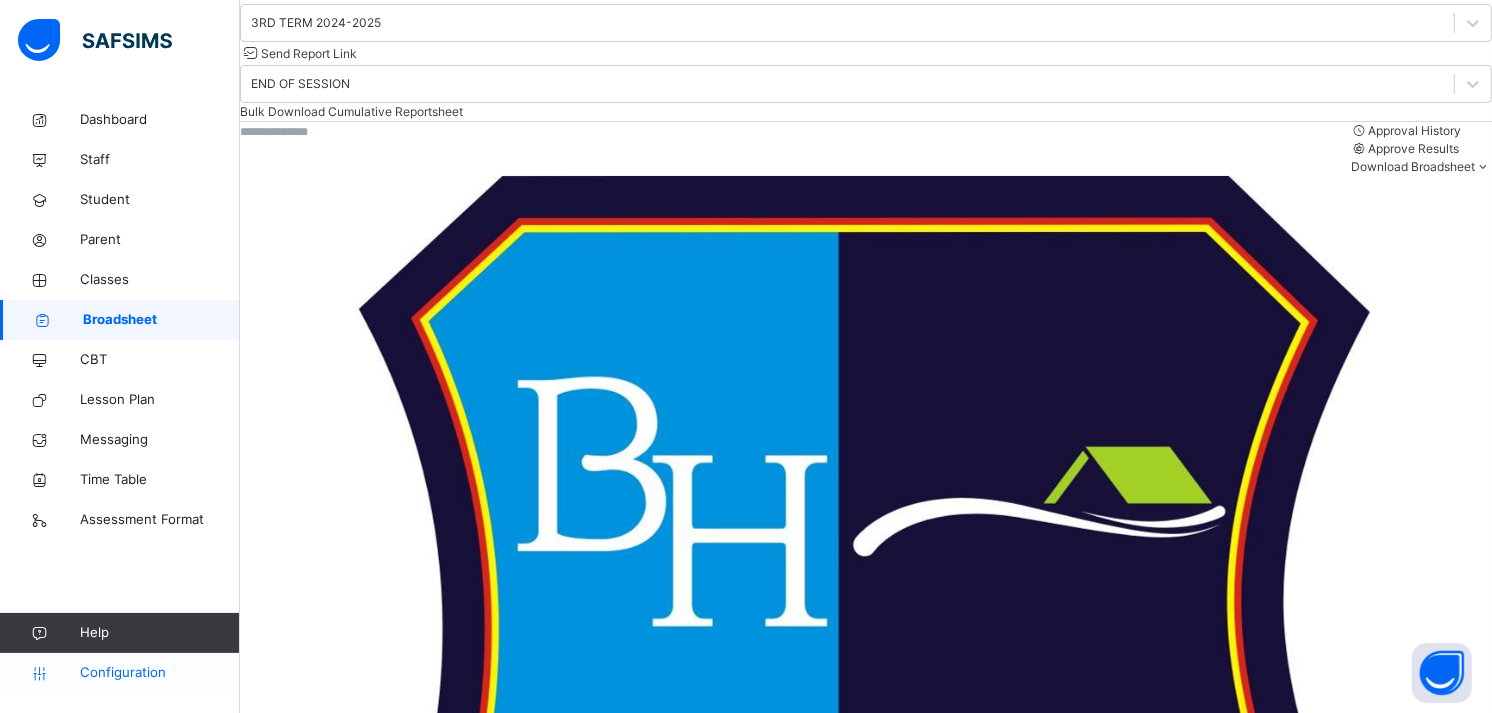 click on "Configuration" at bounding box center (159, 673) 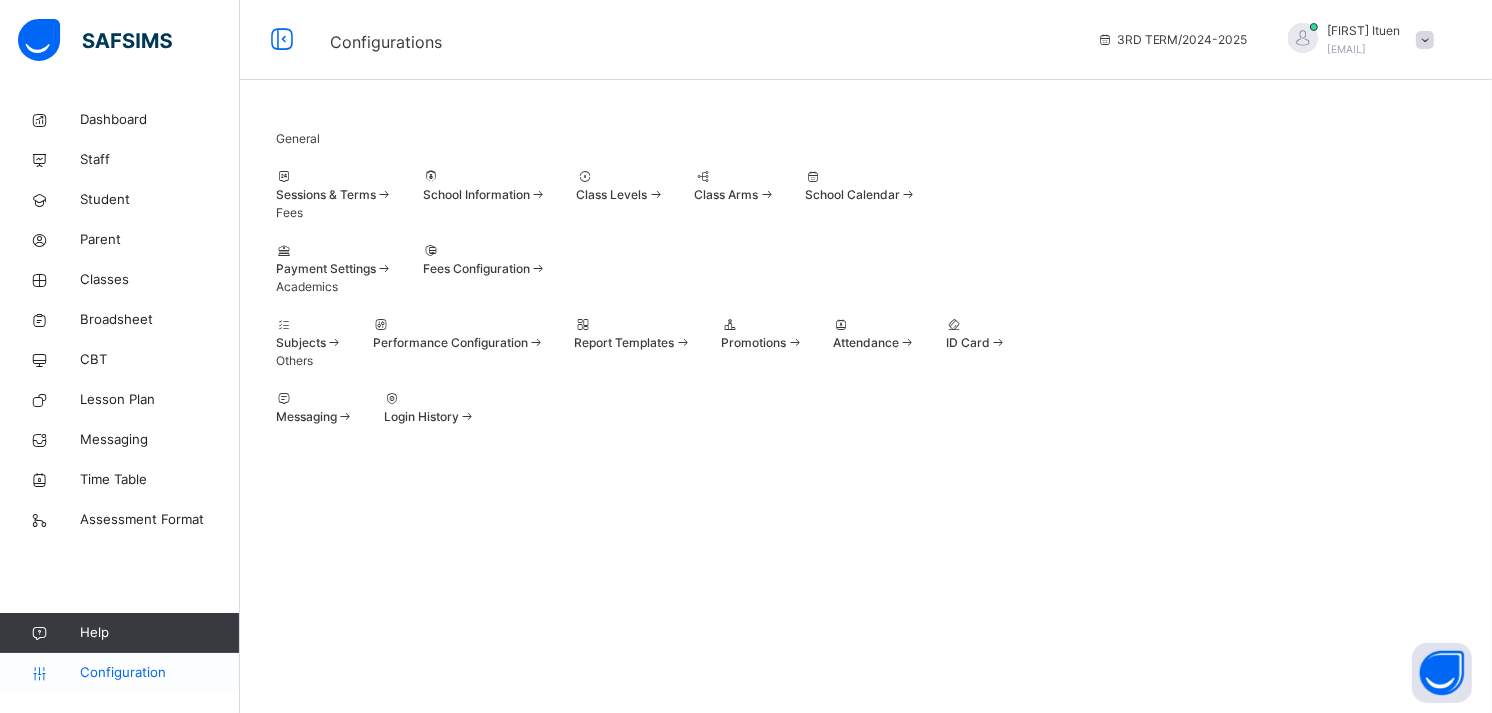 scroll, scrollTop: 13, scrollLeft: 0, axis: vertical 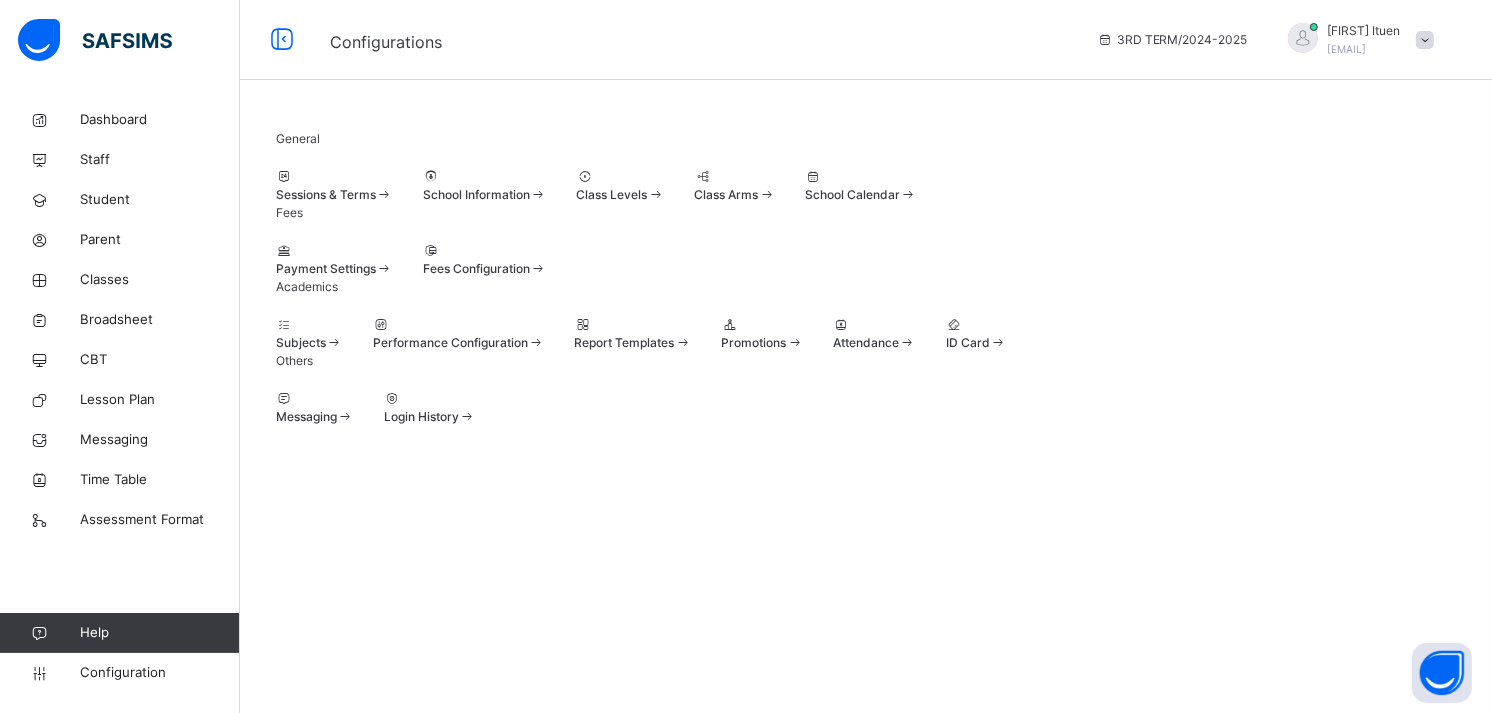 click on "School Calendar" at bounding box center [861, 195] 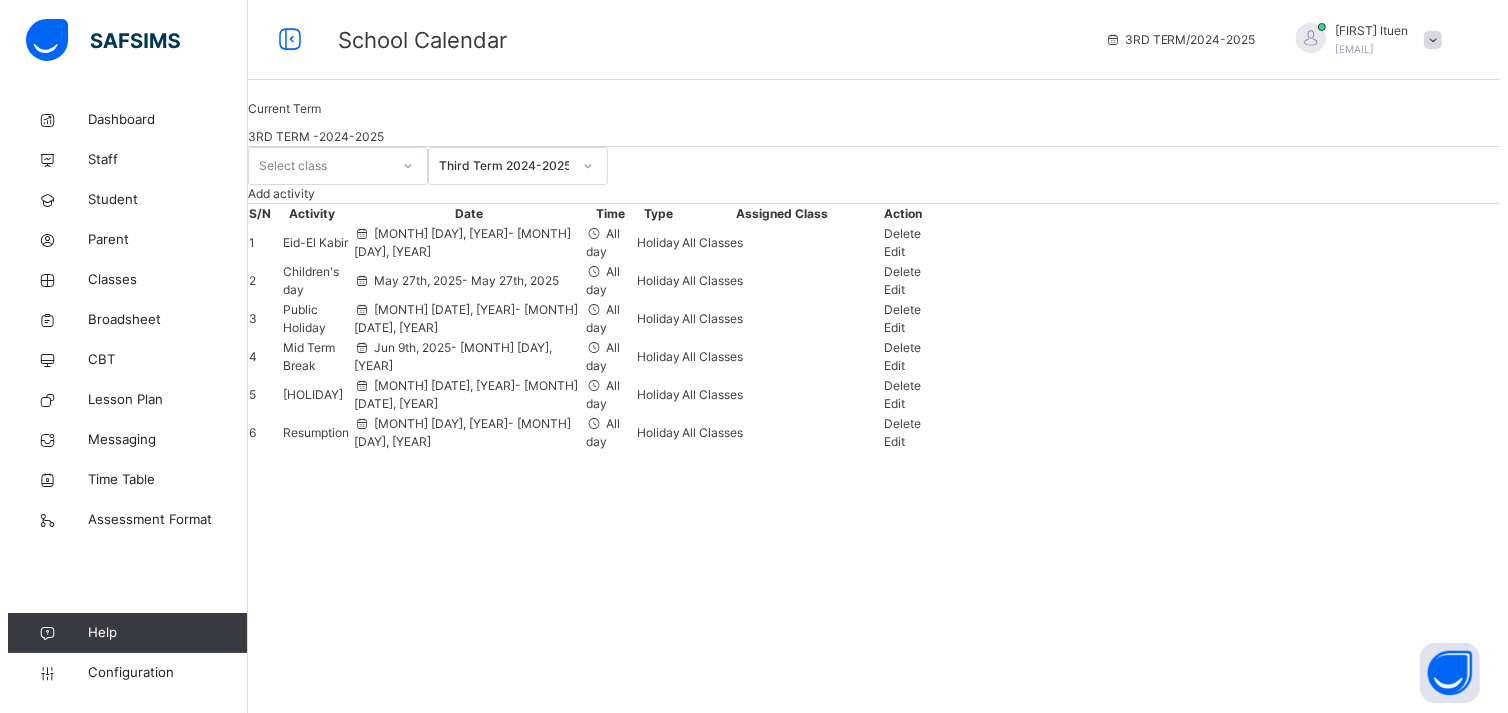 scroll, scrollTop: 98, scrollLeft: 0, axis: vertical 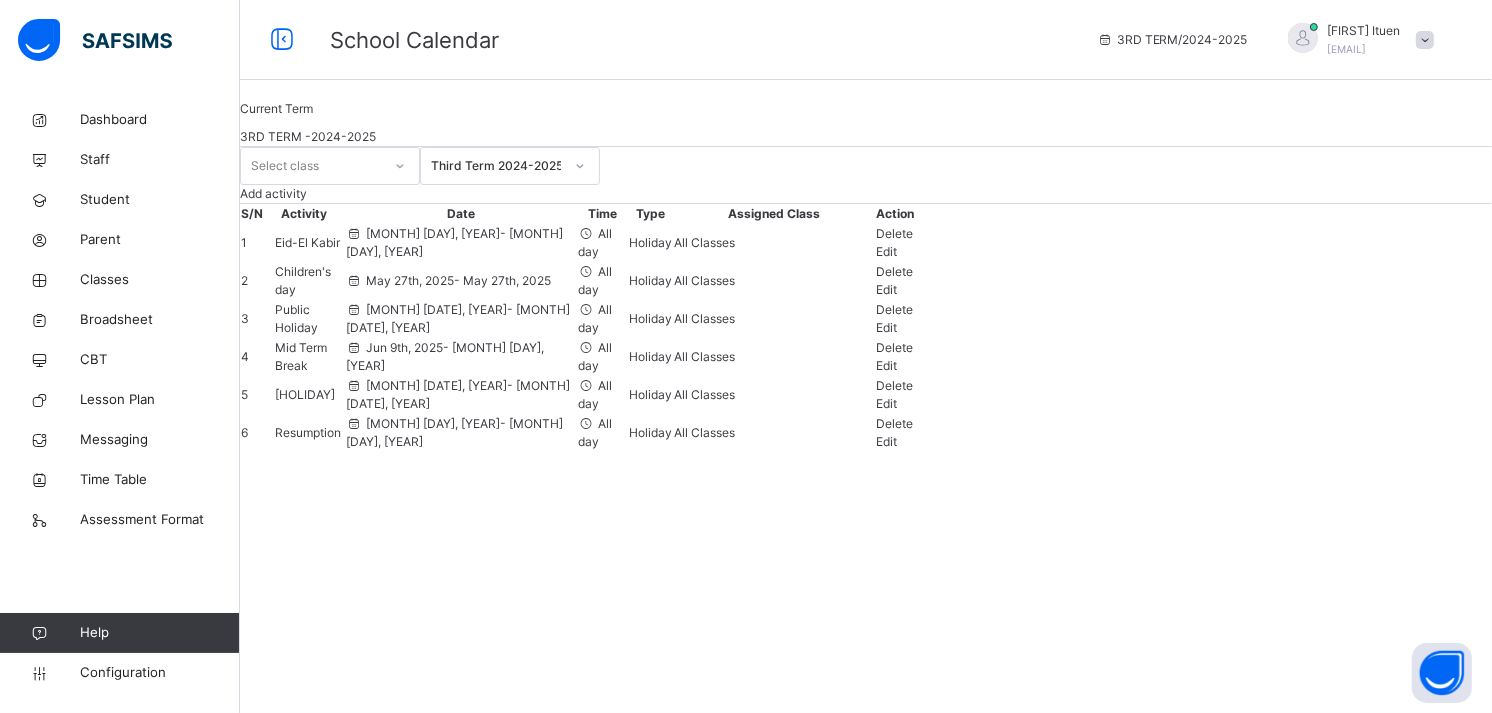 click on "Delete" at bounding box center [896, 424] 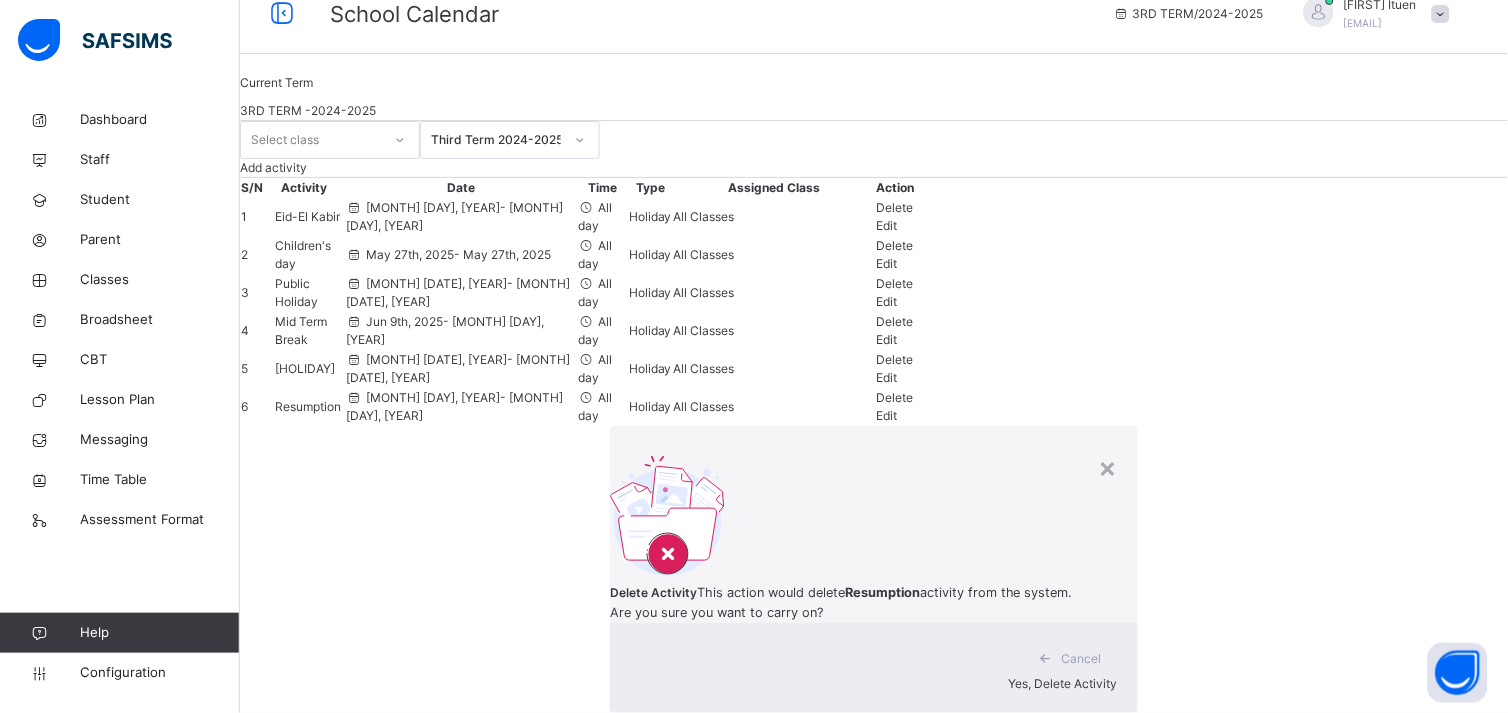 click on "Yes, Delete Activity" at bounding box center [1063, 683] 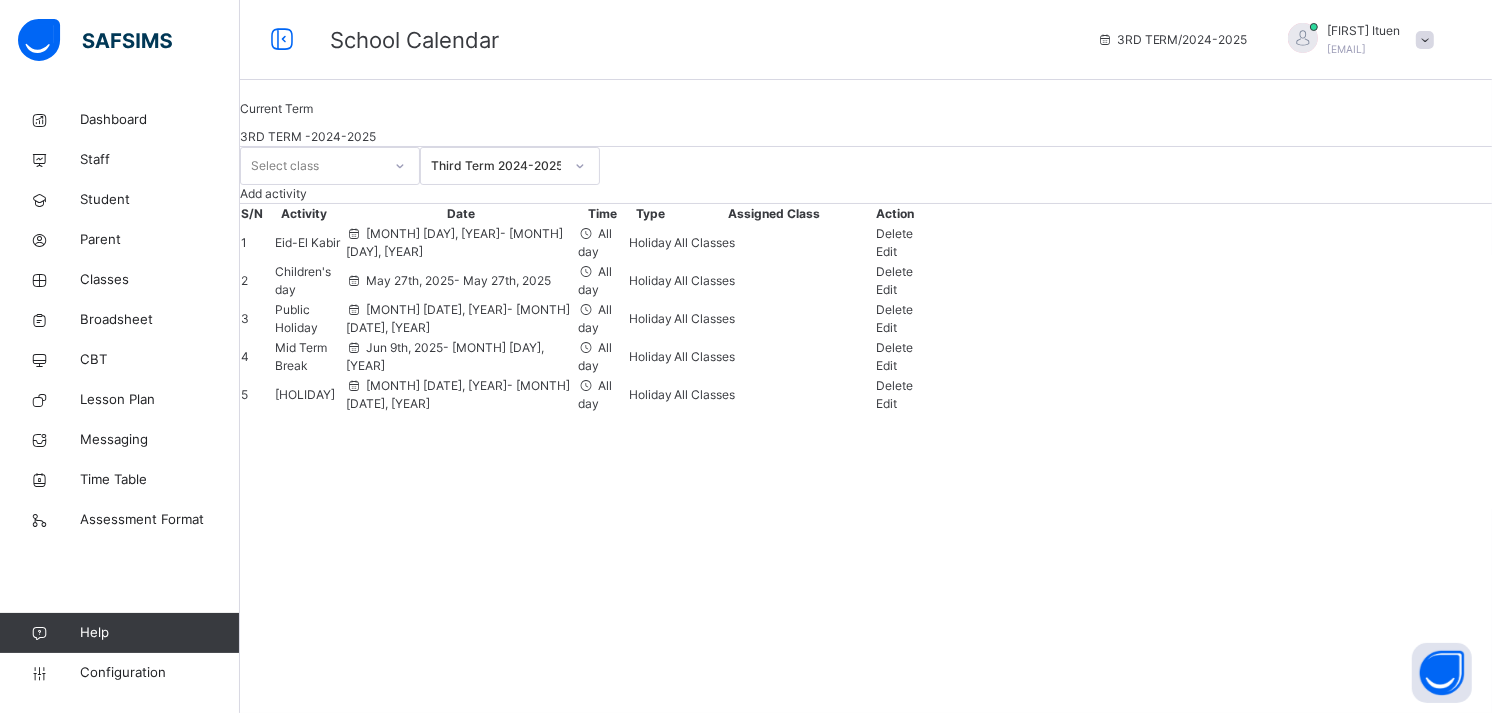 scroll, scrollTop: 25, scrollLeft: 0, axis: vertical 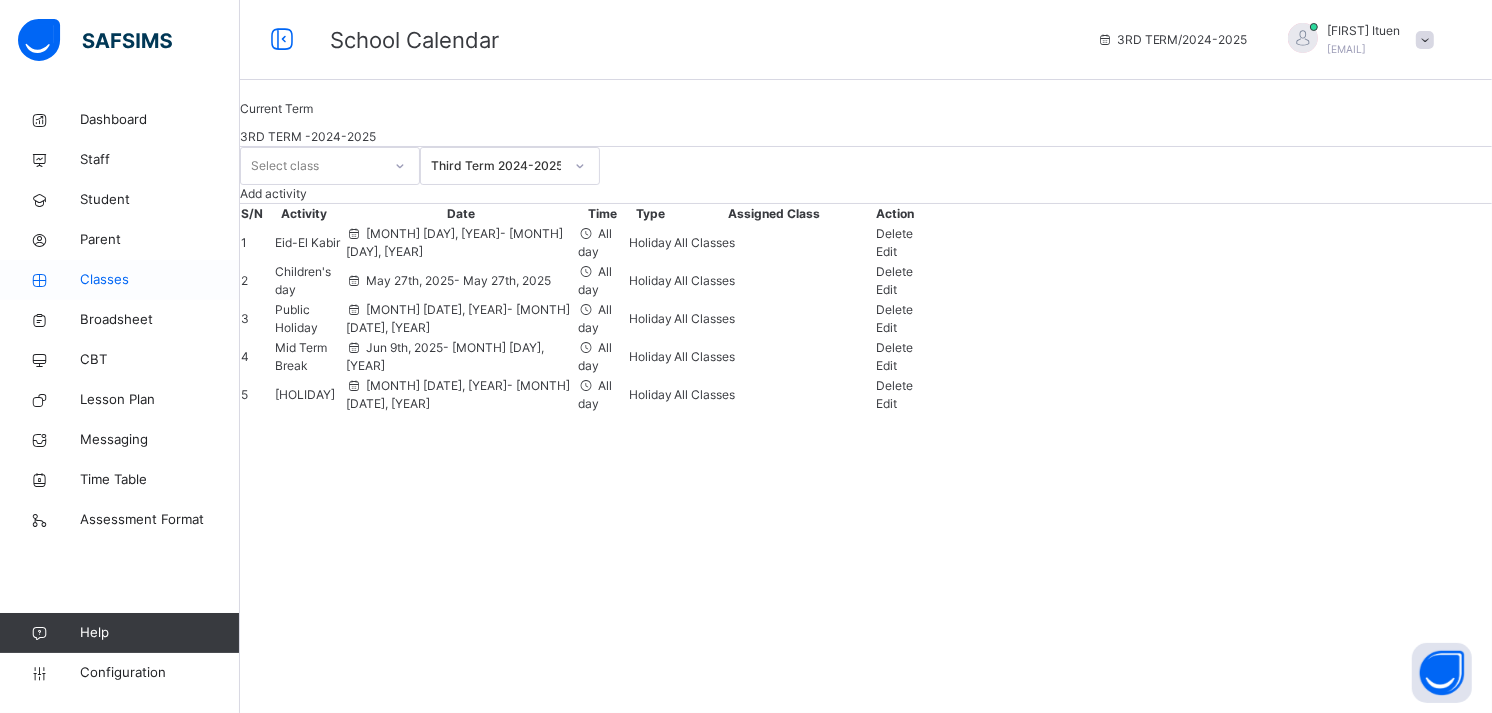 click on "Classes" at bounding box center [160, 280] 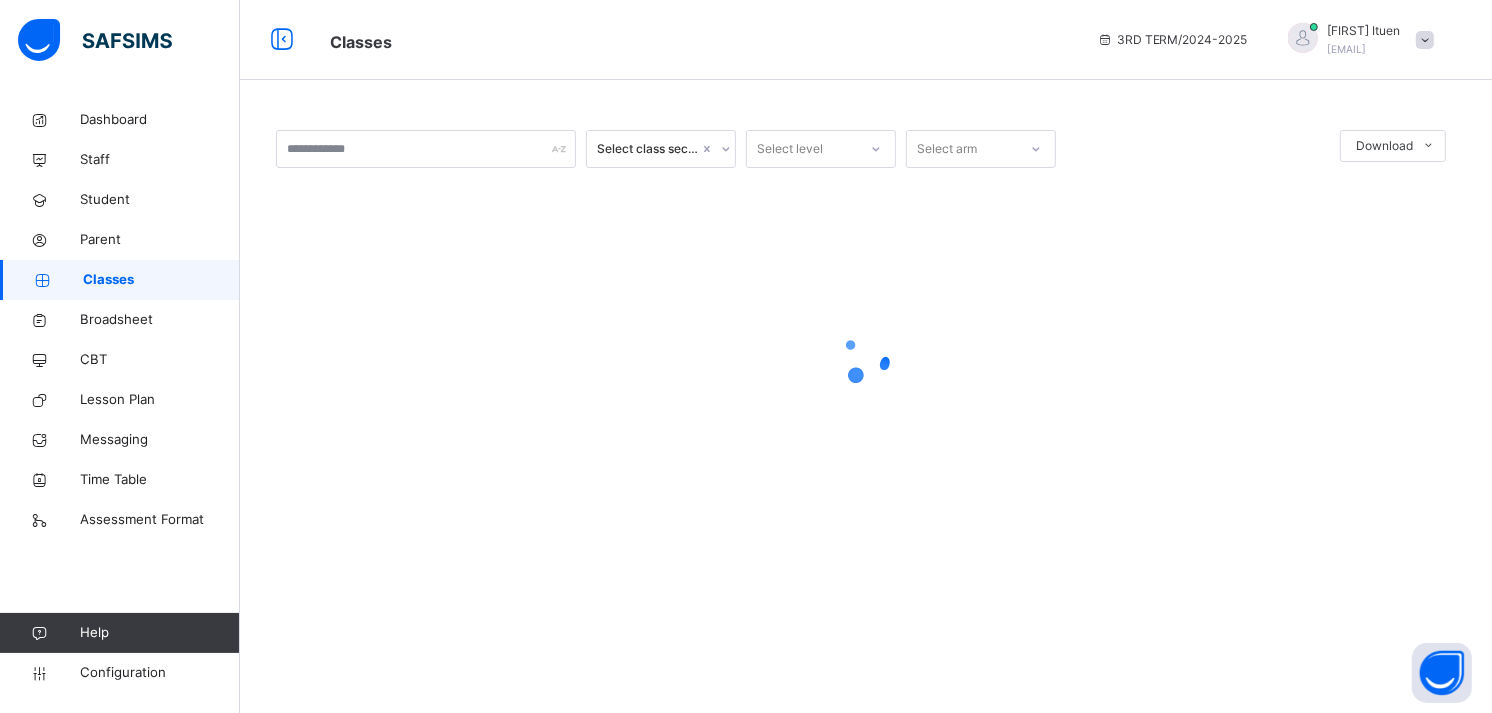 scroll, scrollTop: 0, scrollLeft: 0, axis: both 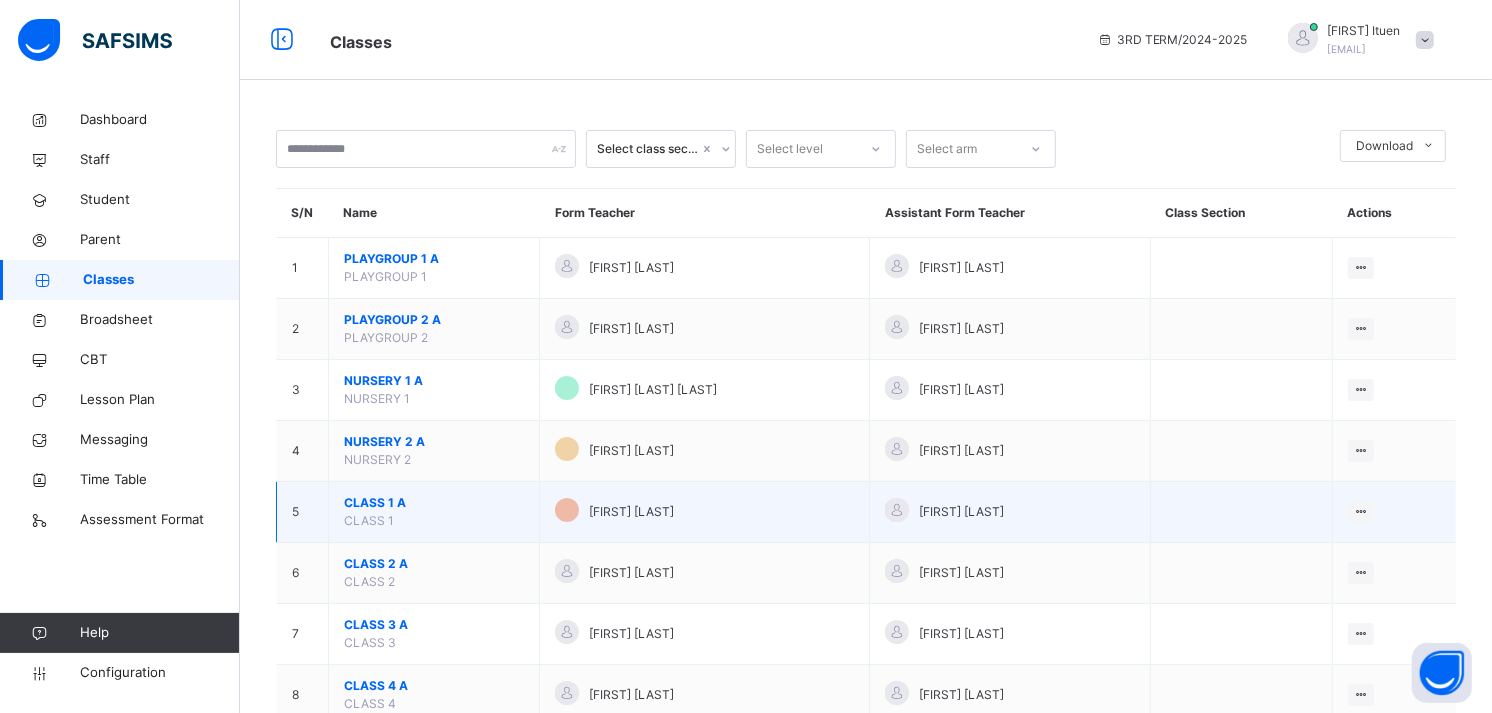 click on "CLASS 1   A" at bounding box center (434, 503) 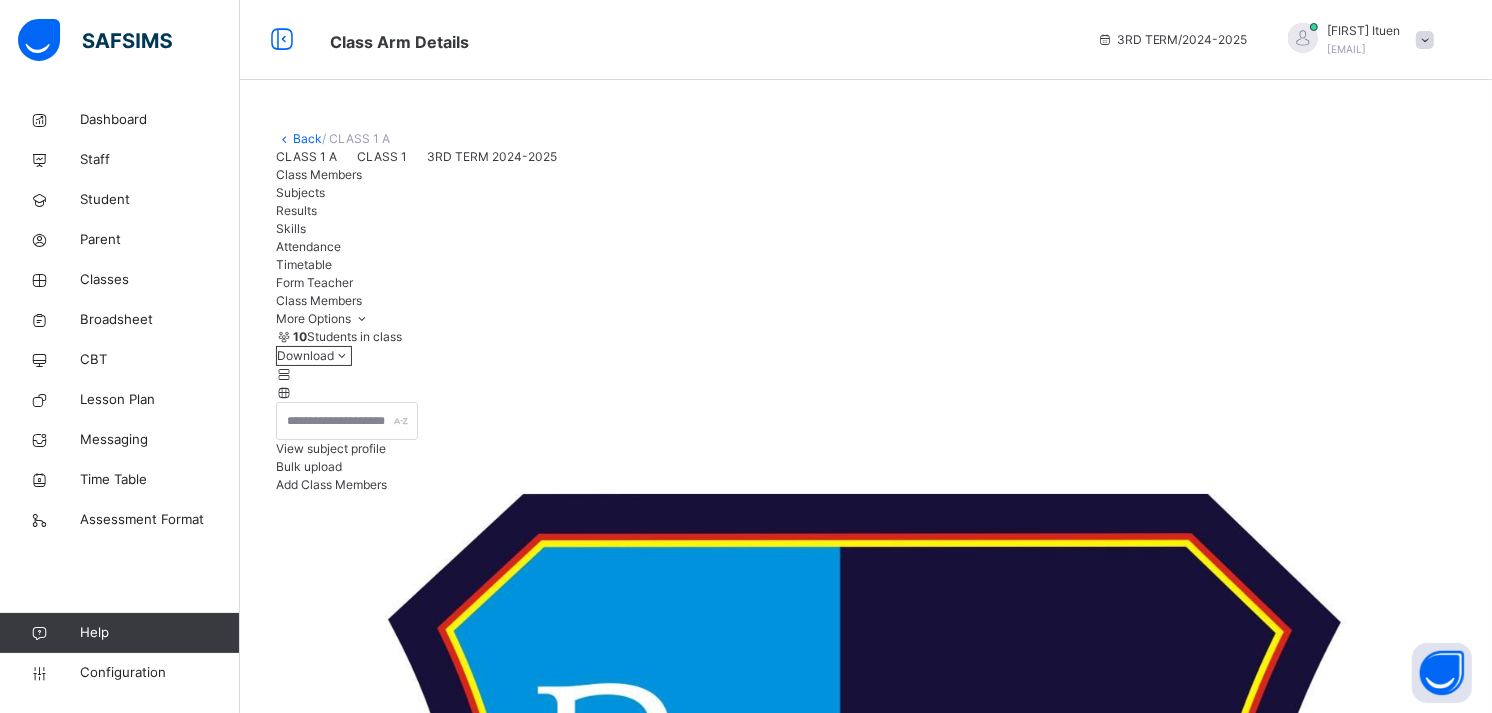click on "Attendance" at bounding box center (308, 246) 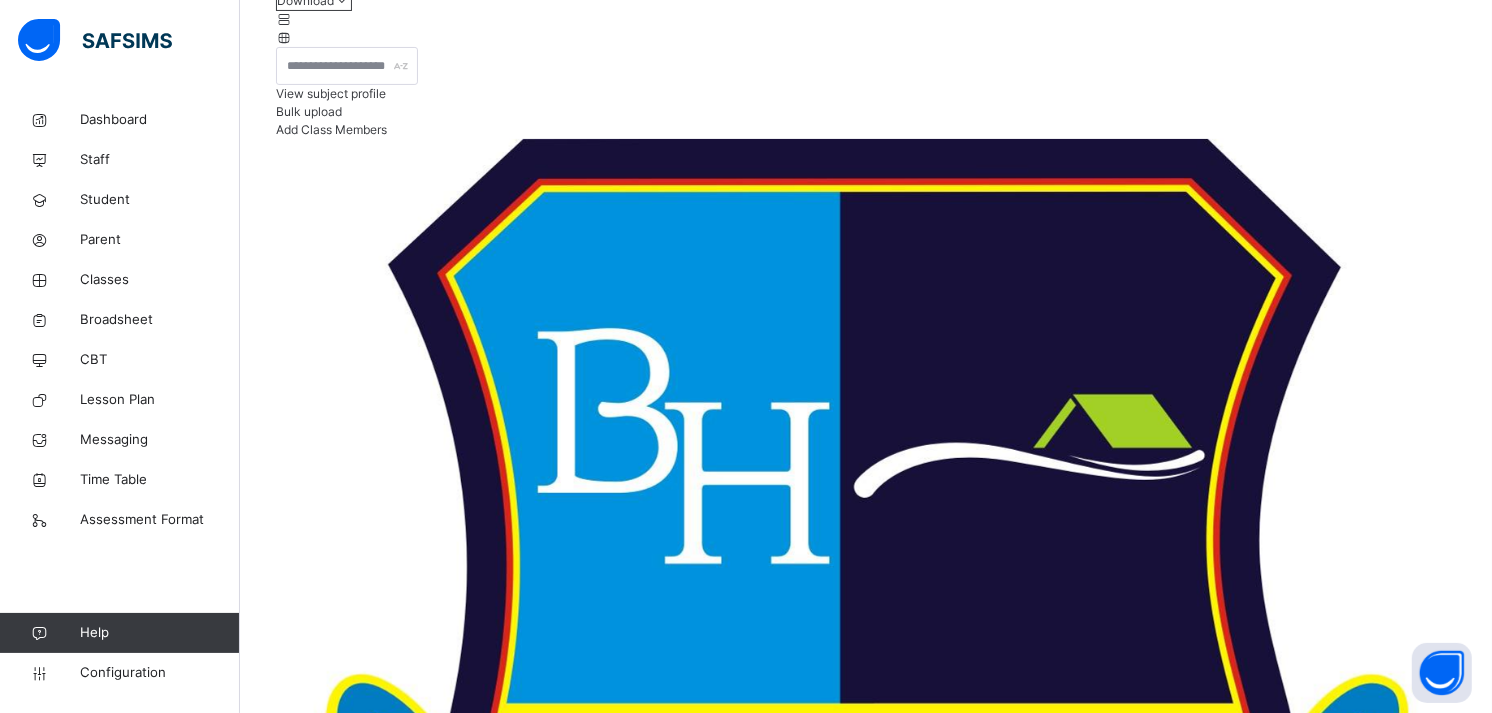 scroll, scrollTop: 362, scrollLeft: 0, axis: vertical 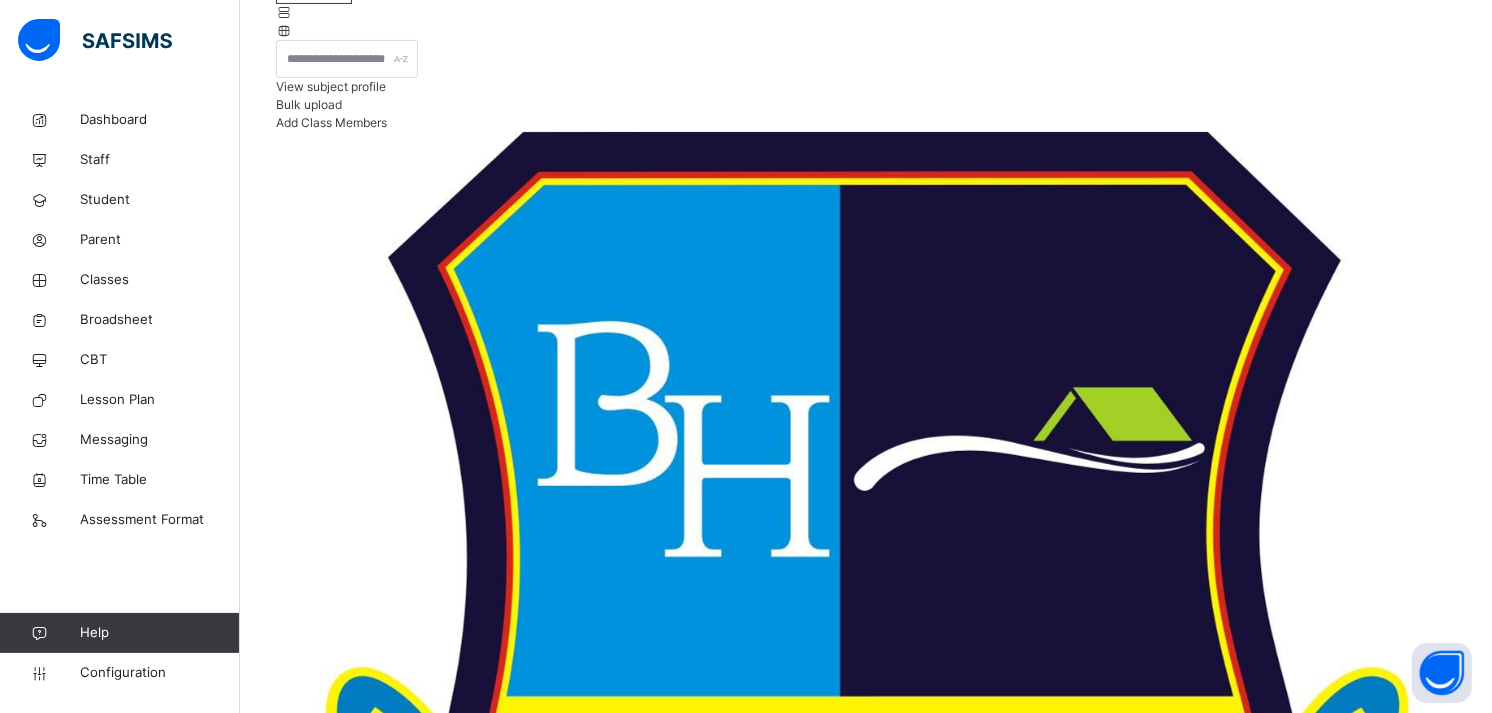 click on "**********" at bounding box center (336, 5581) 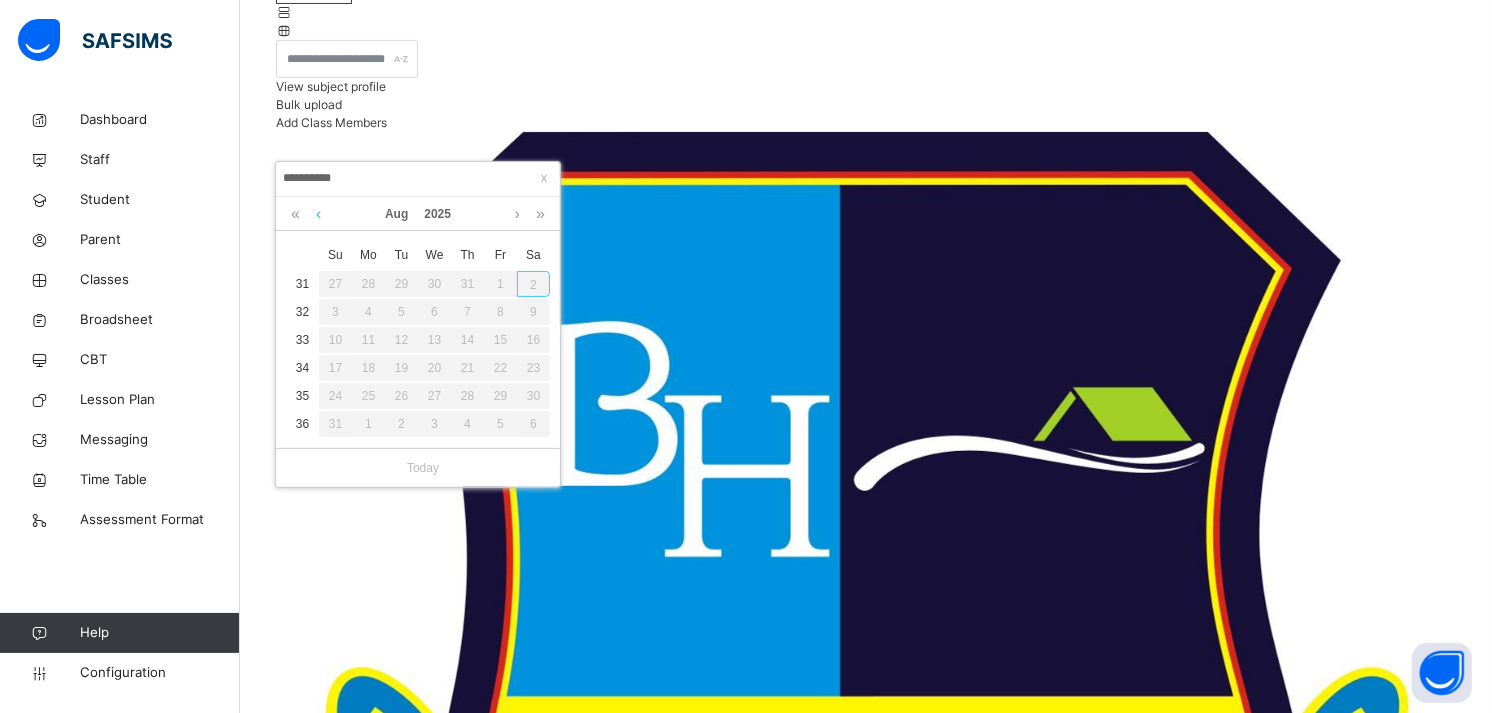 click at bounding box center [318, 214] 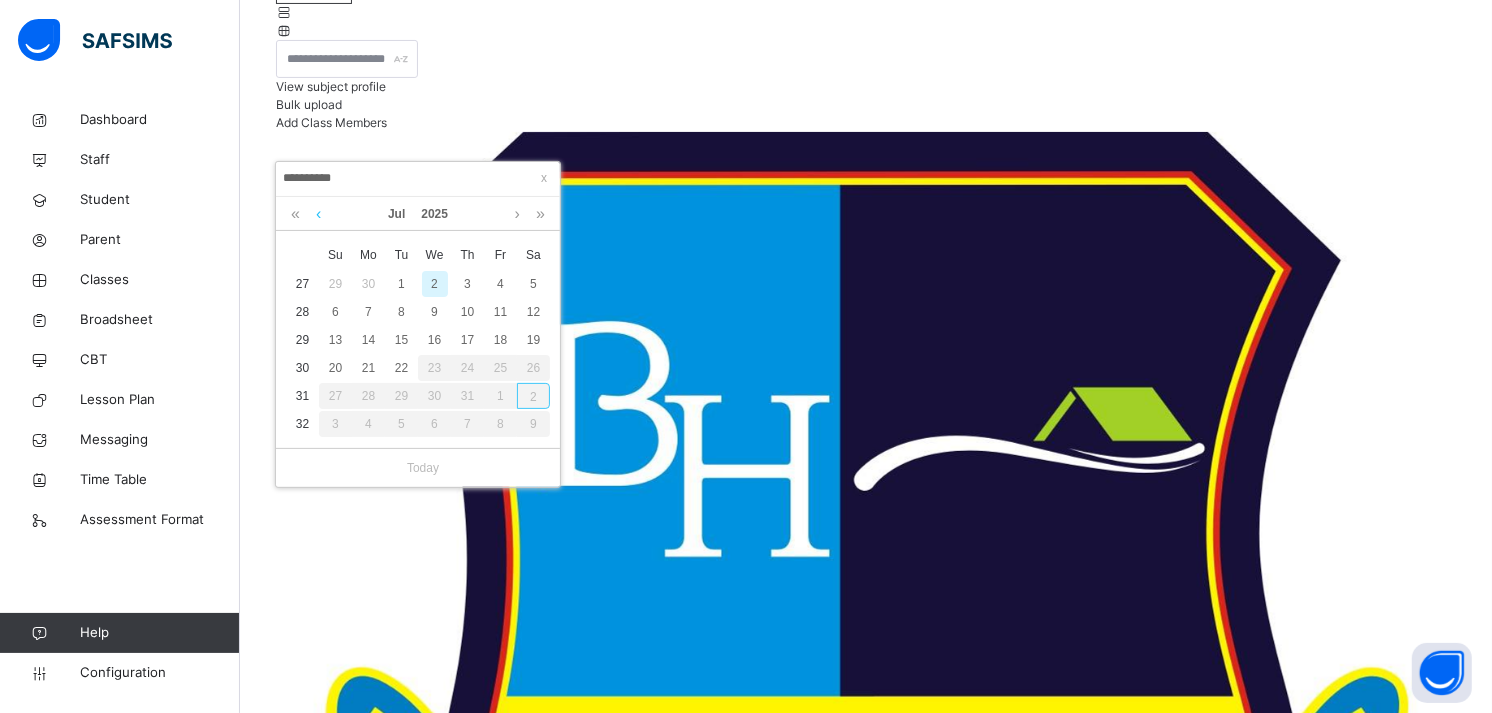 click at bounding box center [318, 214] 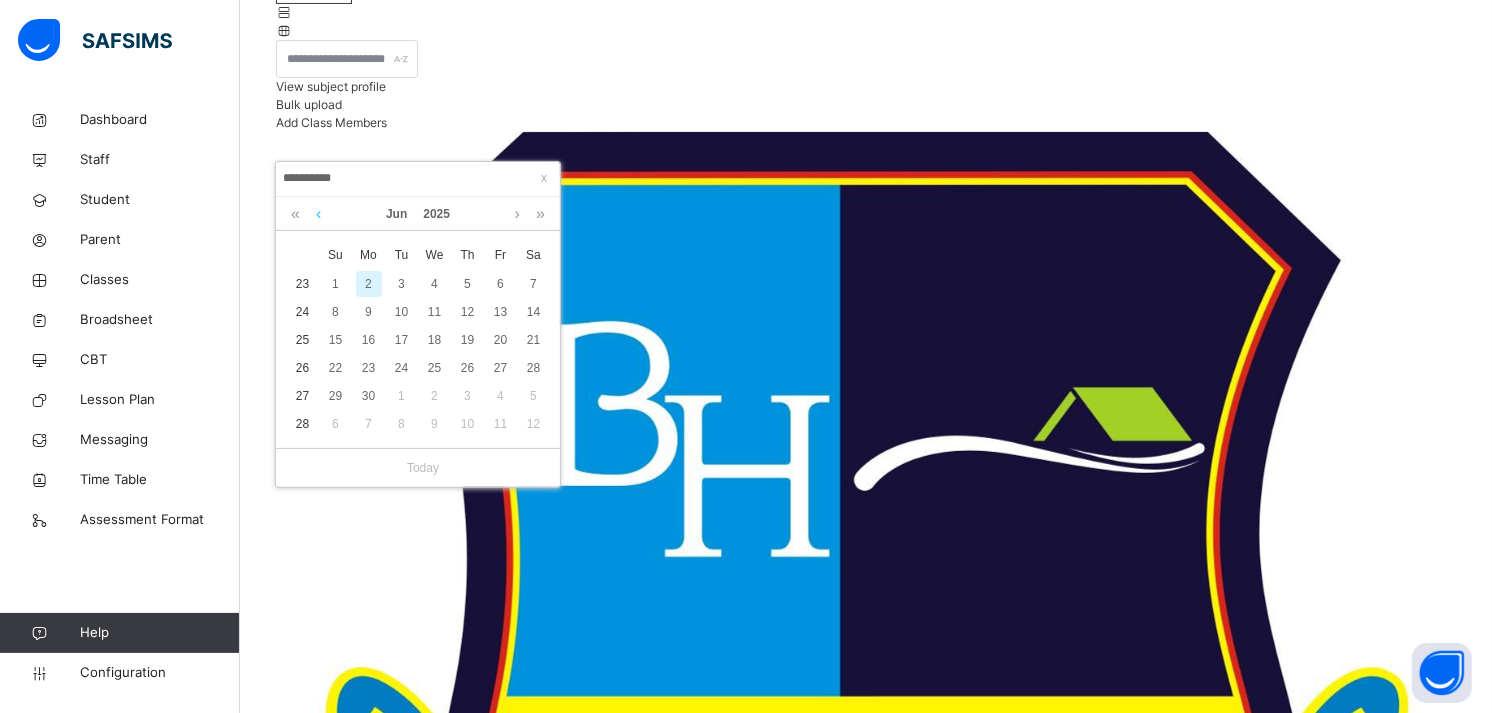 click at bounding box center (318, 214) 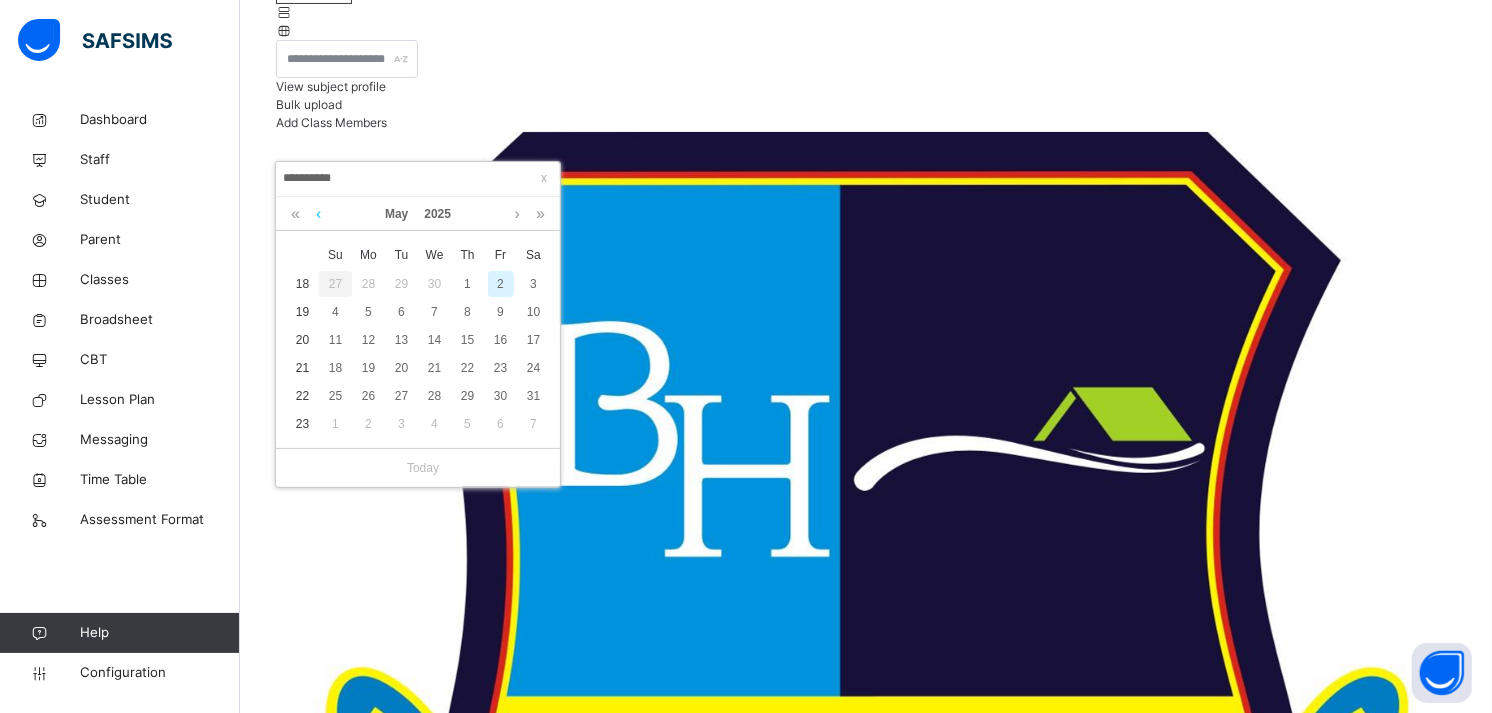 click at bounding box center (318, 214) 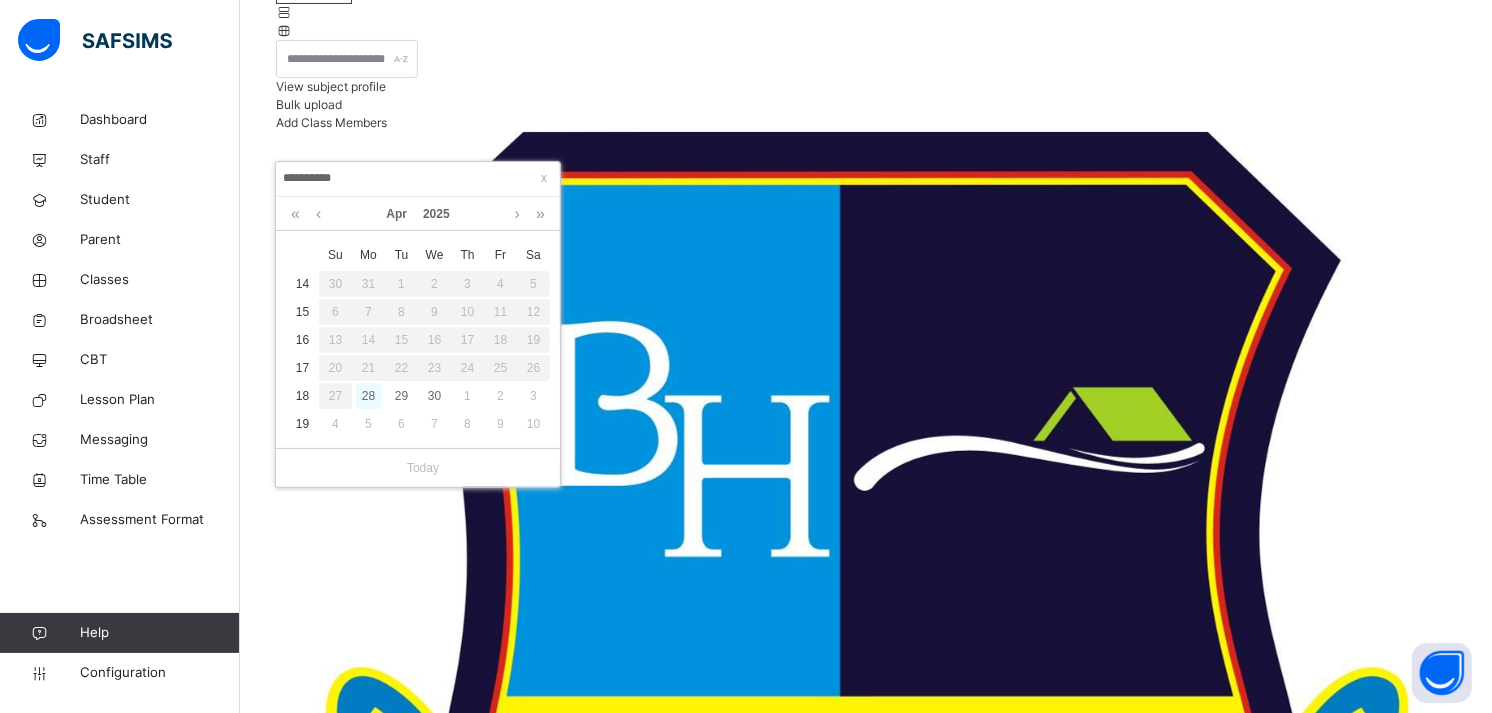 click on "28" at bounding box center [369, 396] 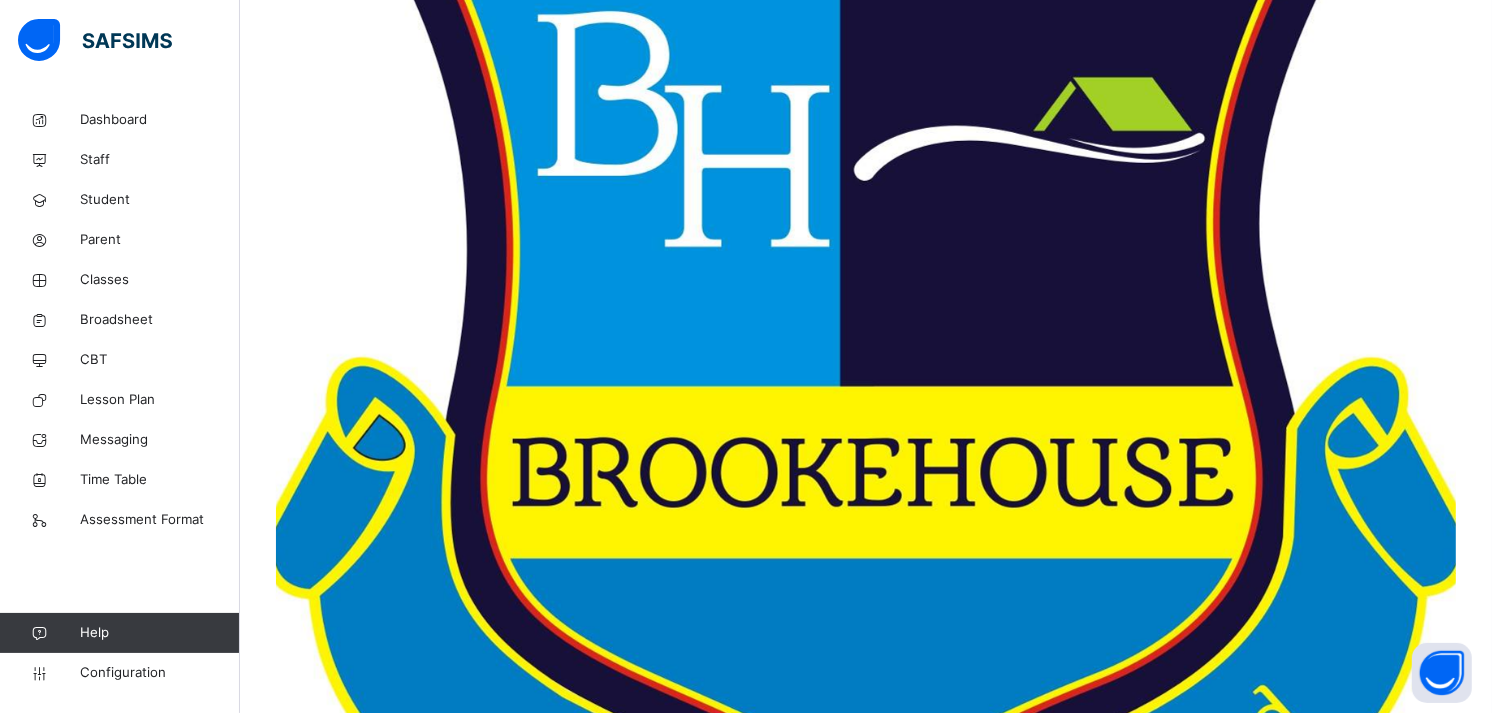 scroll, scrollTop: 673, scrollLeft: 0, axis: vertical 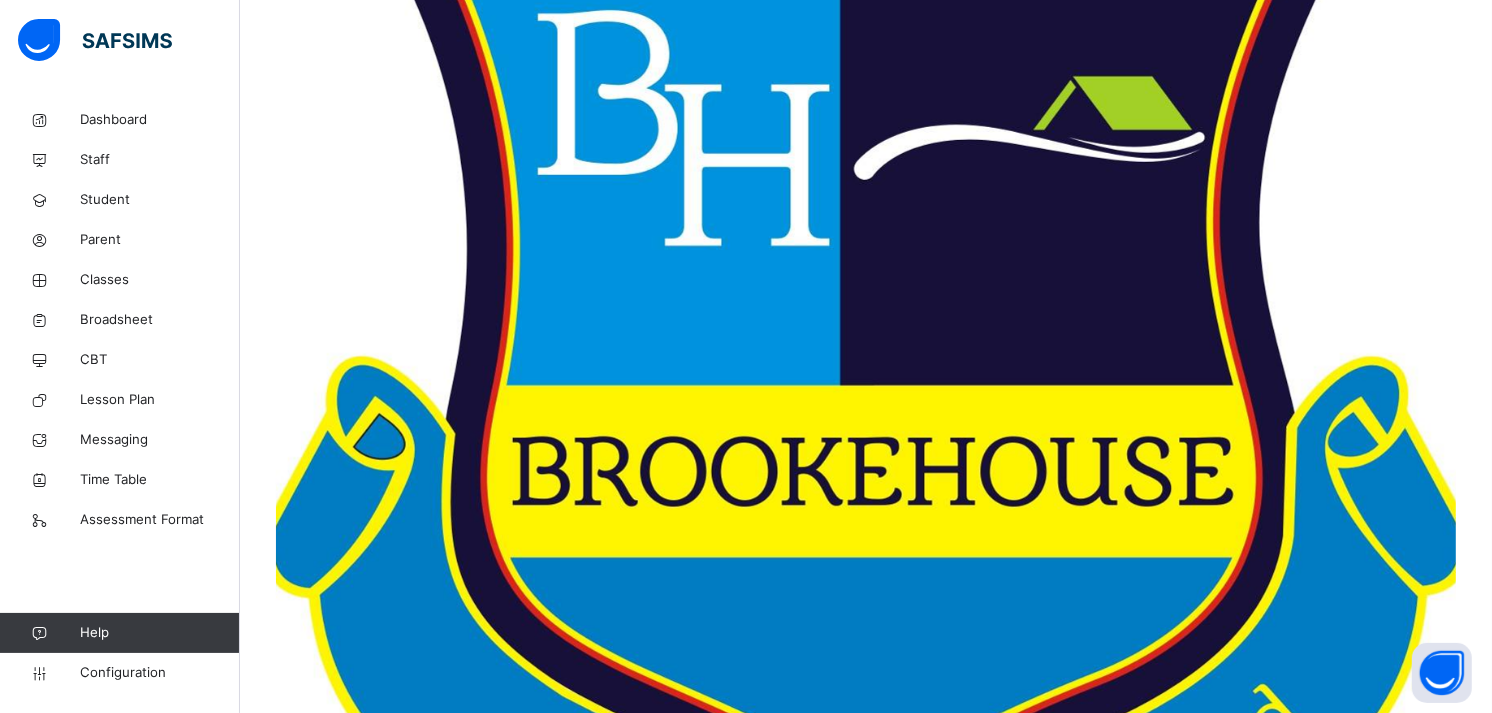 click on "[NAME] [NAME] [CODE]" at bounding box center [353, 5714] 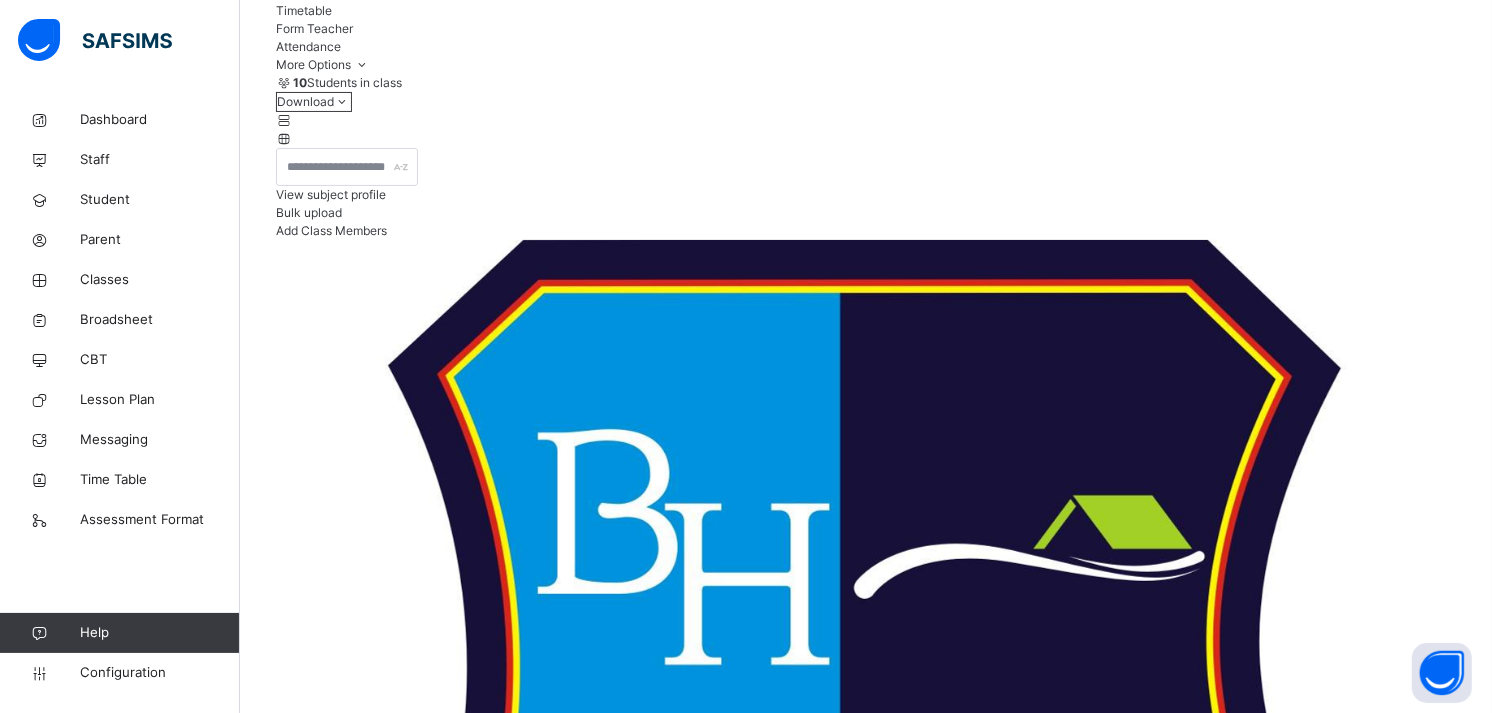 scroll, scrollTop: 251, scrollLeft: 0, axis: vertical 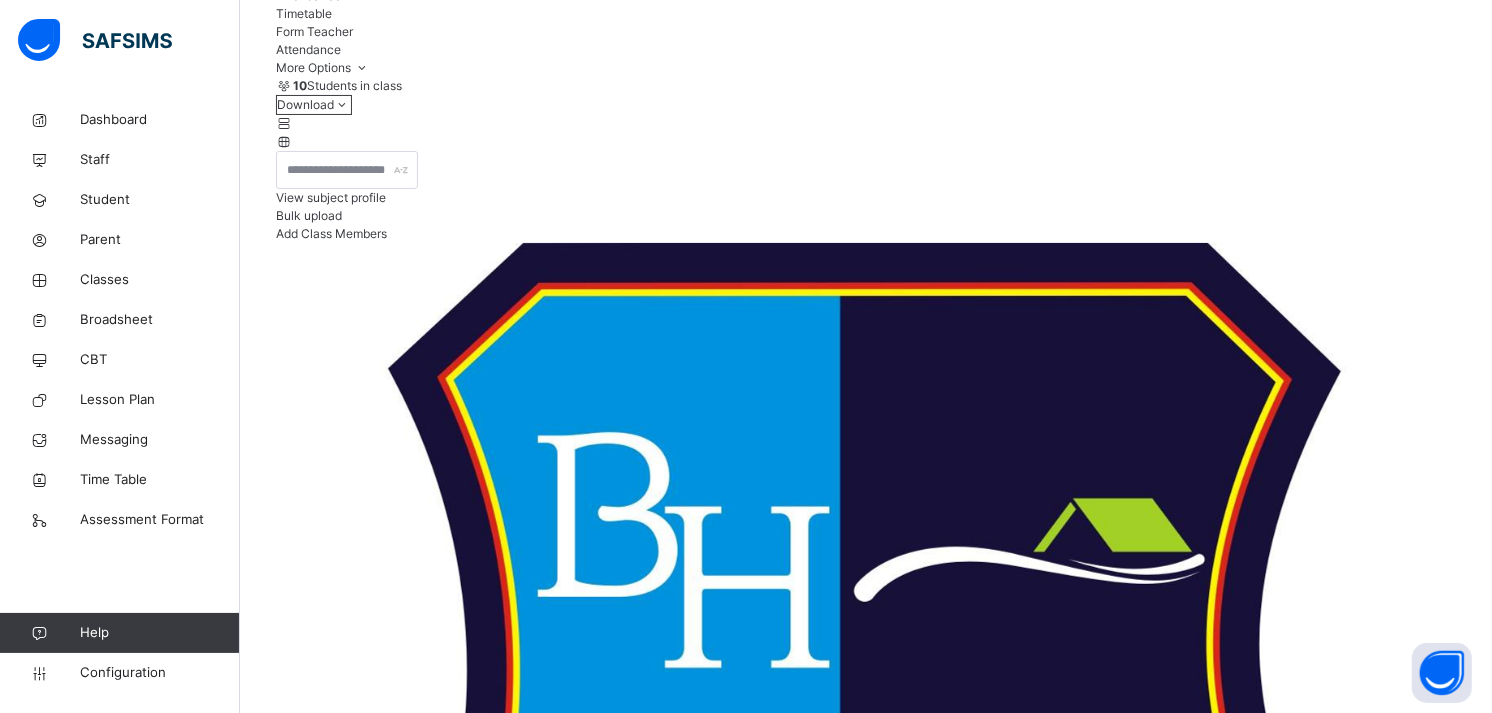 click on "Summary Report" at bounding box center (322, 5636) 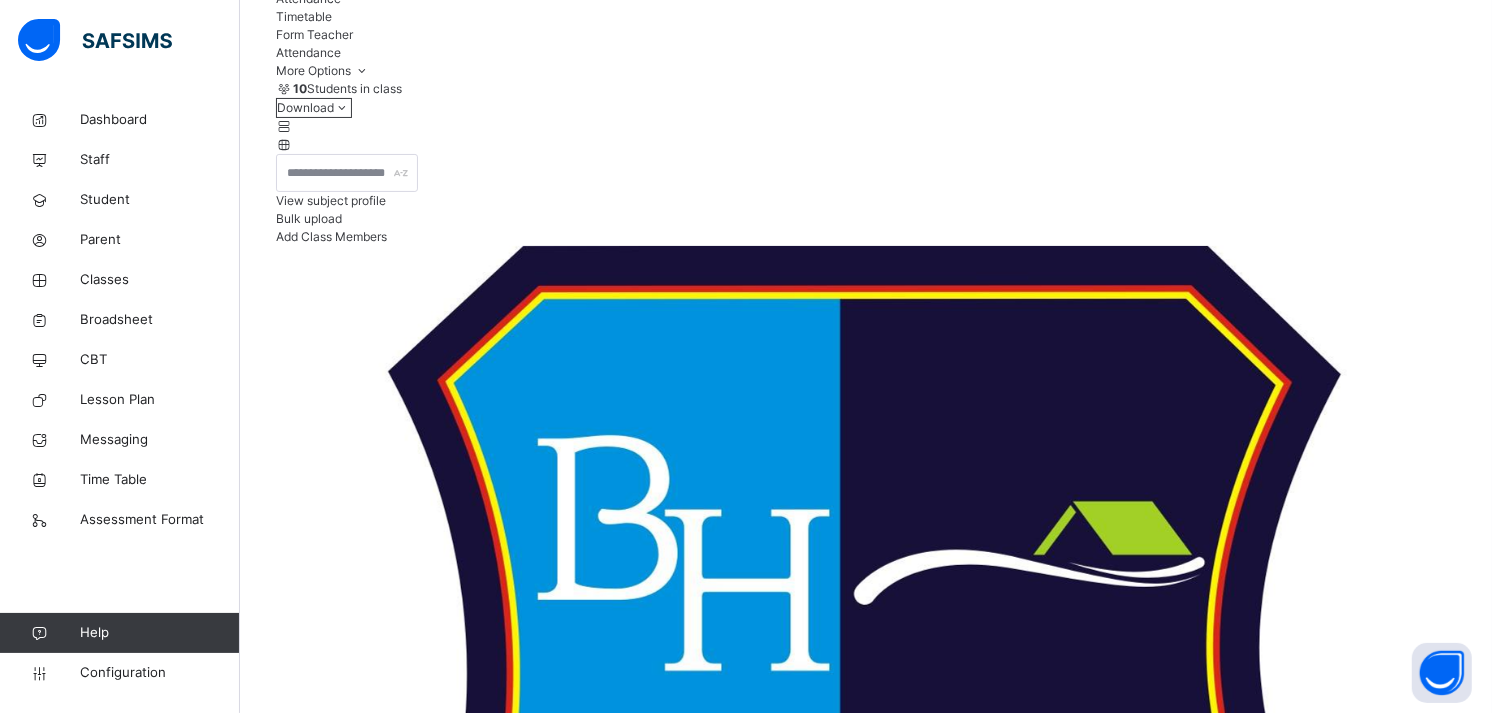 select on "****" 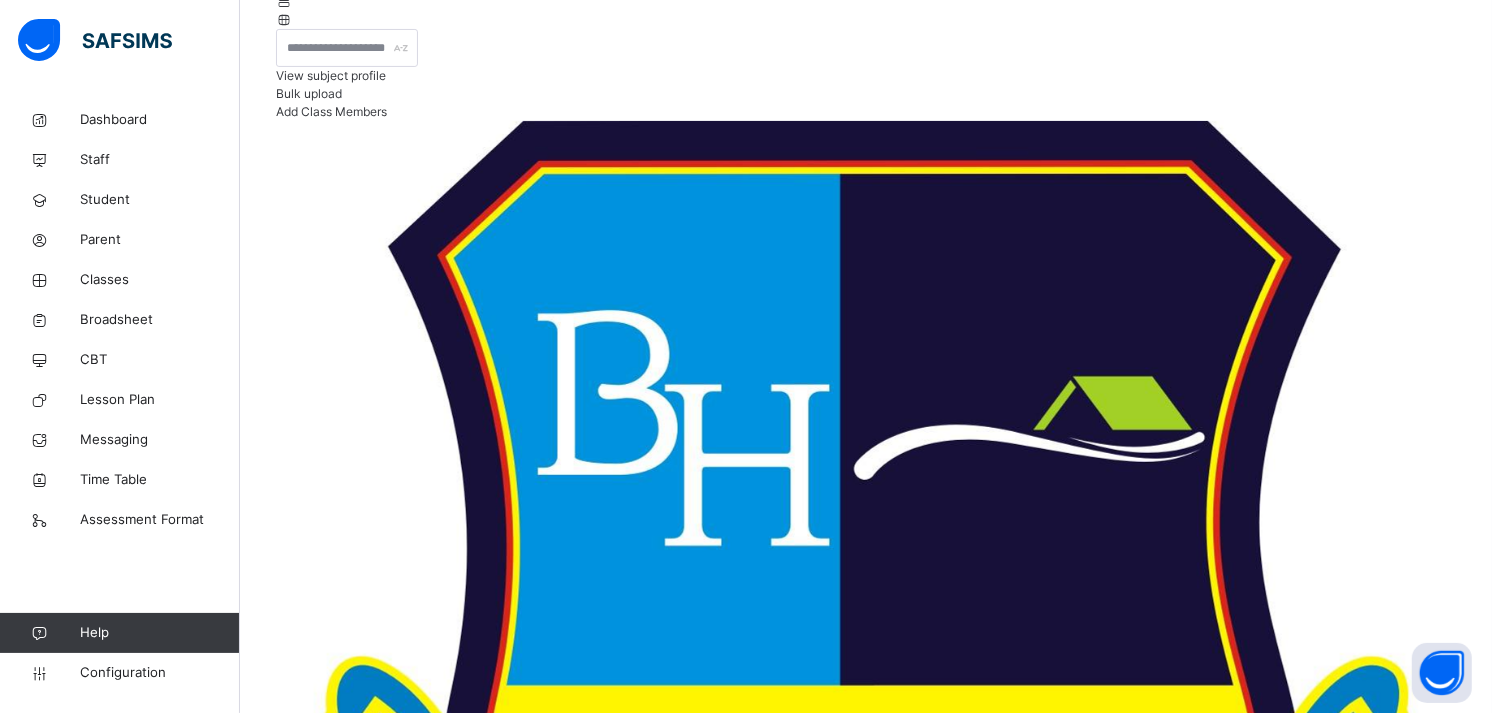 scroll, scrollTop: 307, scrollLeft: 0, axis: vertical 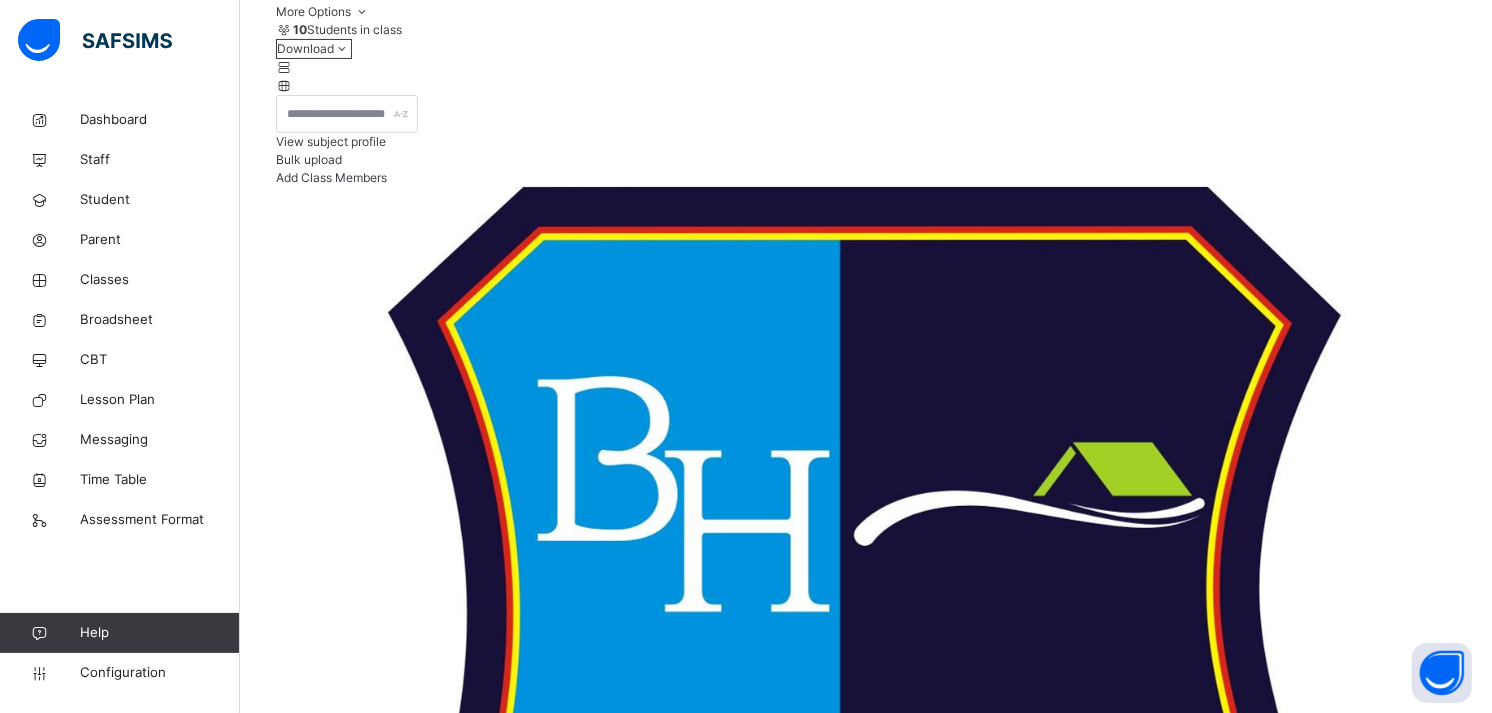 click on "***** ******* ******** ***** ***** *** **** **** ****** ********* ******* ******** ********" at bounding box center [361, 6203] 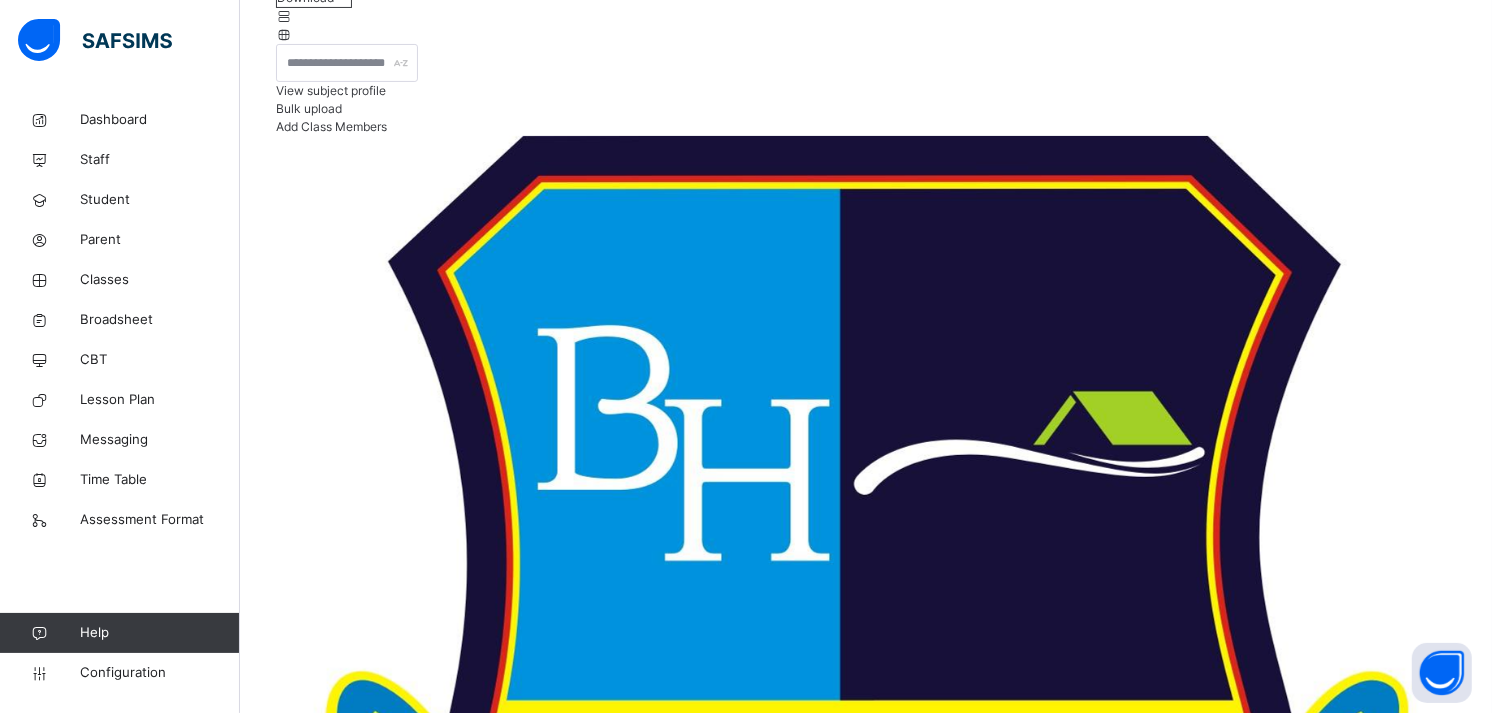 scroll, scrollTop: 301, scrollLeft: 0, axis: vertical 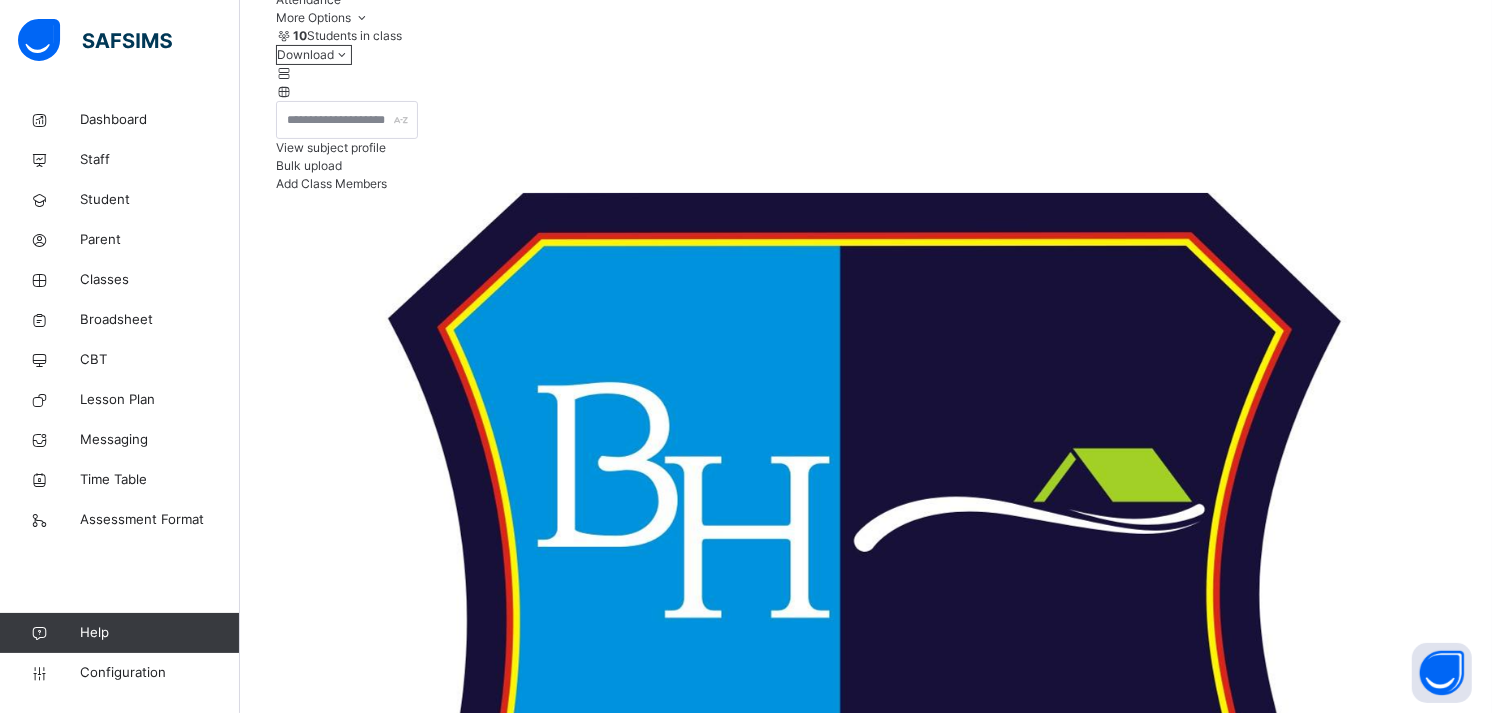click on "***** ******* ******** ***** ***** *** **** **** ****** ********* ******* ******** ********" at bounding box center (361, 6209) 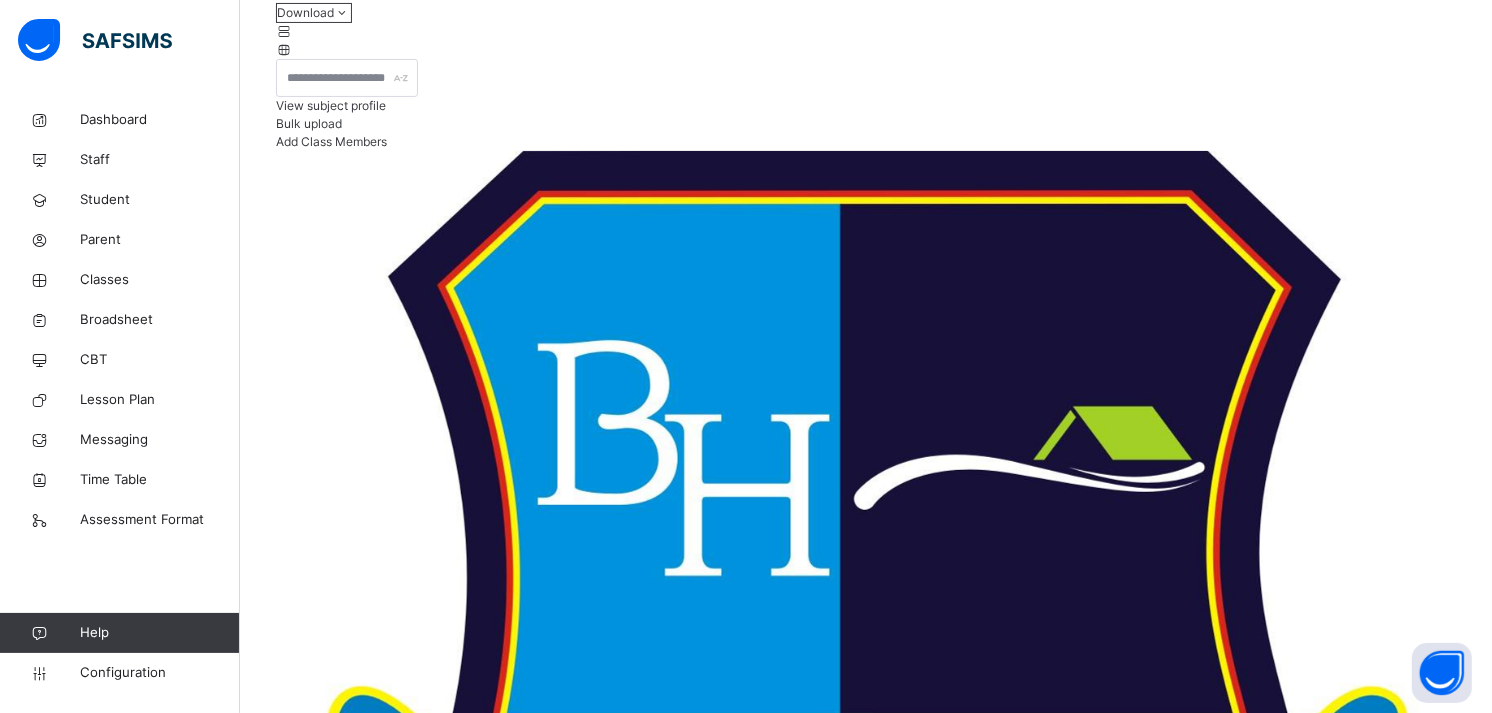 scroll, scrollTop: 341, scrollLeft: 0, axis: vertical 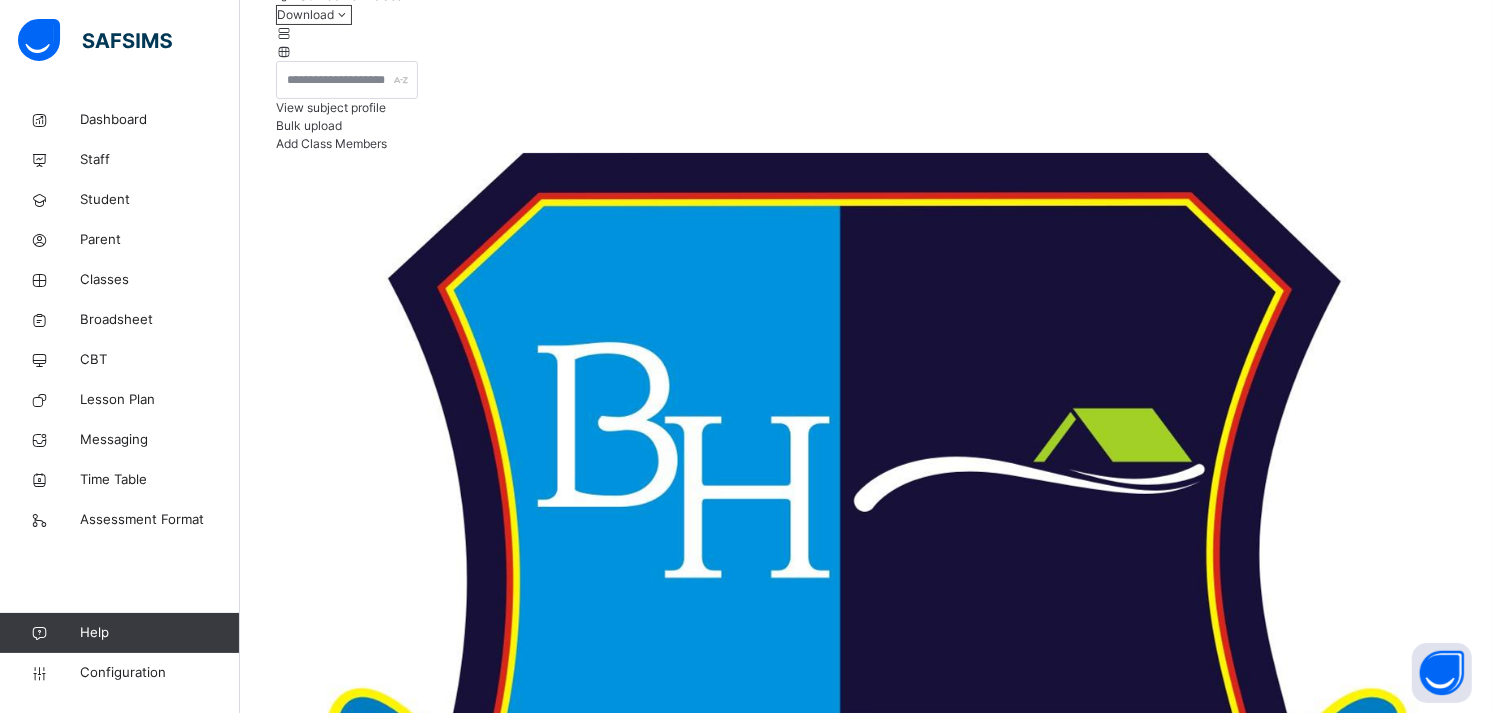 click on "***** ******* ******** ***** ***** *** **** **** ****** ********* ******* ******** ********" at bounding box center [361, 6169] 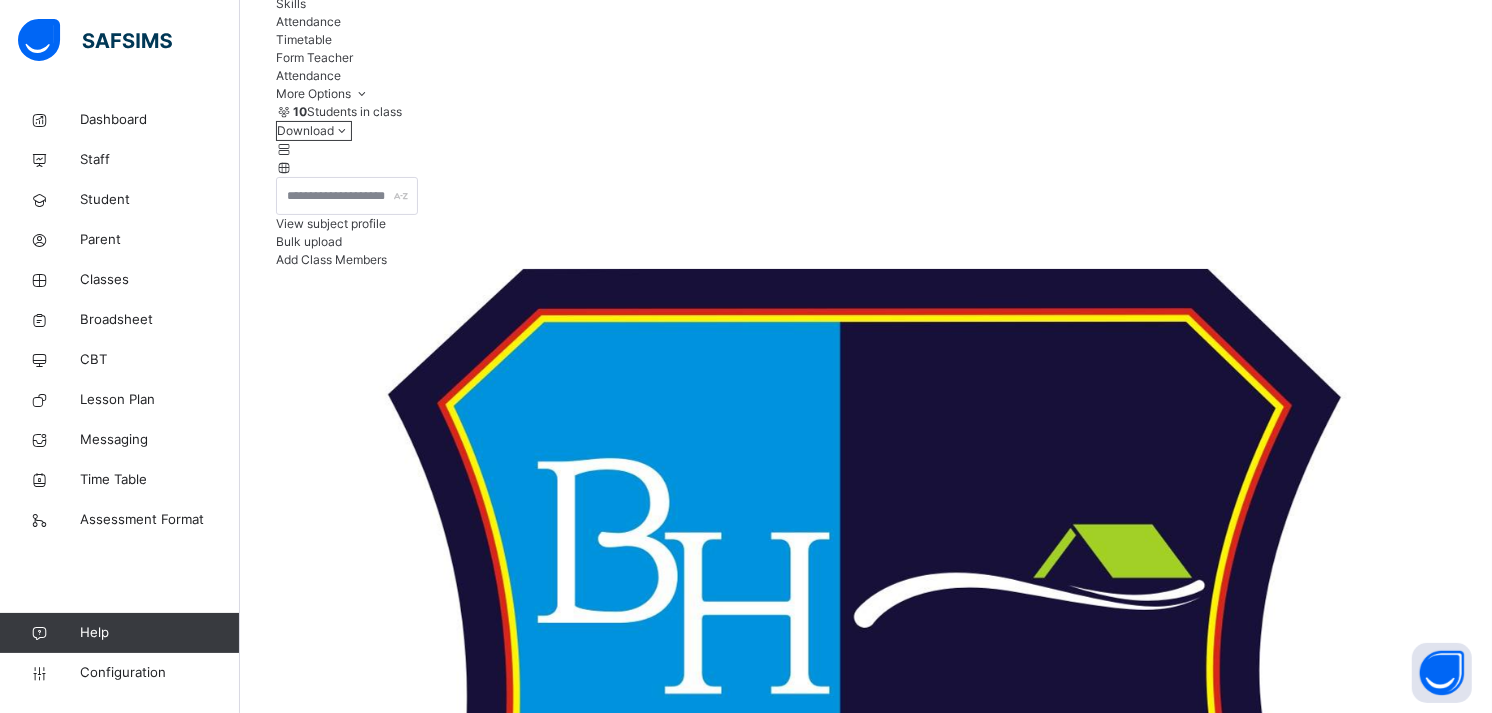 scroll, scrollTop: 220, scrollLeft: 0, axis: vertical 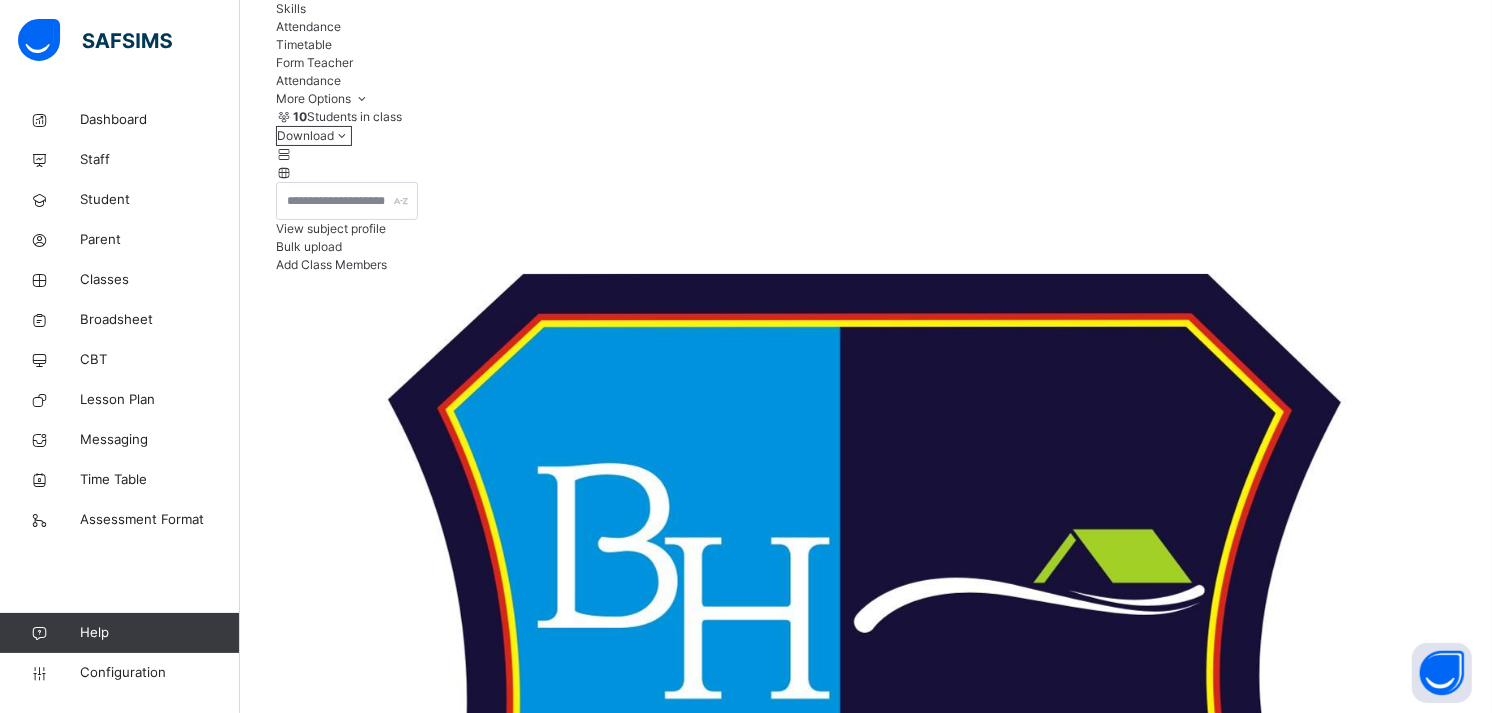 click on "***** ******* ******** ***** ***** *** **** **** ****** ********* ******* ******** ********" at bounding box center [361, 6290] 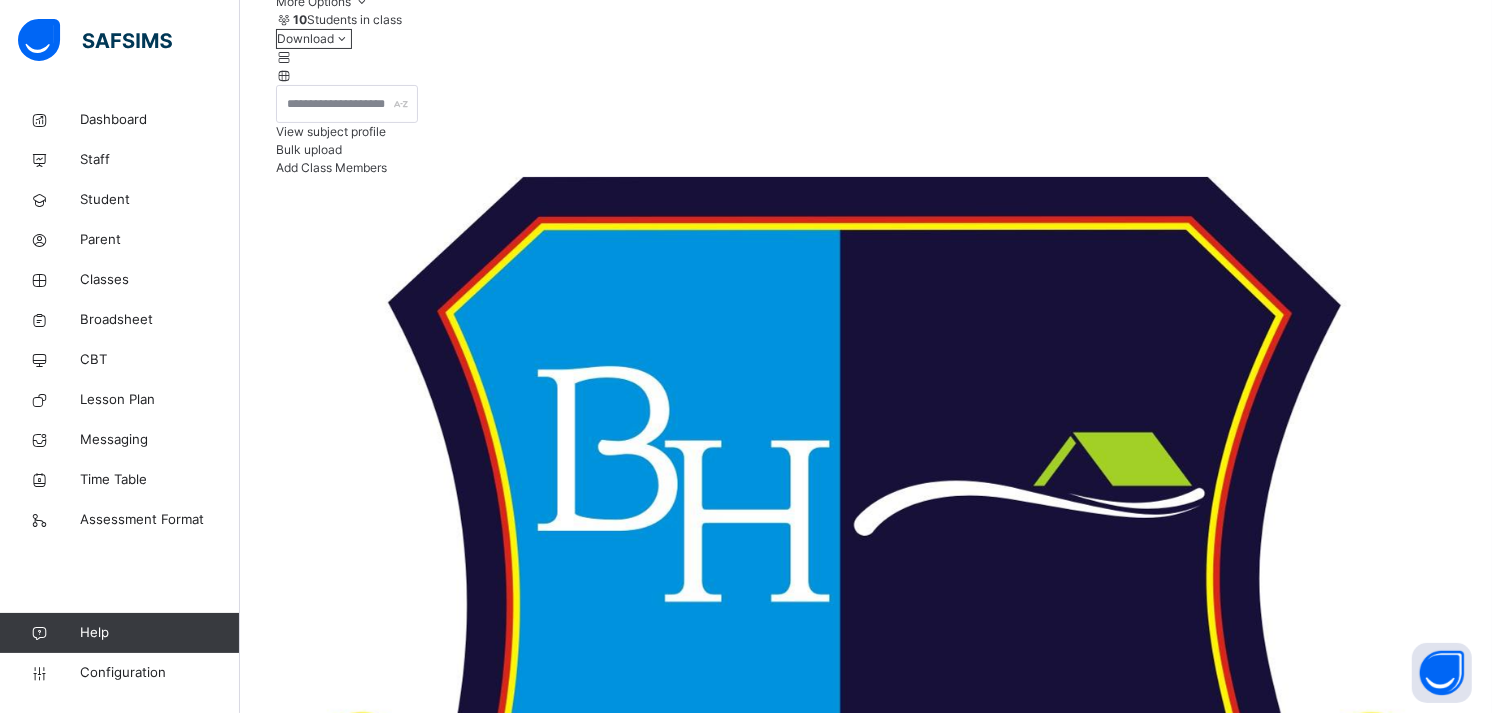 scroll, scrollTop: 316, scrollLeft: 0, axis: vertical 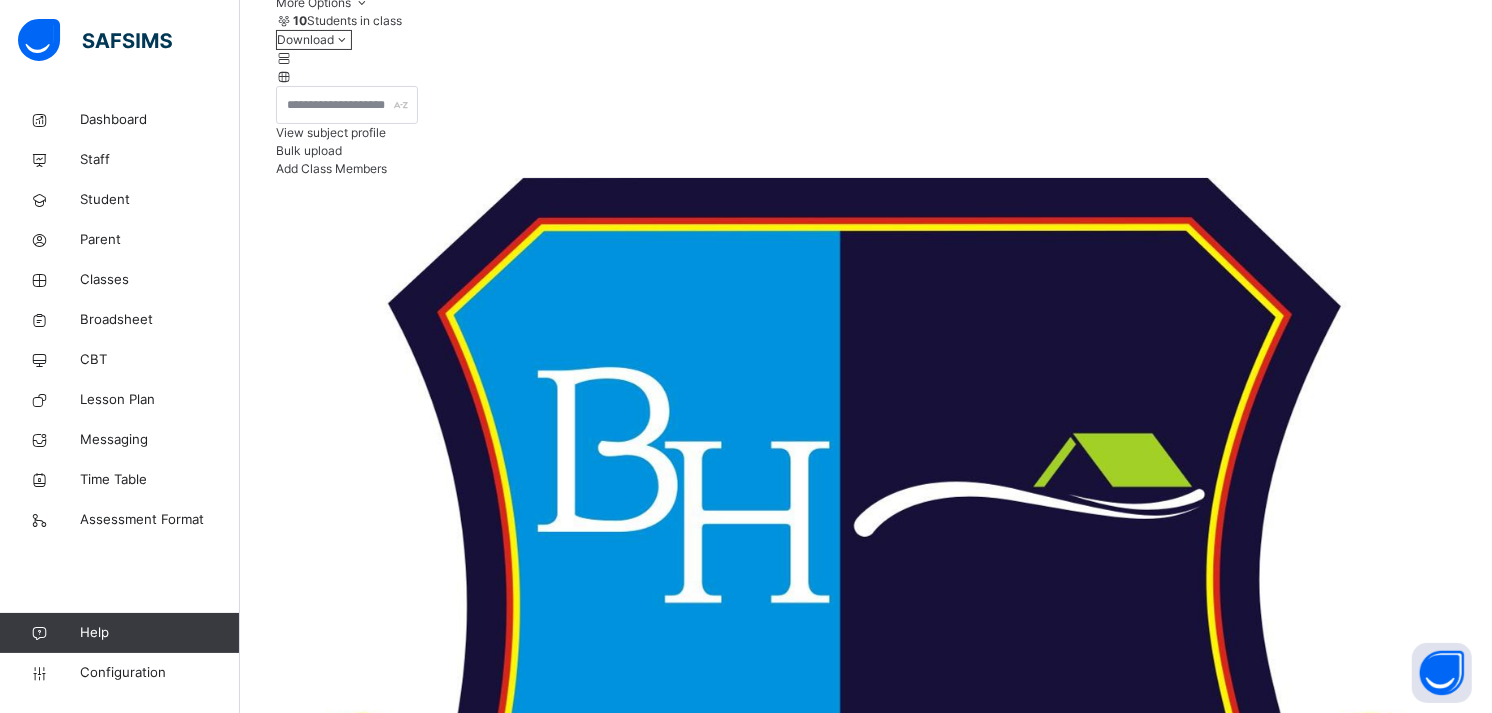 click on "***** ******* ******** ***** ***** *** **** **** ****** ********* ******* ******** ********" at bounding box center (361, 6194) 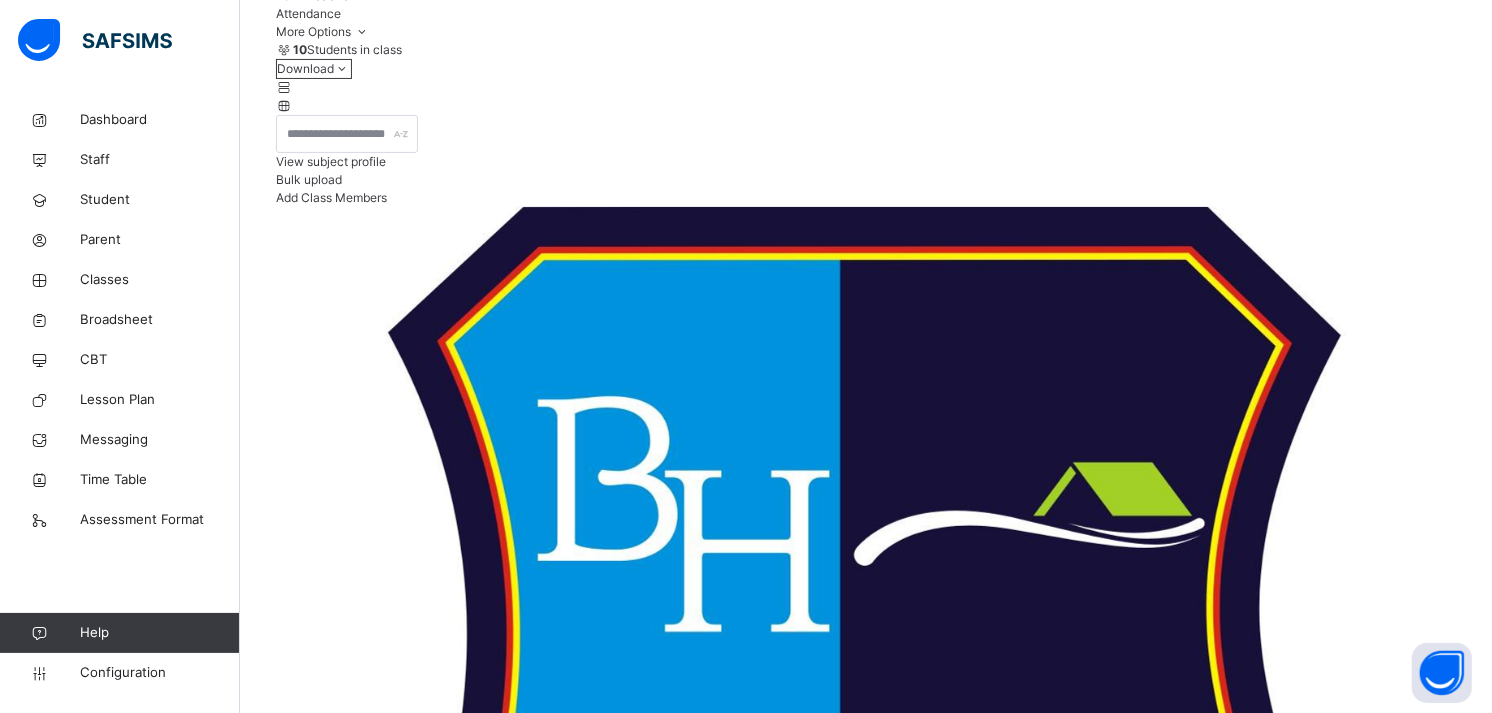 scroll, scrollTop: 285, scrollLeft: 0, axis: vertical 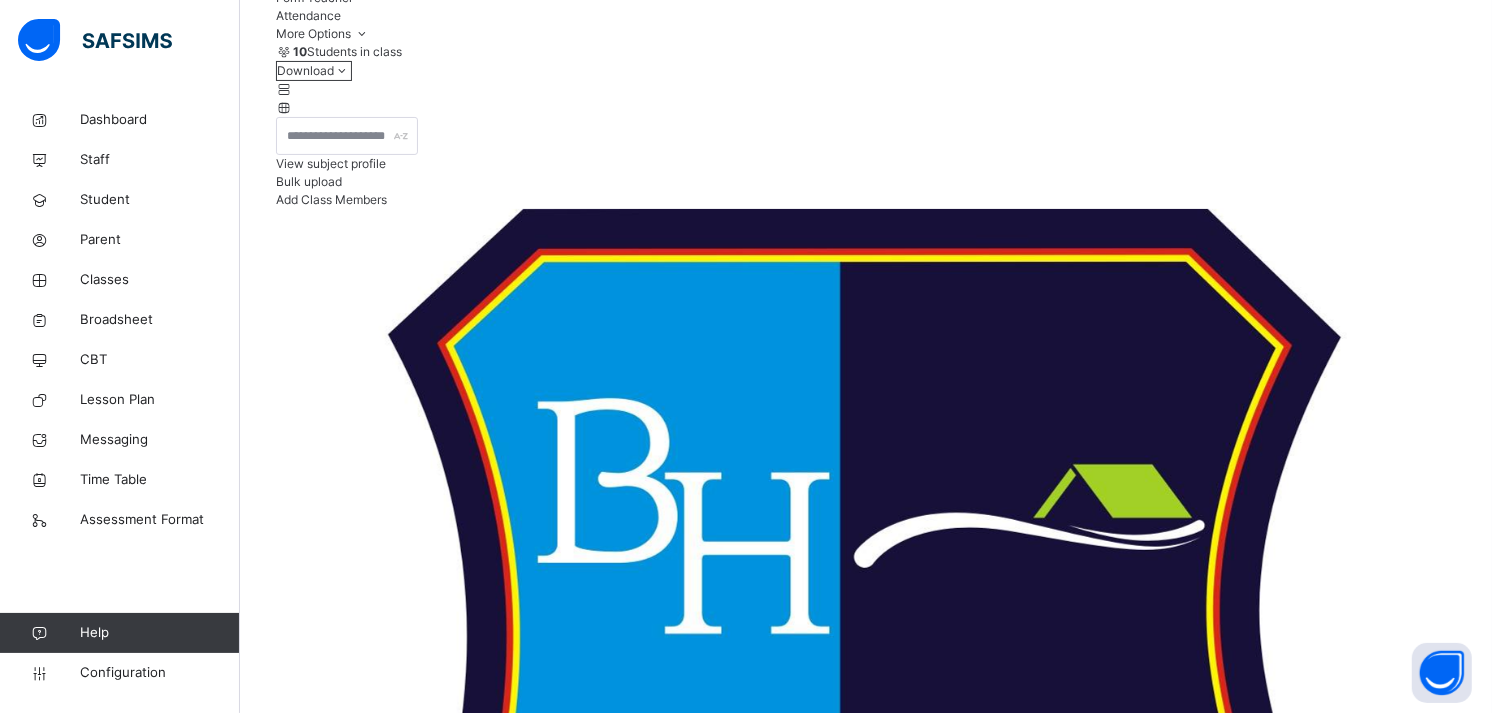 click on "***** ******* ******** ***** ***** *** **** **** ****** ********* ******* ******** ********" at bounding box center [361, 6225] 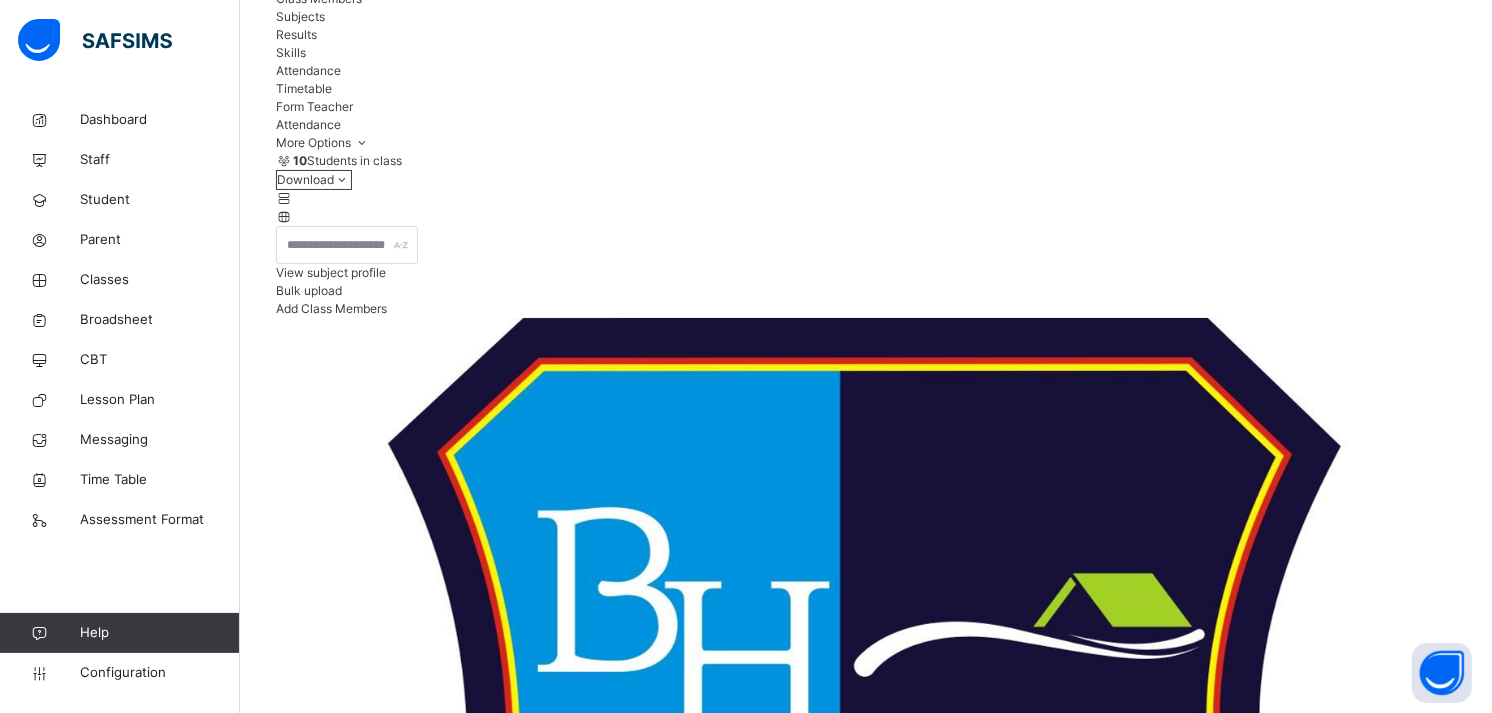 scroll, scrollTop: 163, scrollLeft: 0, axis: vertical 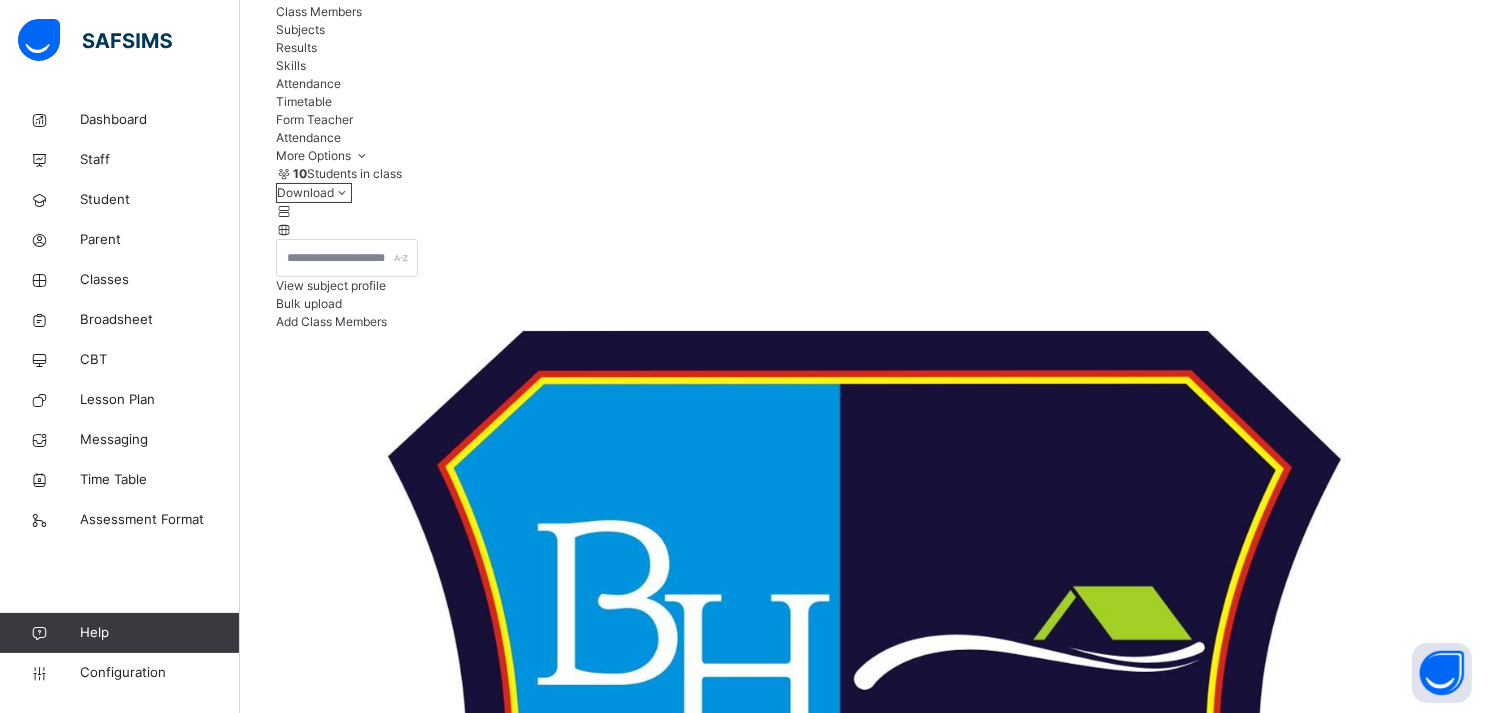 click on "Take Attendance" at bounding box center (324, 5706) 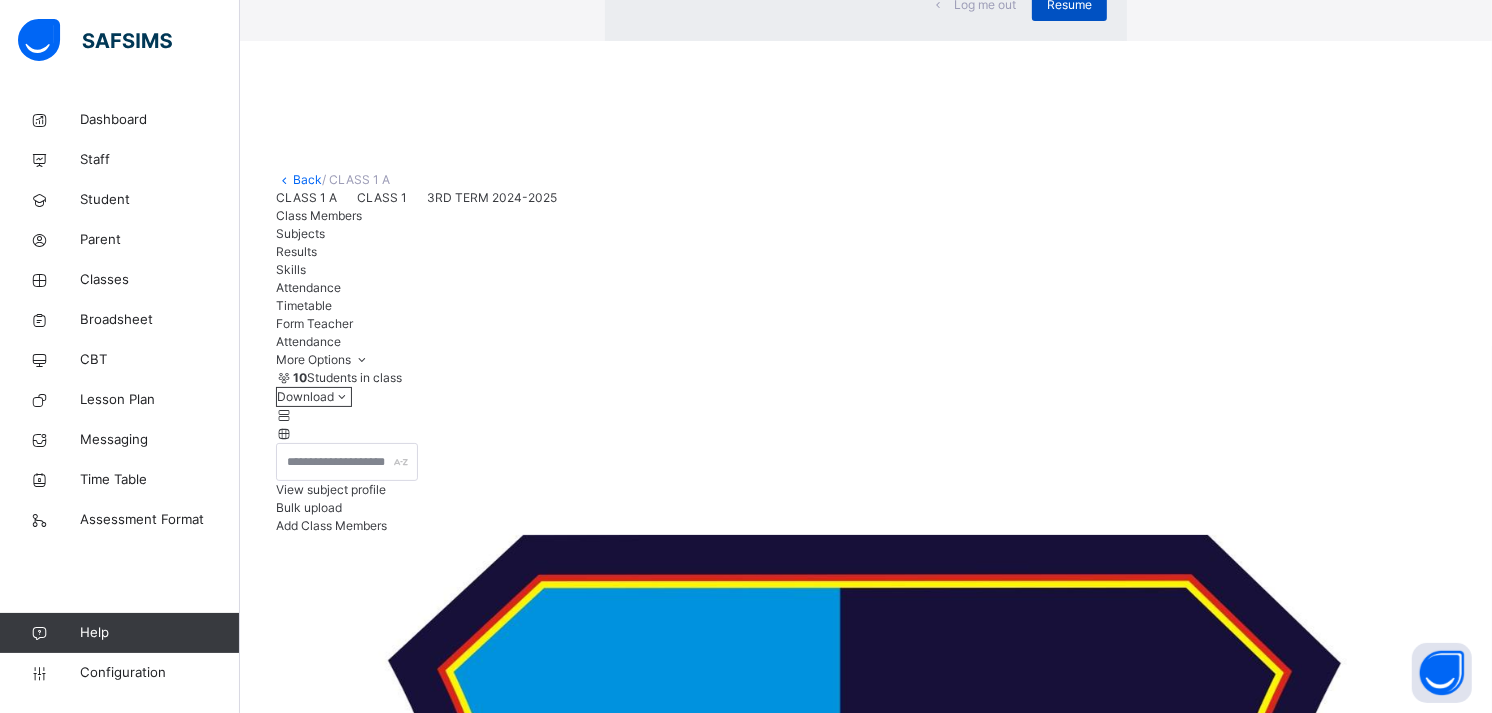 click on "Resume" at bounding box center [1069, 5] 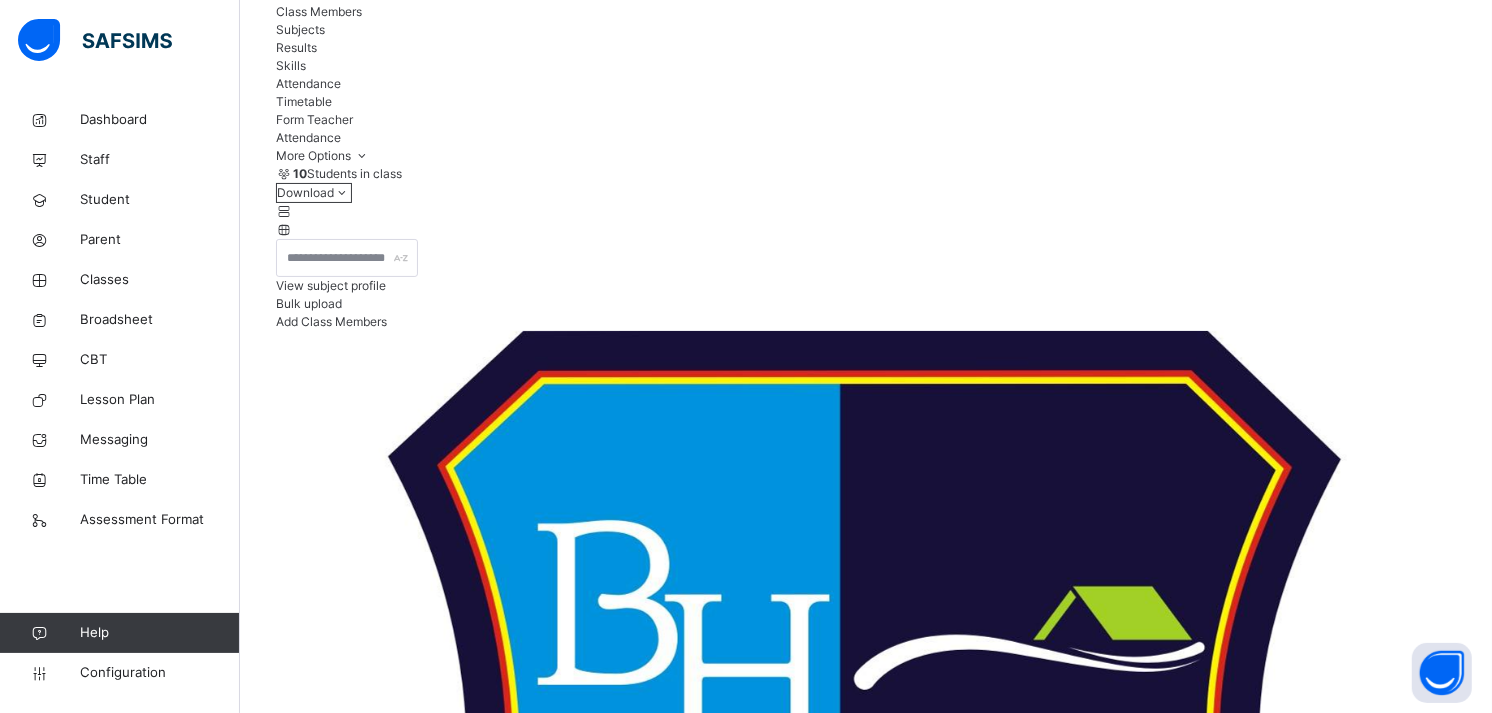 click on "**********" at bounding box center (336, 5780) 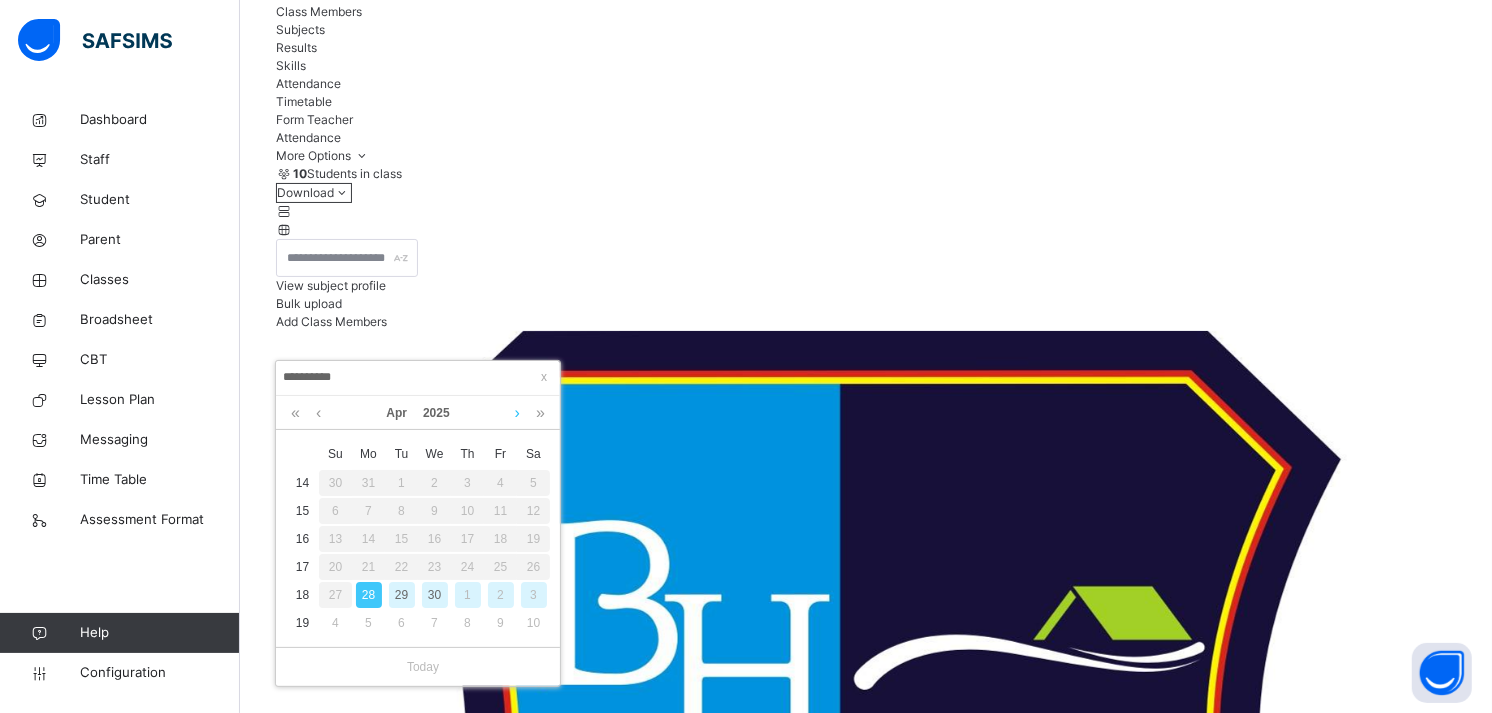 click at bounding box center [517, 413] 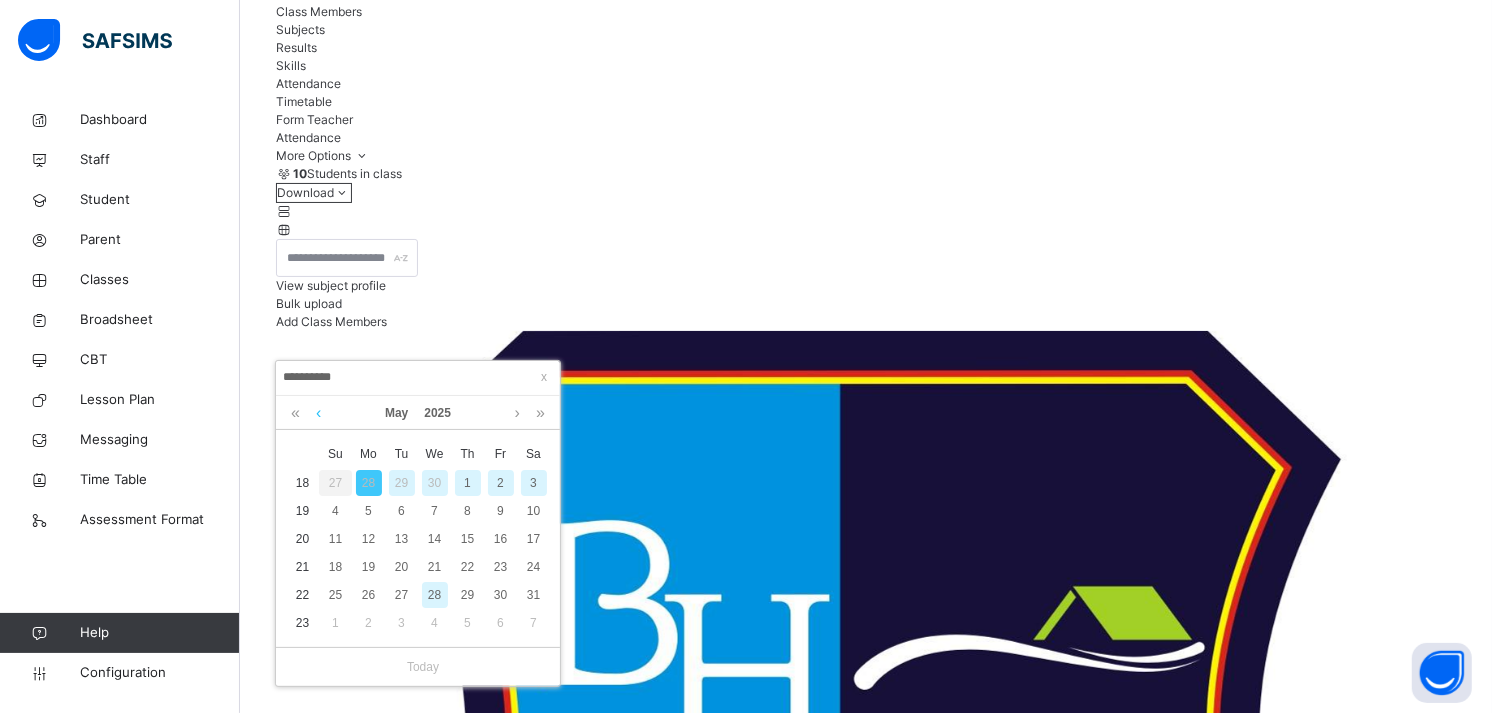 click at bounding box center [318, 413] 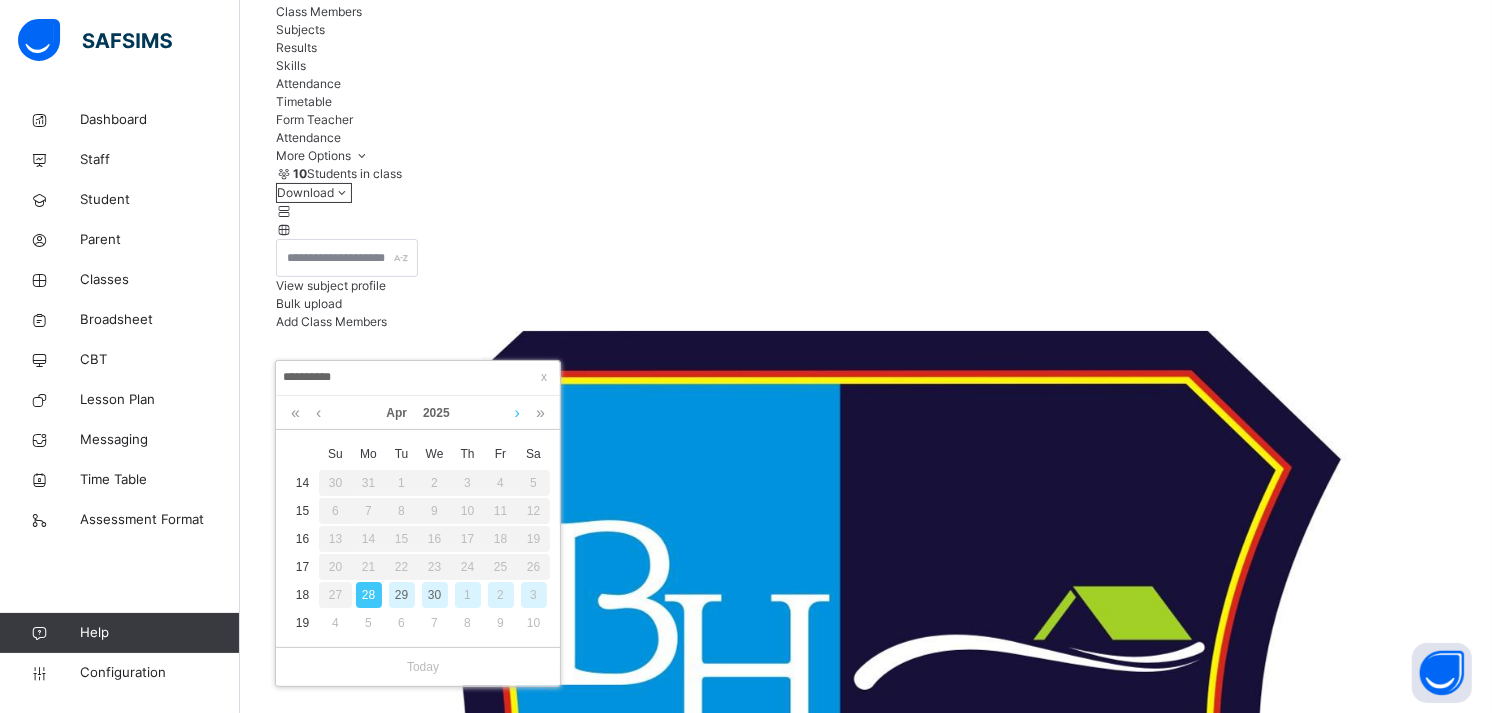 click at bounding box center [517, 413] 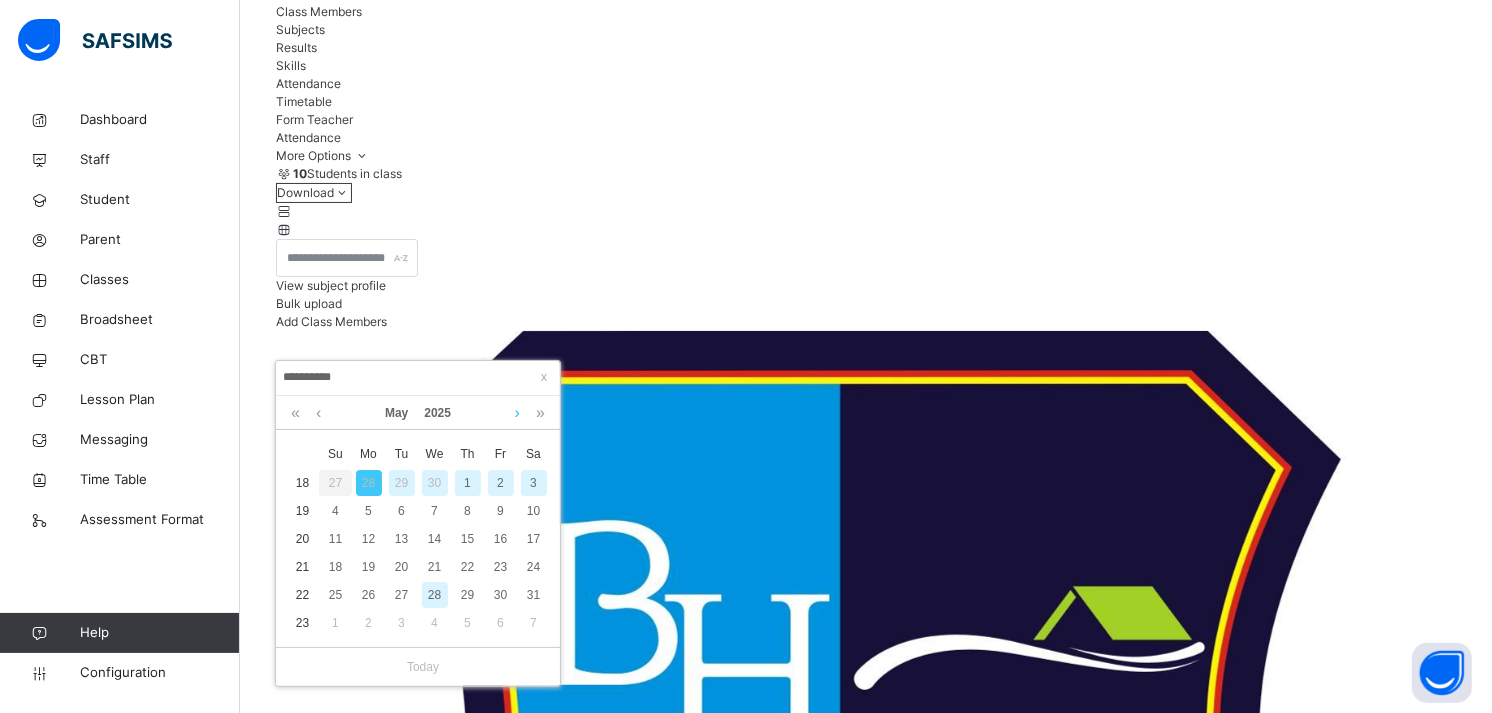 click at bounding box center [517, 413] 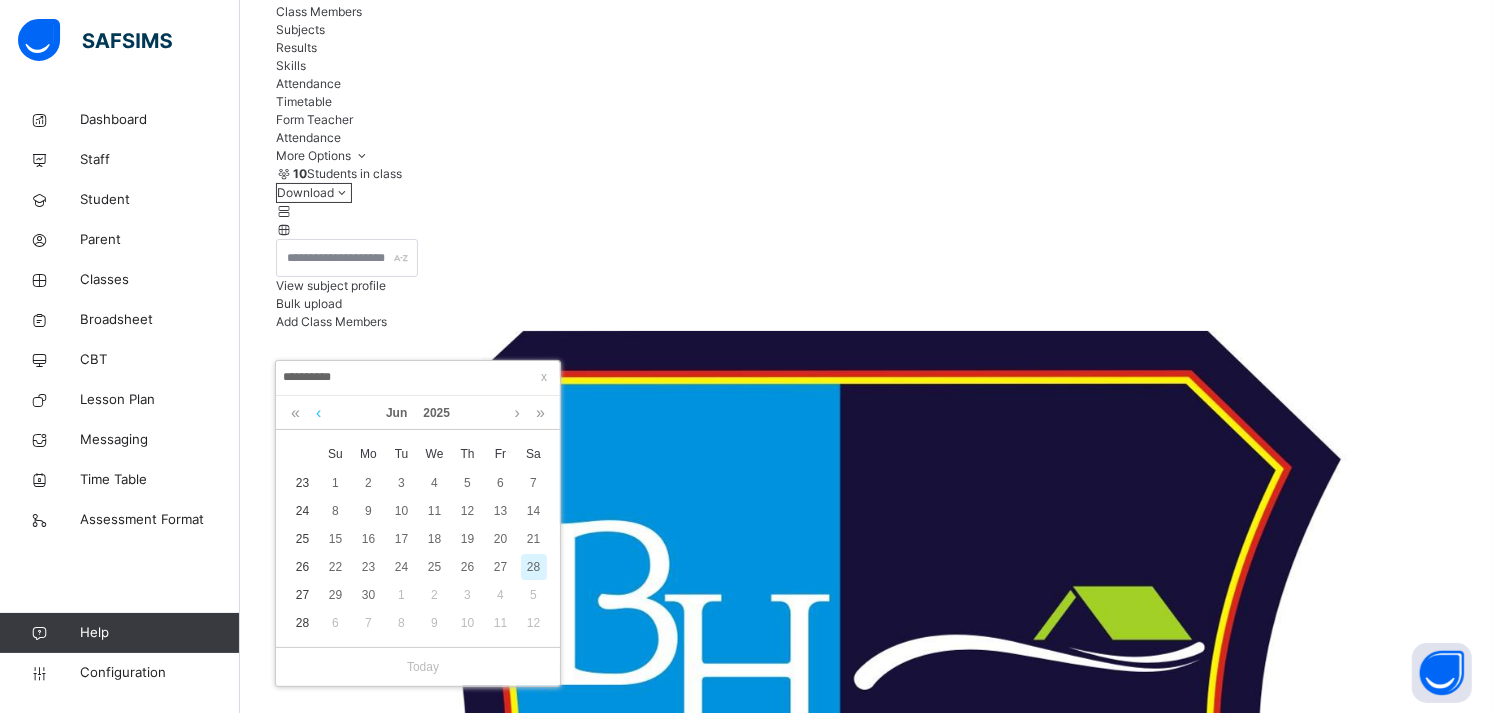 click at bounding box center [318, 413] 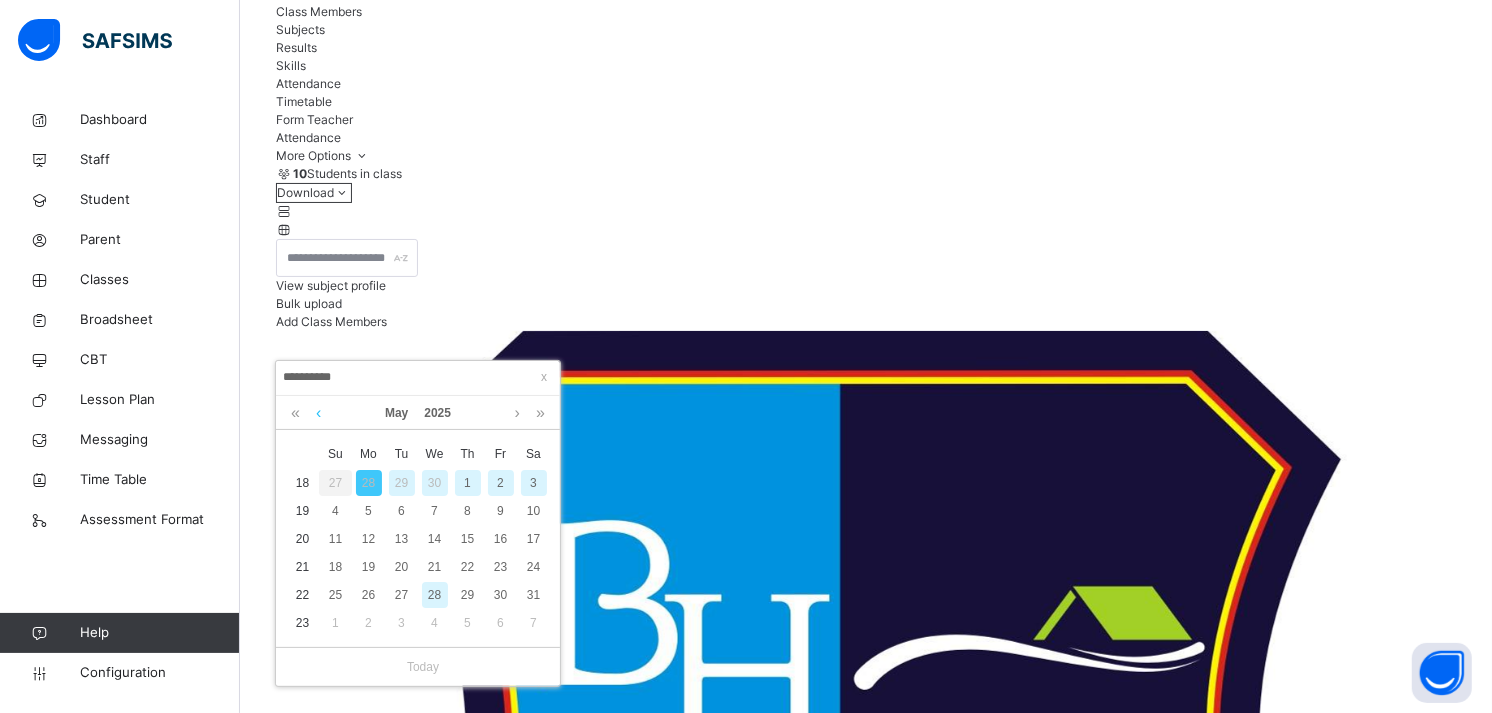 click at bounding box center [318, 413] 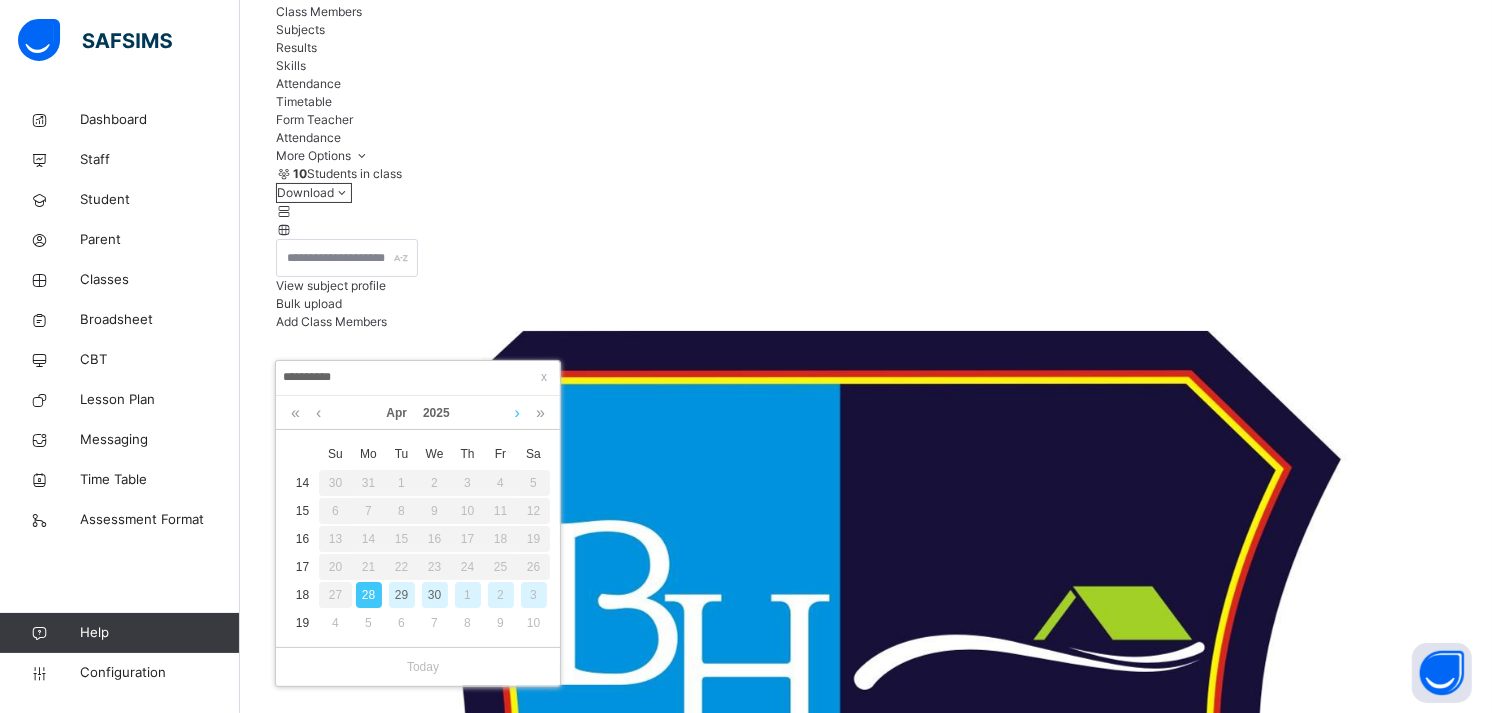 click at bounding box center [517, 413] 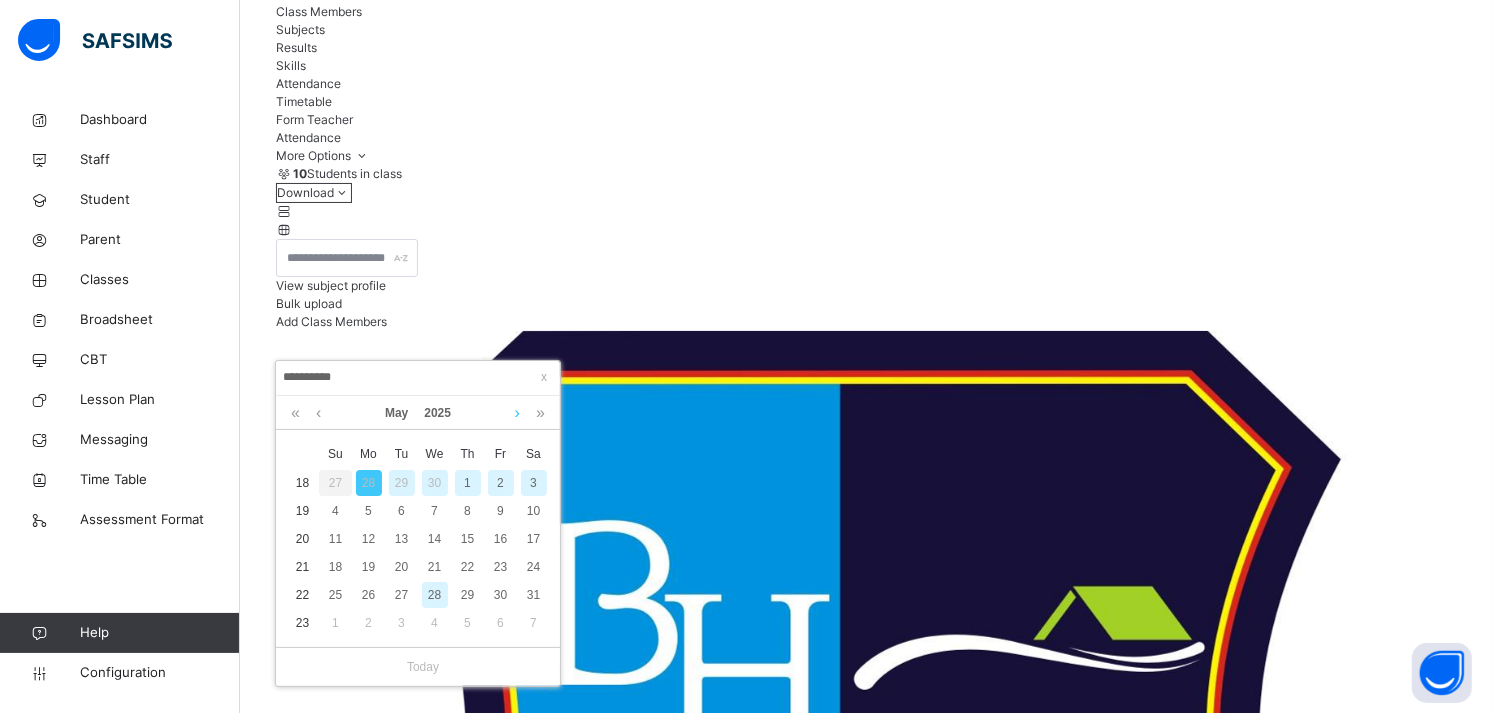 click at bounding box center [517, 413] 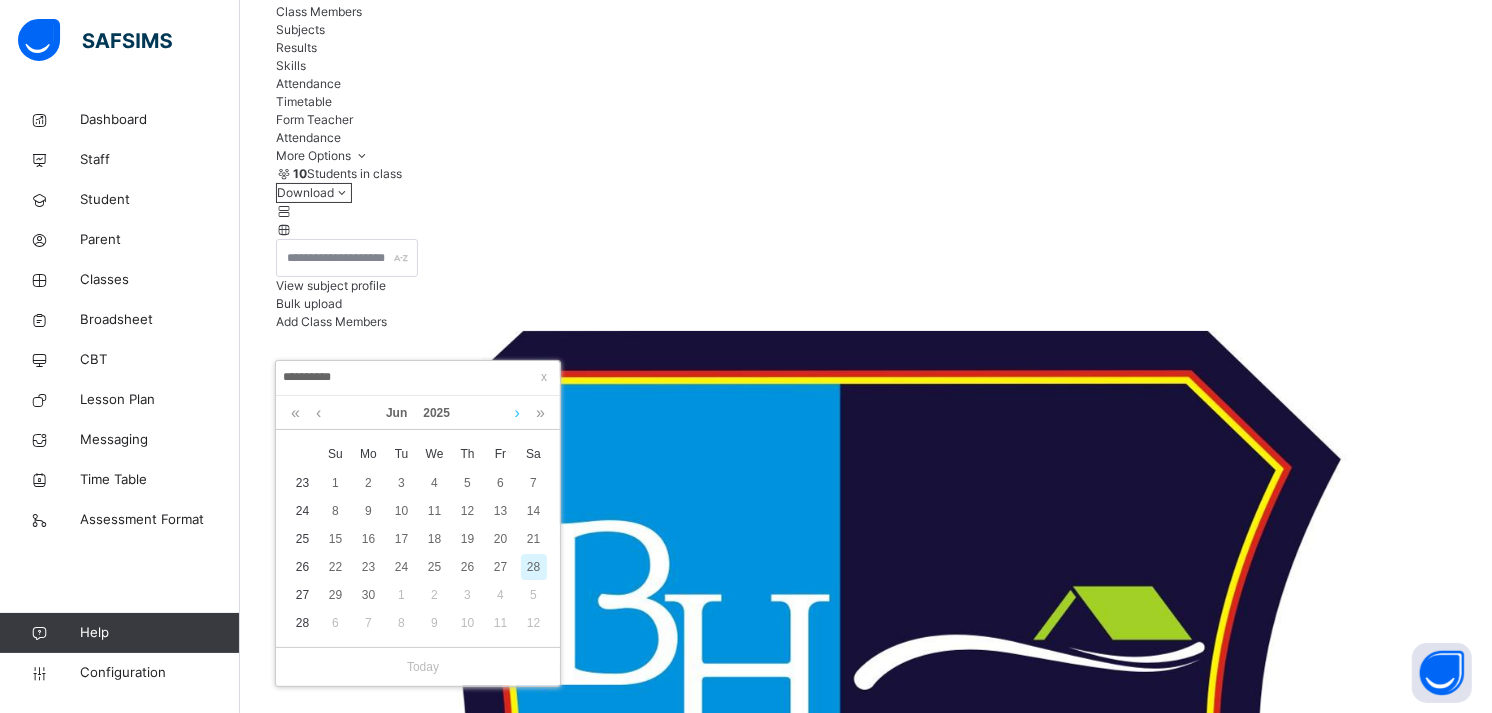 click at bounding box center (517, 413) 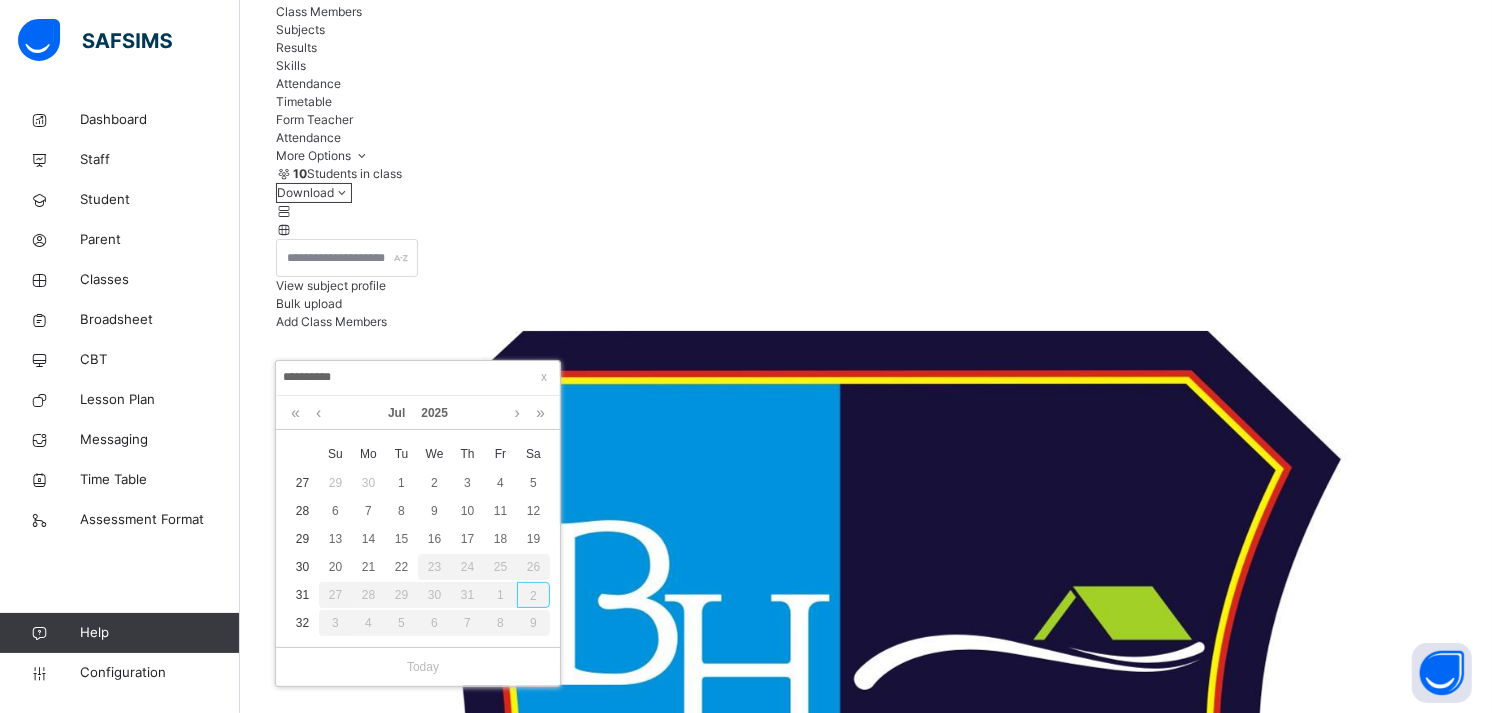click on "**********" at bounding box center (866, 6369) 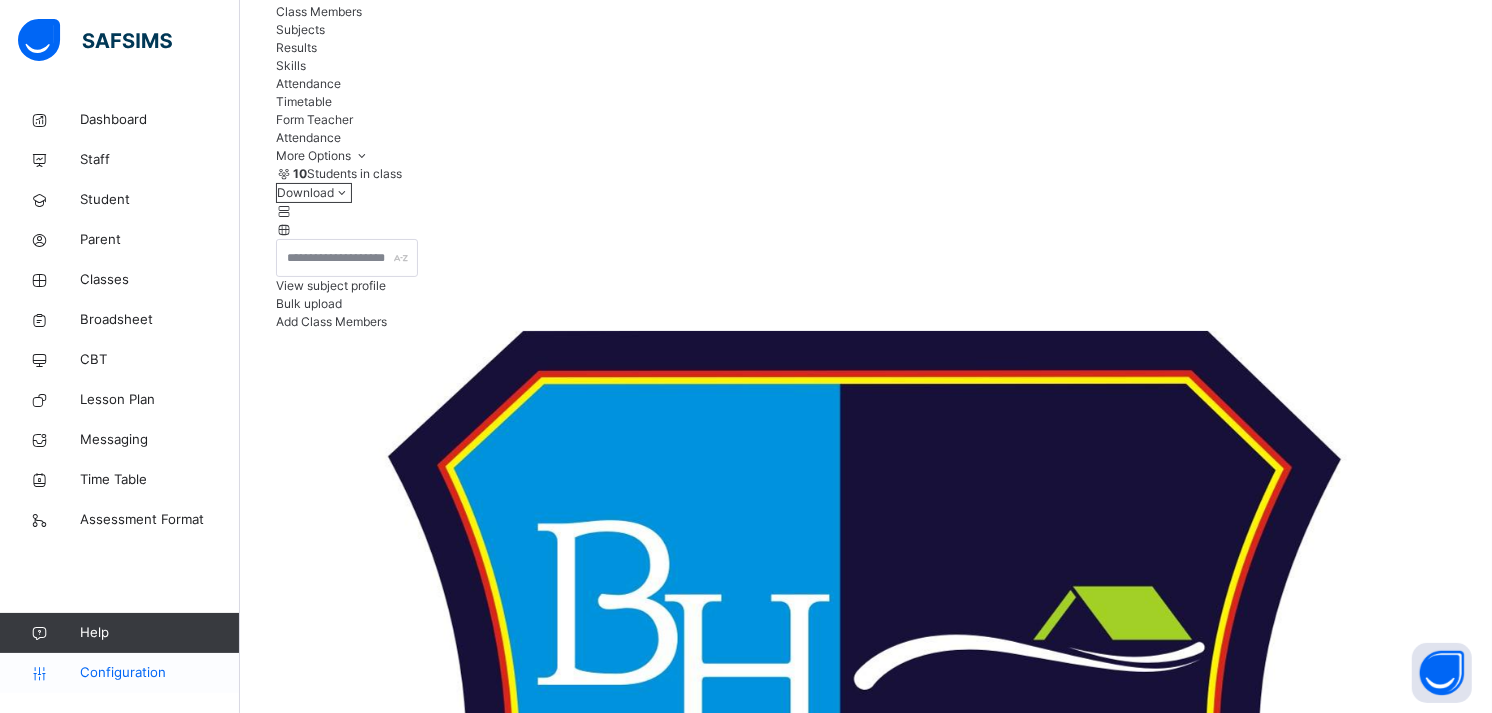click on "Configuration" at bounding box center (159, 673) 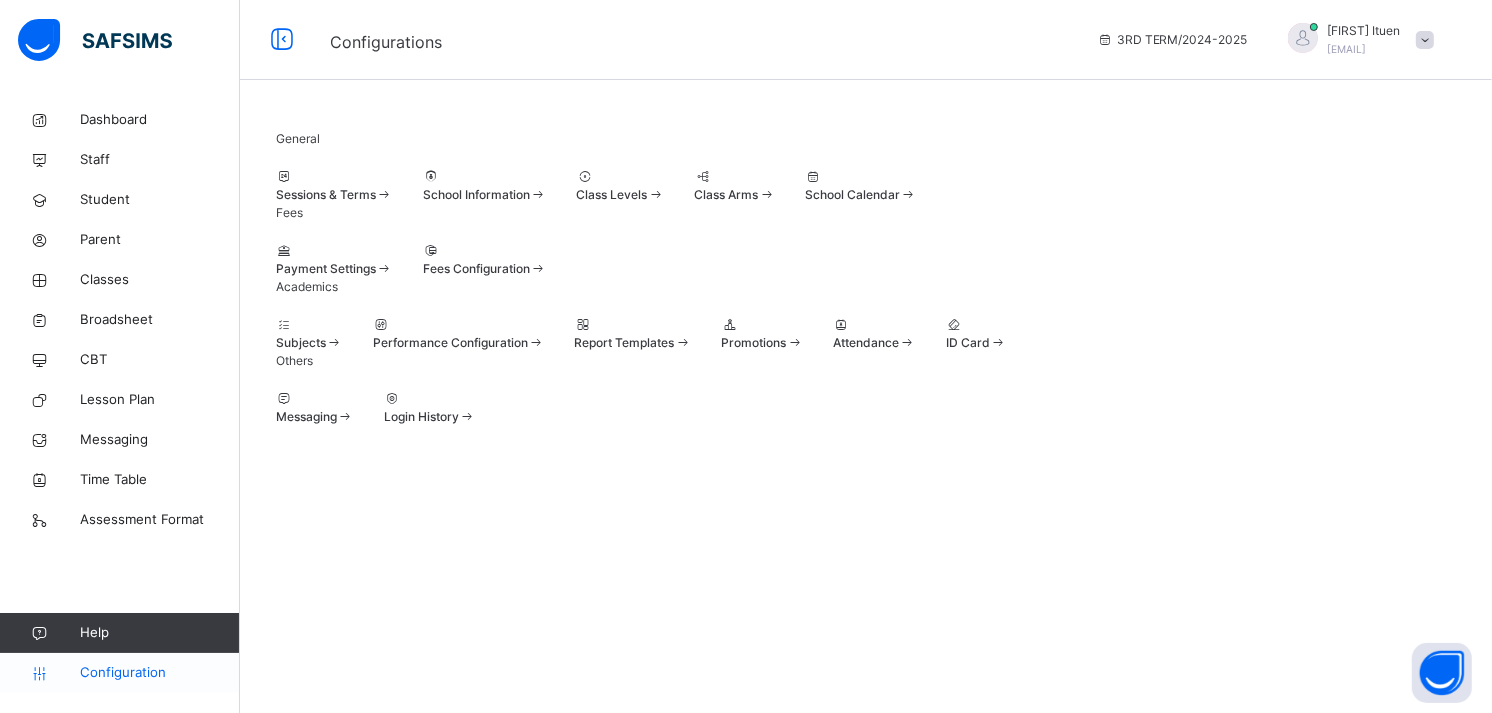 scroll, scrollTop: 13, scrollLeft: 0, axis: vertical 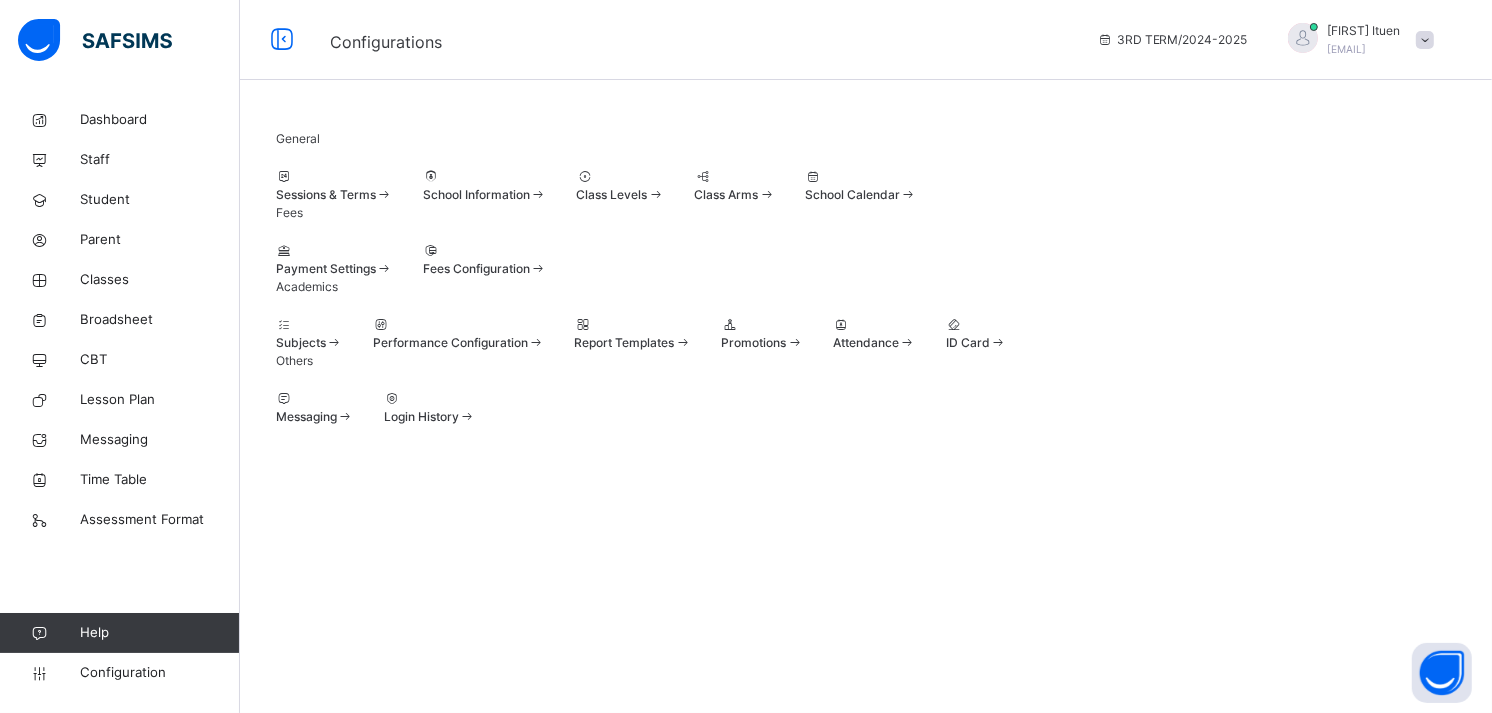 click on "Sessions & Terms" at bounding box center (334, 195) 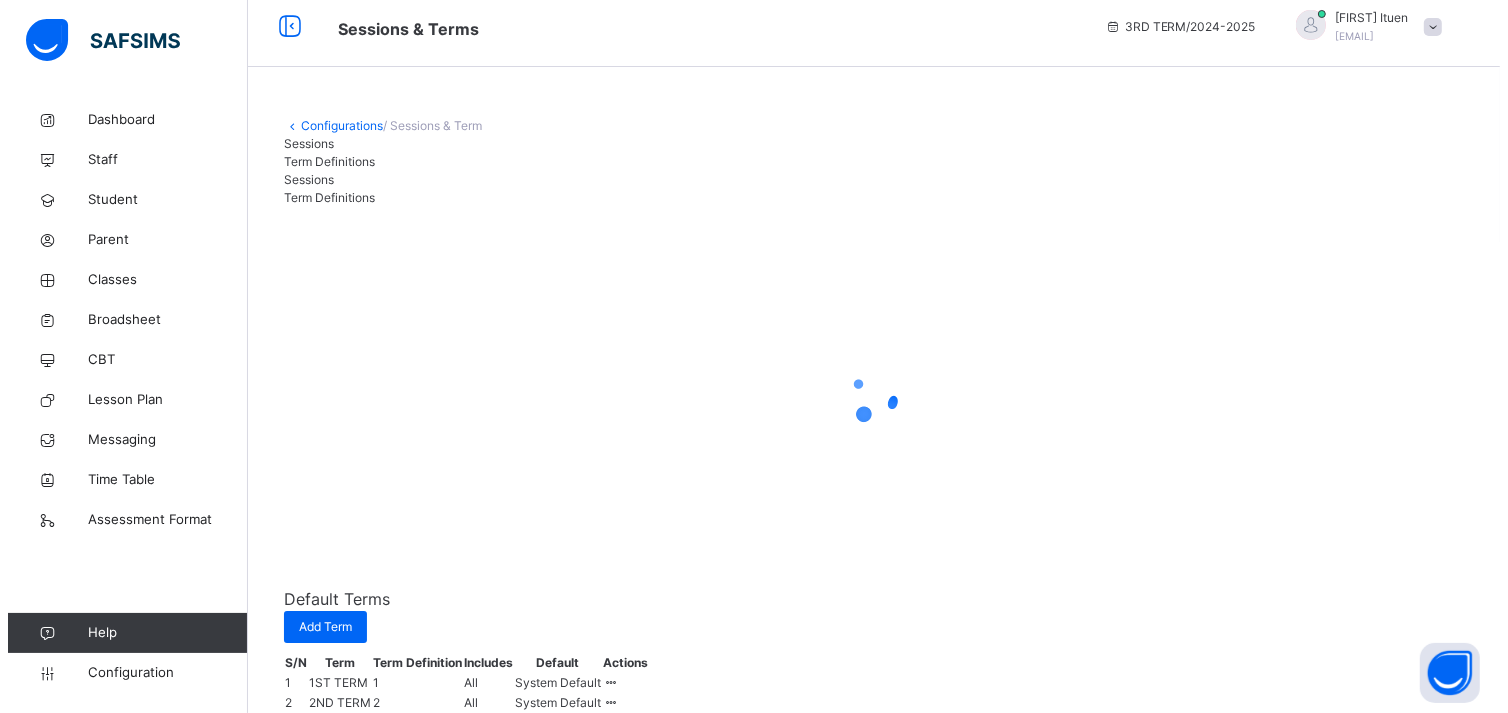 scroll, scrollTop: 0, scrollLeft: 0, axis: both 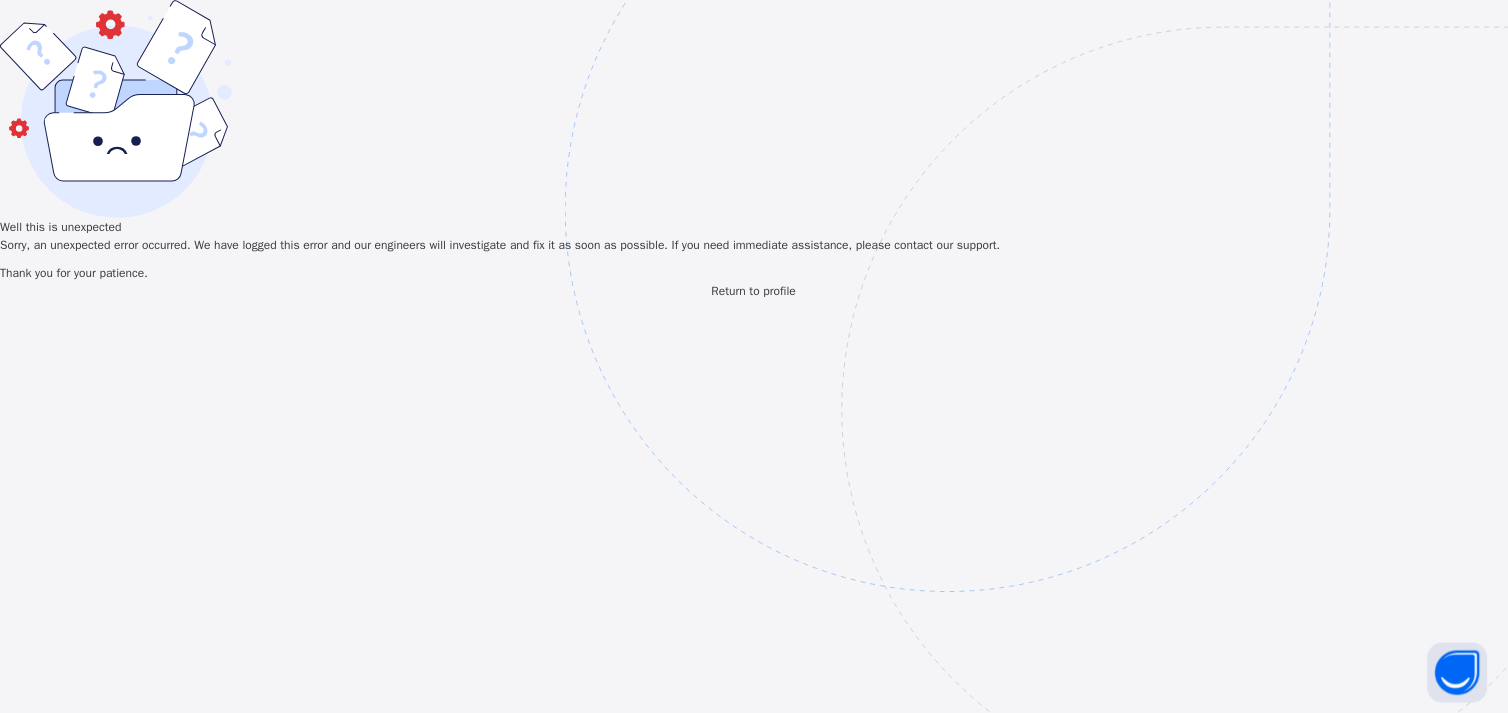 click on "Return to profile" at bounding box center (754, 291) 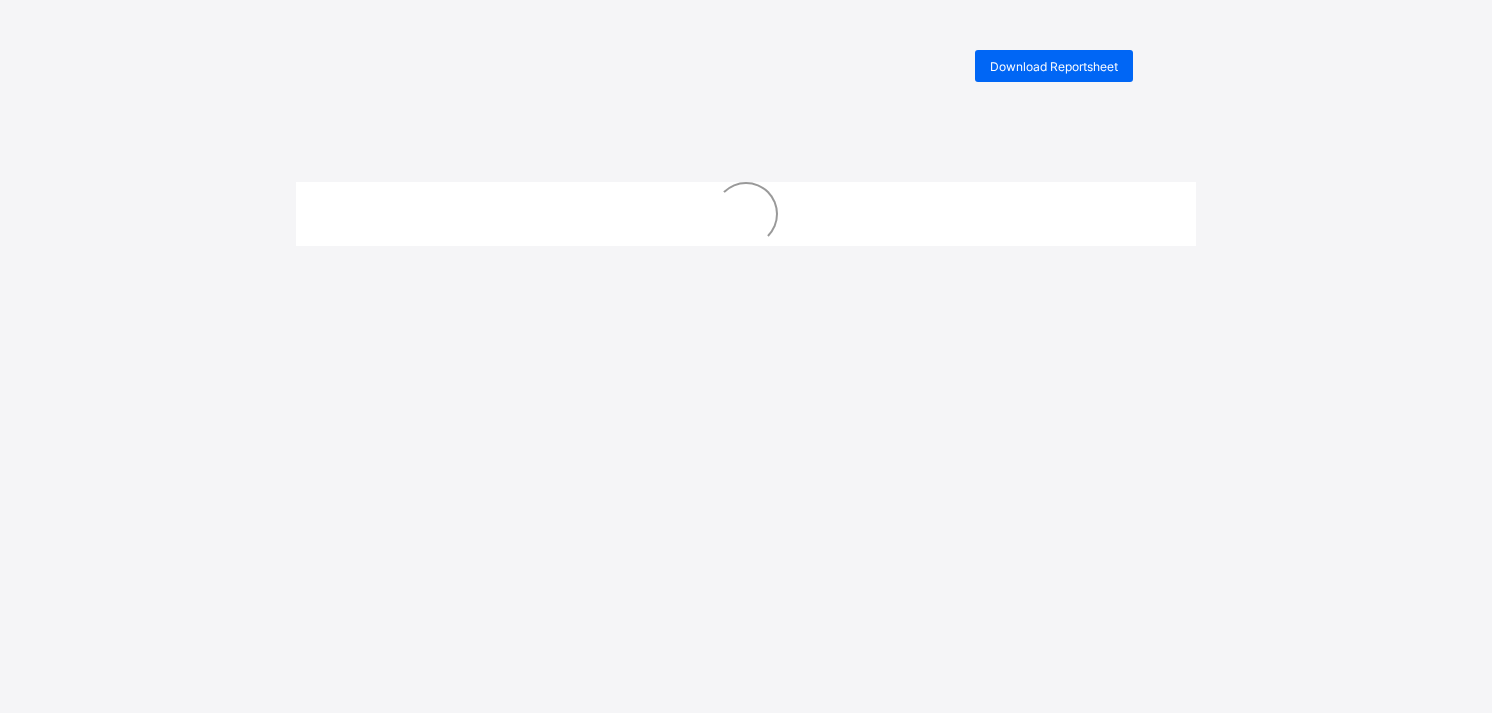 scroll, scrollTop: 0, scrollLeft: 0, axis: both 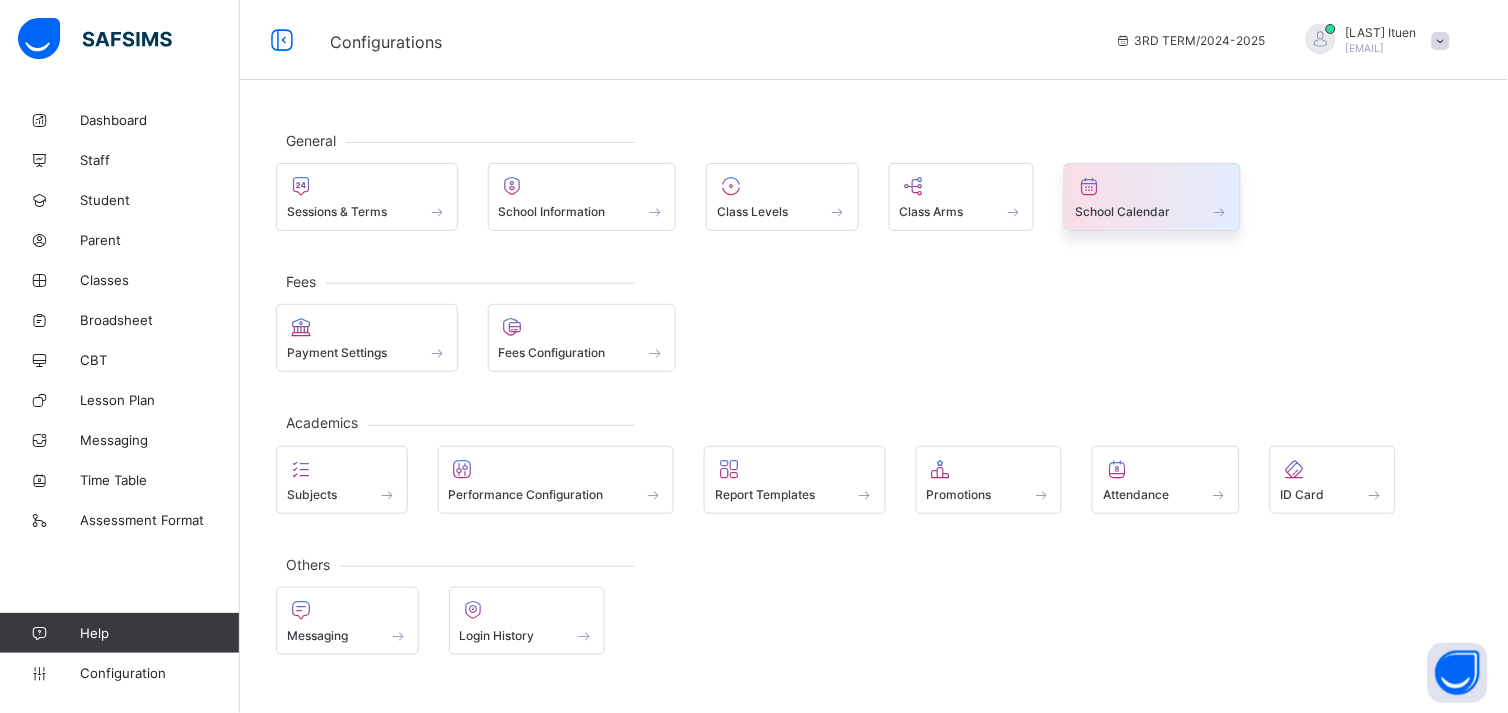 click on "School Calendar" at bounding box center [1122, 211] 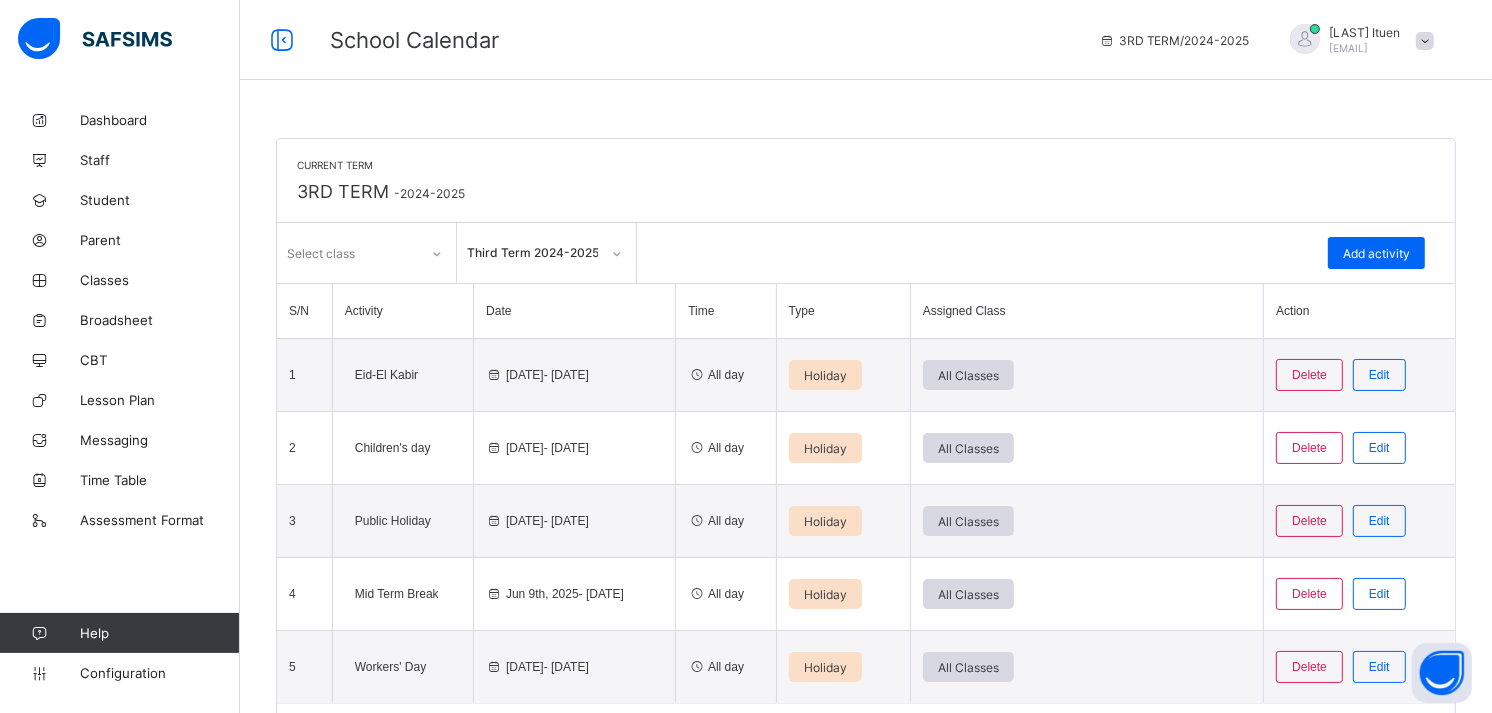 click 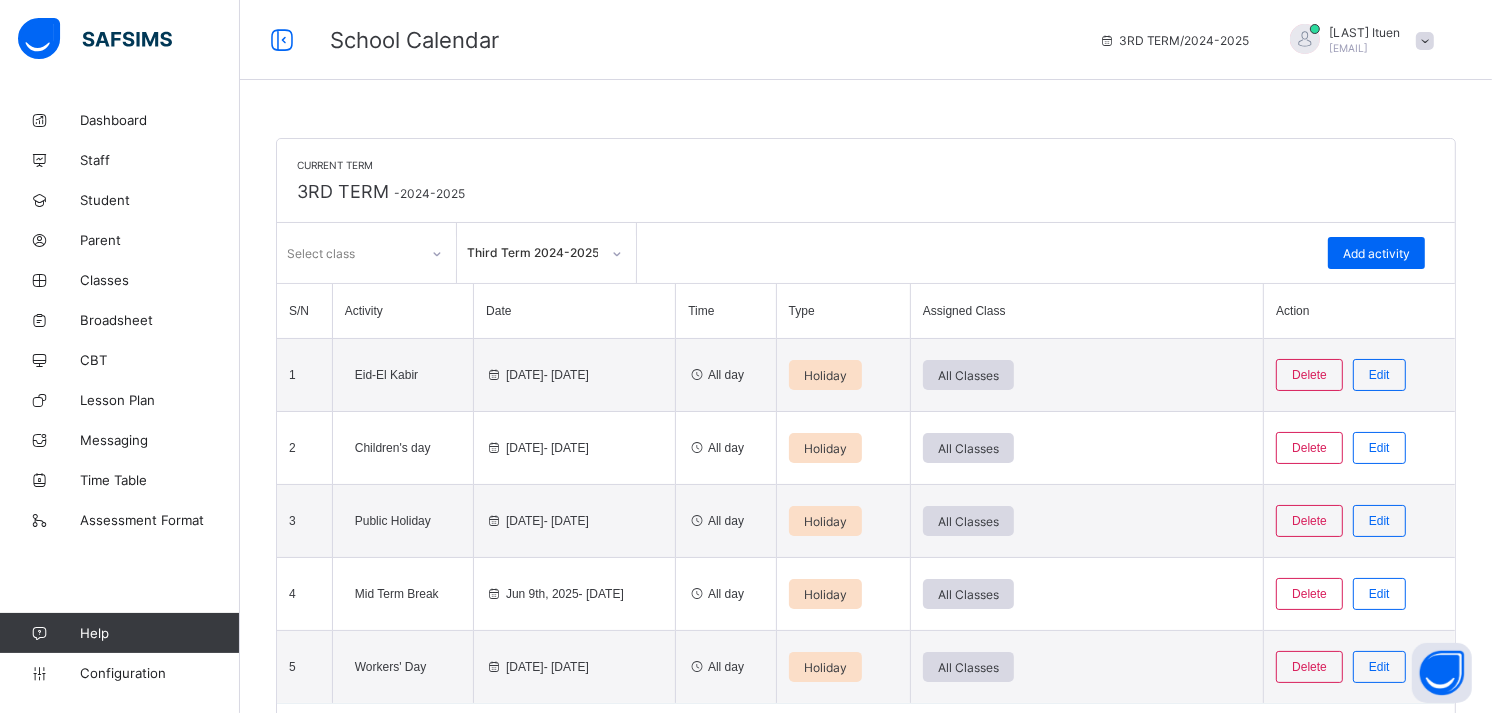 click 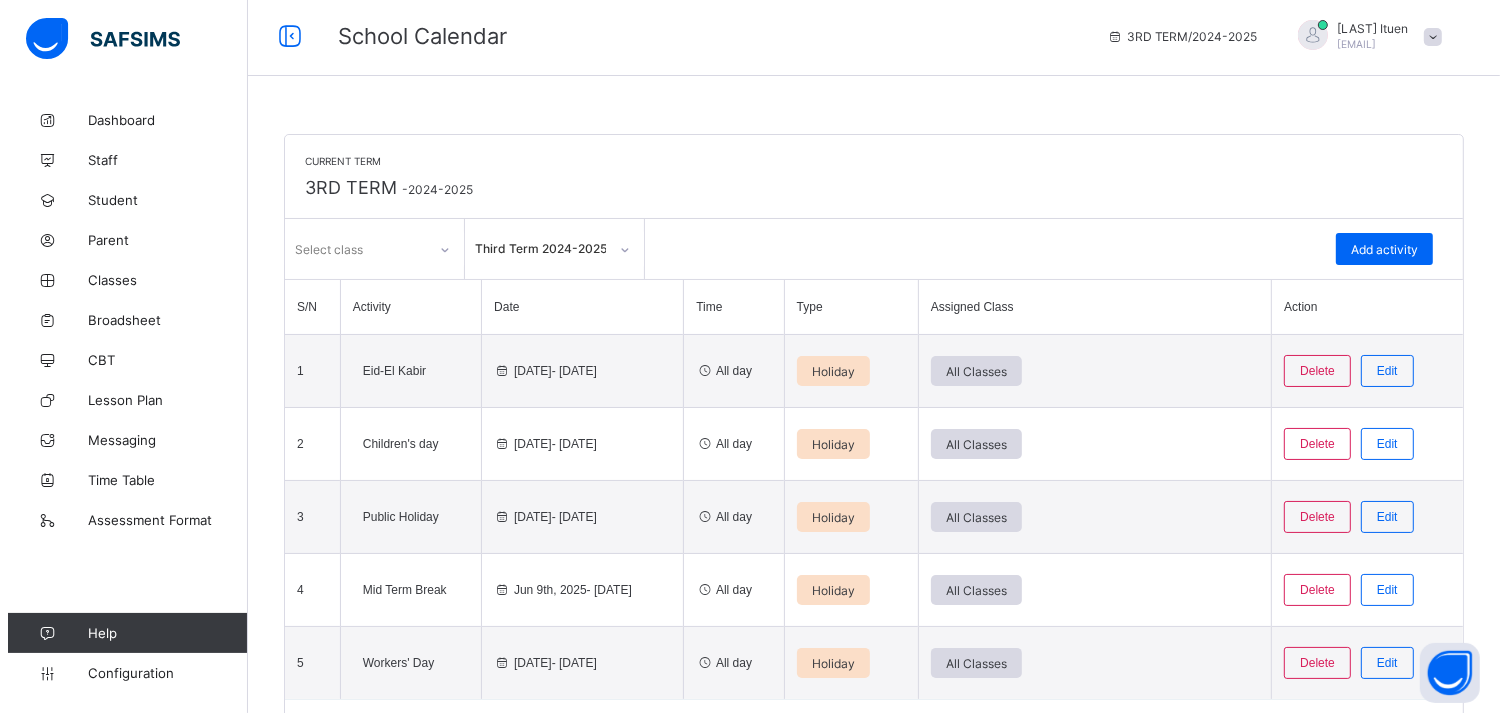 scroll, scrollTop: 0, scrollLeft: 0, axis: both 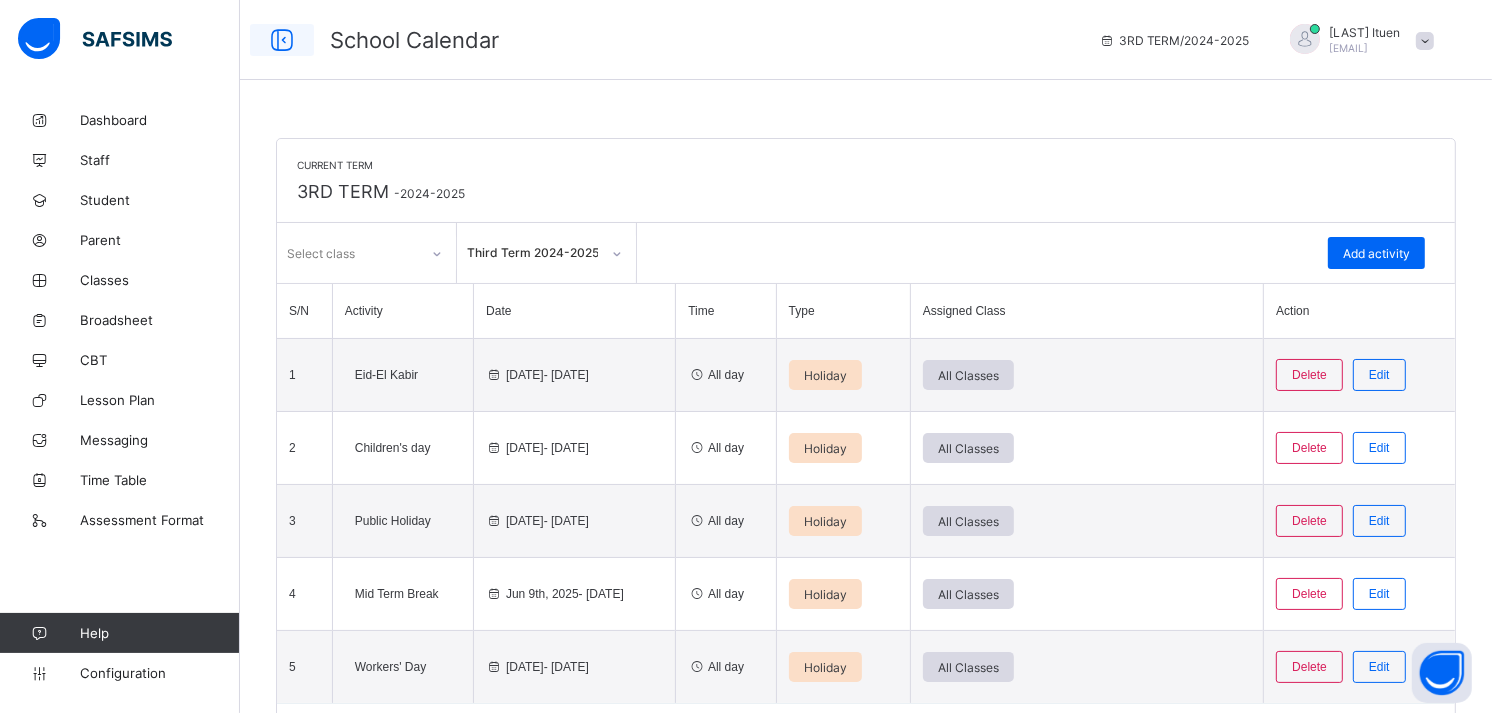 click at bounding box center (282, 40) 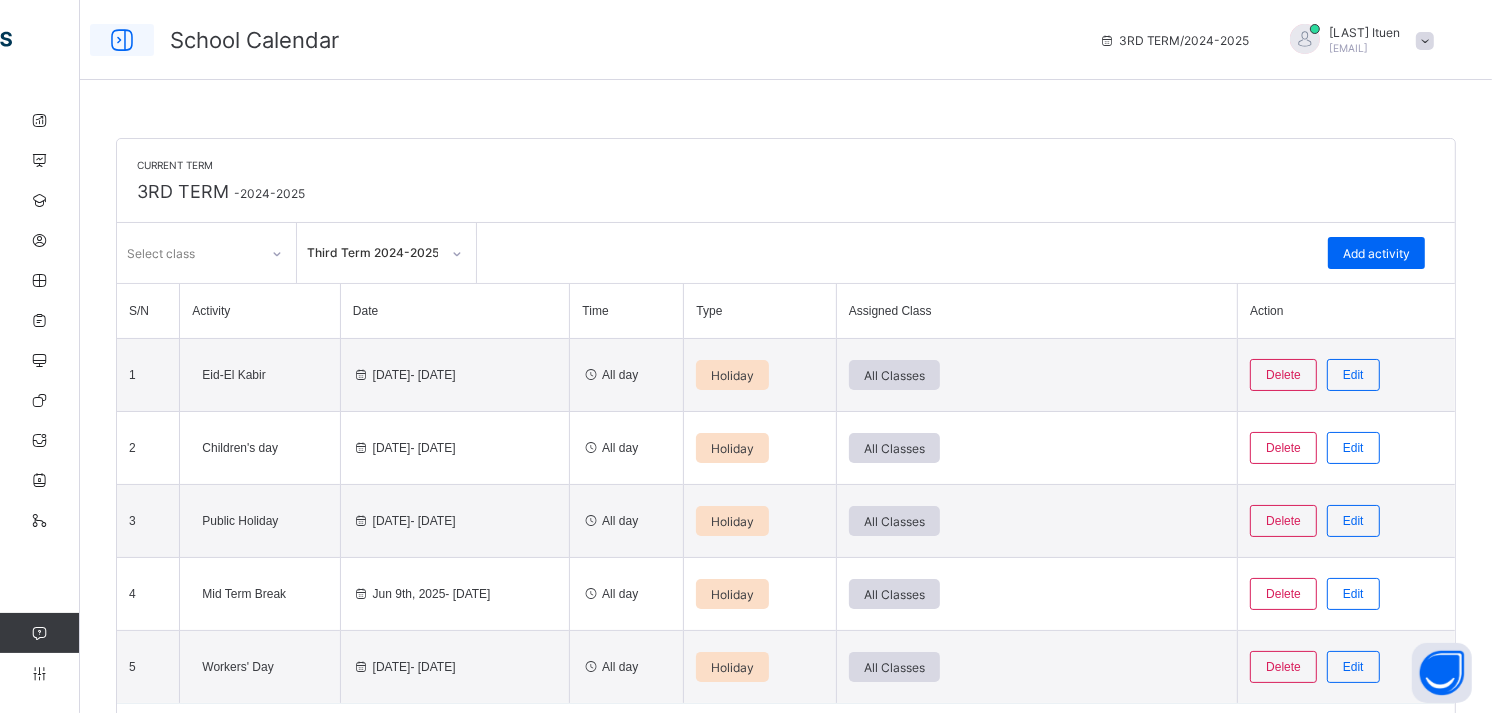 click at bounding box center [122, 40] 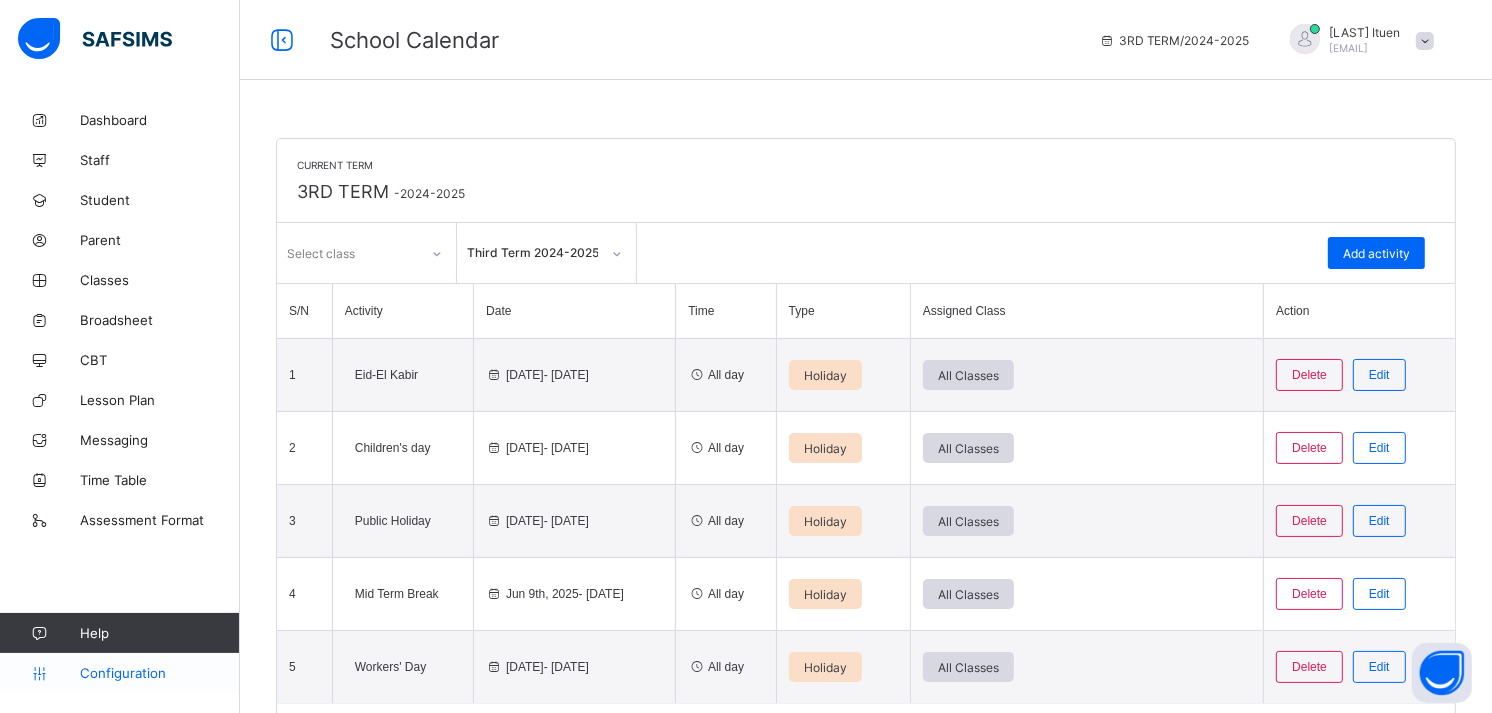 click on "Configuration" at bounding box center [119, 673] 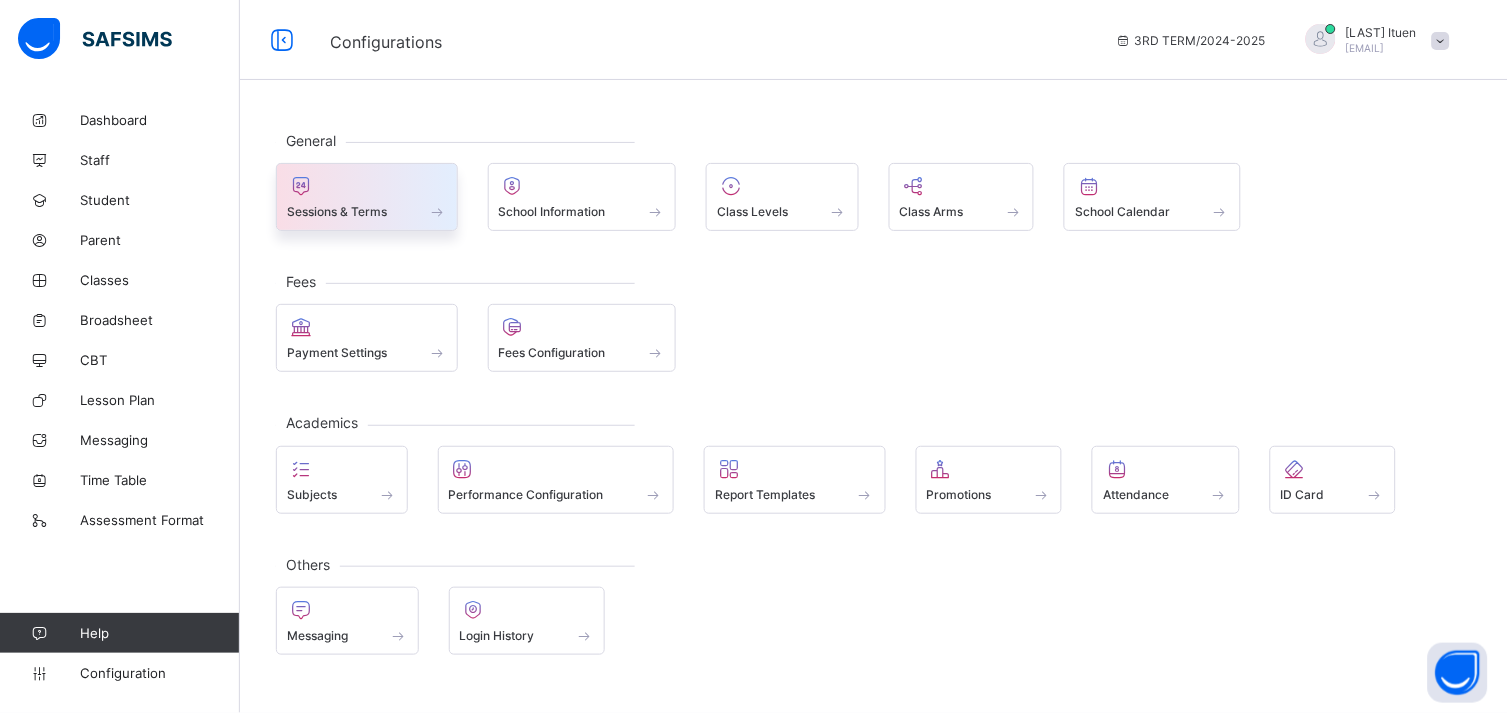 click on "Sessions & Terms" at bounding box center (367, 197) 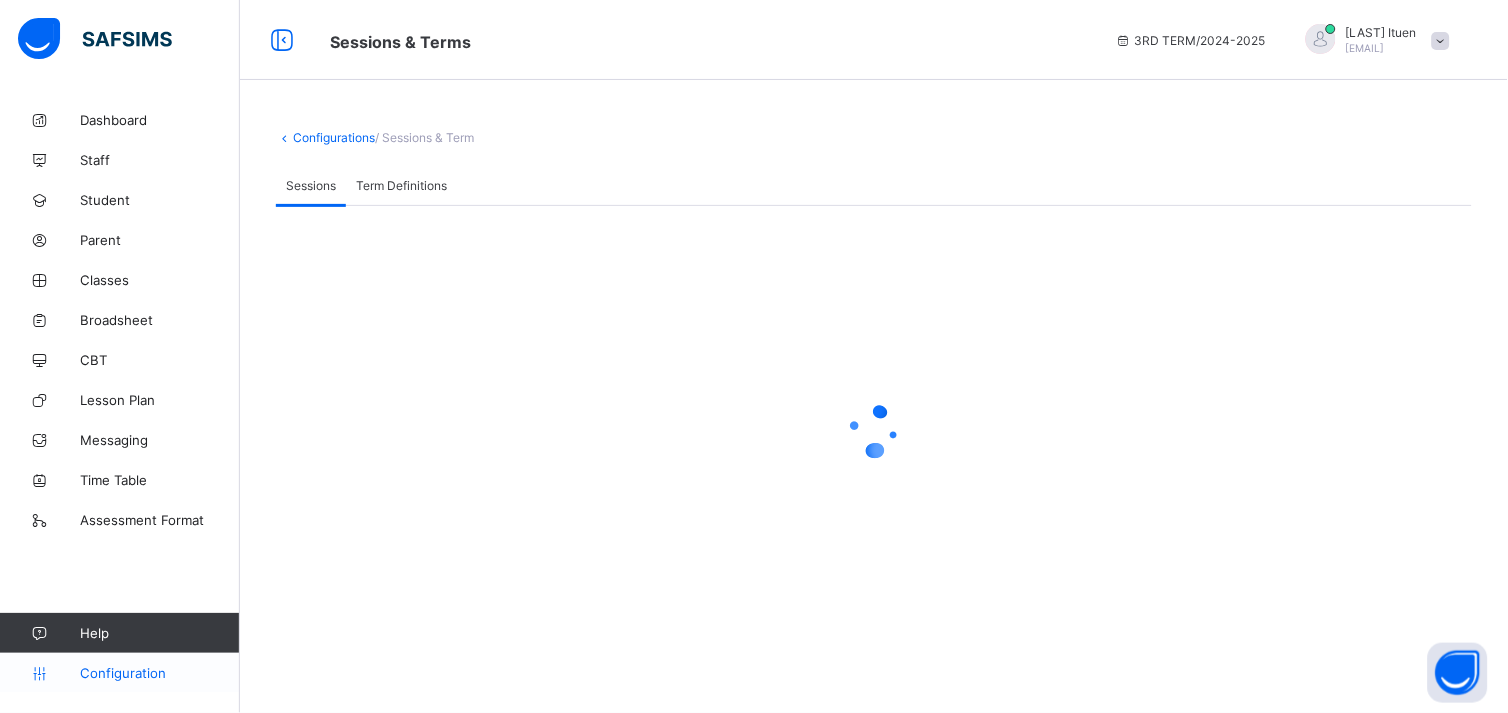 click on "Configuration" at bounding box center (159, 673) 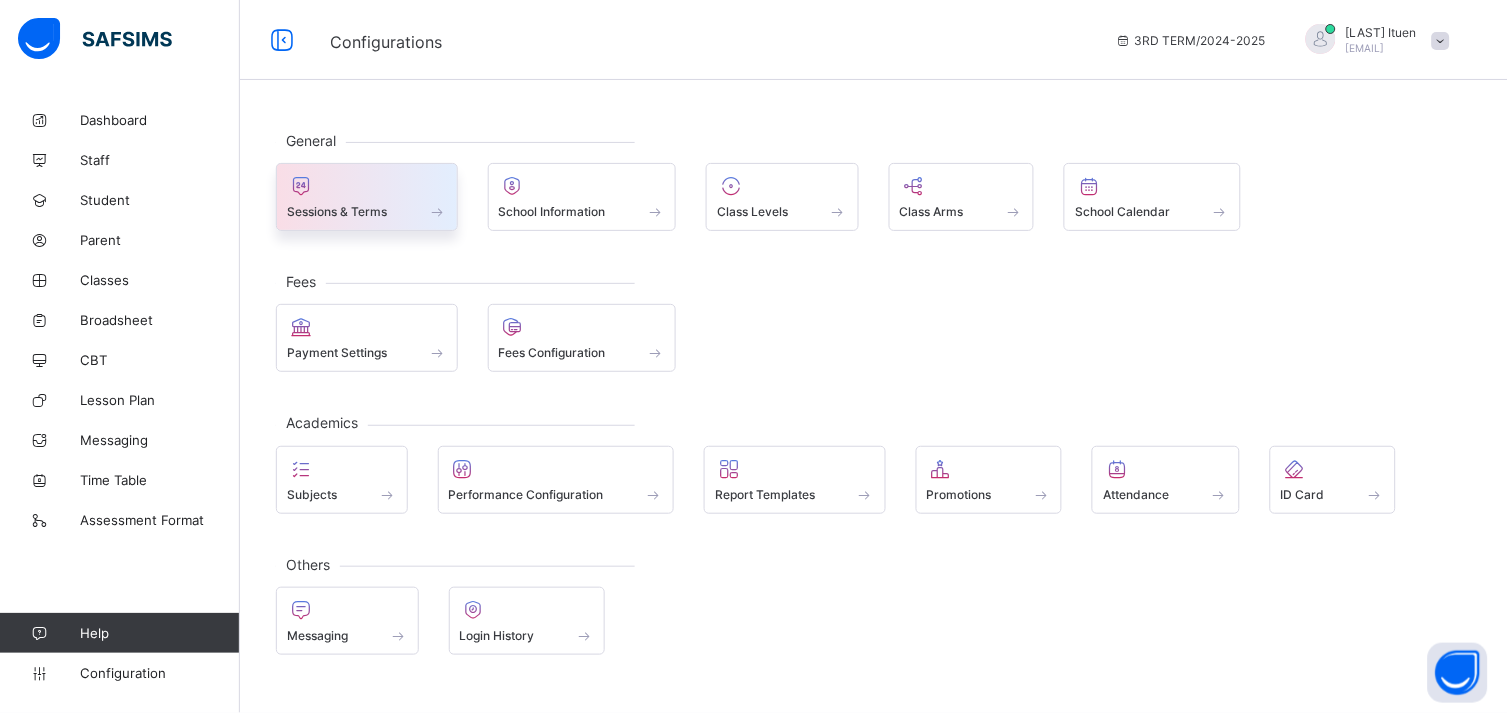 click on "Sessions & Terms" at bounding box center (367, 211) 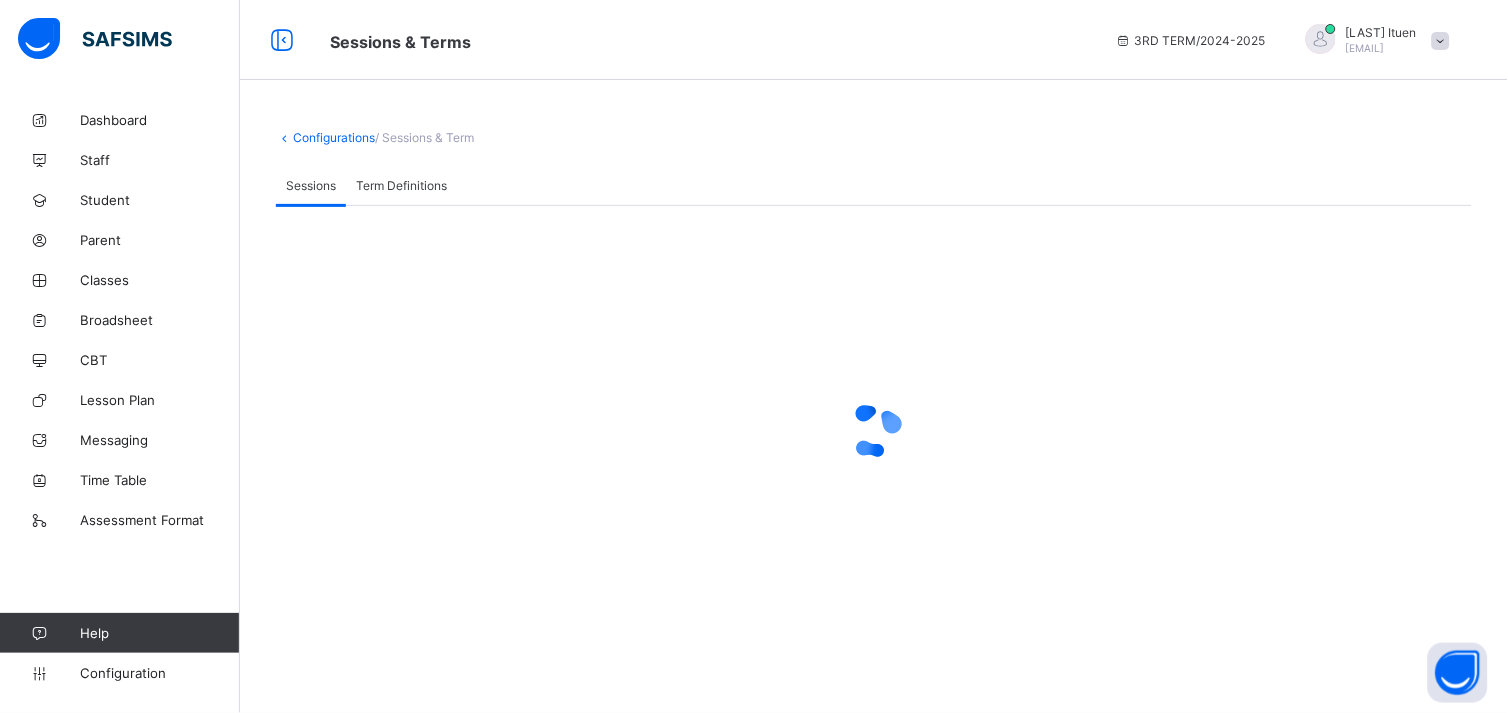 click on "Term Definitions" at bounding box center (401, 185) 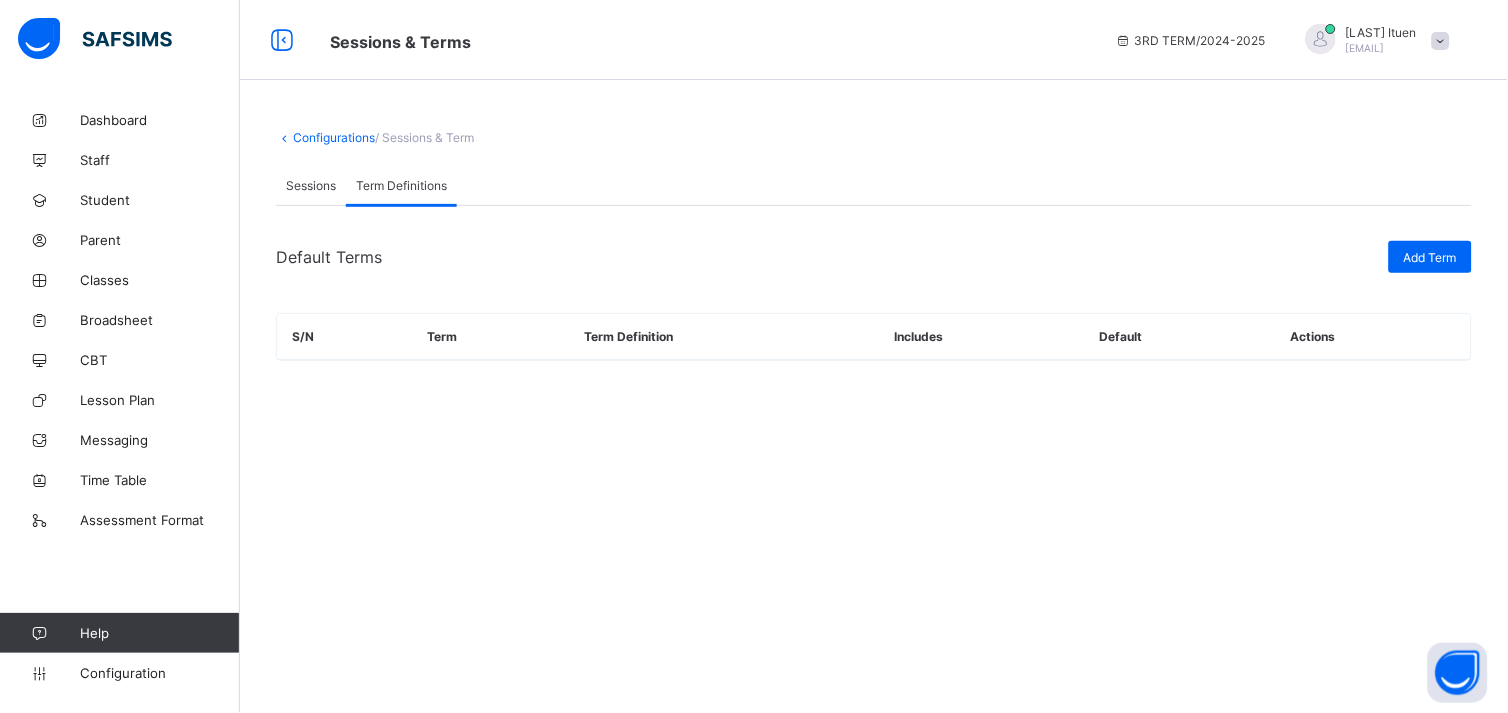 click on "Sessions" at bounding box center [311, 185] 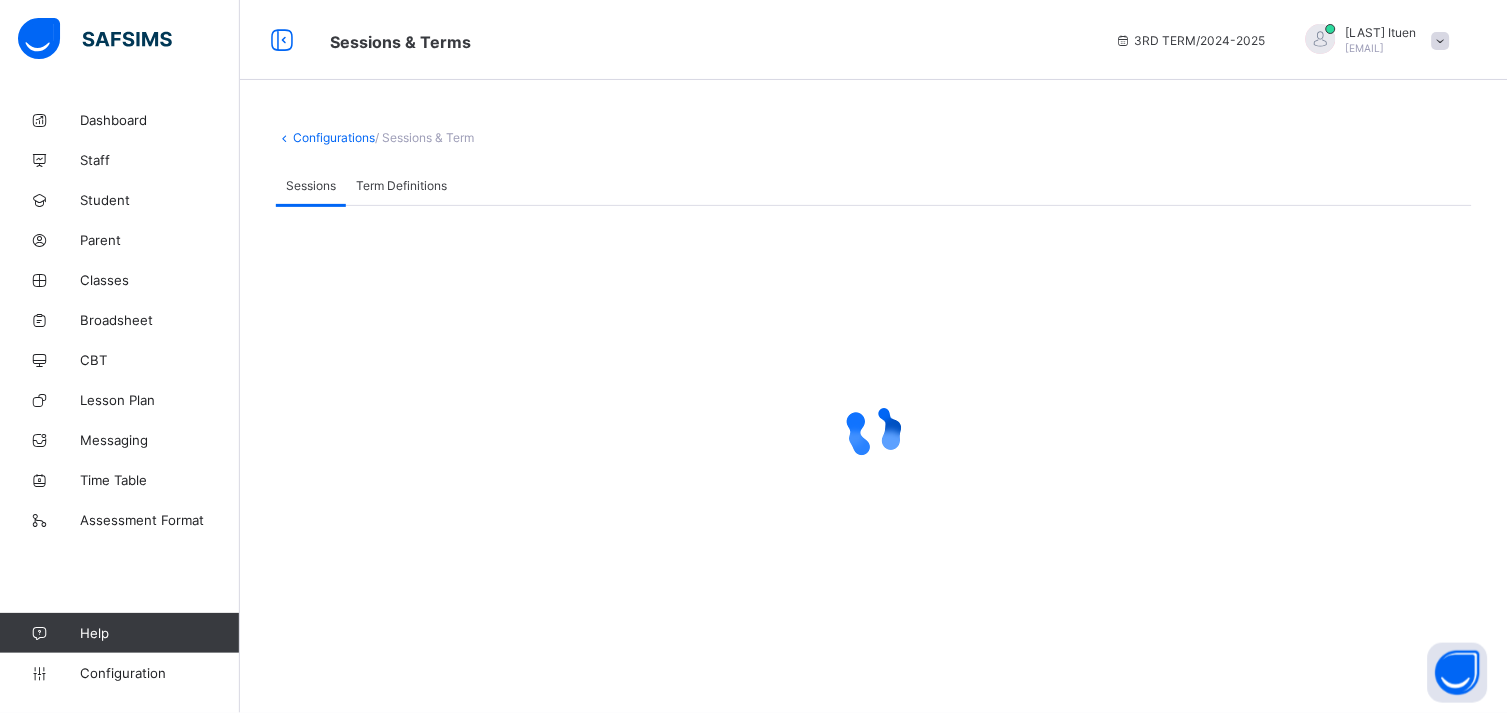 click at bounding box center (1441, 41) 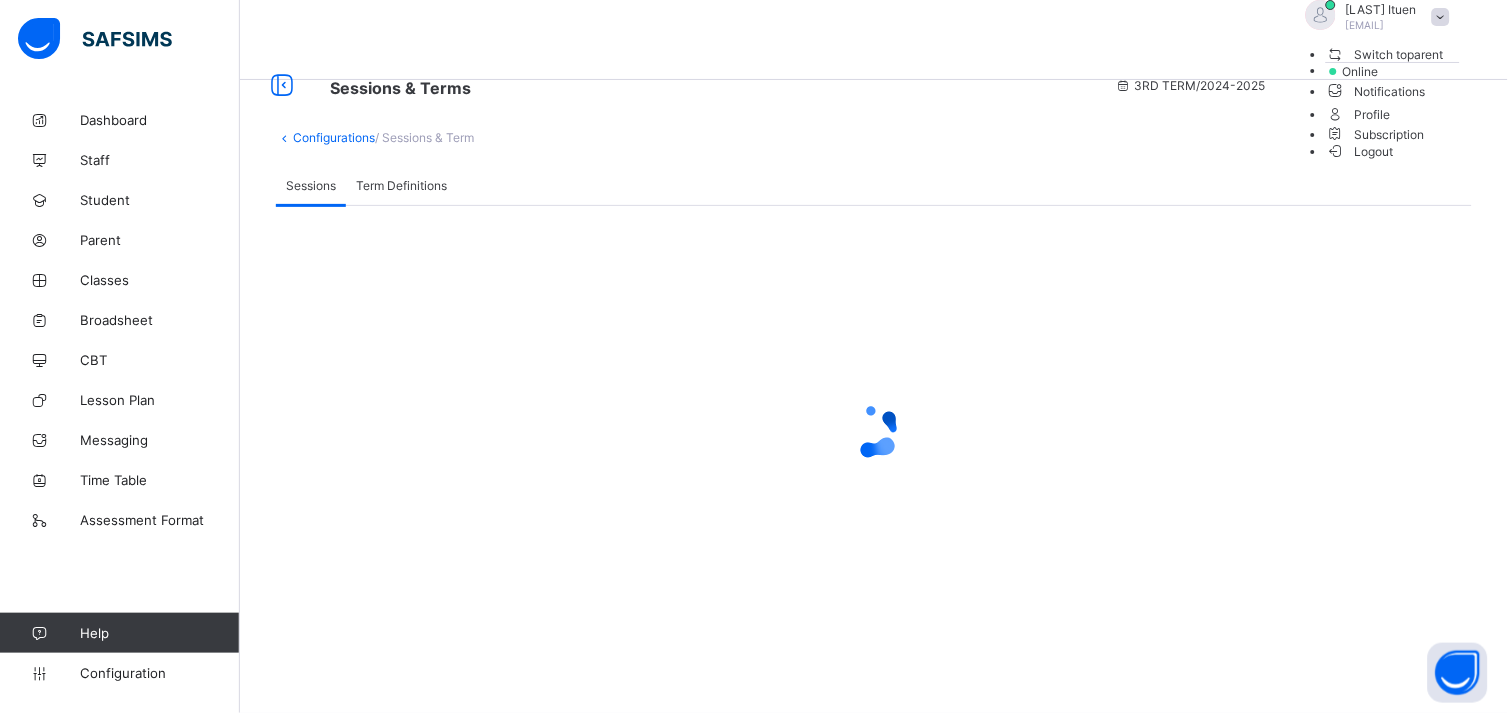 click on "Logout" at bounding box center (1360, 151) 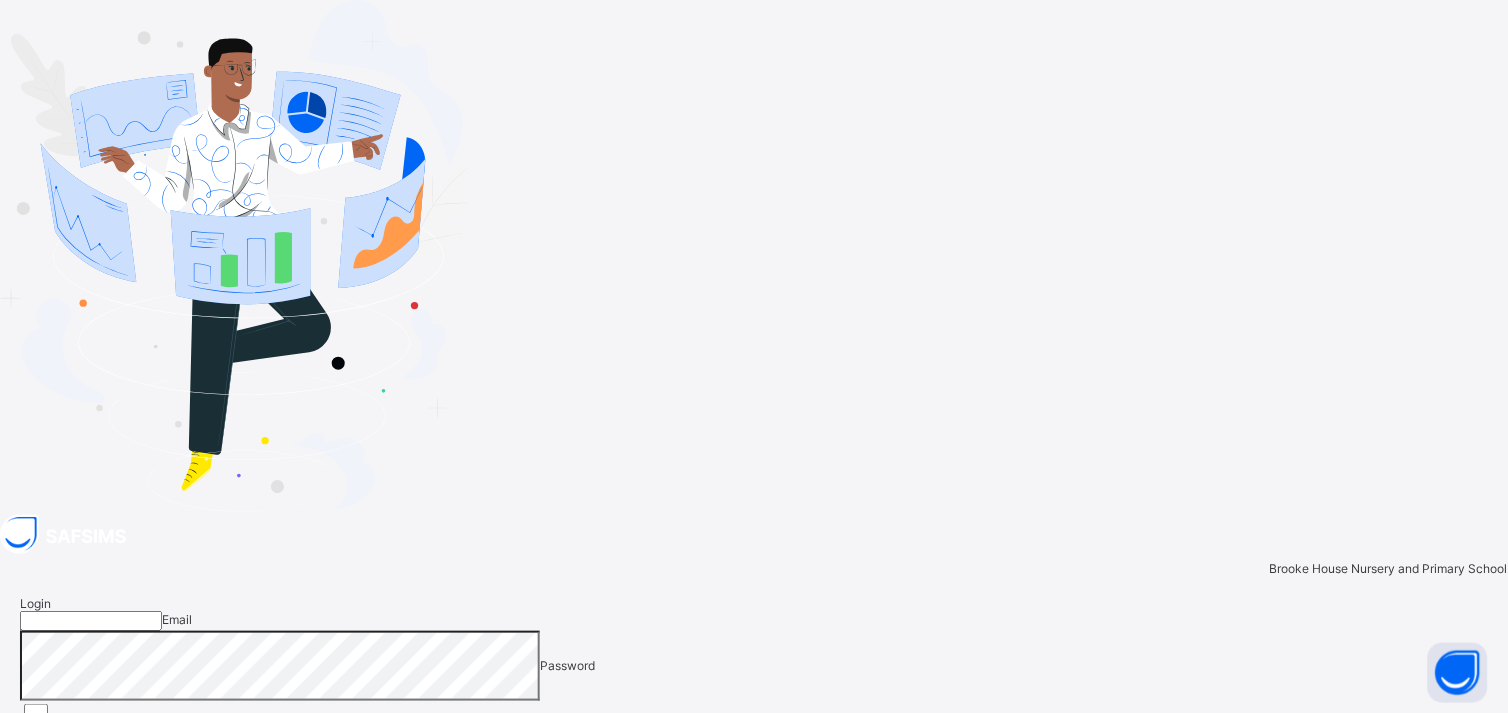 type on "**********" 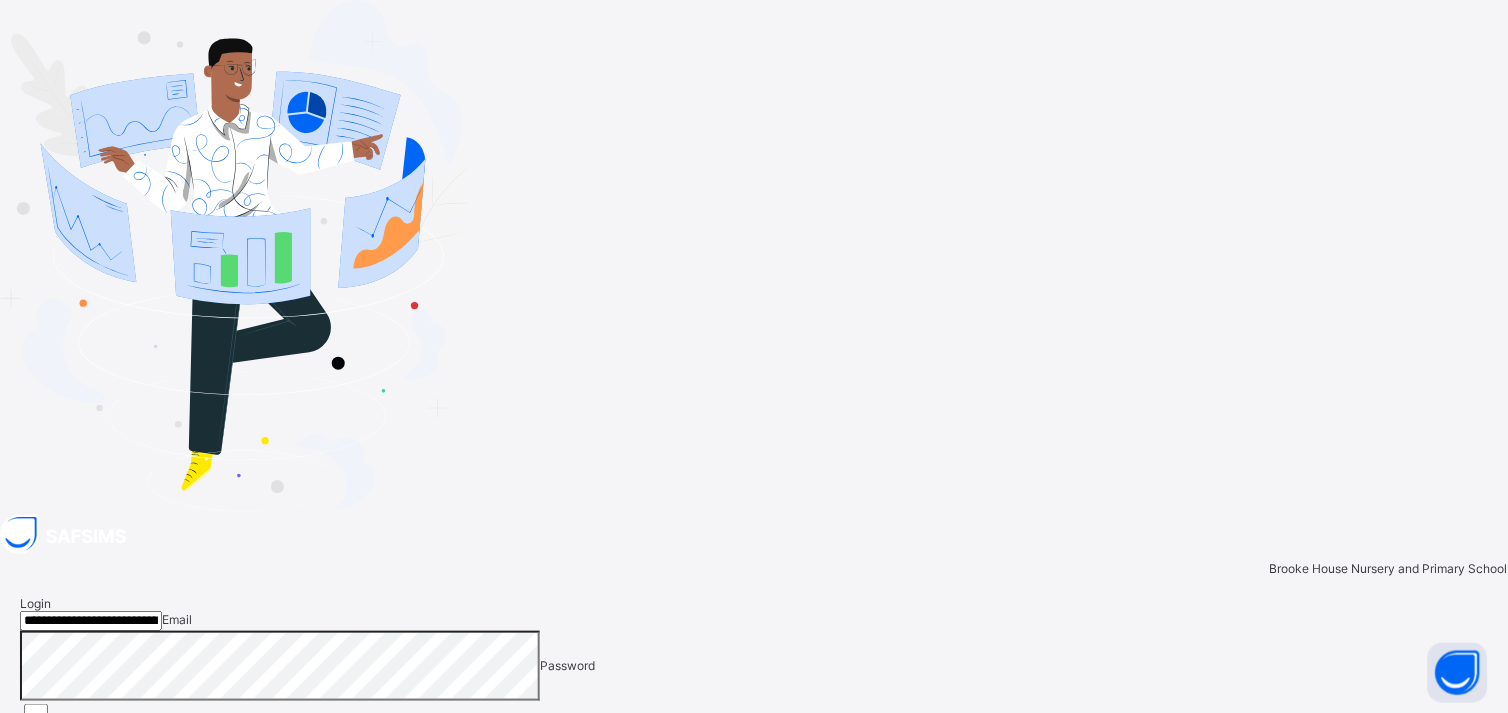 click on "Login" at bounding box center (1455, 738) 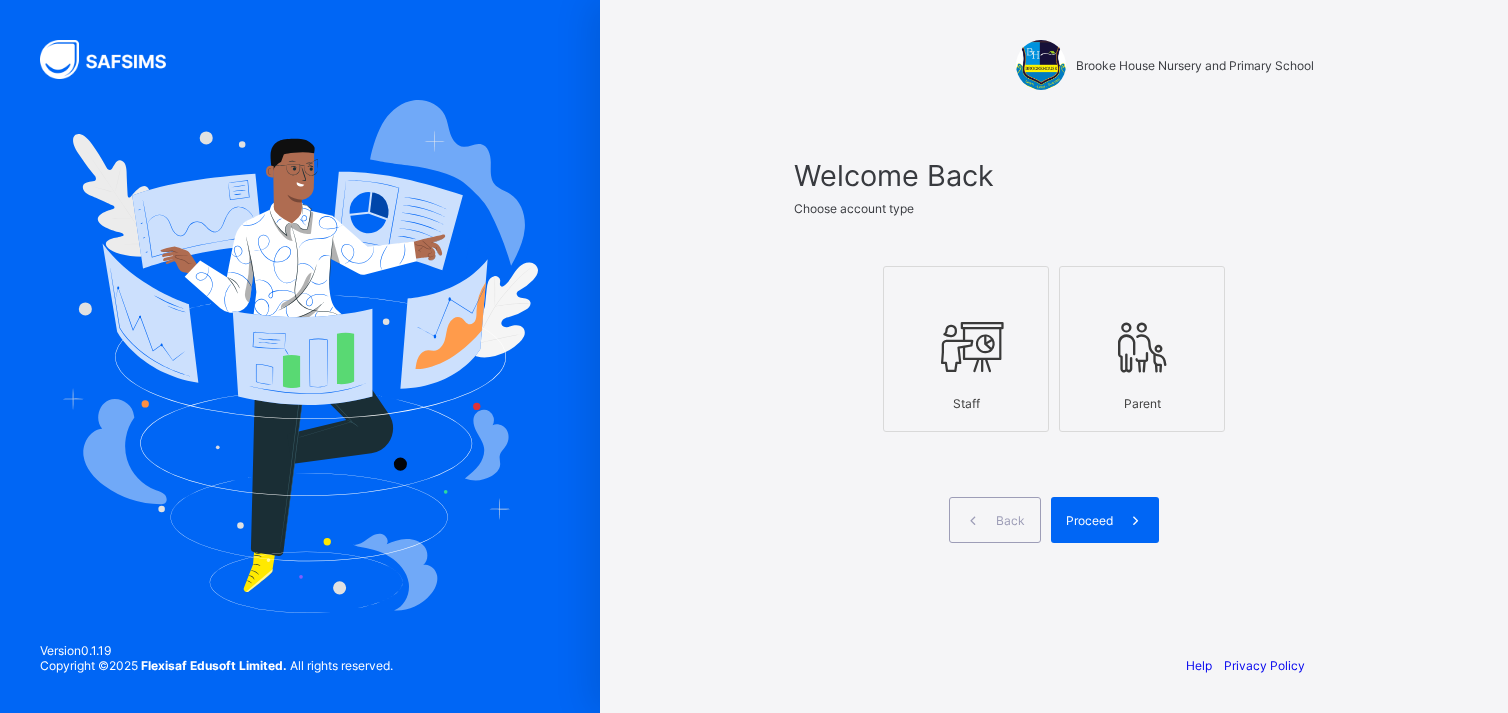 scroll, scrollTop: 0, scrollLeft: 0, axis: both 